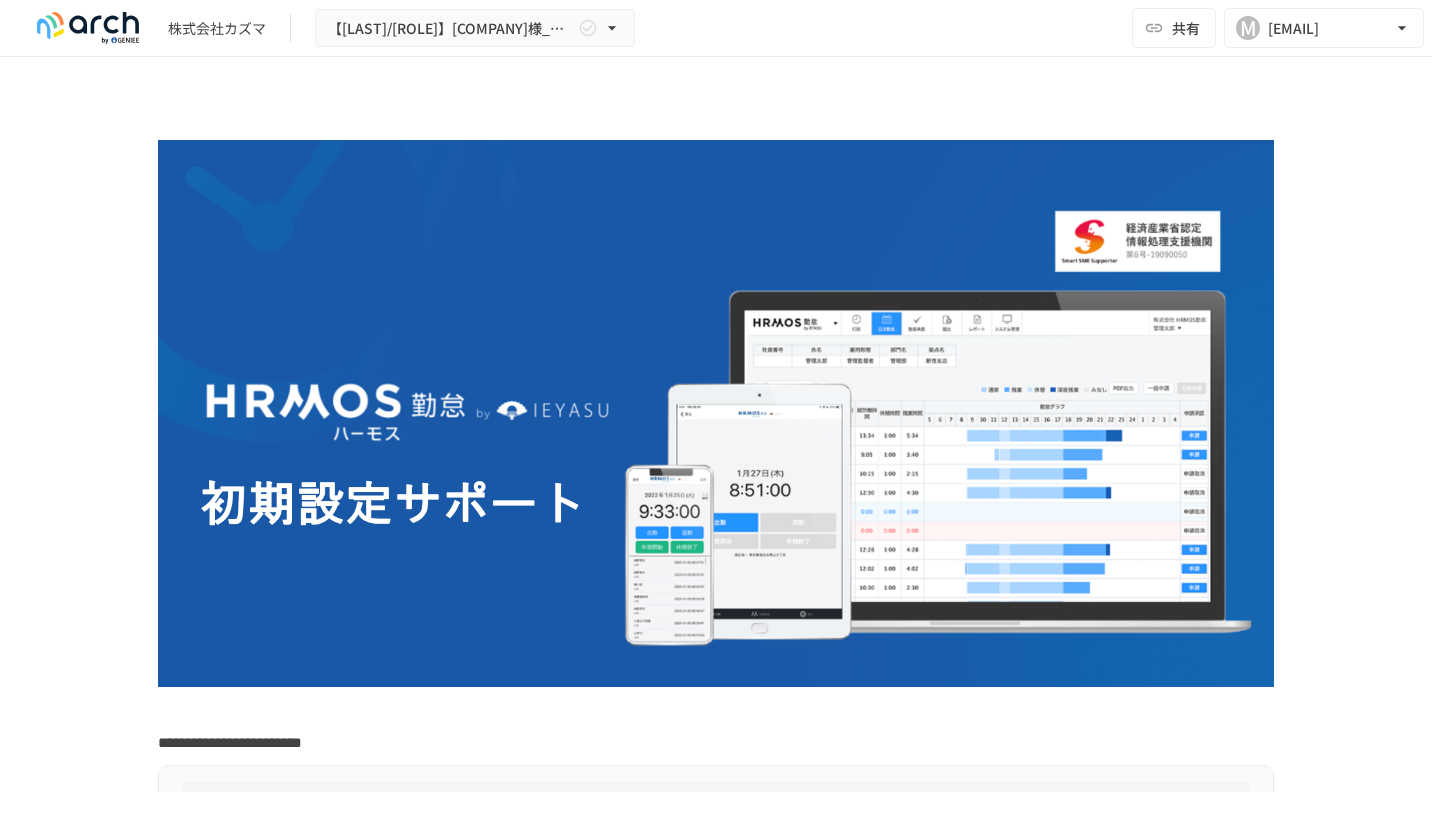 scroll, scrollTop: 0, scrollLeft: 0, axis: both 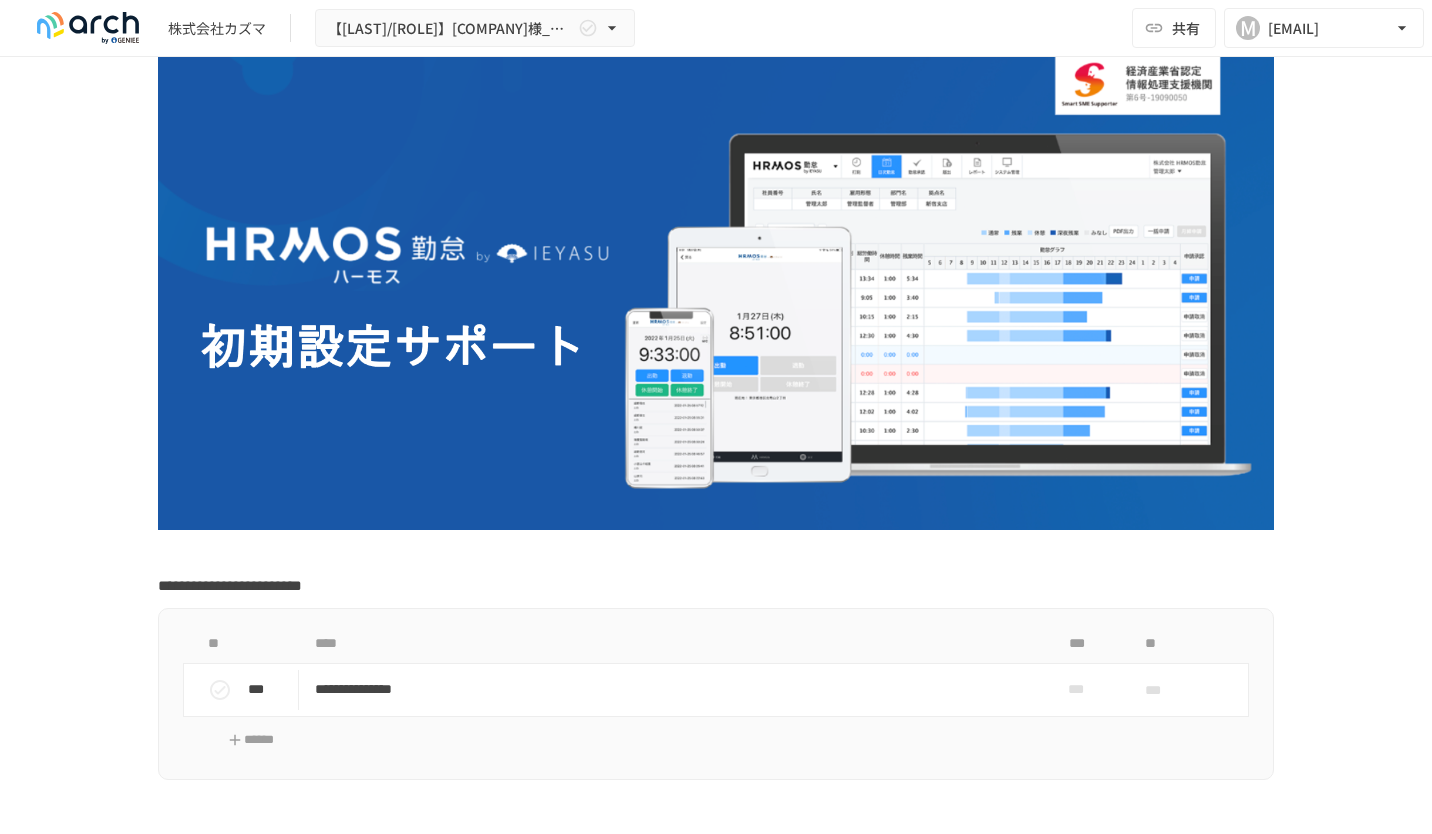 drag, startPoint x: 94, startPoint y: 677, endPoint x: 705, endPoint y: 525, distance: 629.6229 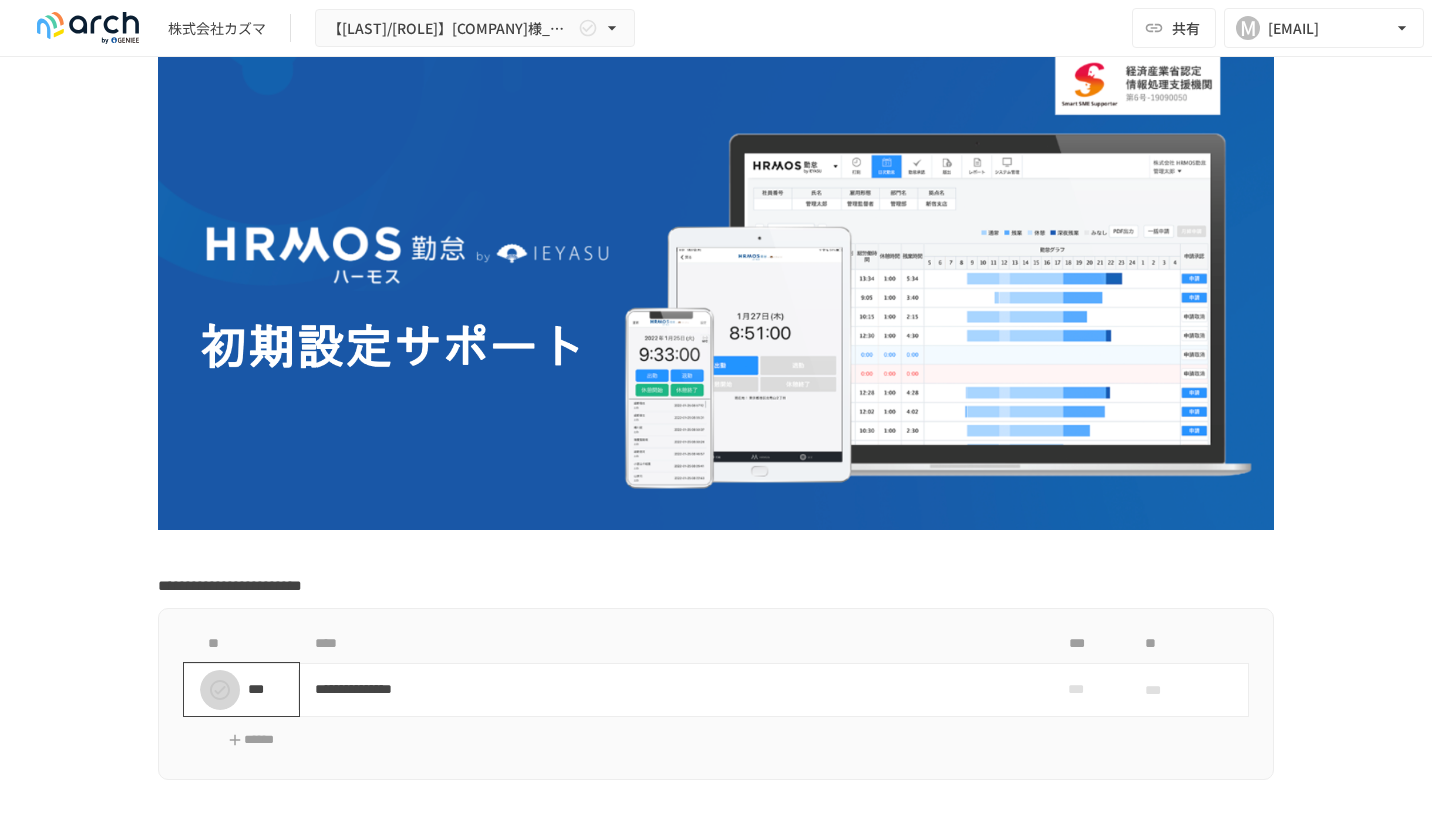 click at bounding box center [220, 690] 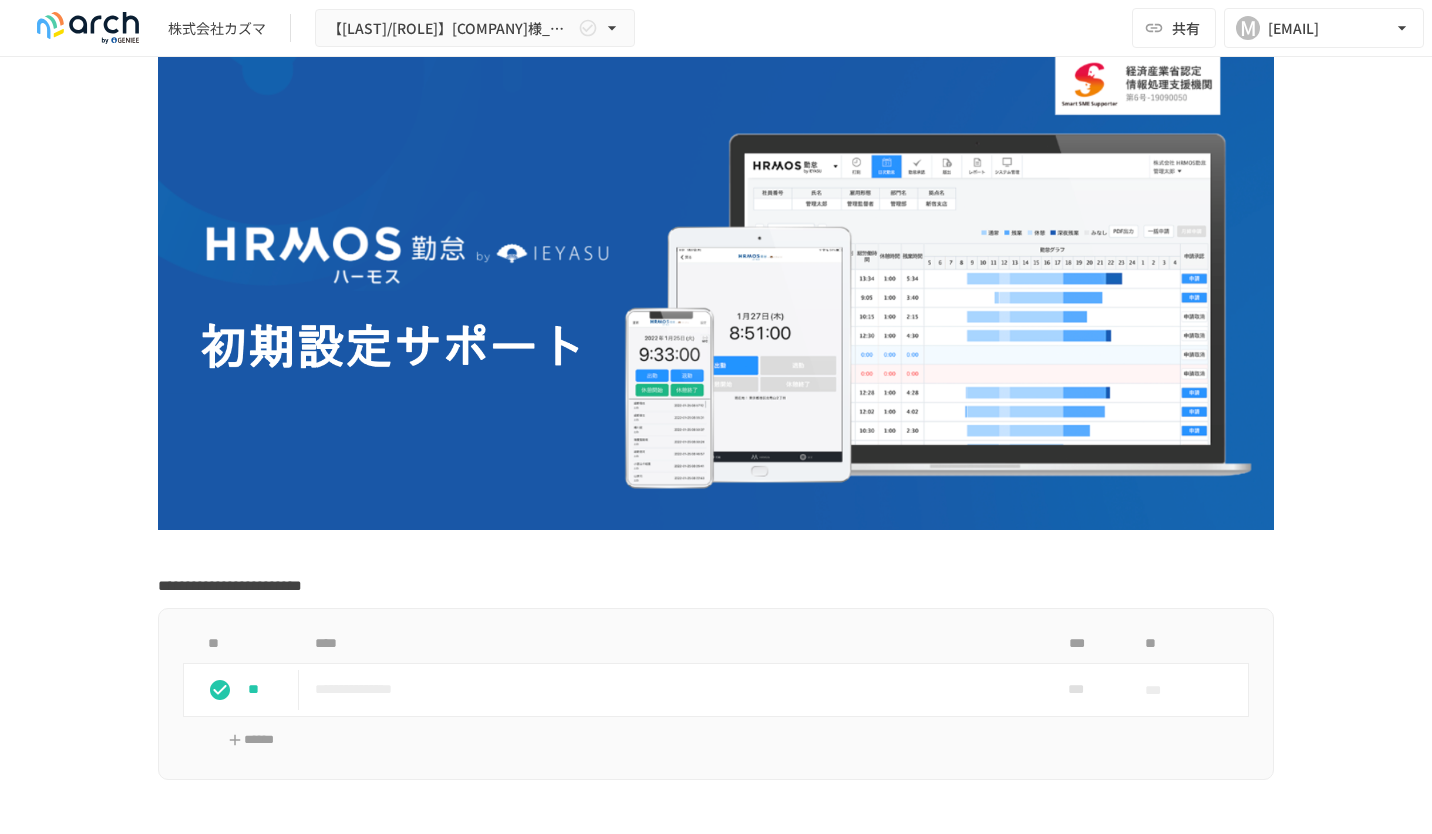 click on "**********" at bounding box center (716, 3754) 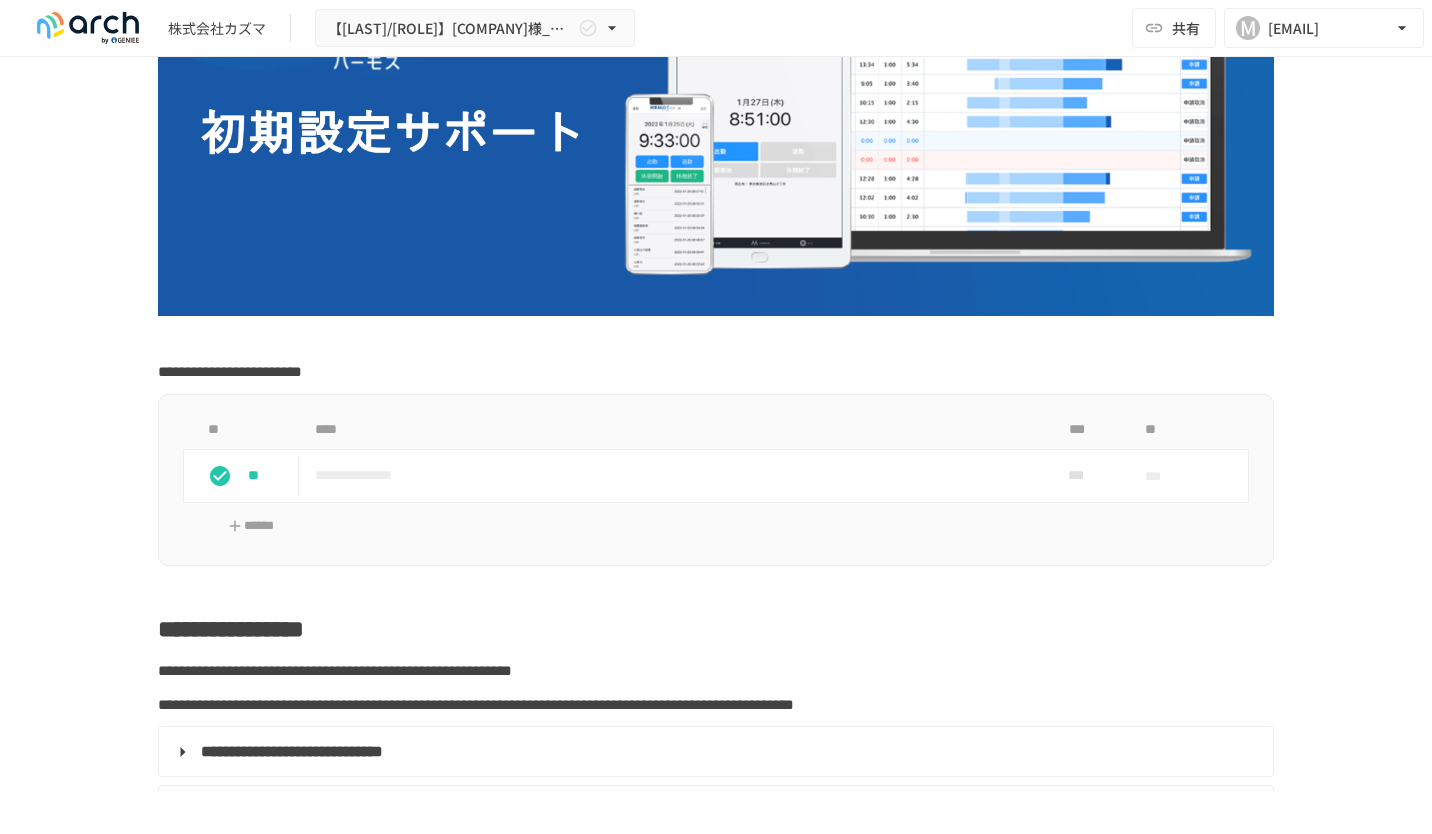 scroll, scrollTop: 397, scrollLeft: 0, axis: vertical 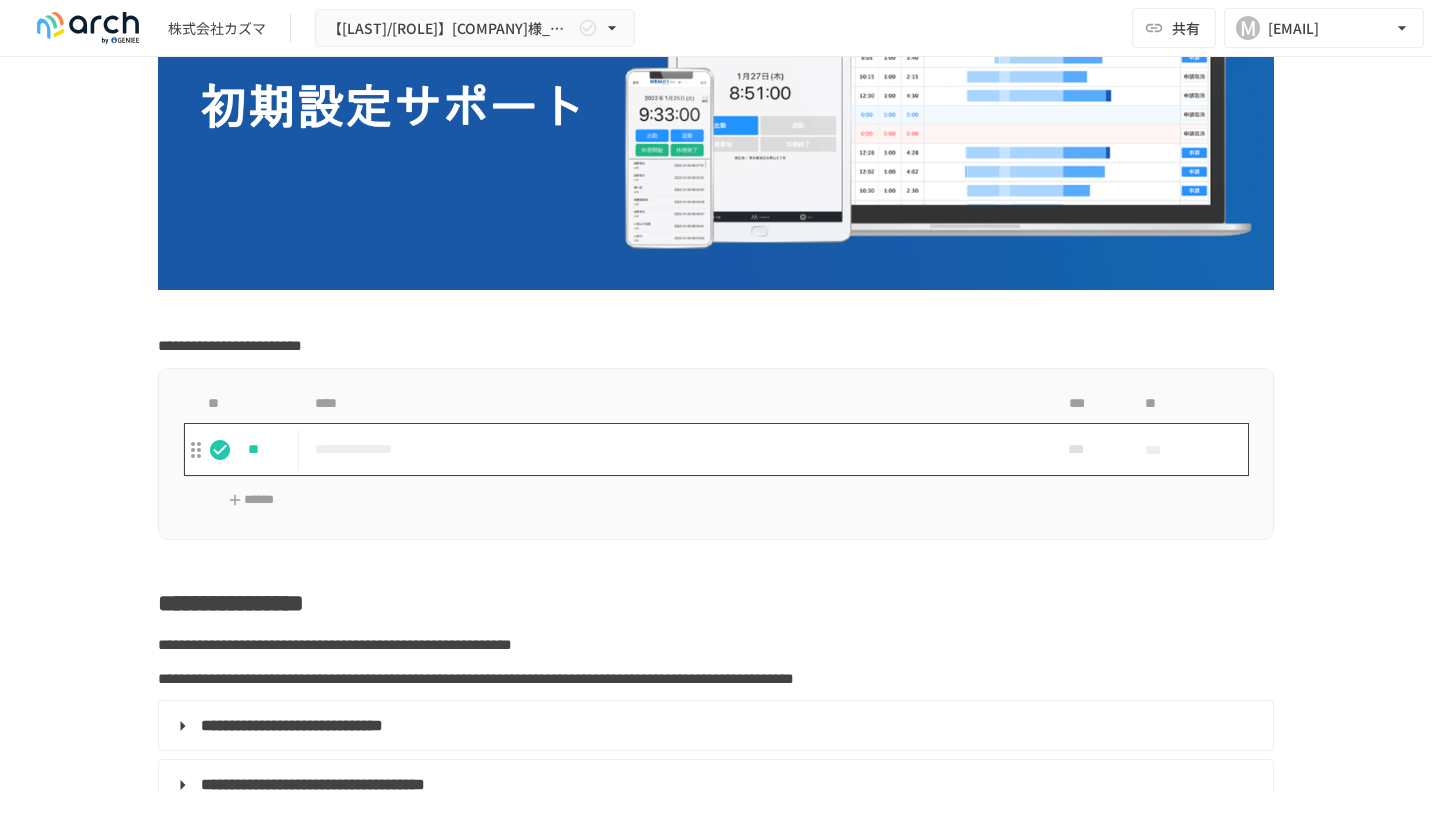 click on "**********" at bounding box center (674, 449) 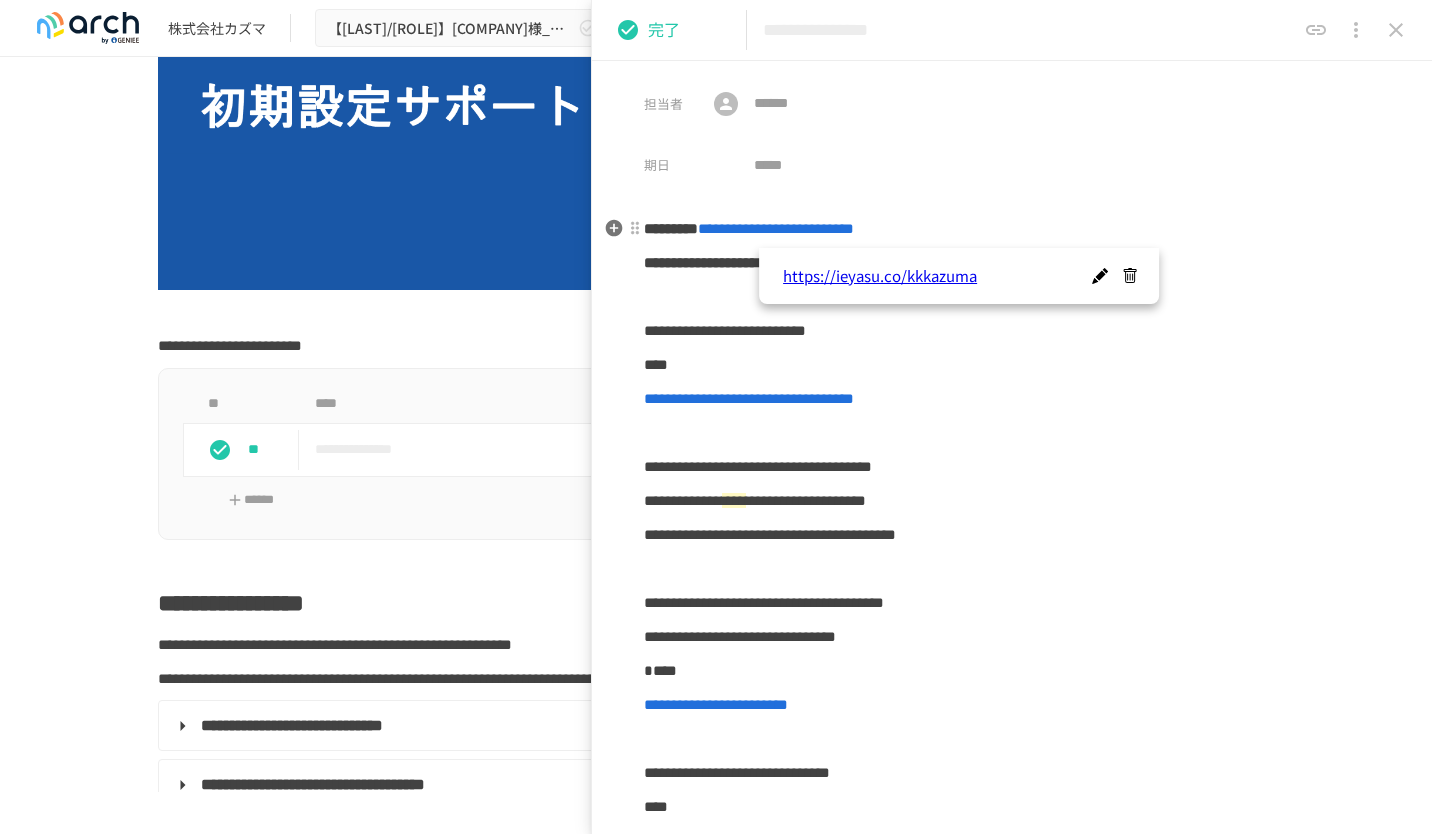 click on "**********" at bounding box center (776, 228) 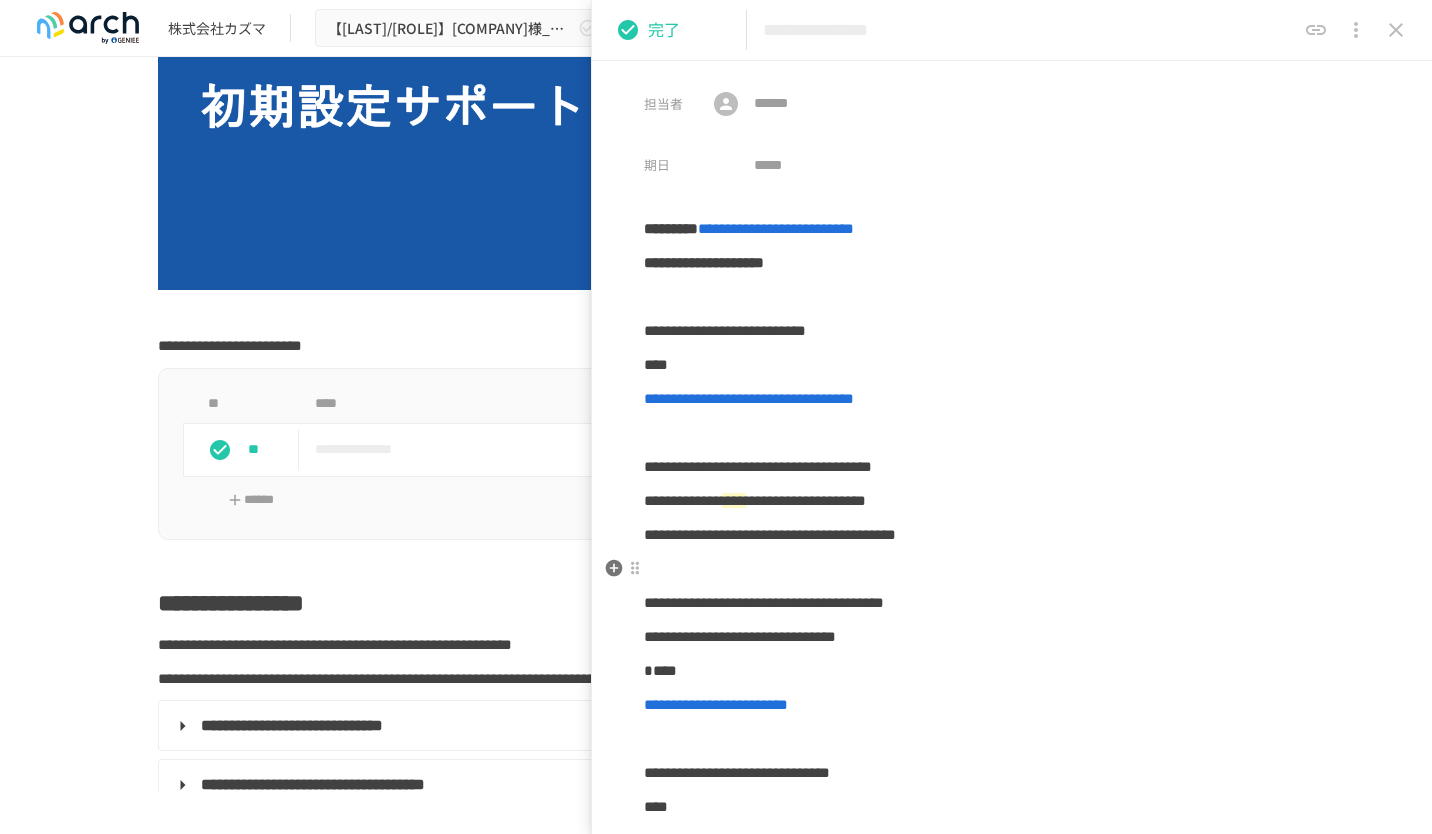 click at bounding box center [1012, 569] 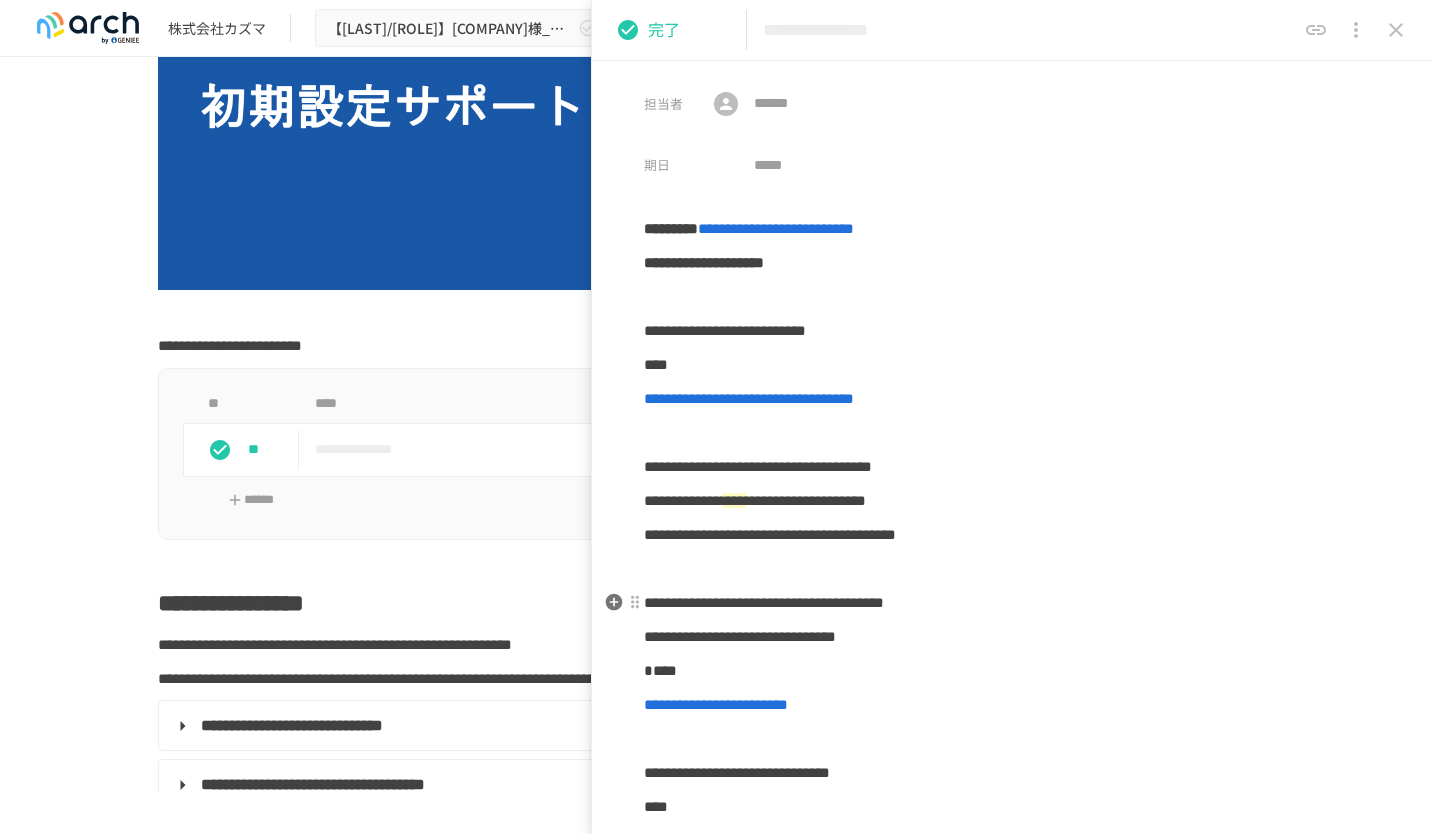 click on "**********" at bounding box center (764, 602) 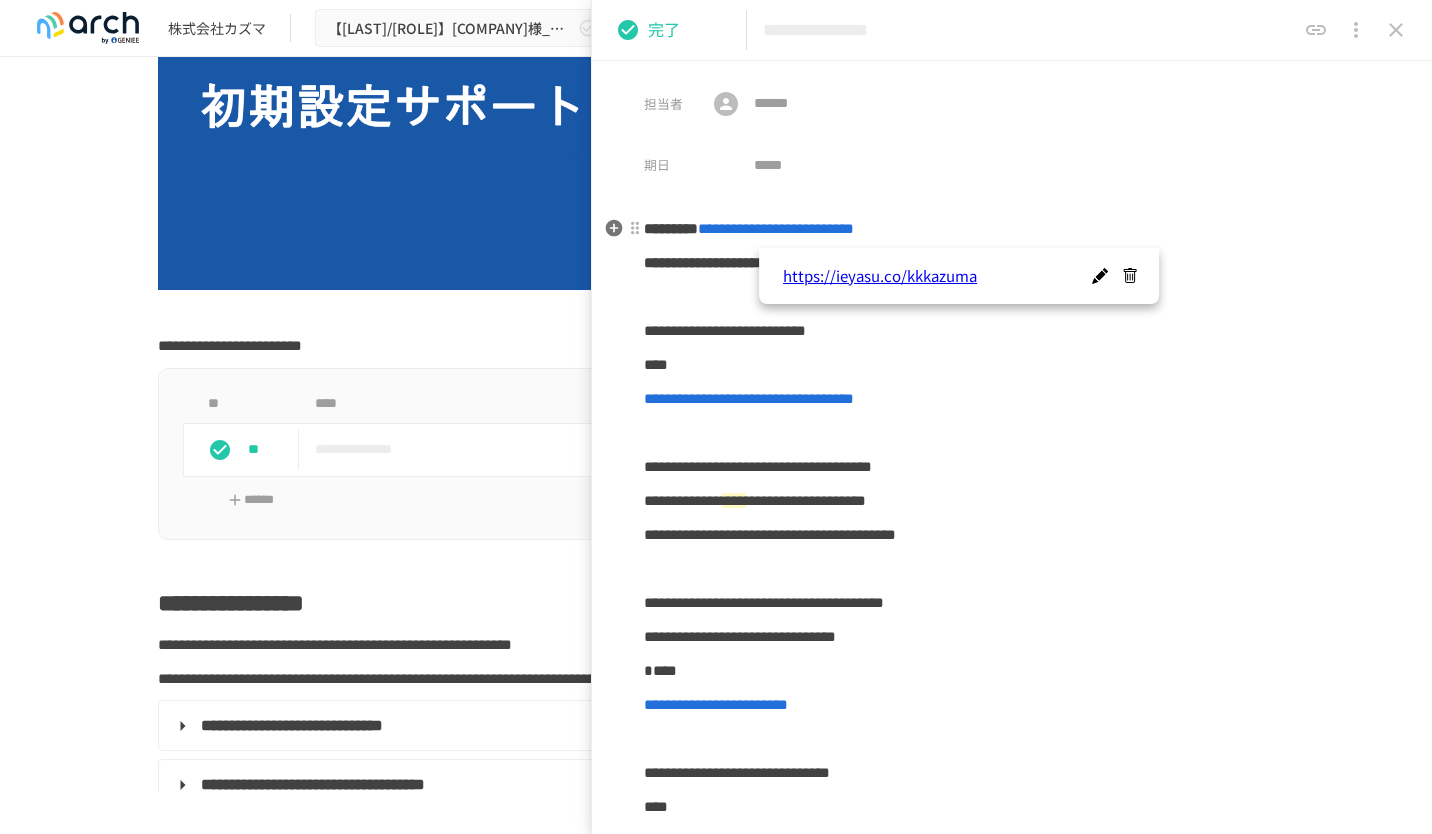 click on "**********" at bounding box center (776, 228) 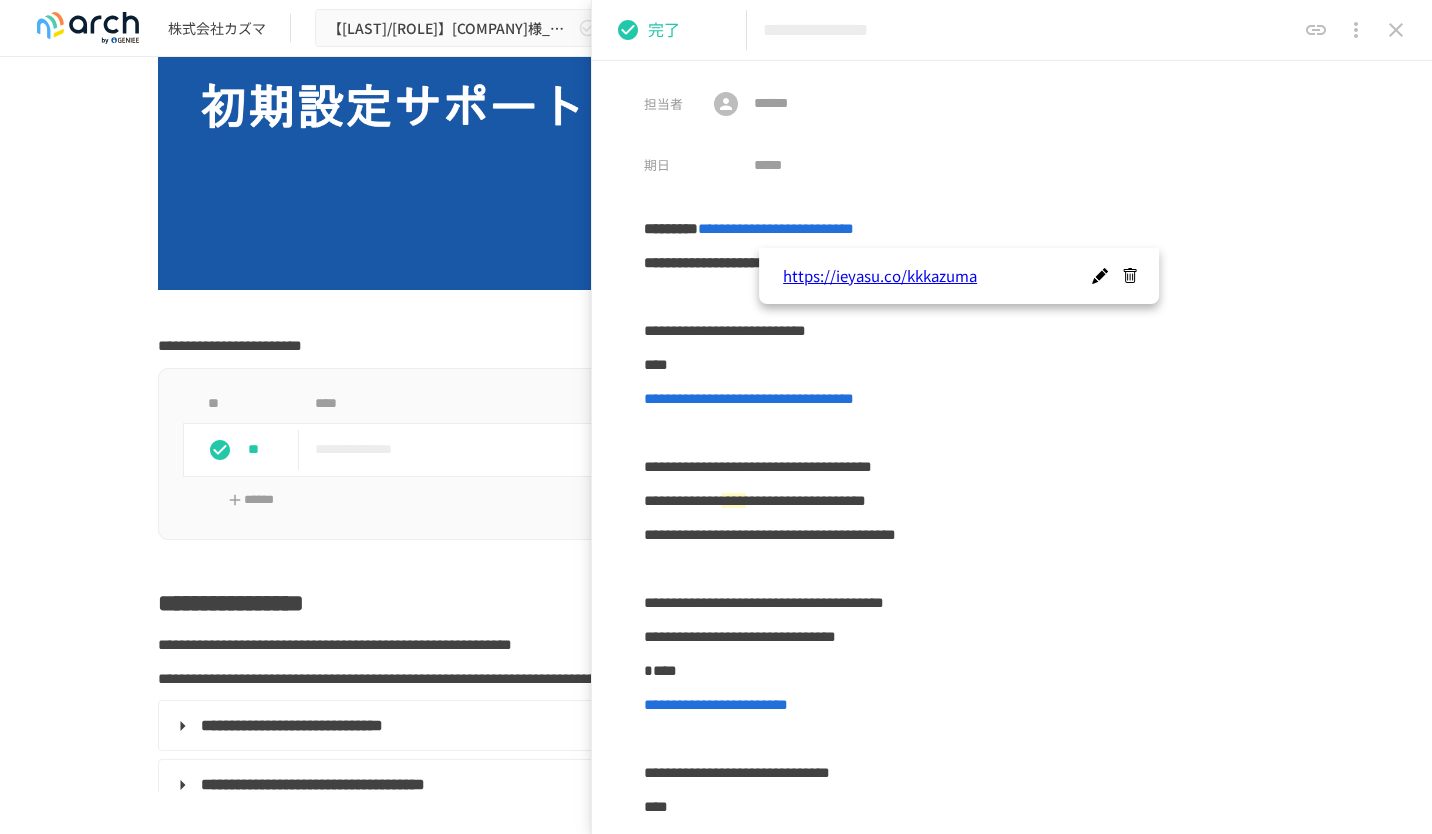 click on "**********" at bounding box center (716, 3514) 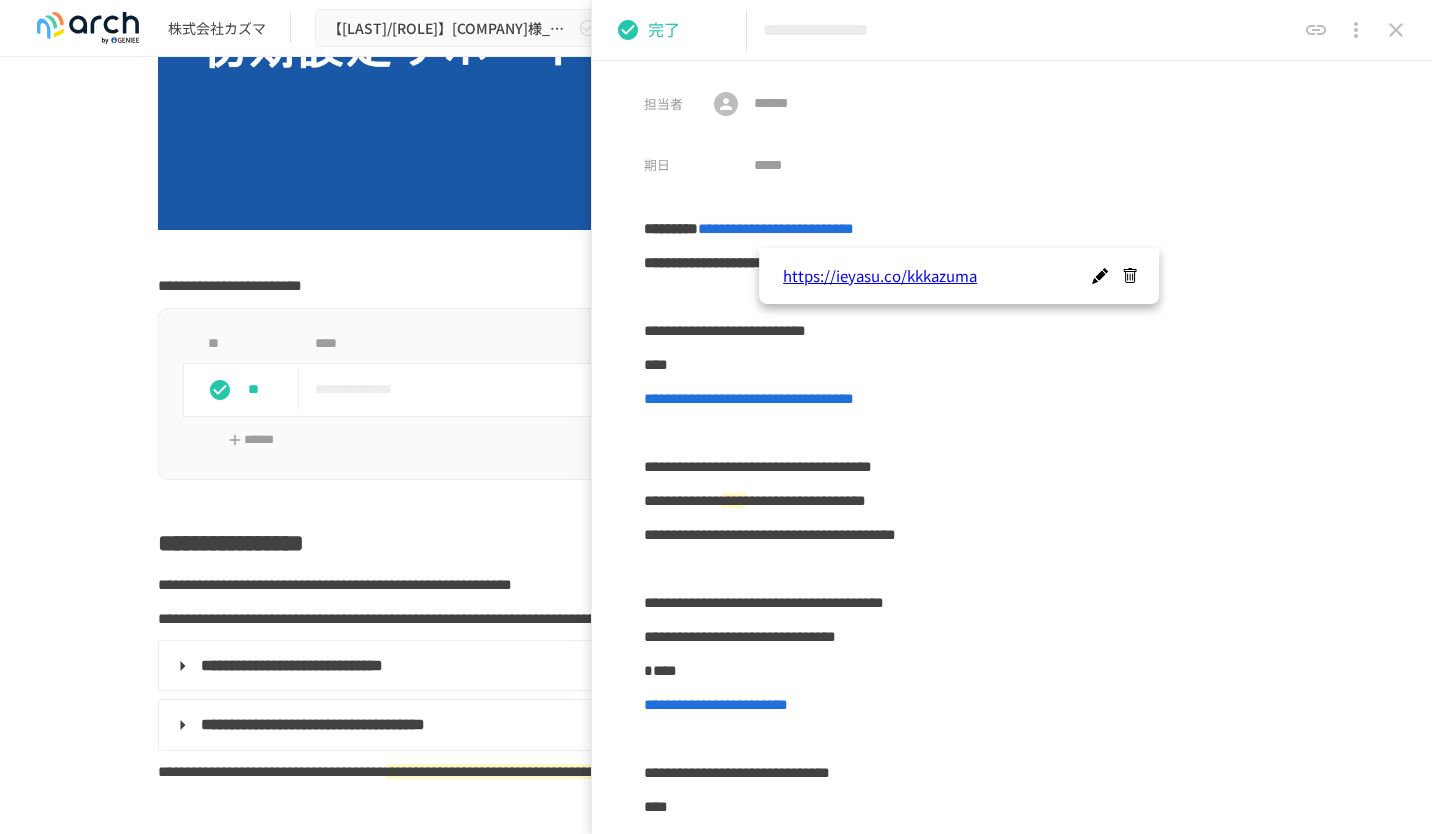 scroll, scrollTop: 477, scrollLeft: 0, axis: vertical 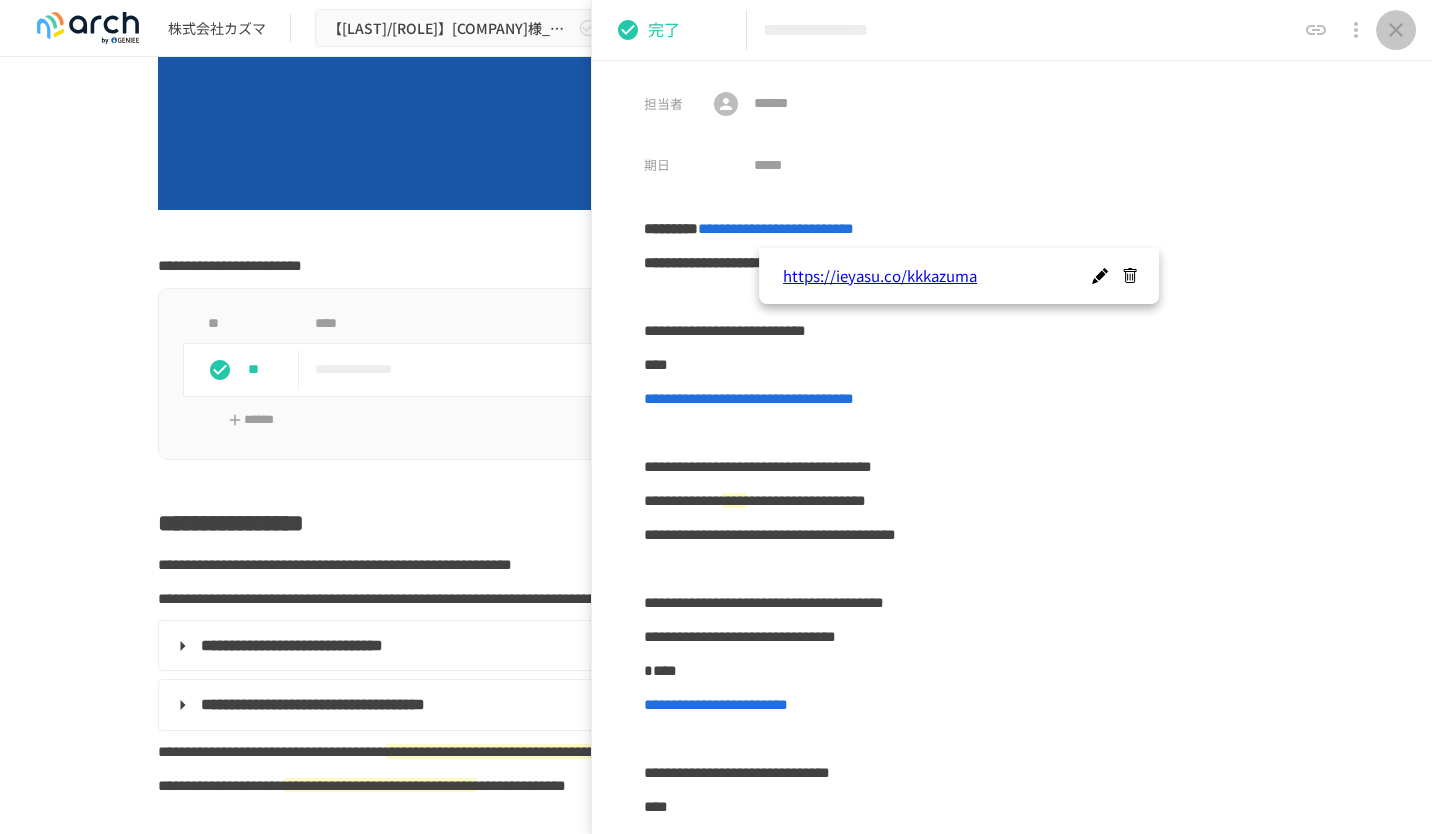 click 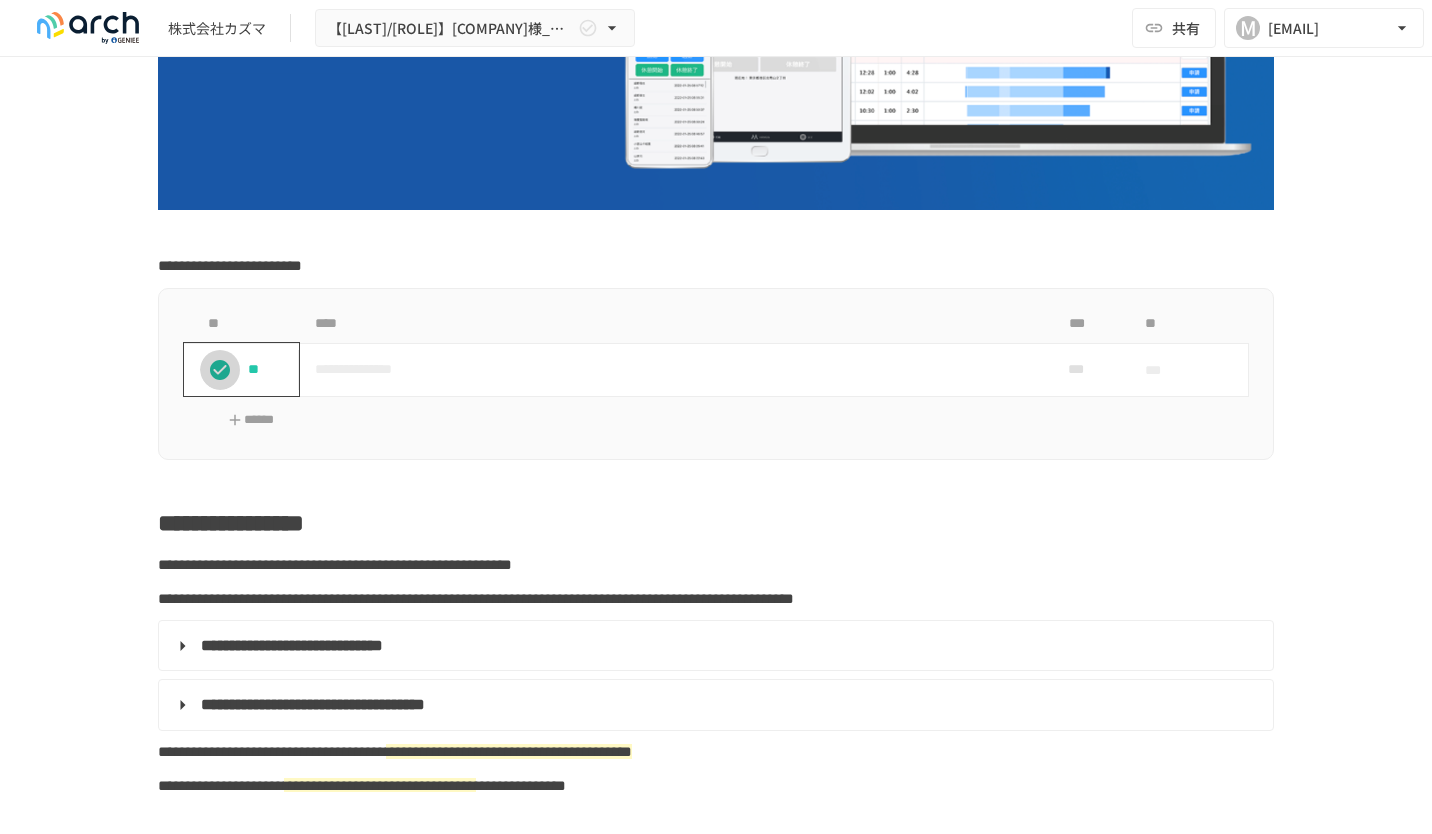 click at bounding box center (220, 370) 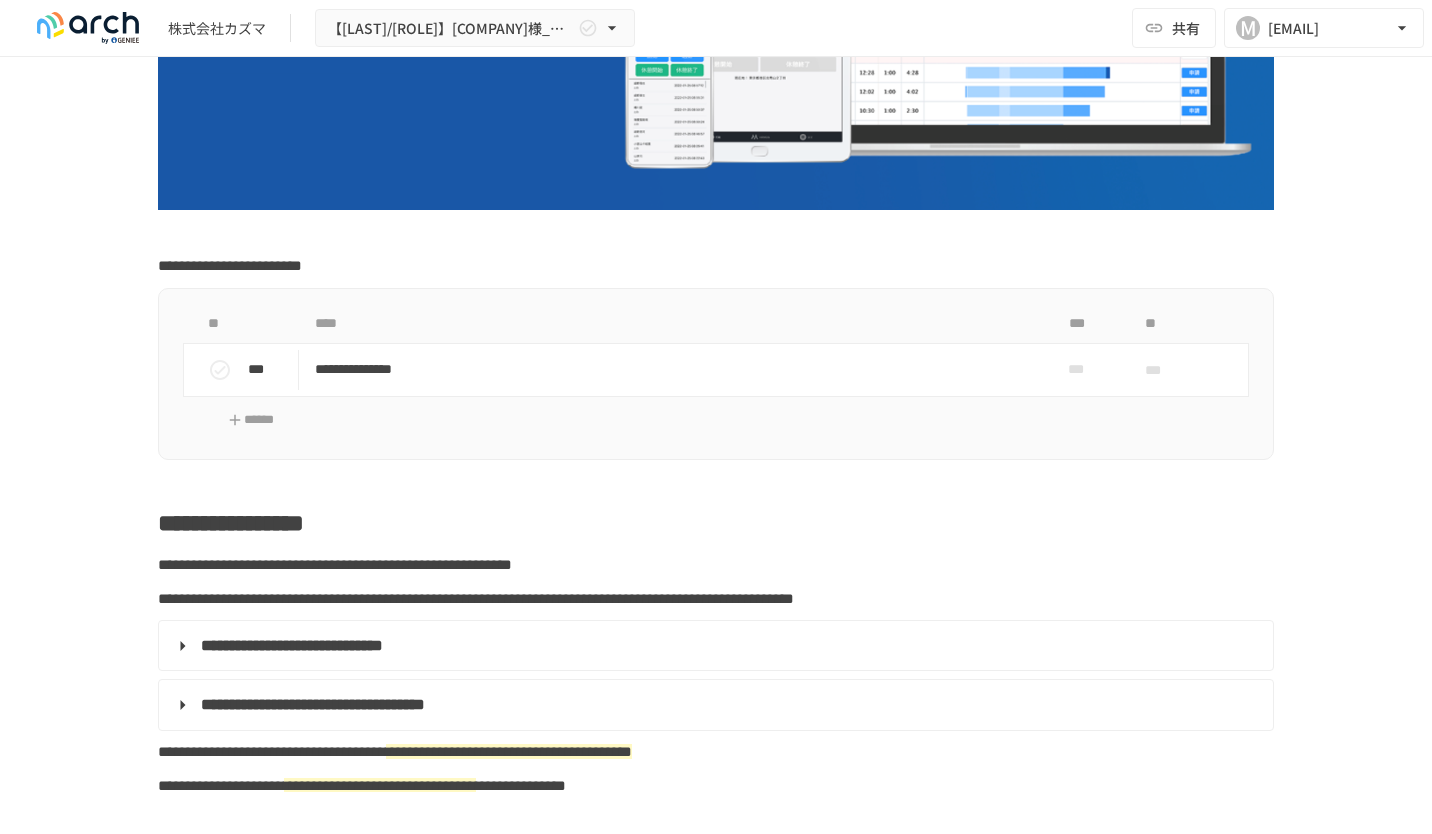 click on "**********" at bounding box center [716, 3434] 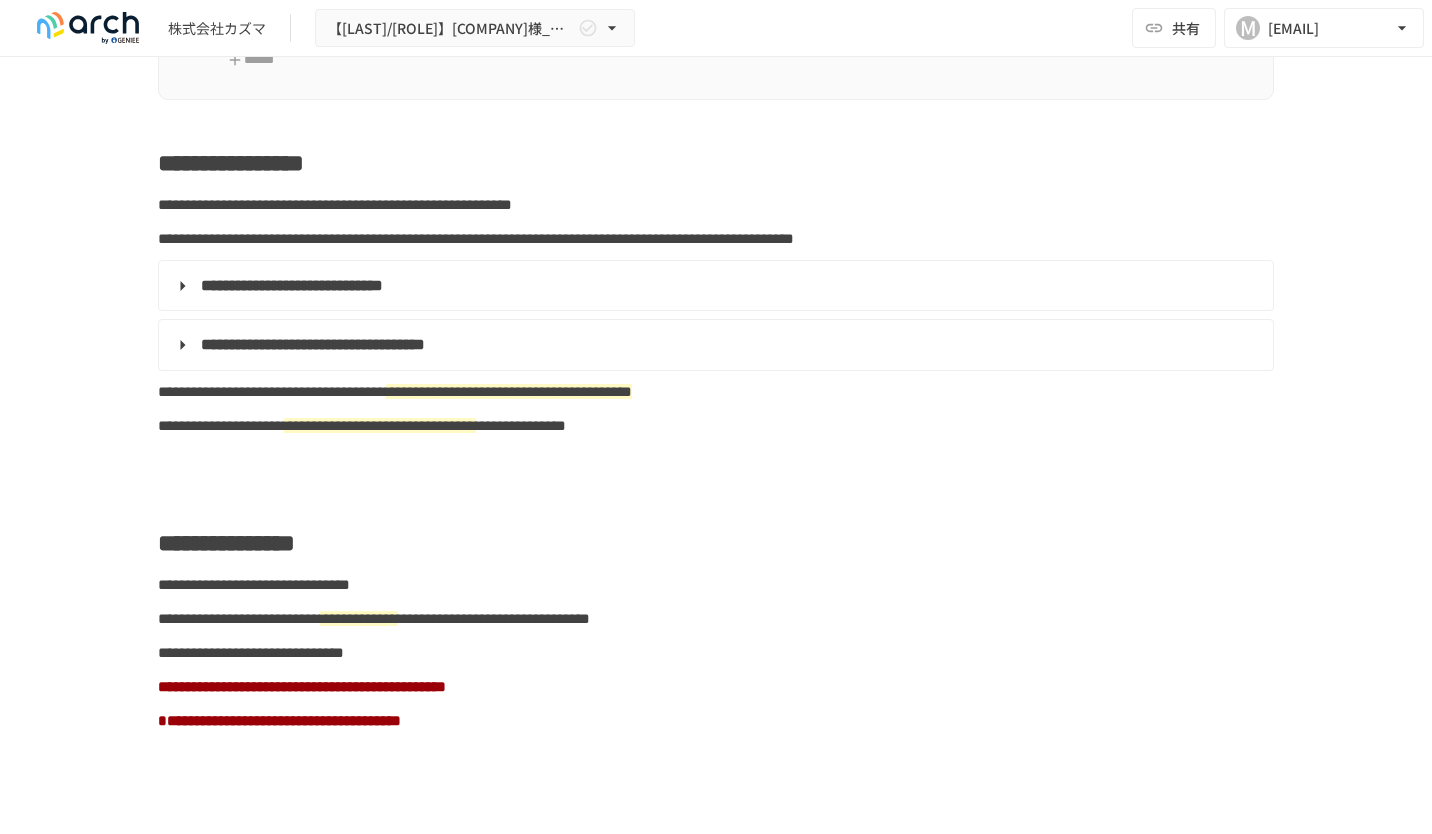 scroll, scrollTop: 877, scrollLeft: 0, axis: vertical 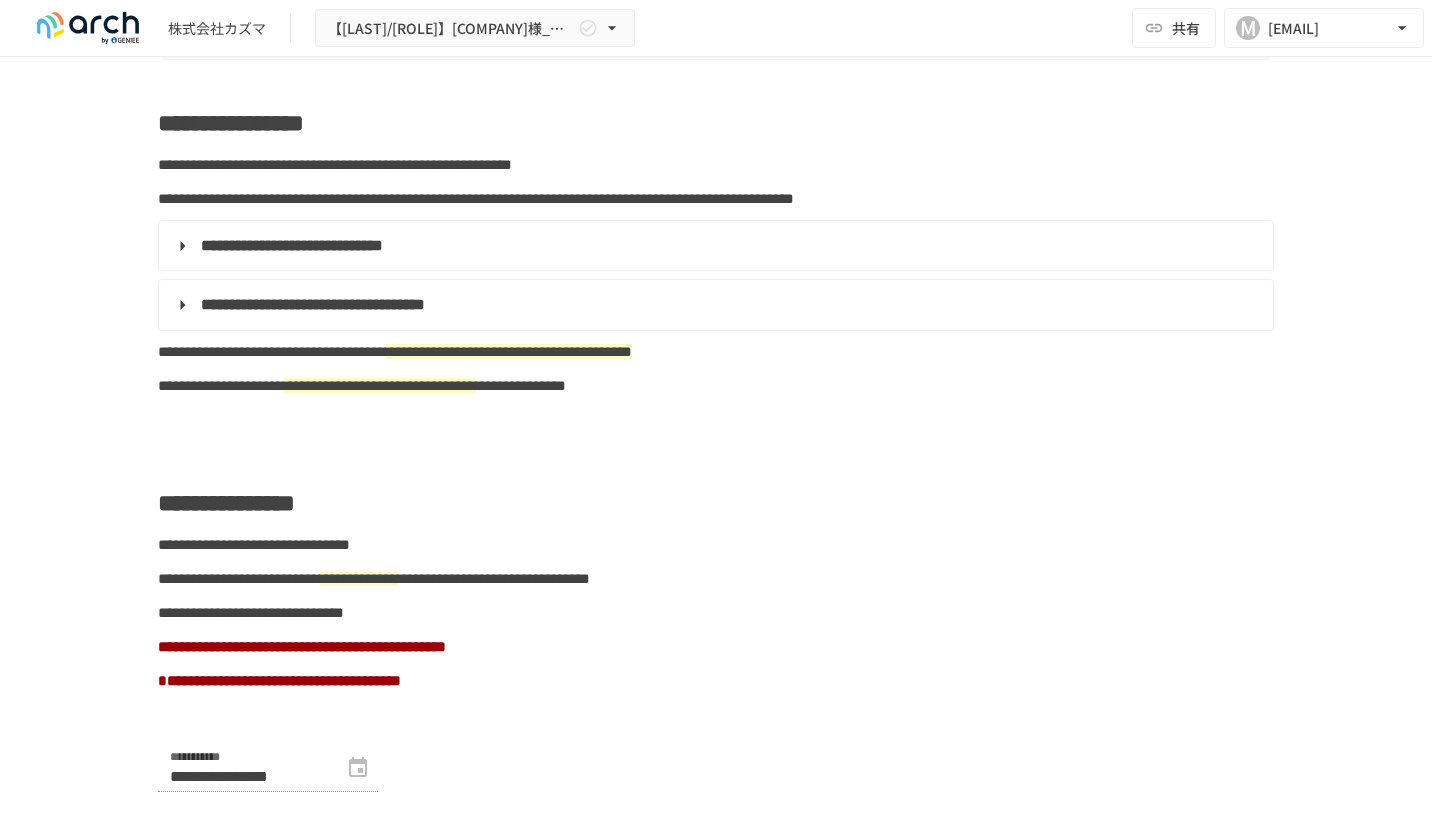 click on "**********" at bounding box center (292, 245) 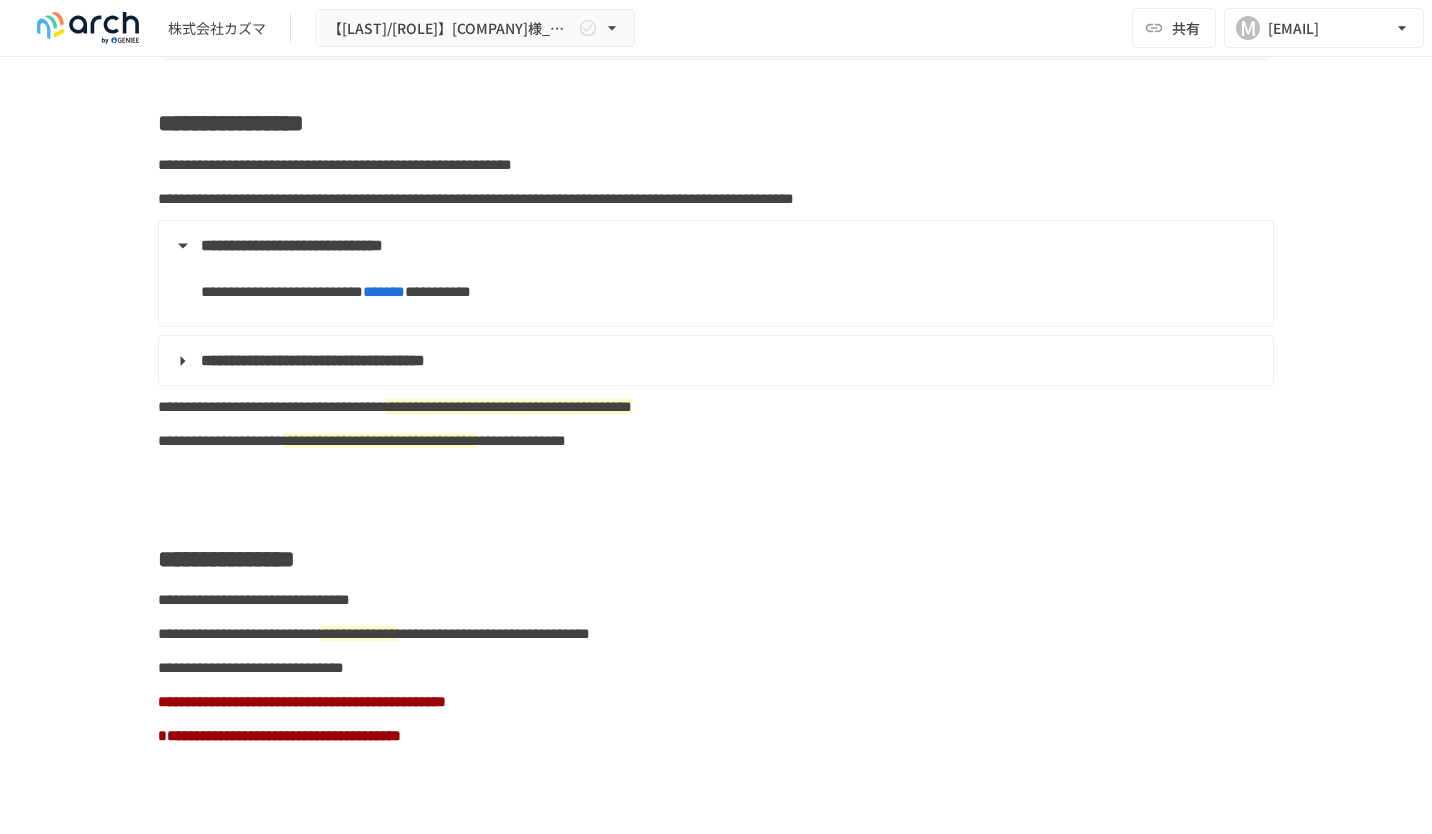 click on "**********" at bounding box center [714, 361] 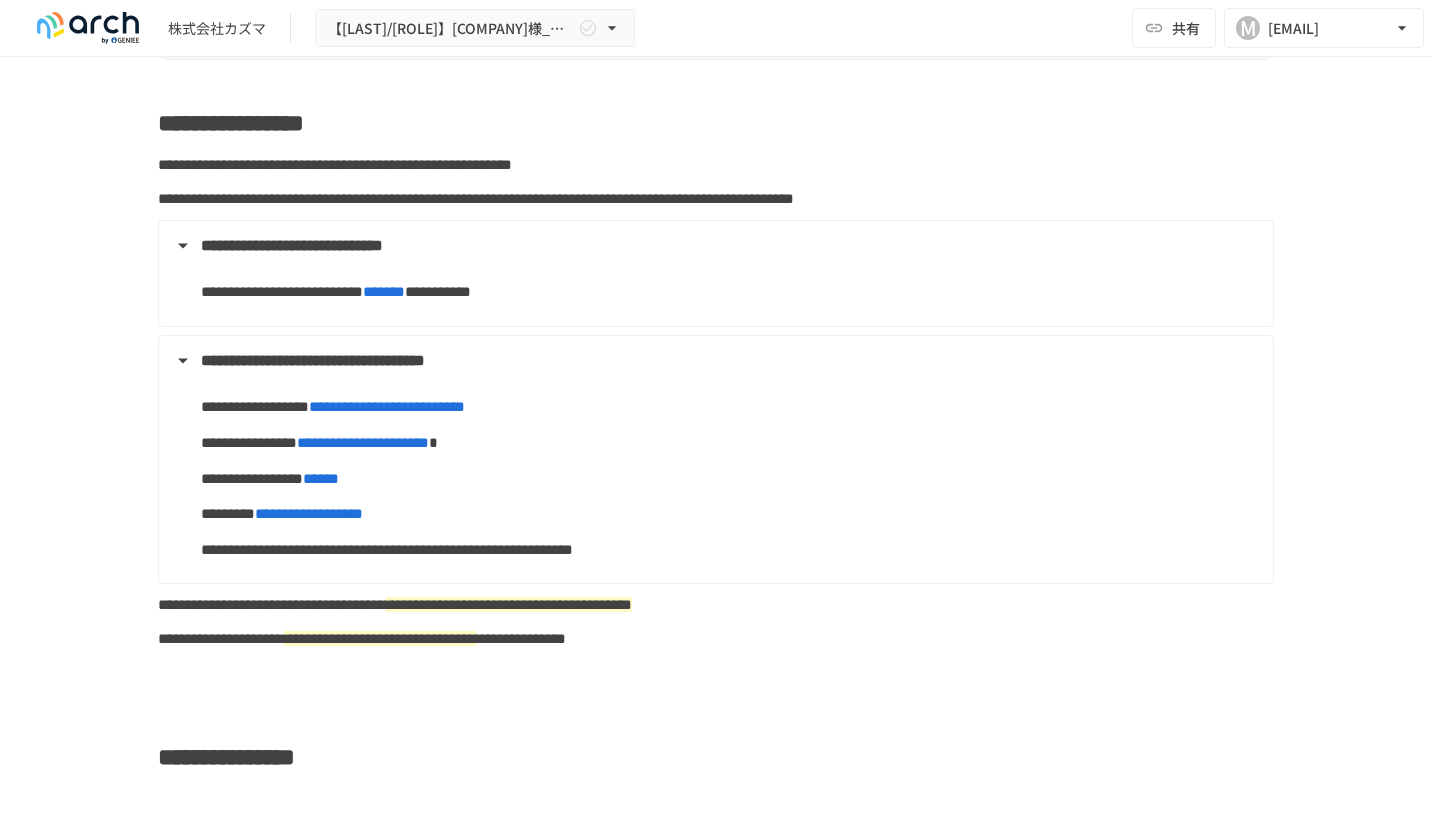 click on "**********" at bounding box center [716, 424] 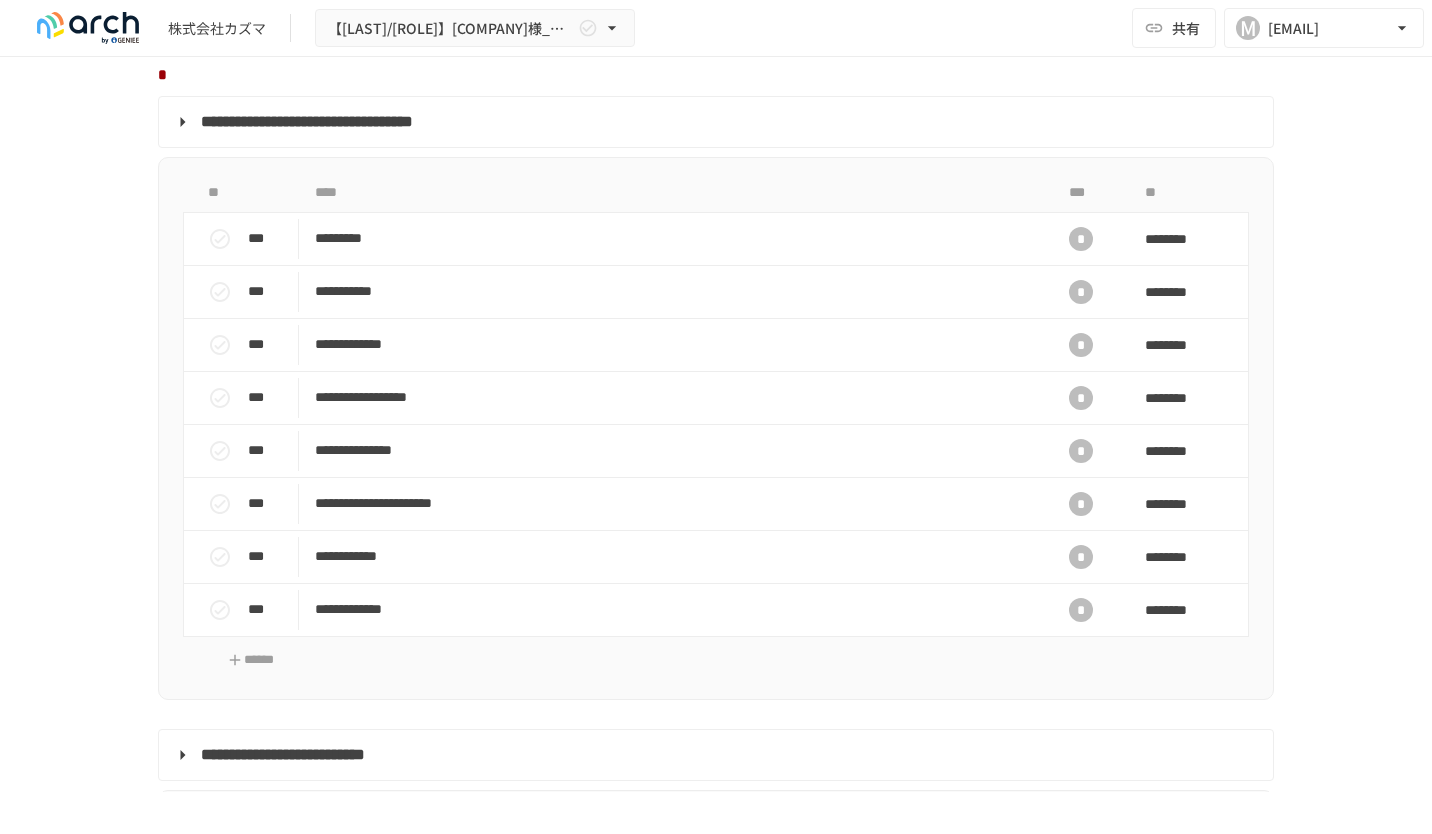 scroll, scrollTop: 2117, scrollLeft: 0, axis: vertical 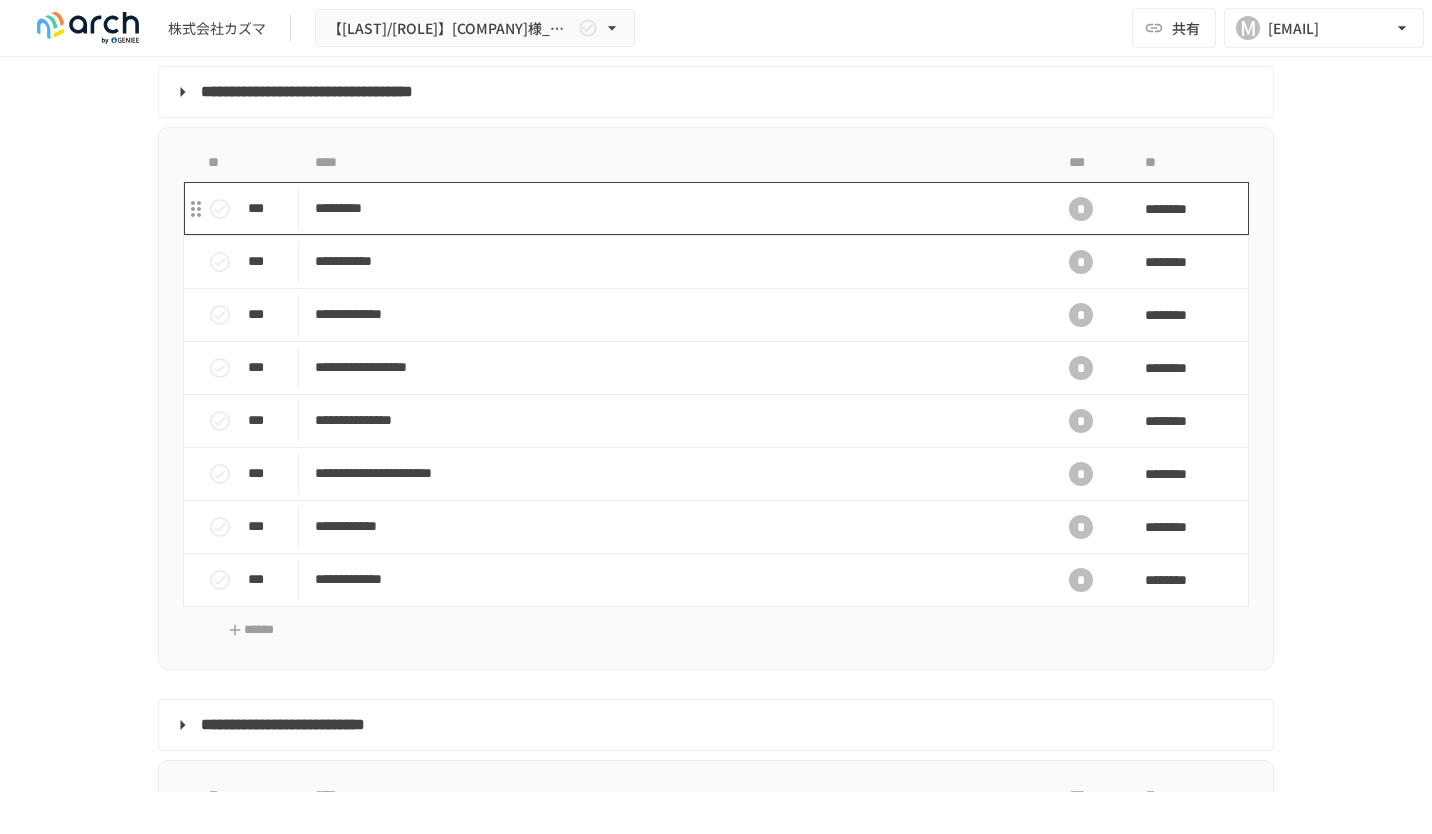 click on "*********" at bounding box center (674, 208) 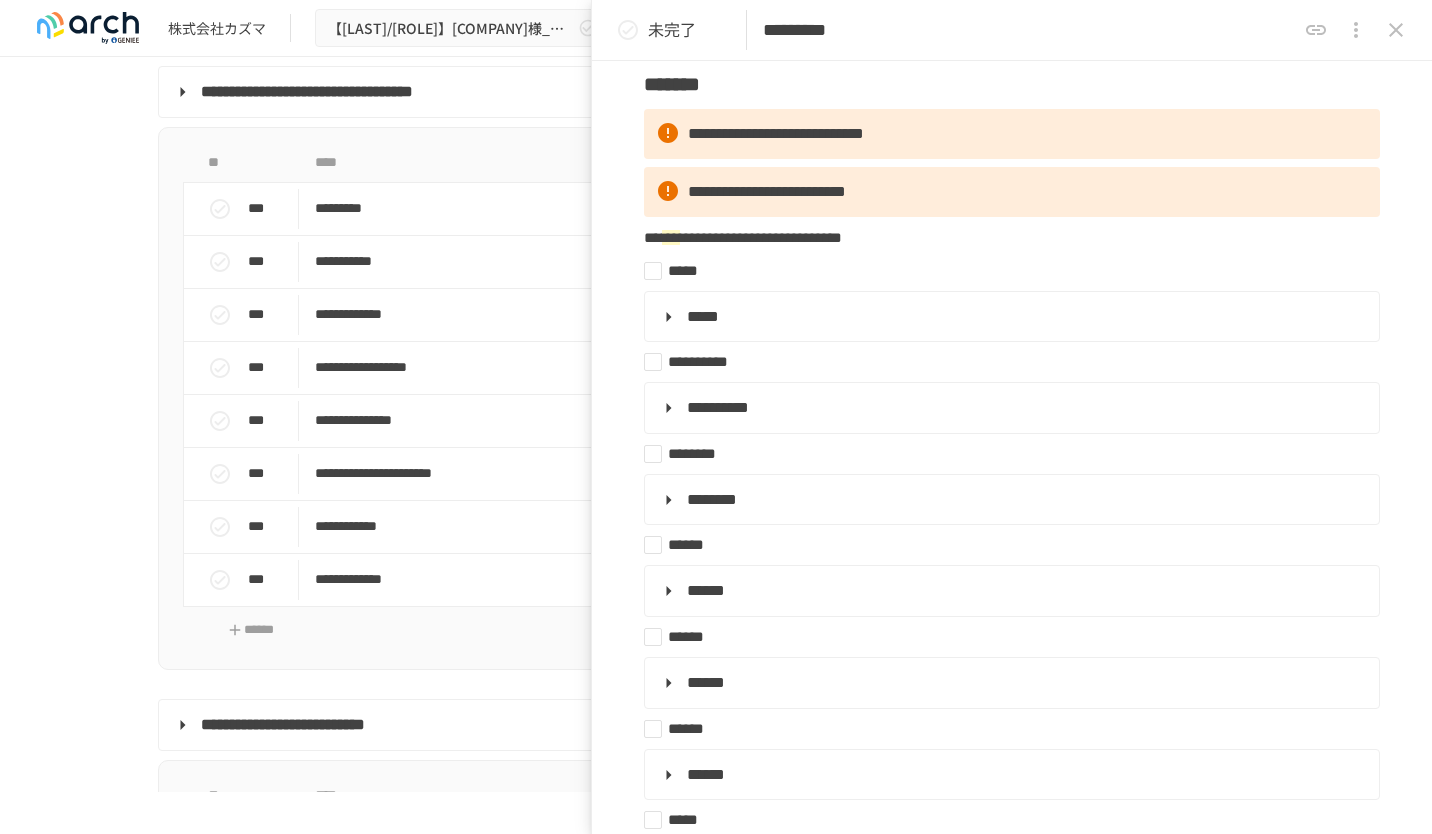 scroll, scrollTop: 151, scrollLeft: 0, axis: vertical 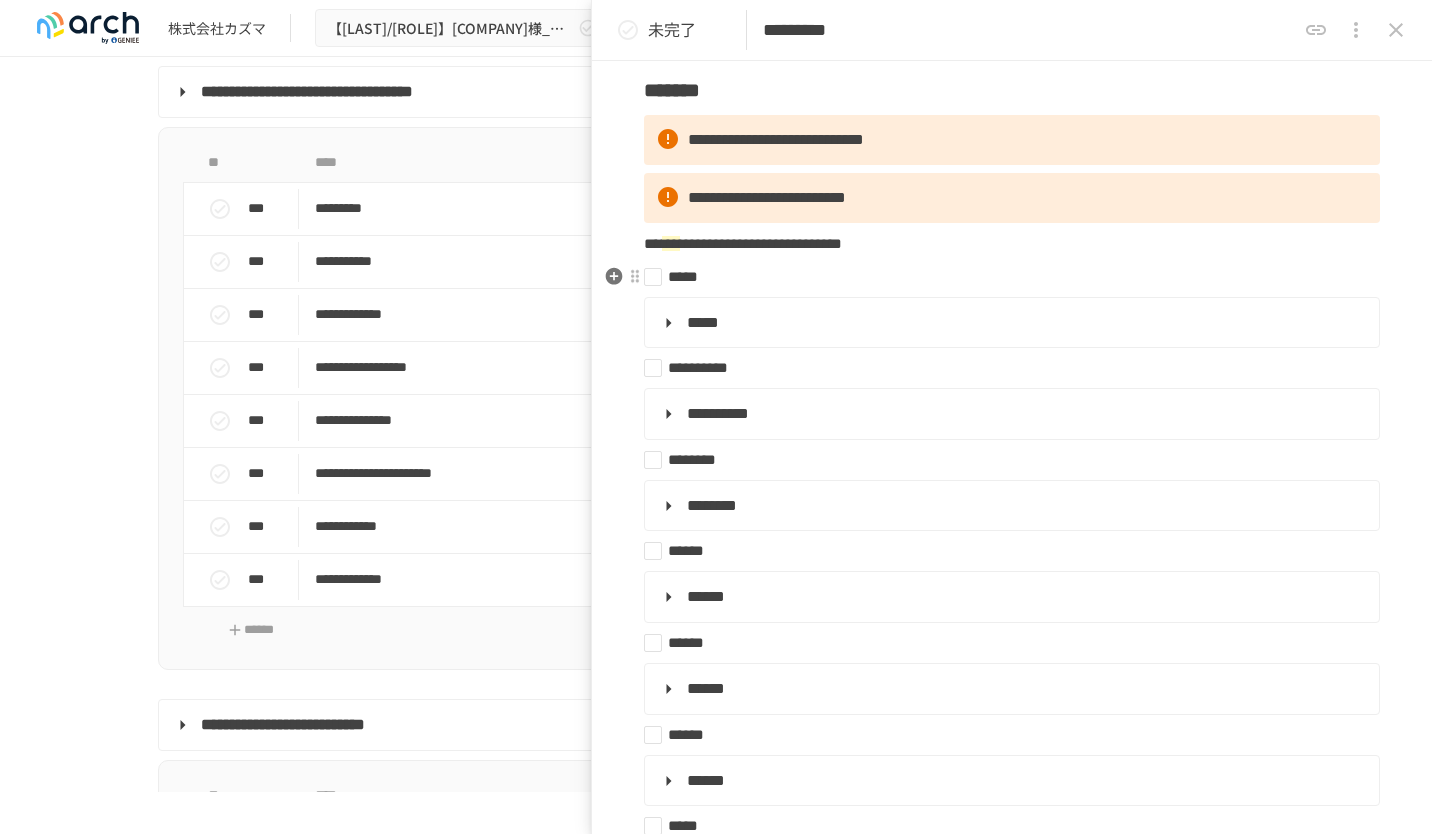 click on "*****" at bounding box center [1004, 277] 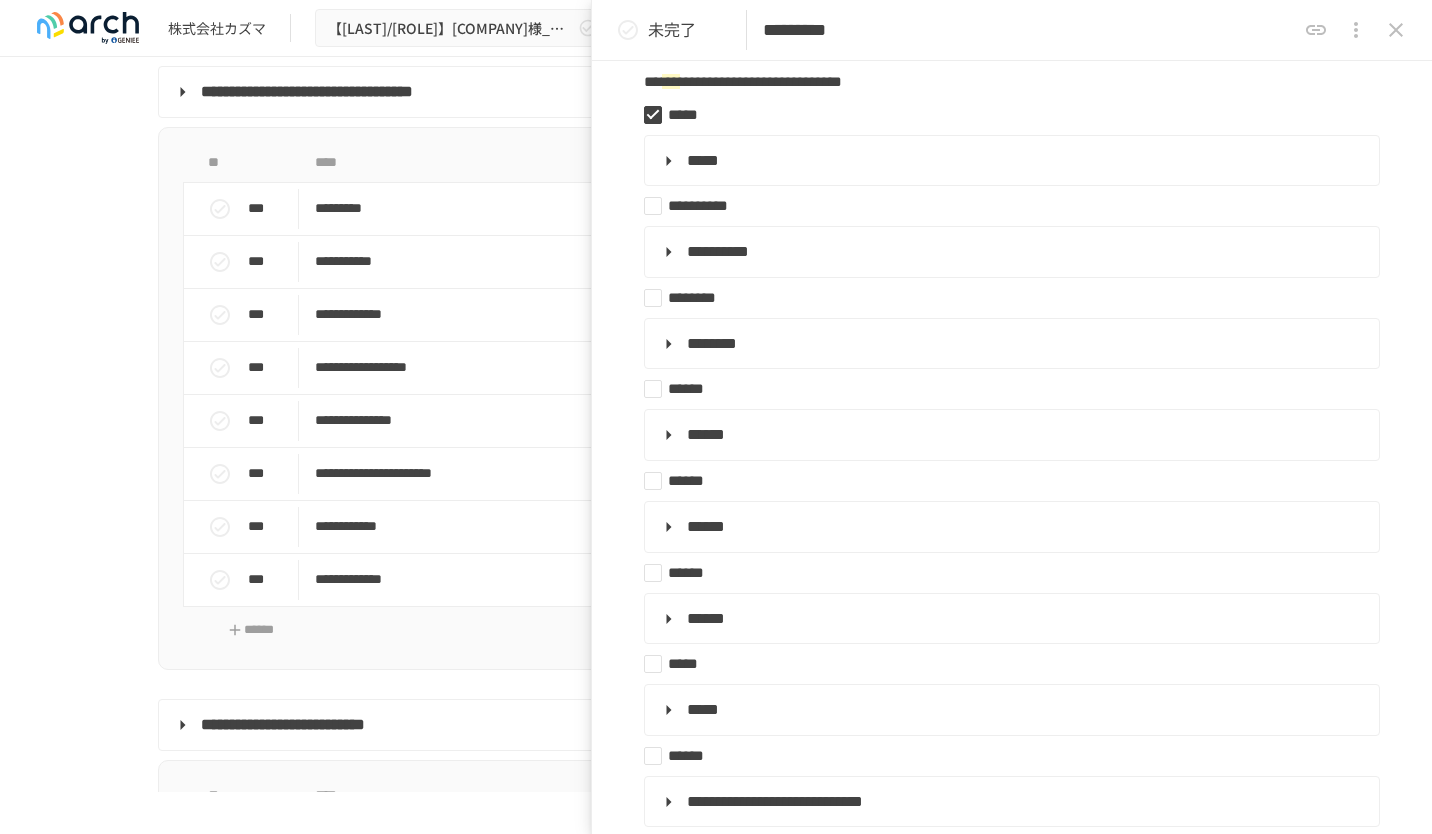 scroll, scrollTop: 351, scrollLeft: 0, axis: vertical 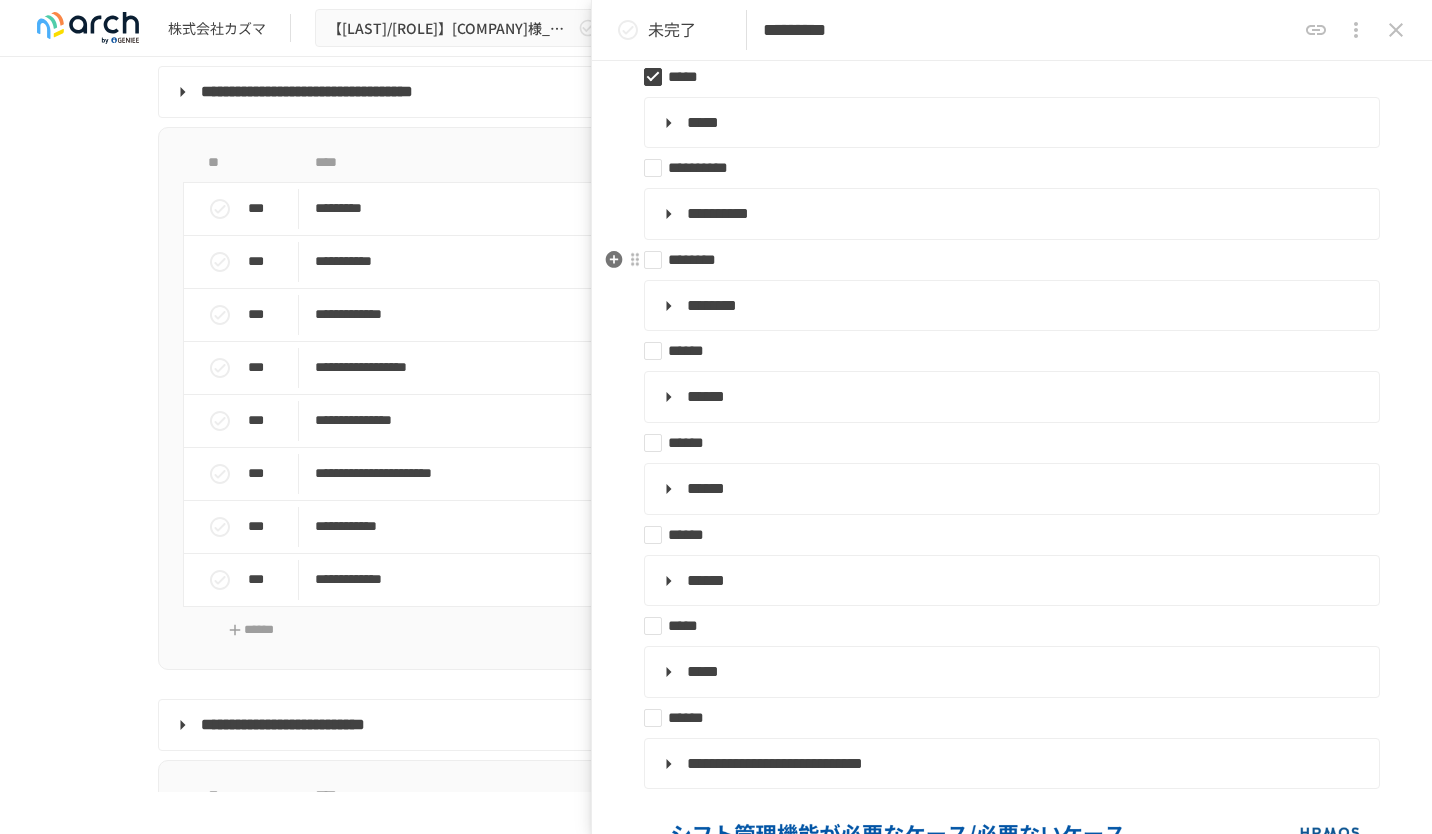 click on "********" at bounding box center (1004, 260) 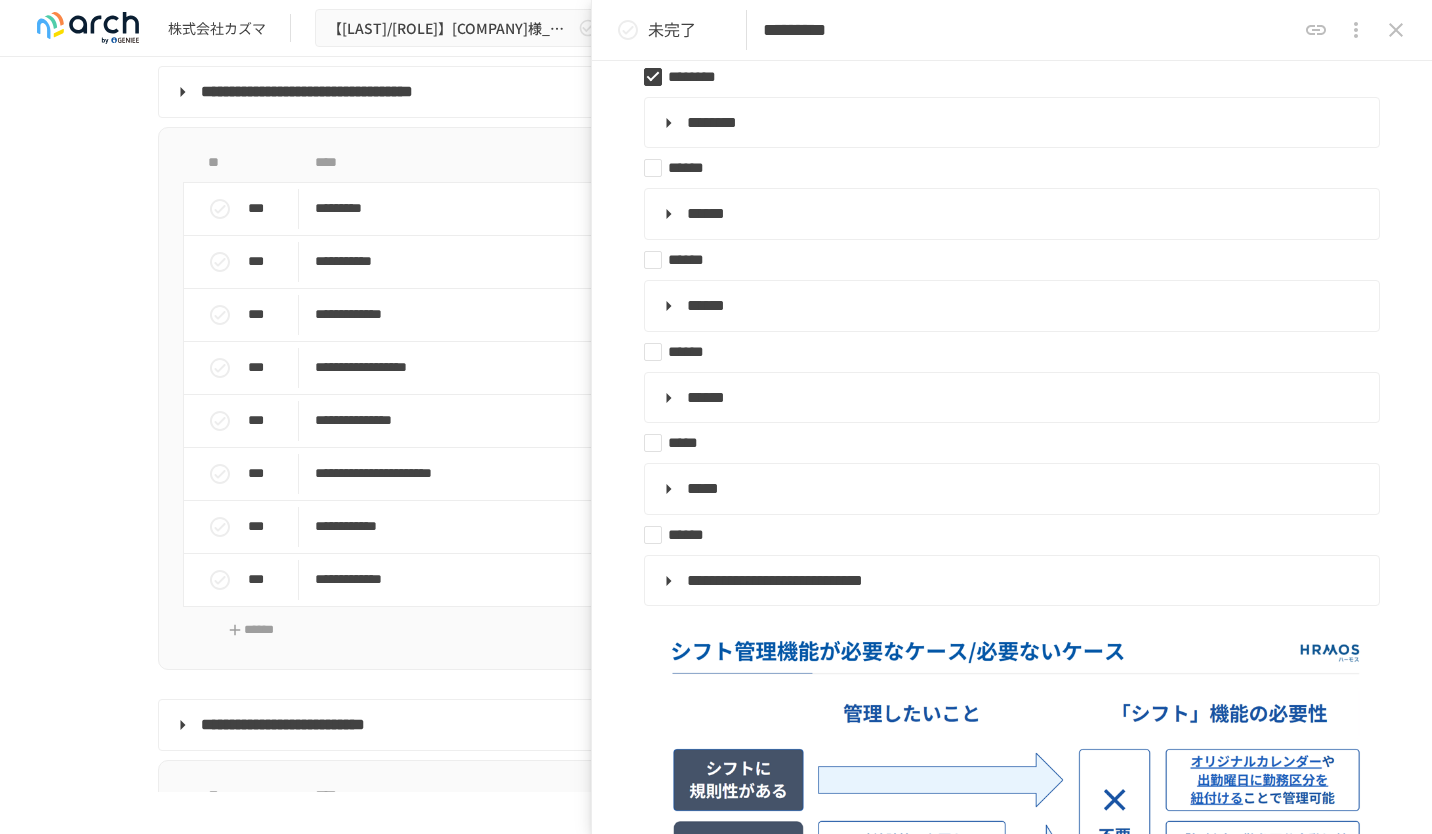 scroll, scrollTop: 536, scrollLeft: 0, axis: vertical 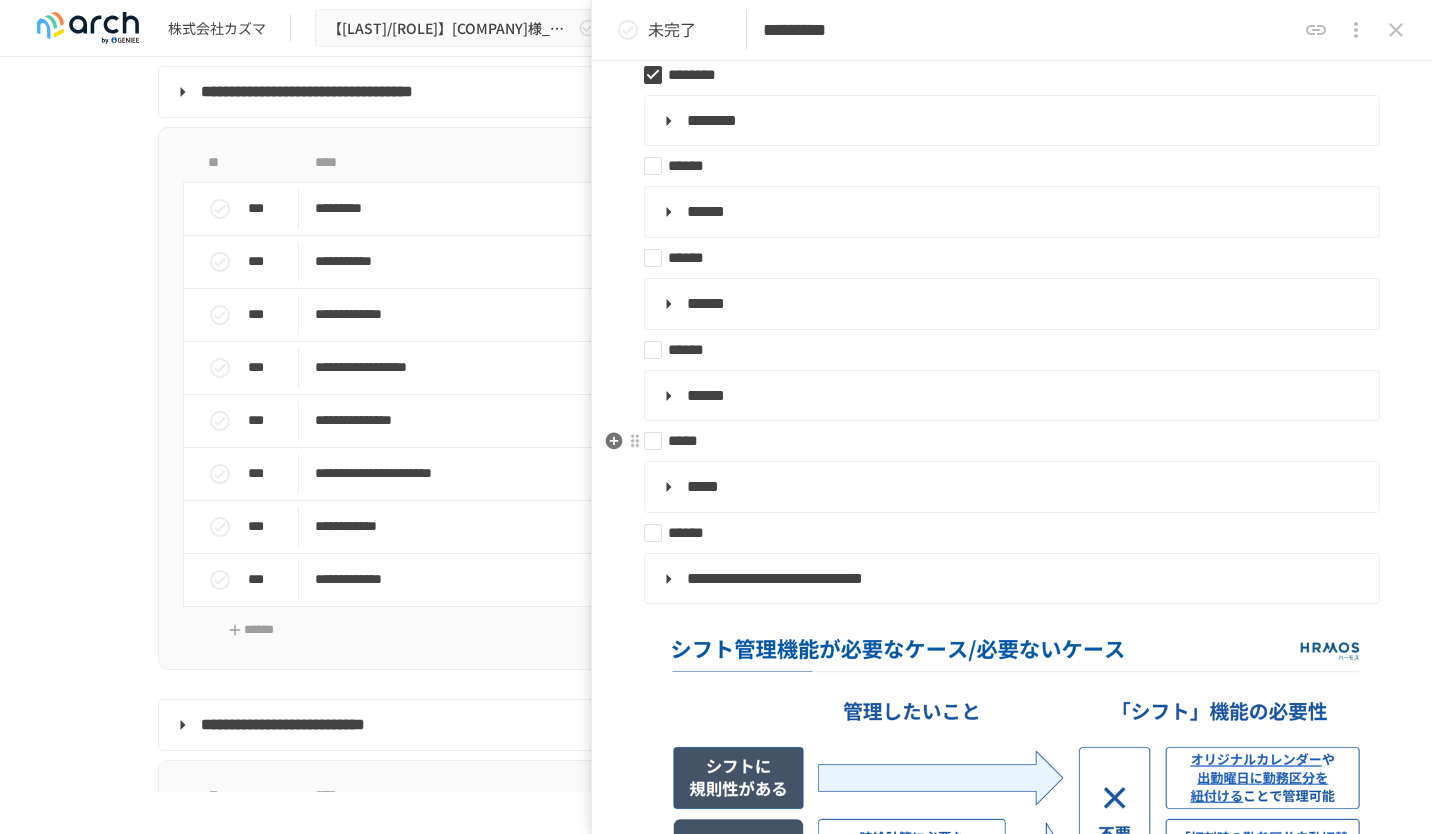 click on "*****" at bounding box center [1004, 441] 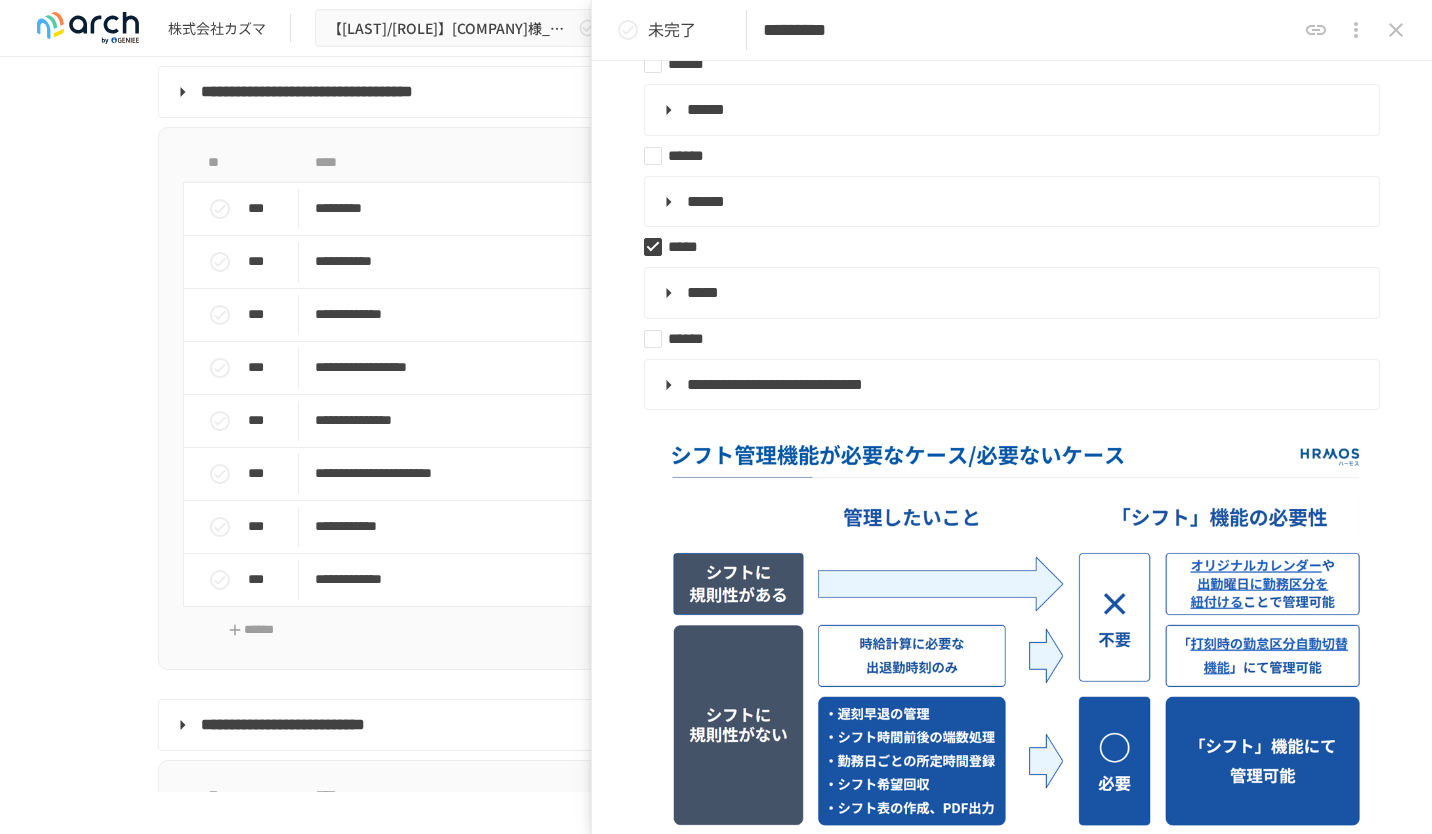 scroll, scrollTop: 727, scrollLeft: 0, axis: vertical 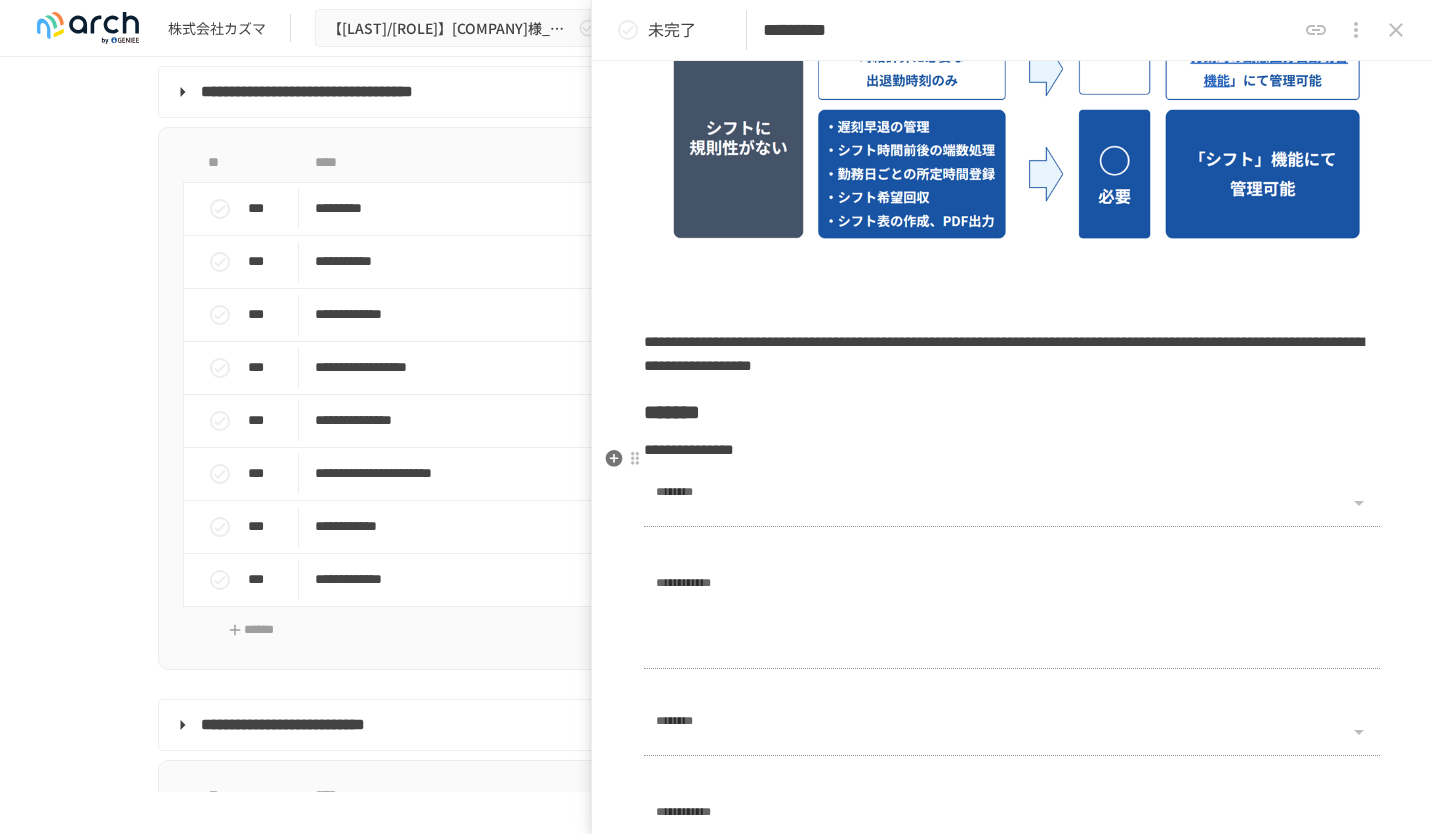 click at bounding box center [1358, 503] 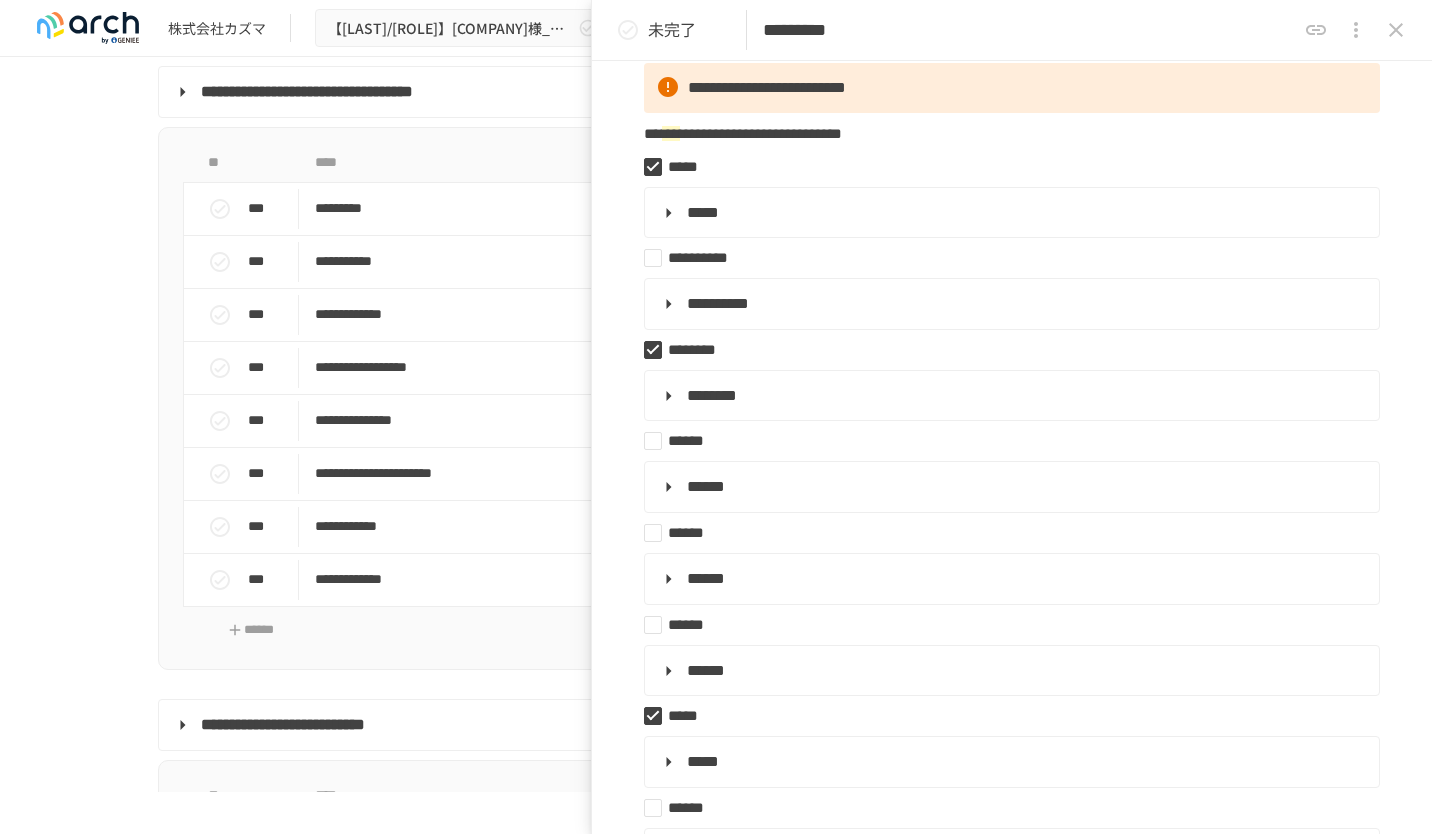 scroll, scrollTop: 0, scrollLeft: 0, axis: both 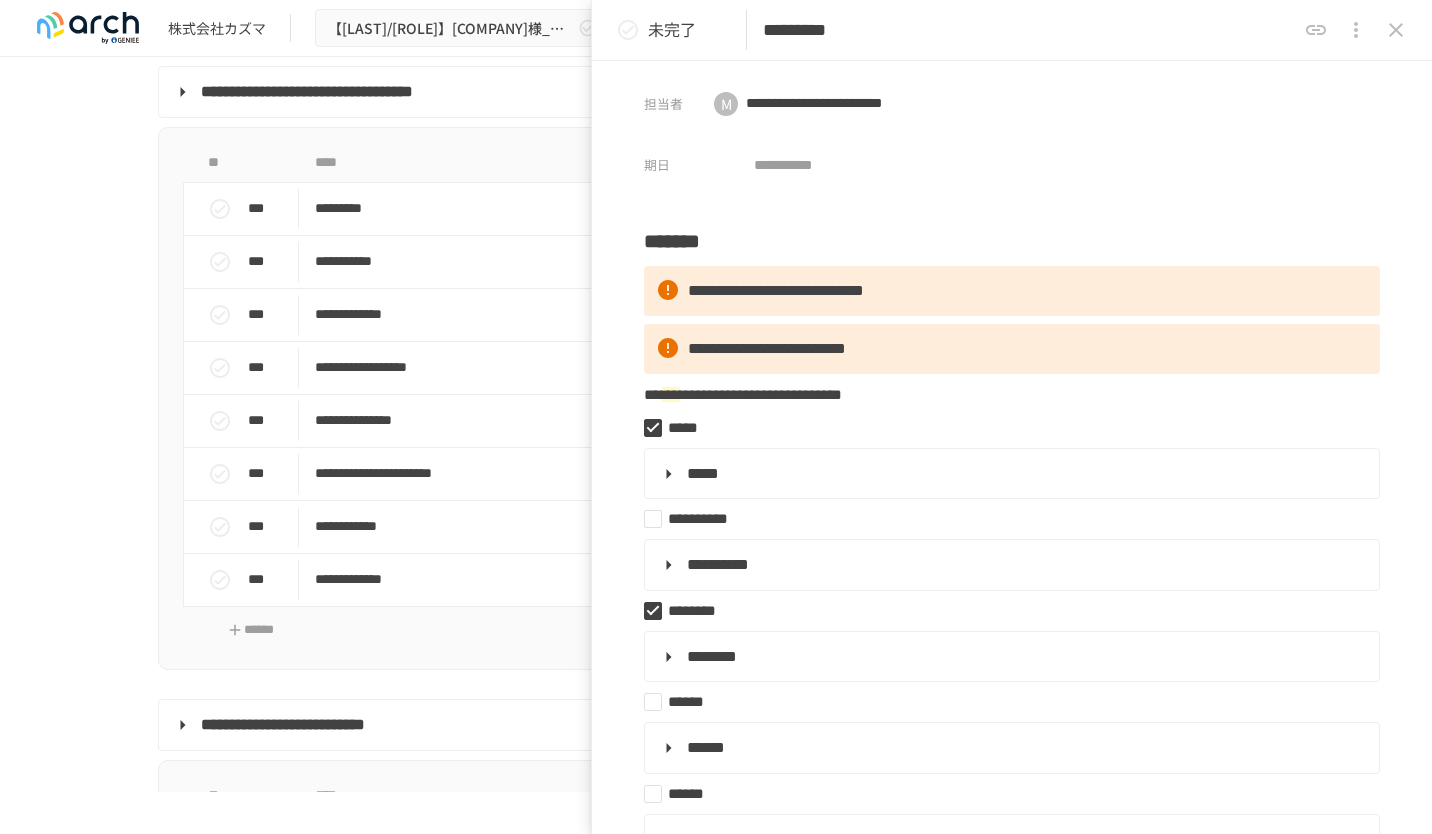 click 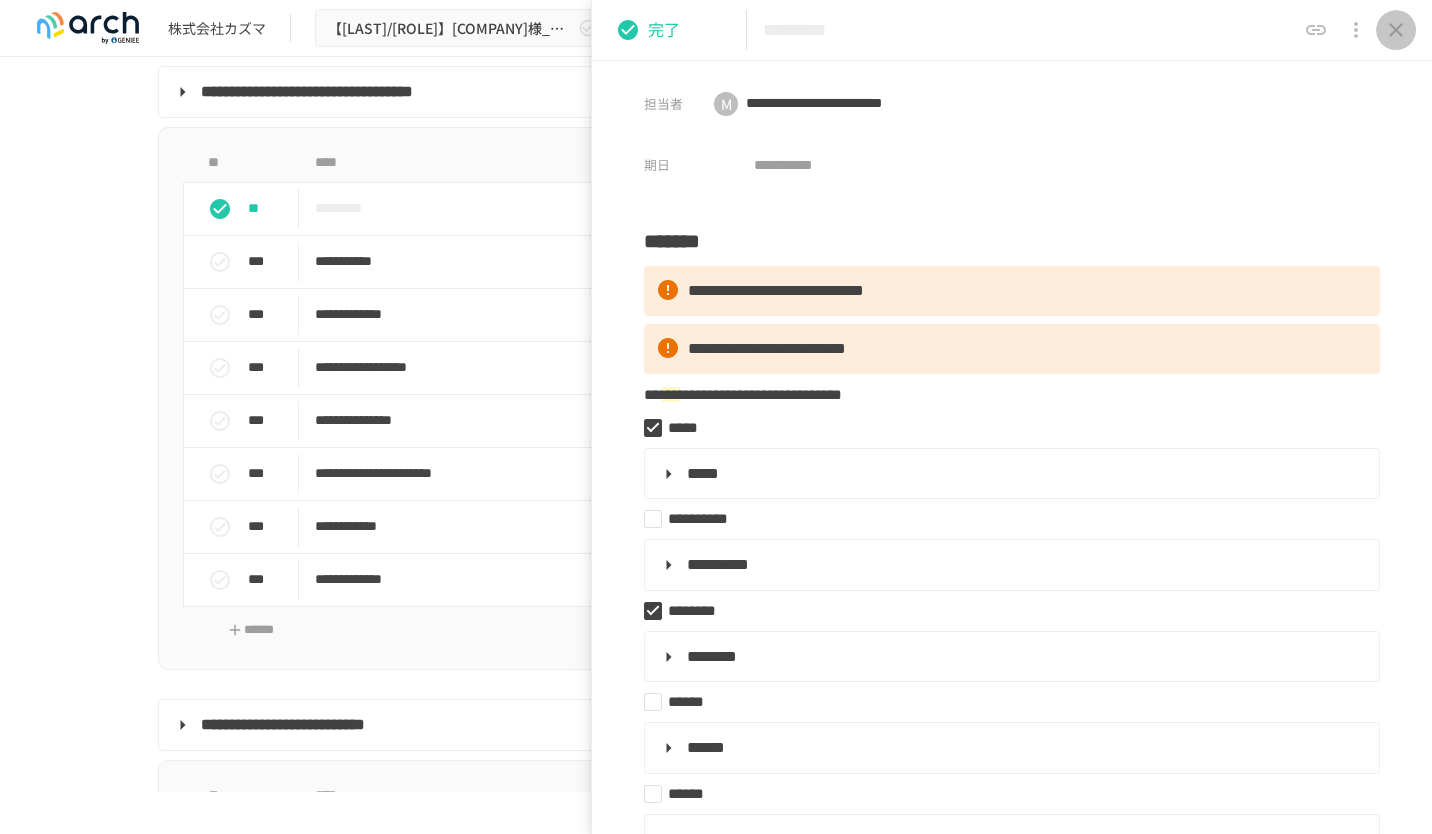 click 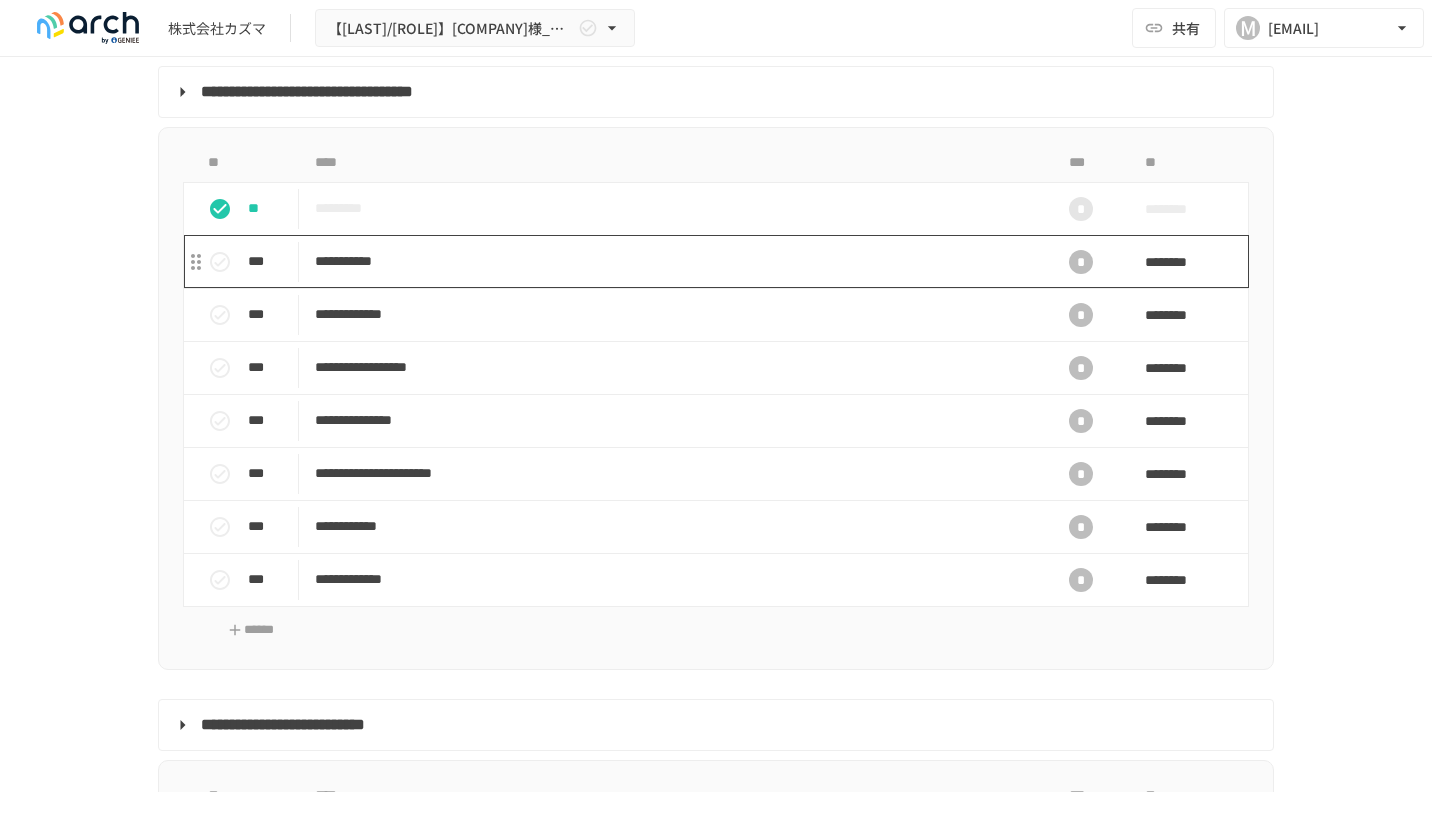 click on "**********" at bounding box center [674, 261] 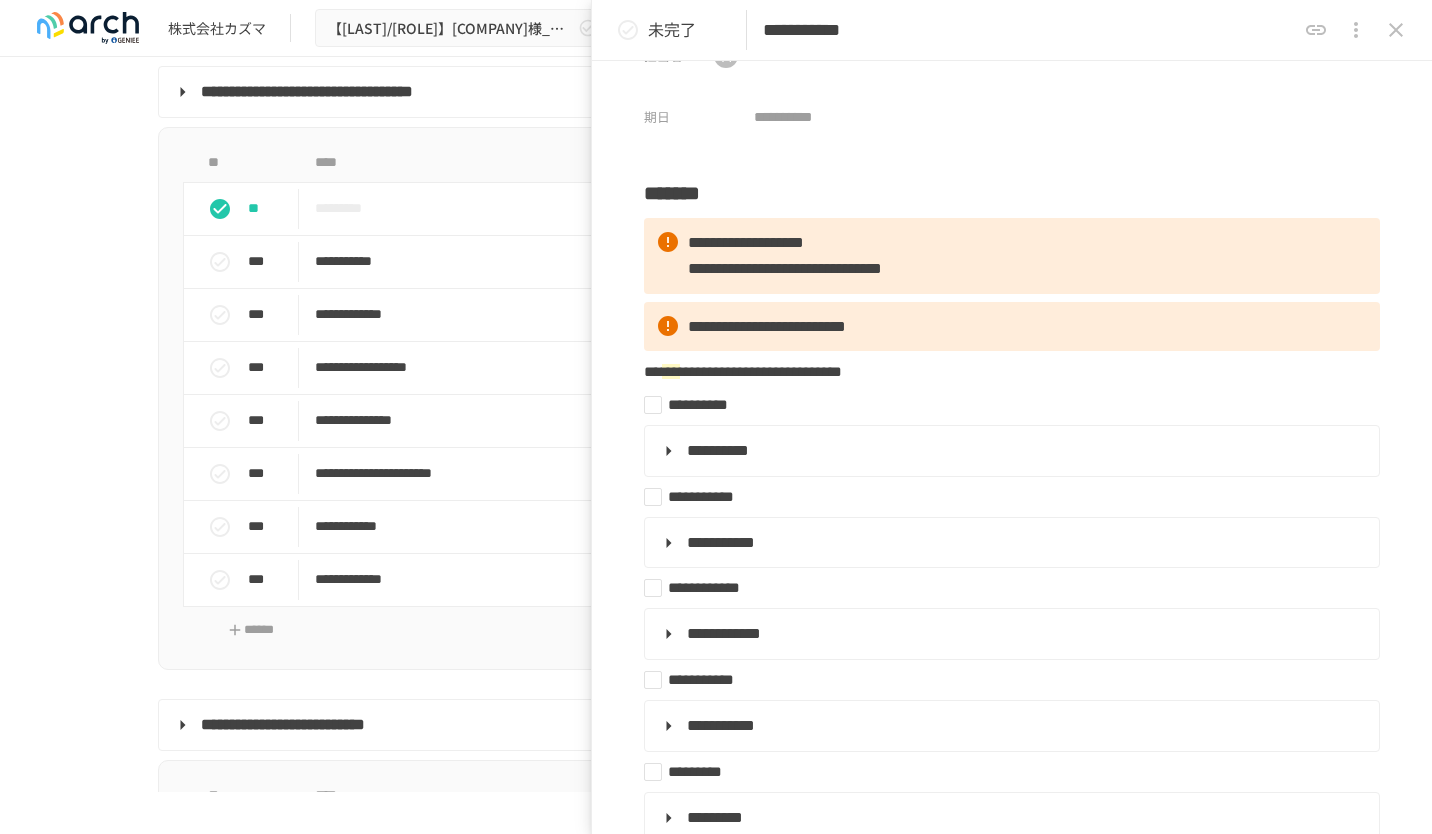scroll, scrollTop: 0, scrollLeft: 0, axis: both 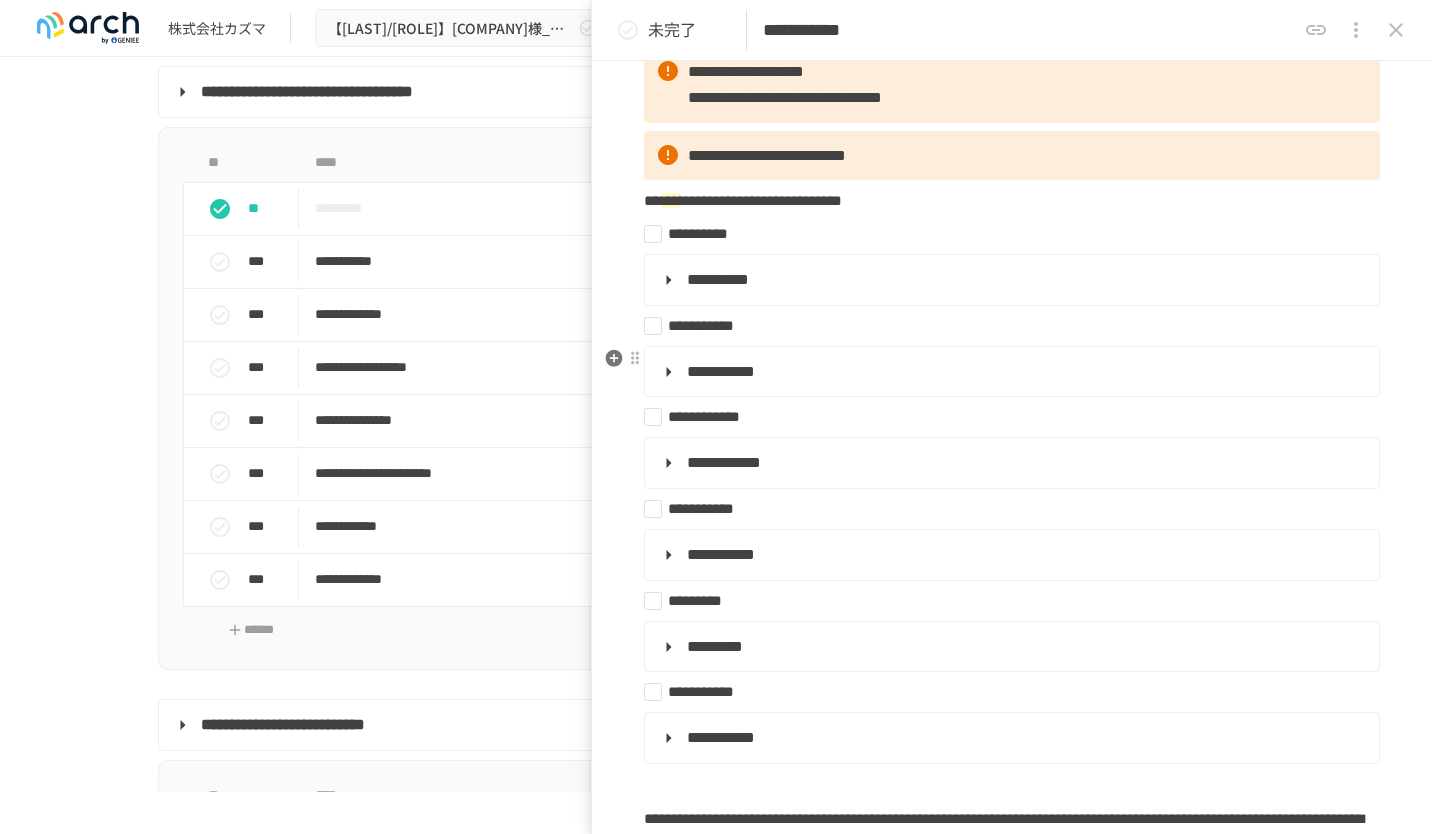 click on "**********" at bounding box center [1010, 372] 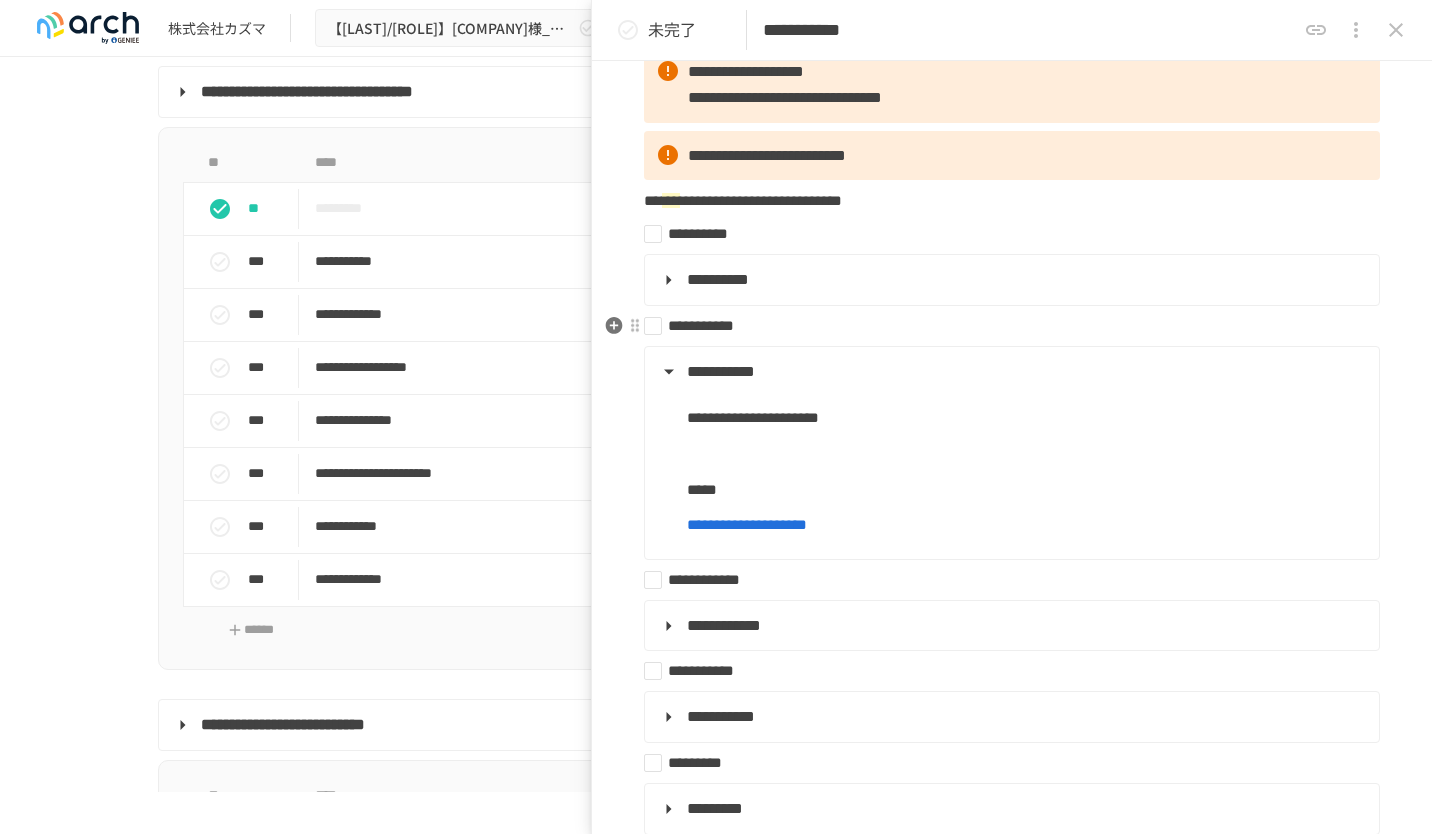click on "**********" at bounding box center [1004, 326] 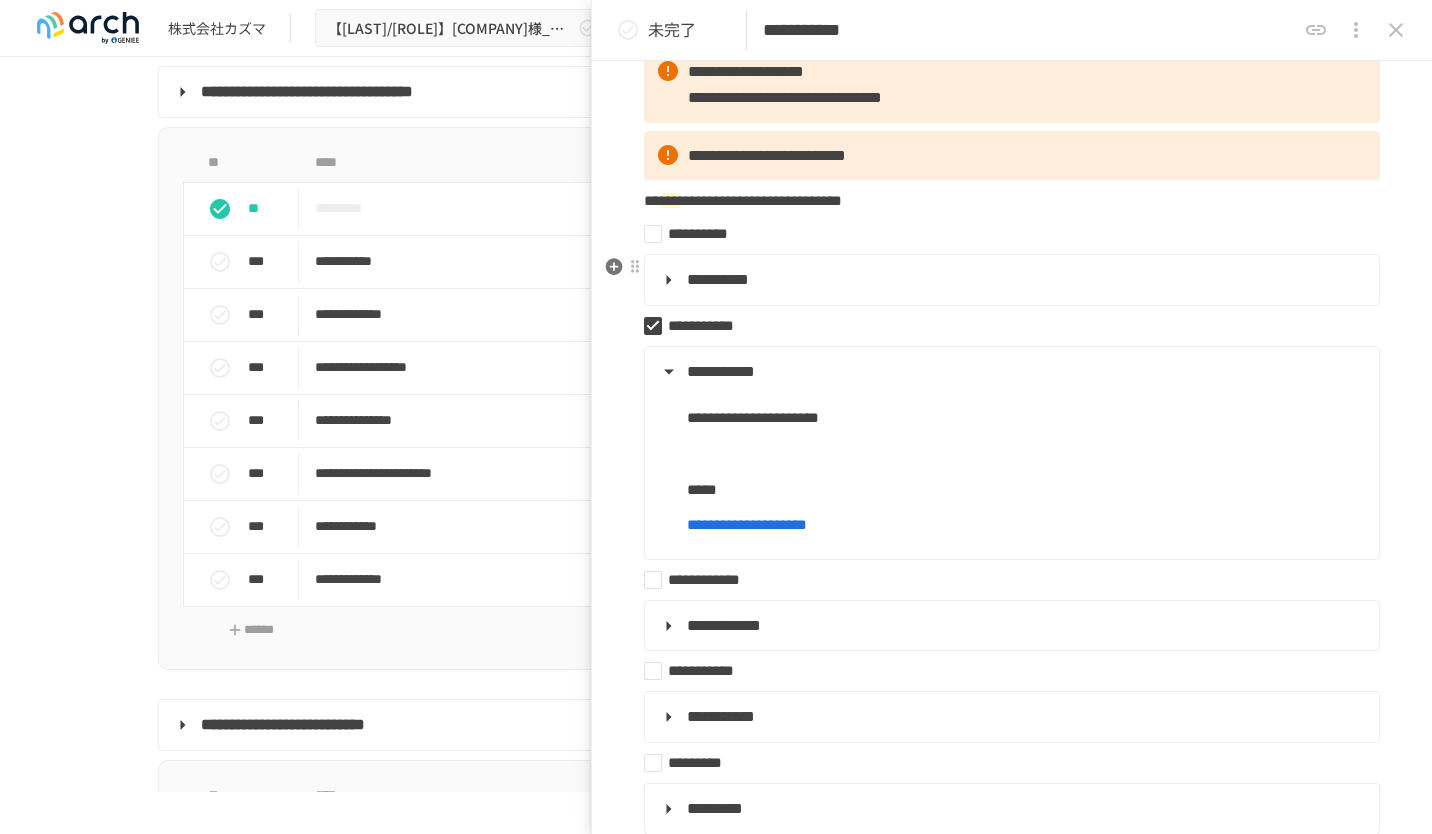 click on "**********" at bounding box center (1010, 280) 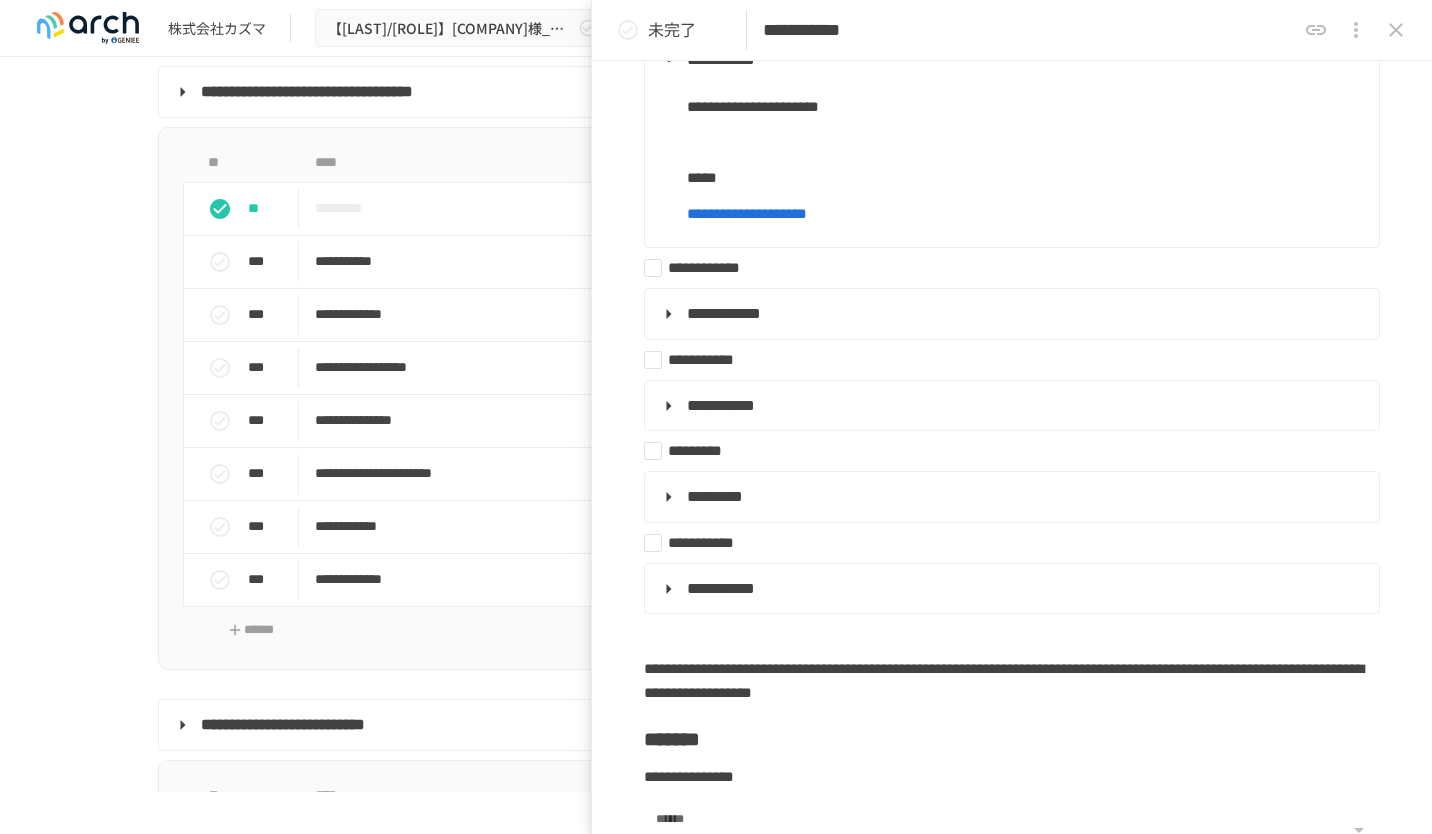 scroll, scrollTop: 701, scrollLeft: 0, axis: vertical 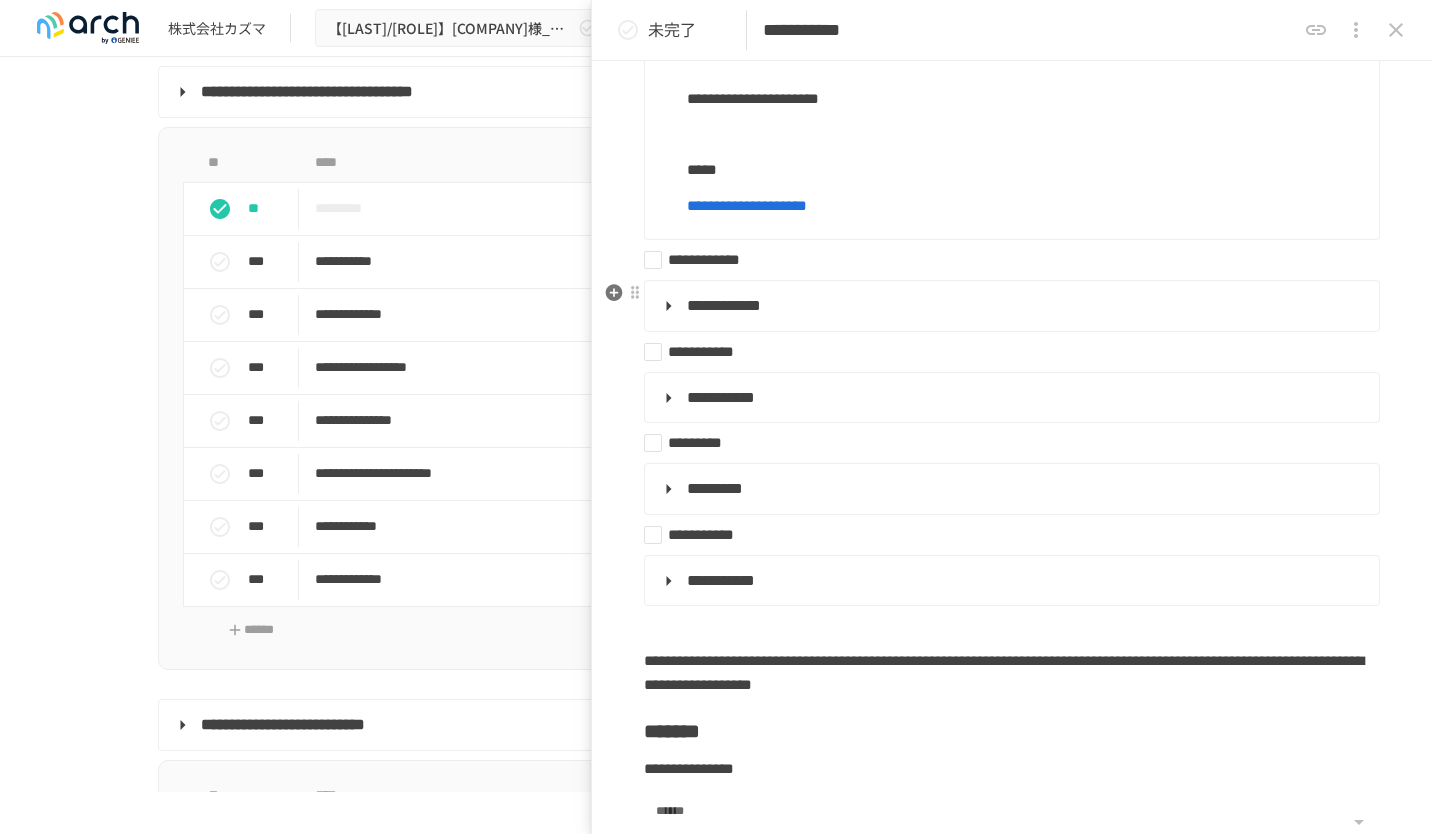 click on "**********" at bounding box center (1010, 306) 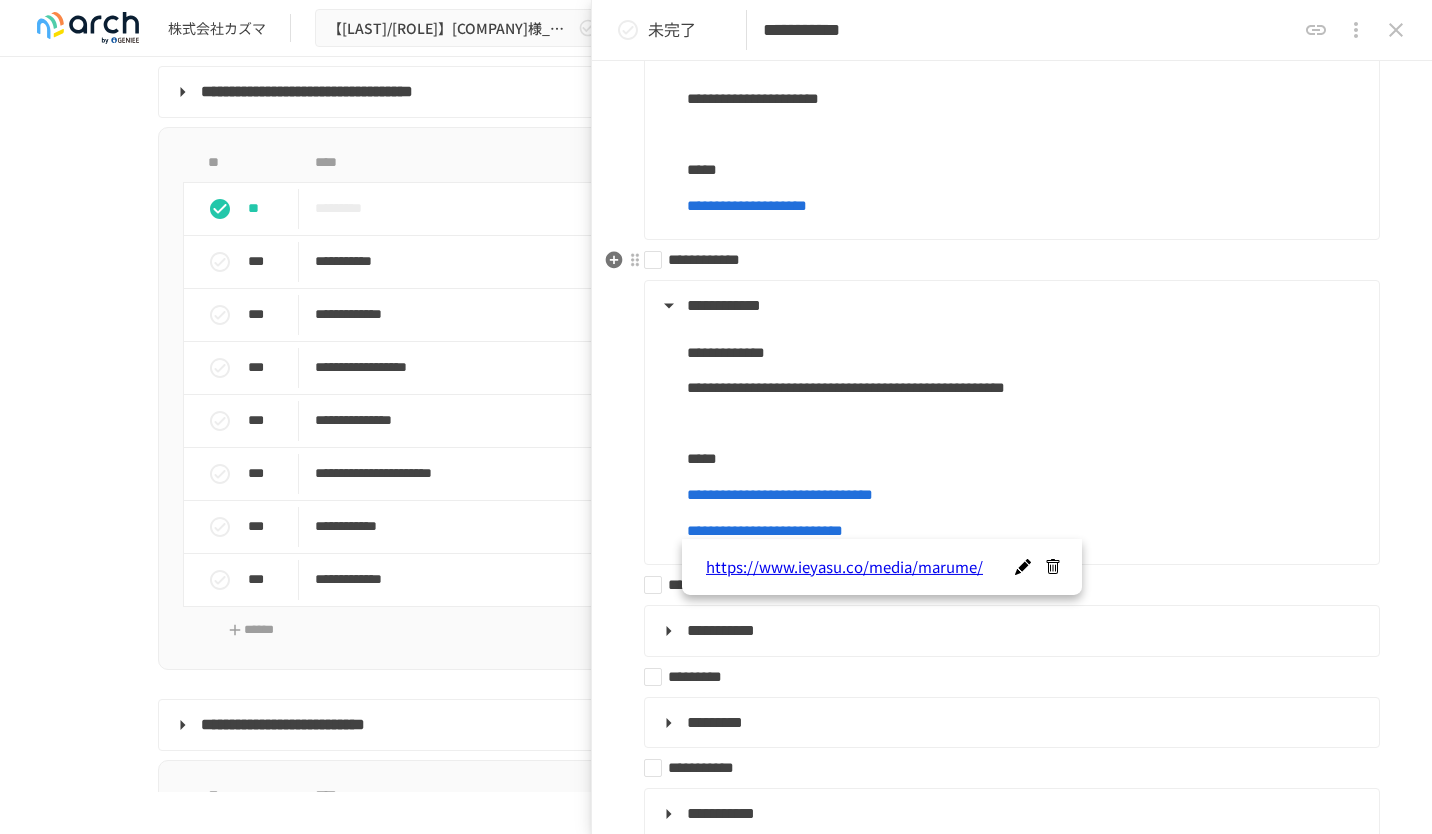 click on "**********" at bounding box center (1004, 260) 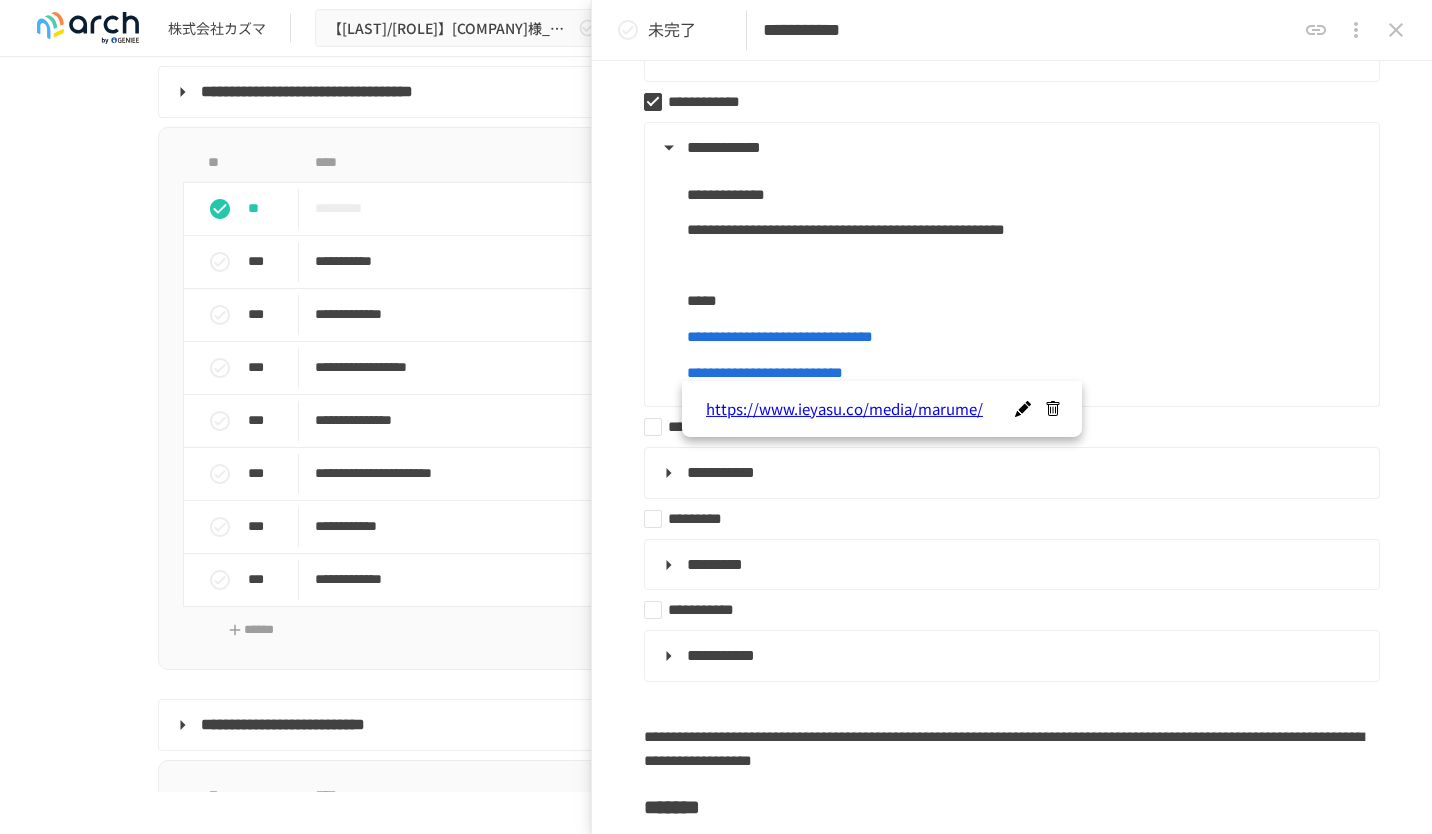 scroll, scrollTop: 870, scrollLeft: 0, axis: vertical 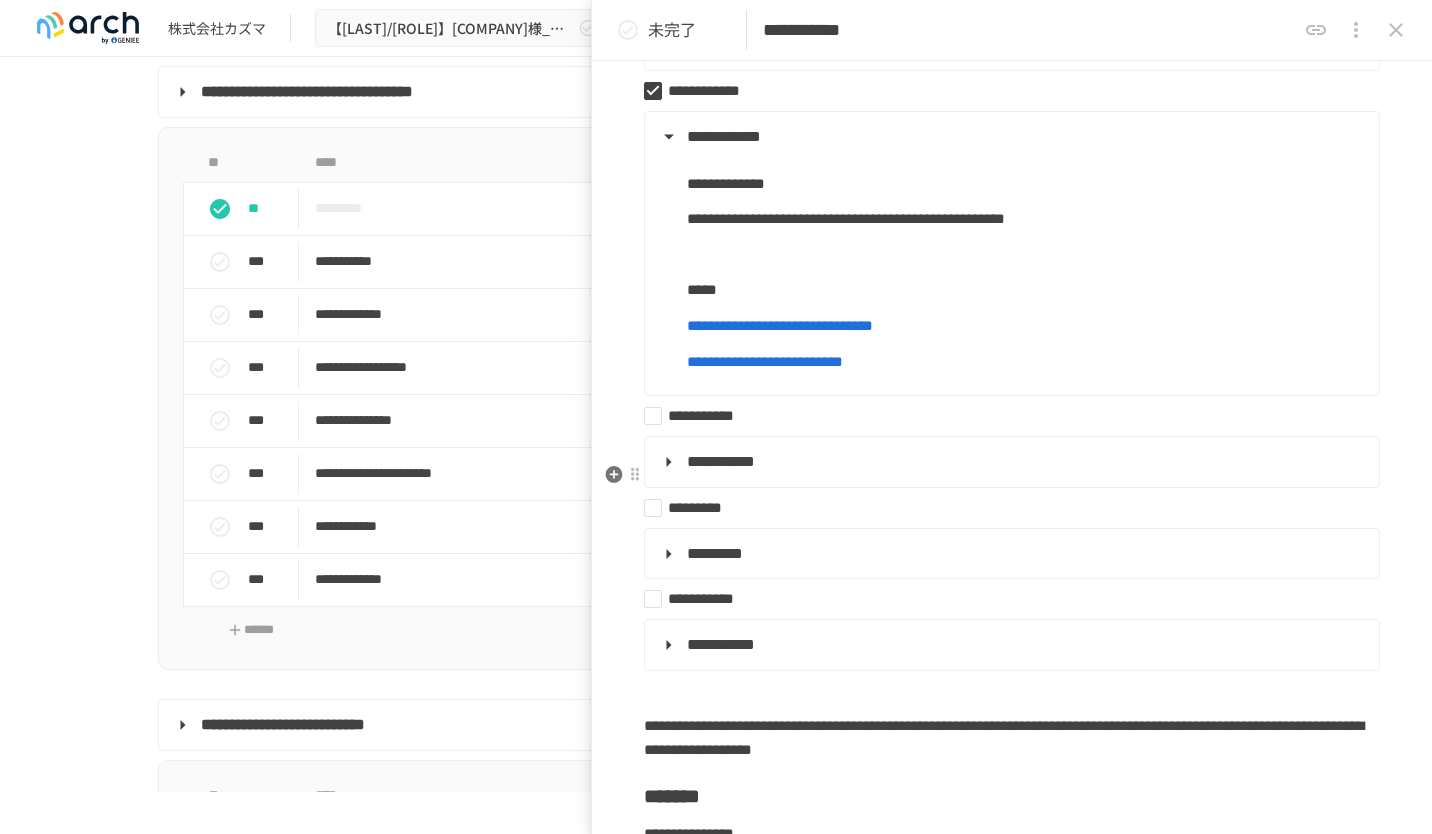 click on "**********" at bounding box center [721, 461] 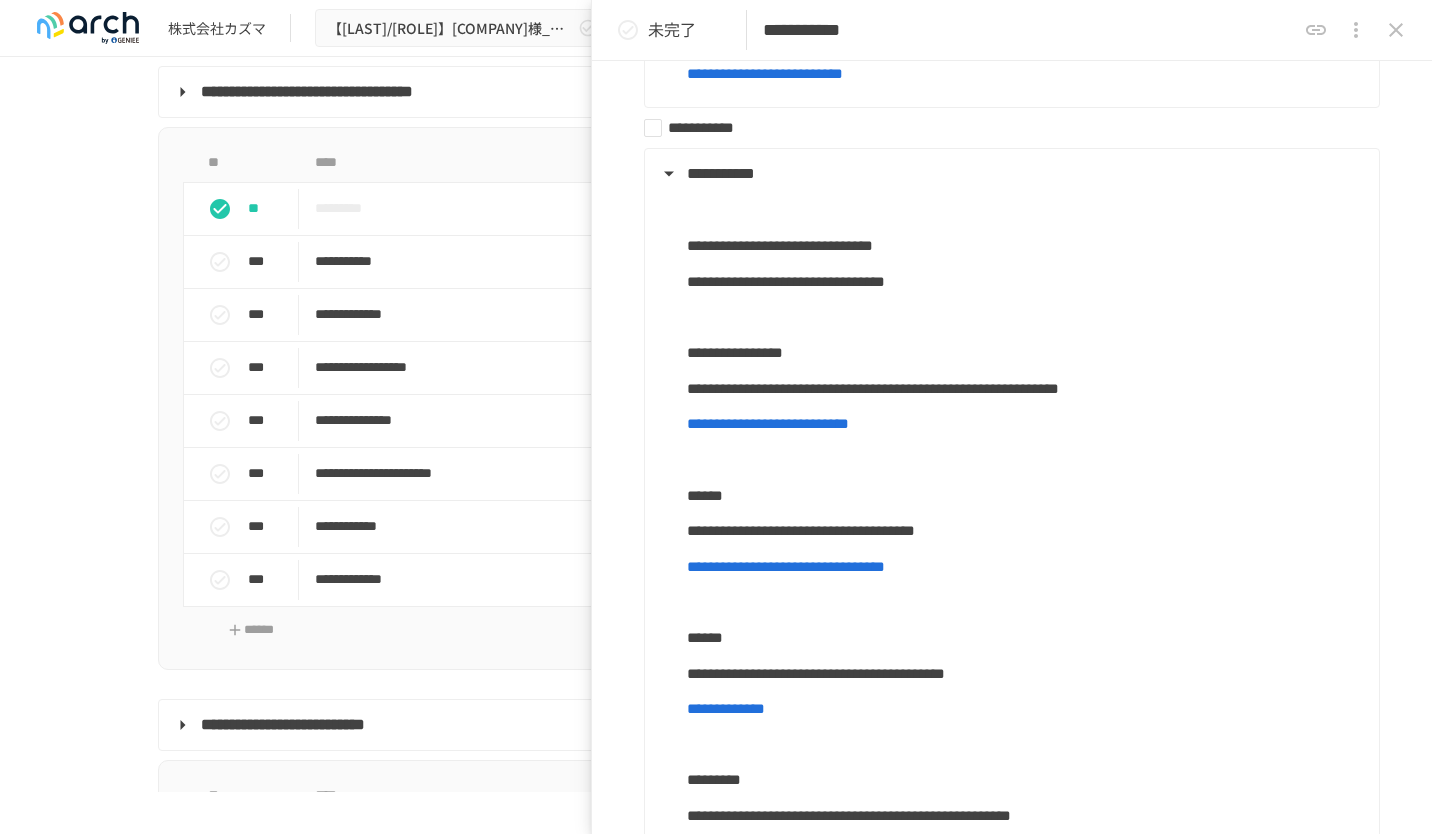 scroll, scrollTop: 1168, scrollLeft: 0, axis: vertical 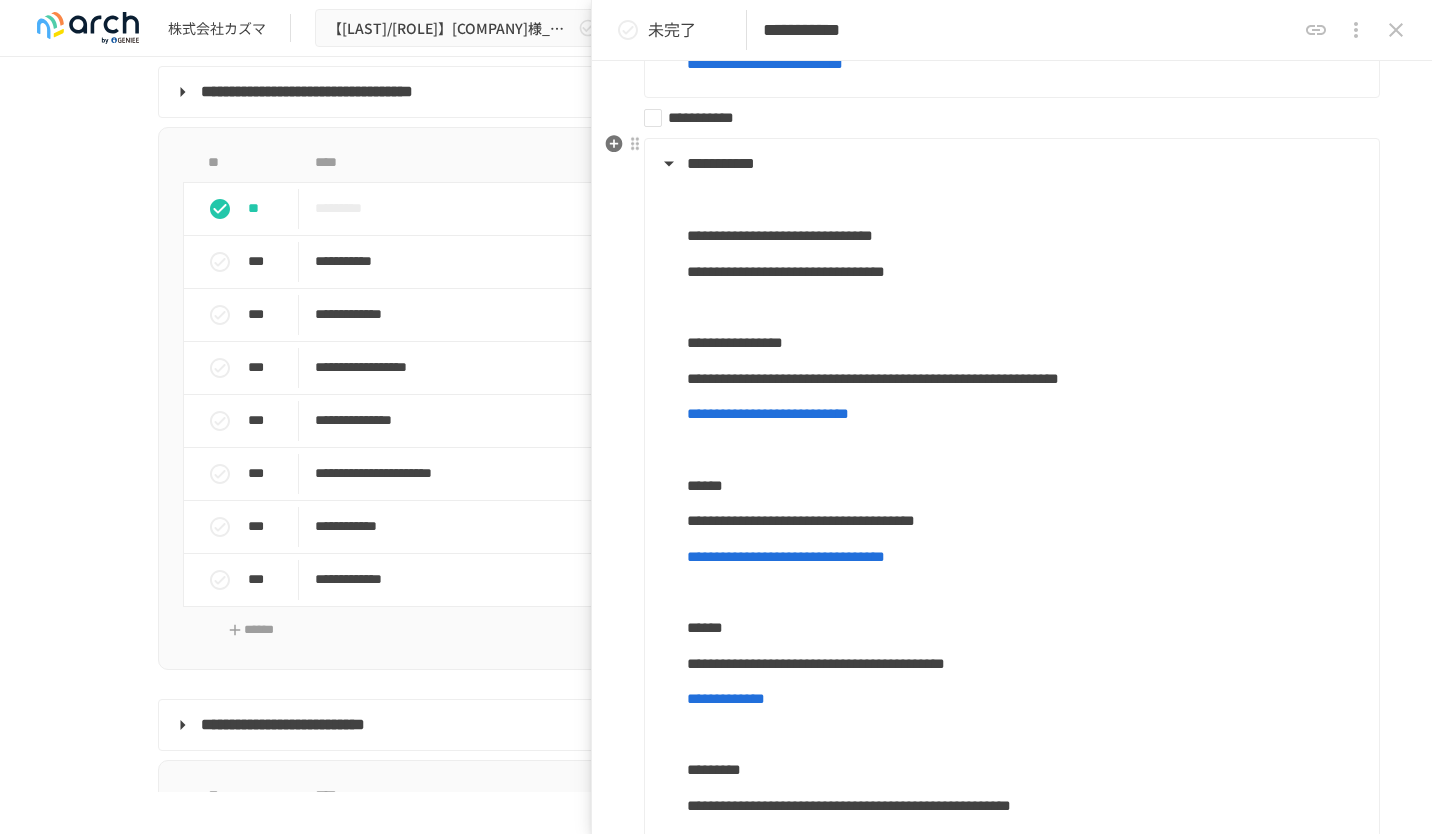 click on "**********" at bounding box center [1004, 118] 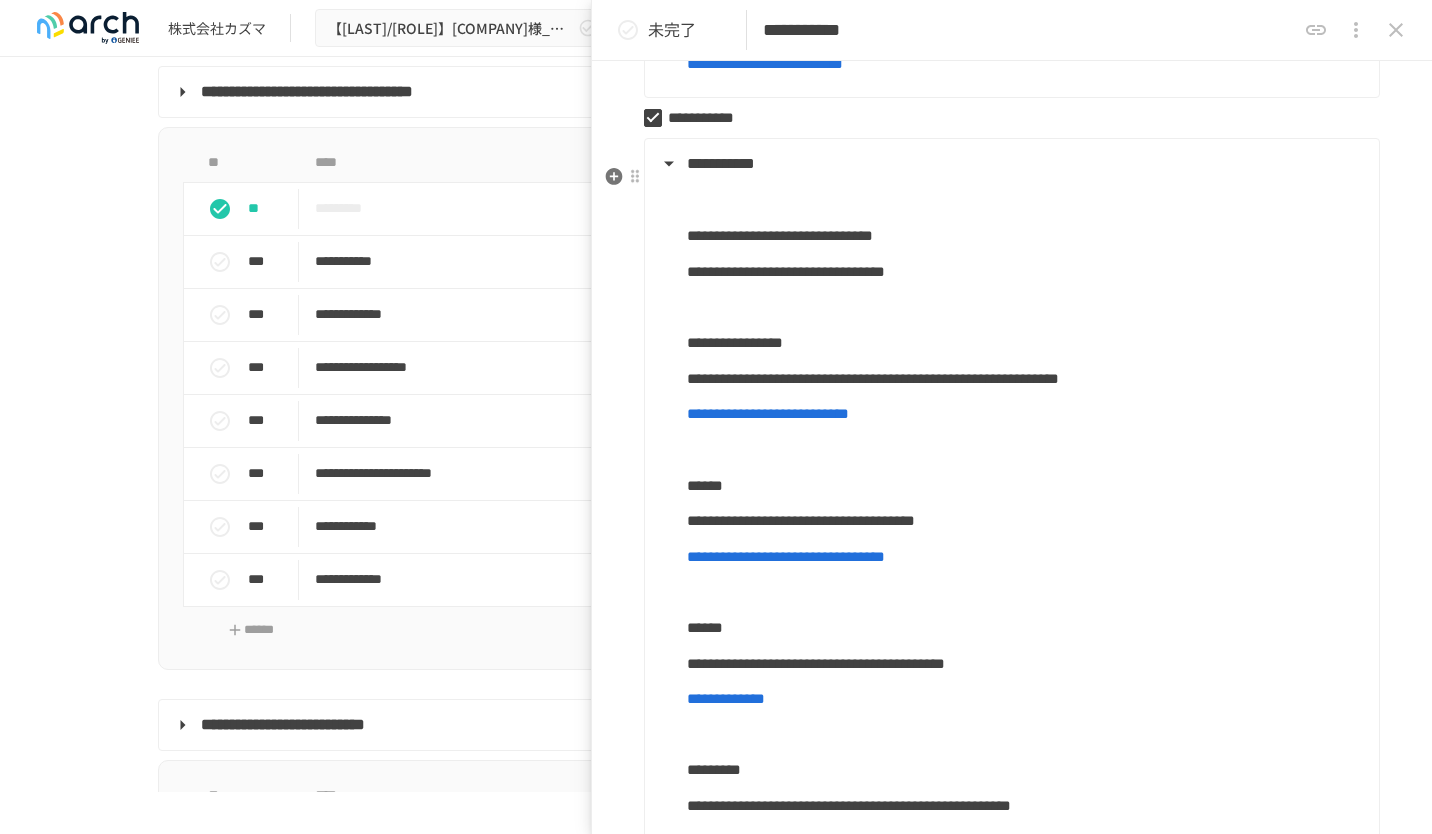 click on "**********" at bounding box center (1010, 164) 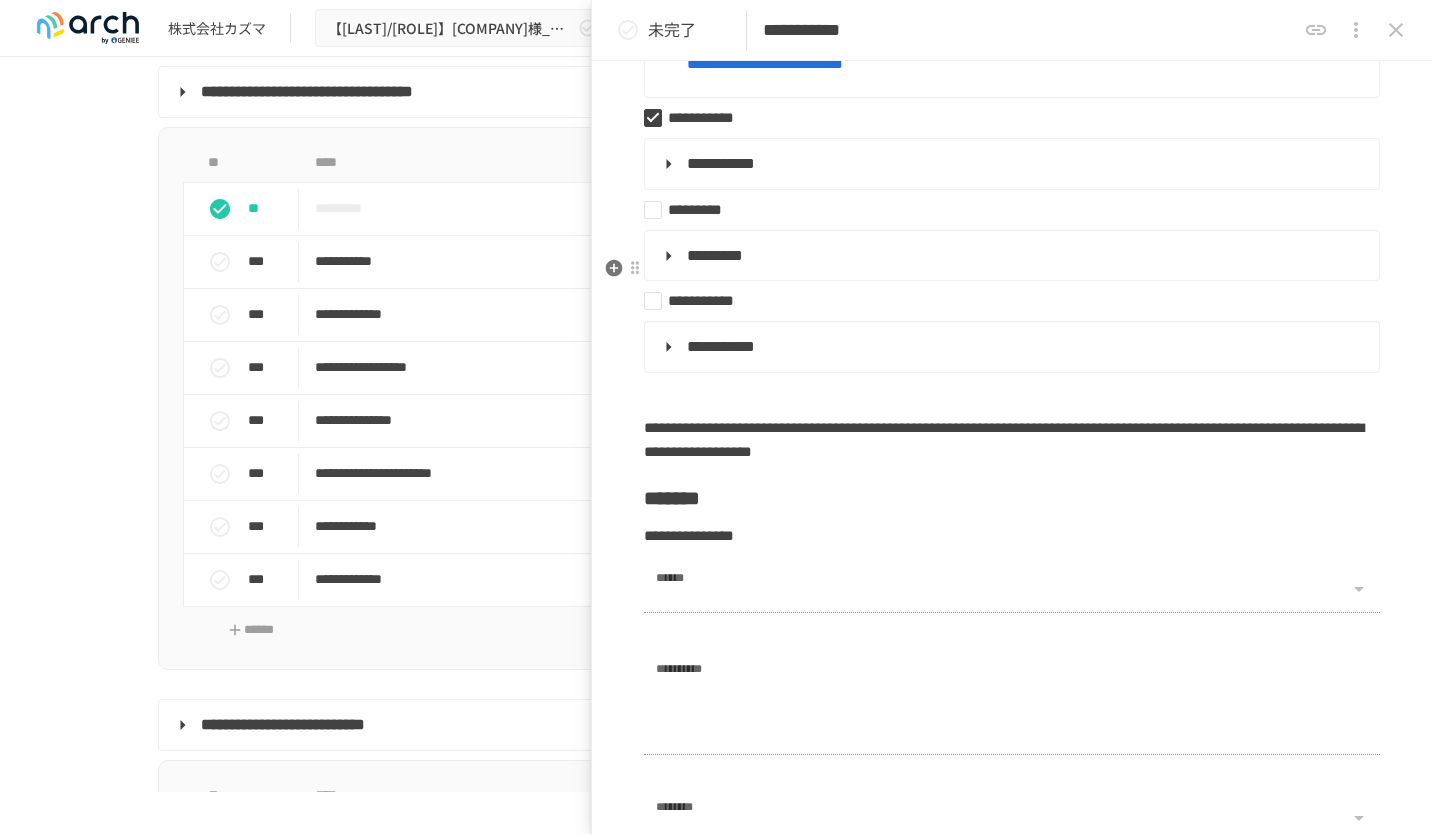 click on "*********" at bounding box center [715, 255] 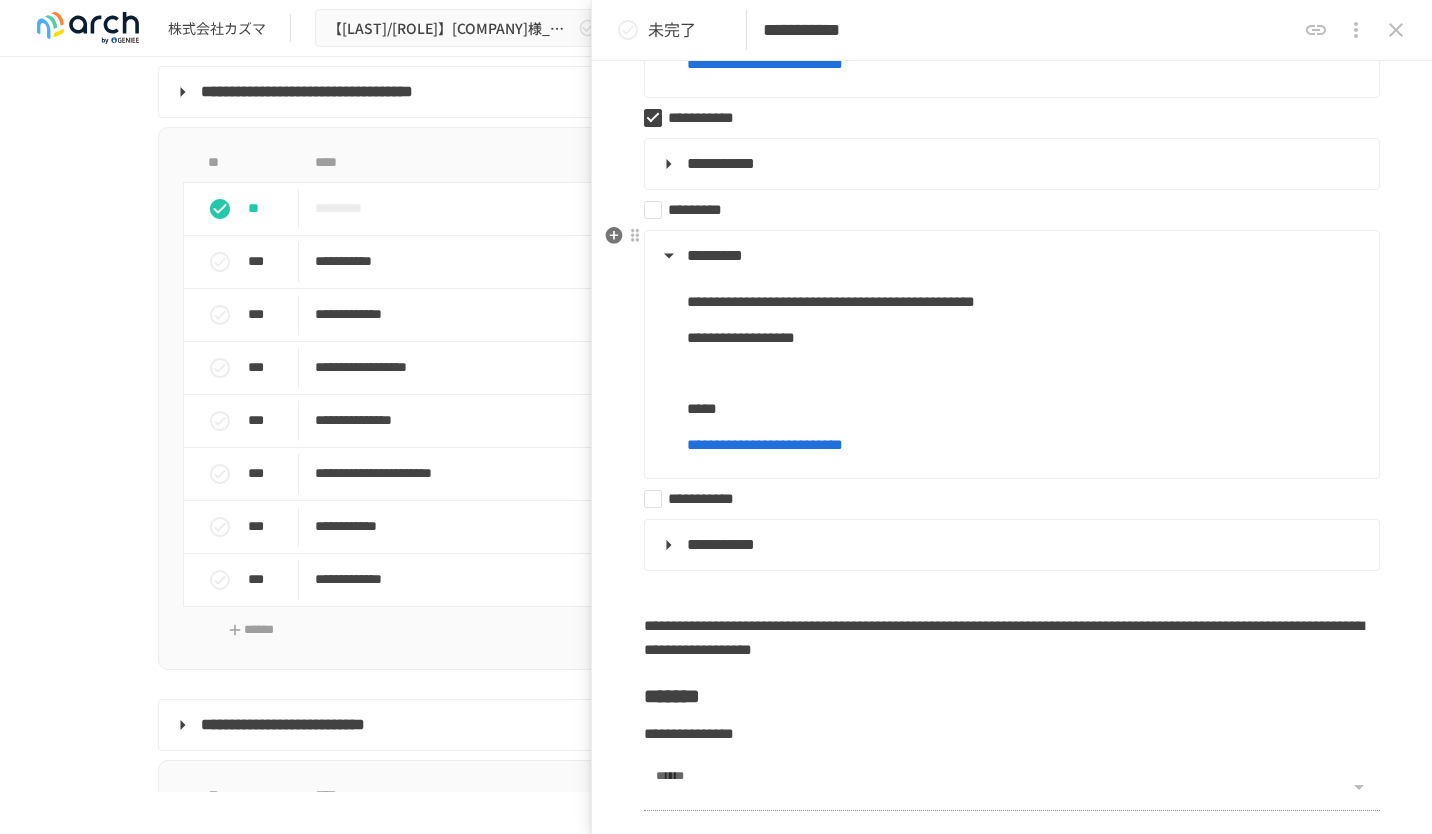 click on "*********" at bounding box center (1004, 210) 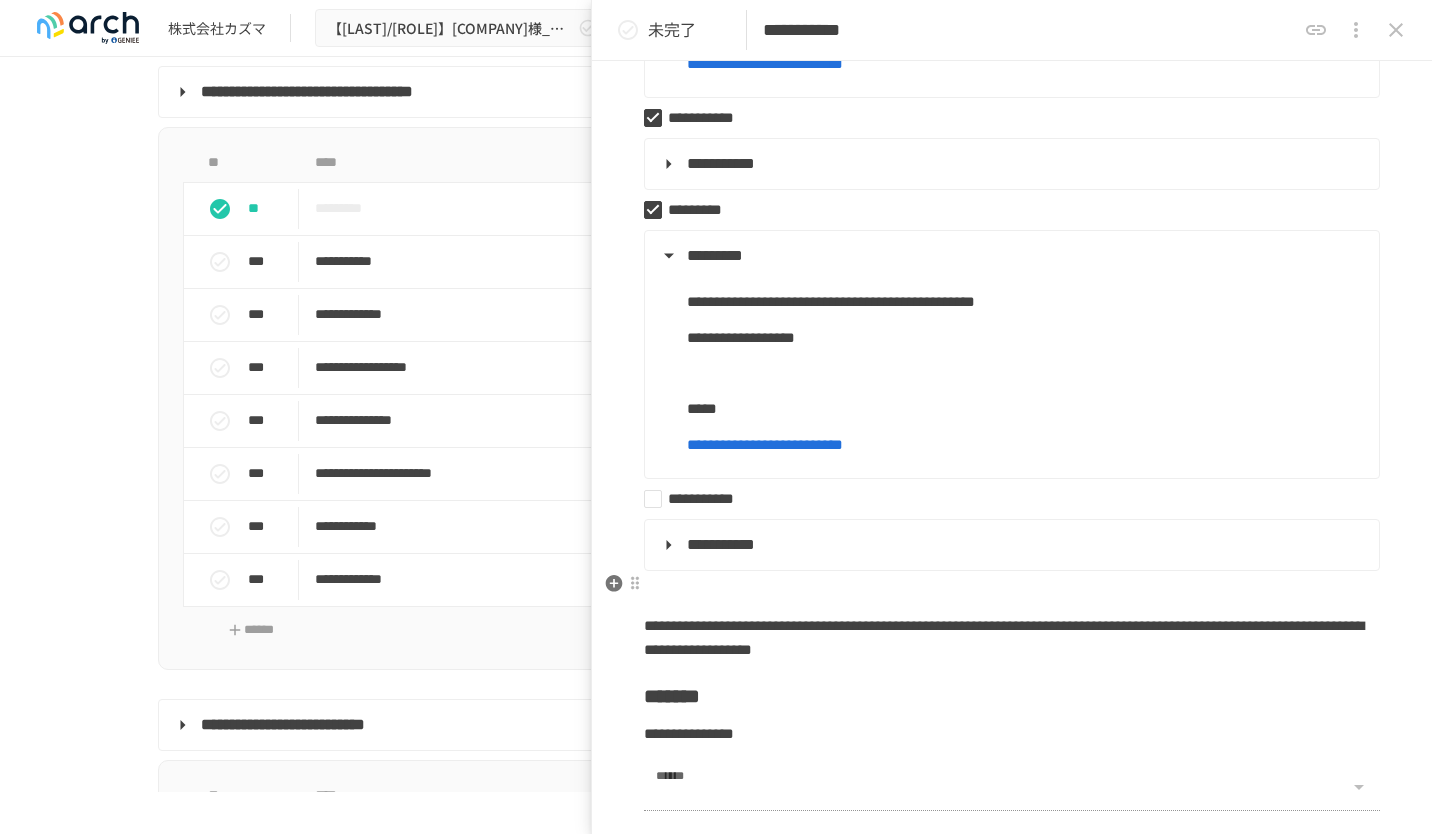 click on "**********" at bounding box center [721, 544] 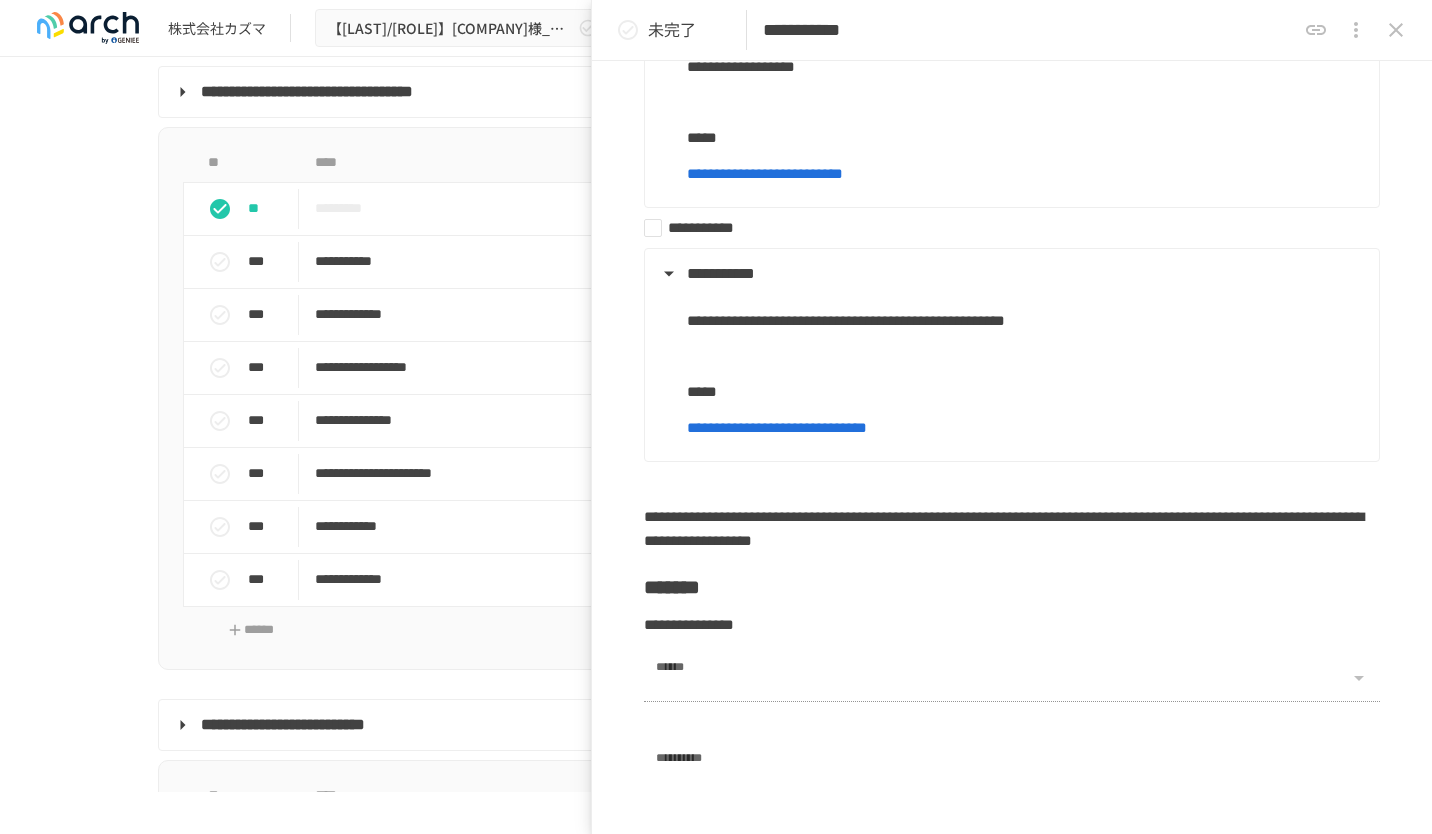 scroll, scrollTop: 1446, scrollLeft: 0, axis: vertical 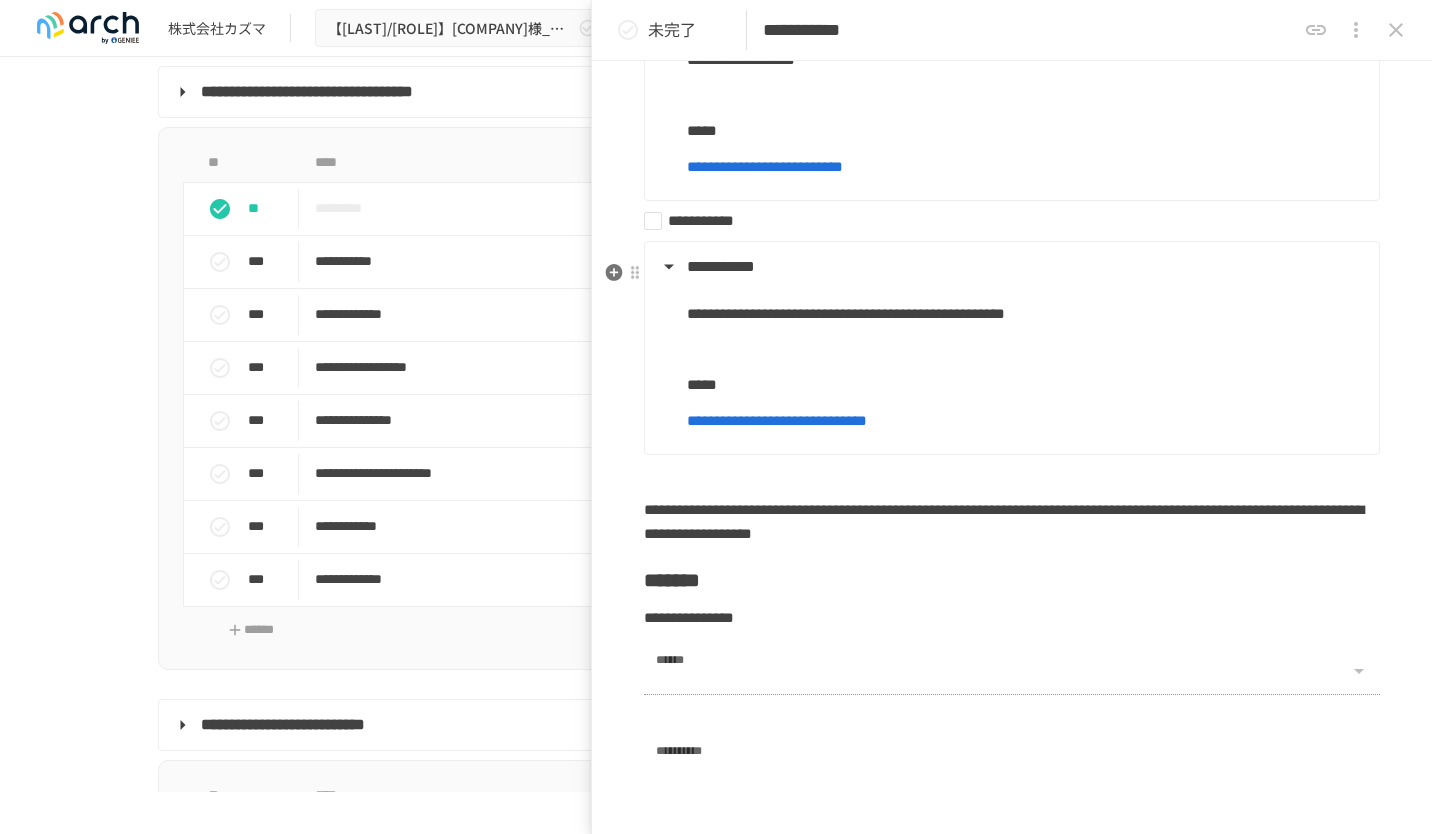 click on "**********" at bounding box center (1004, 221) 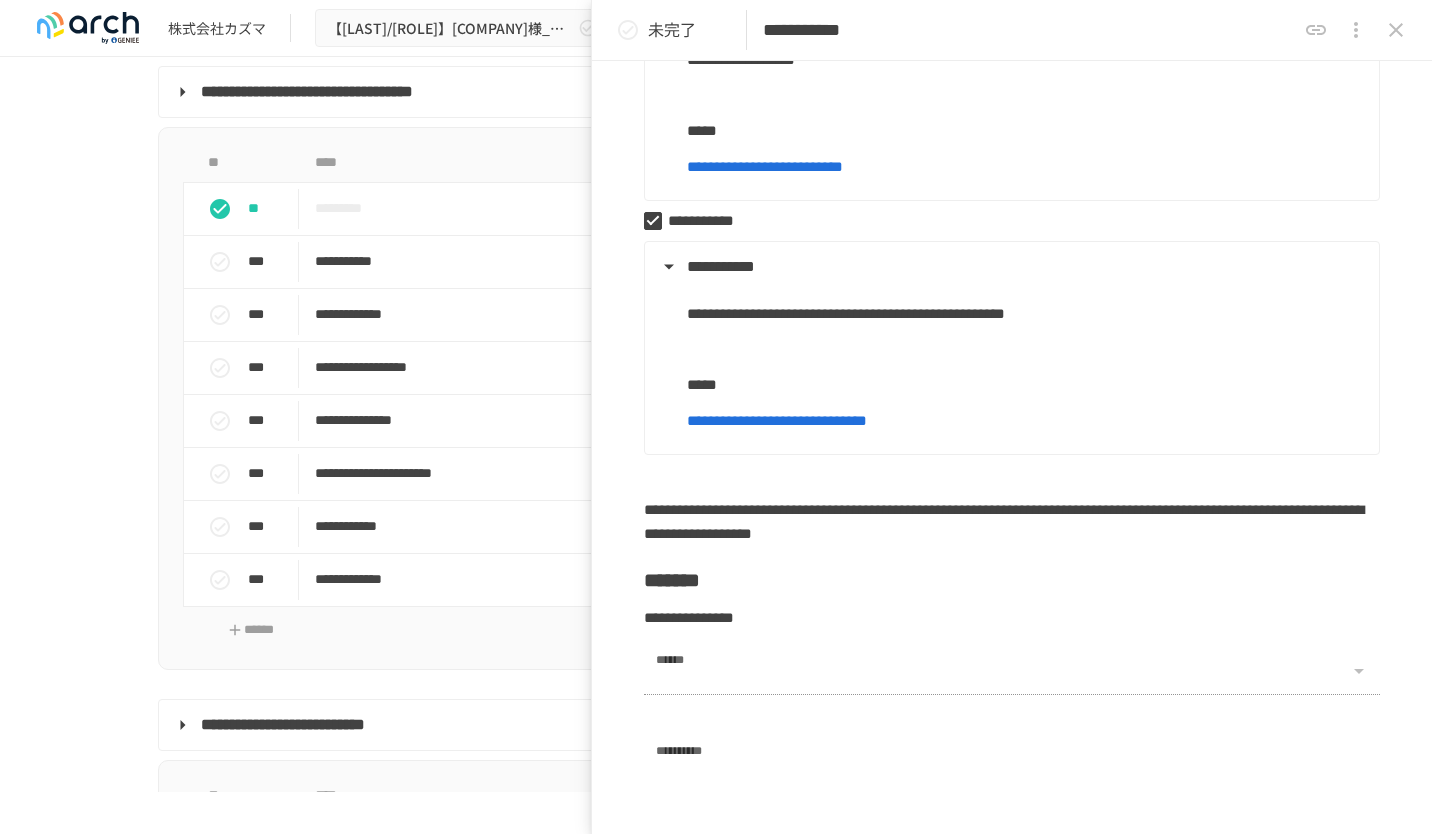 click 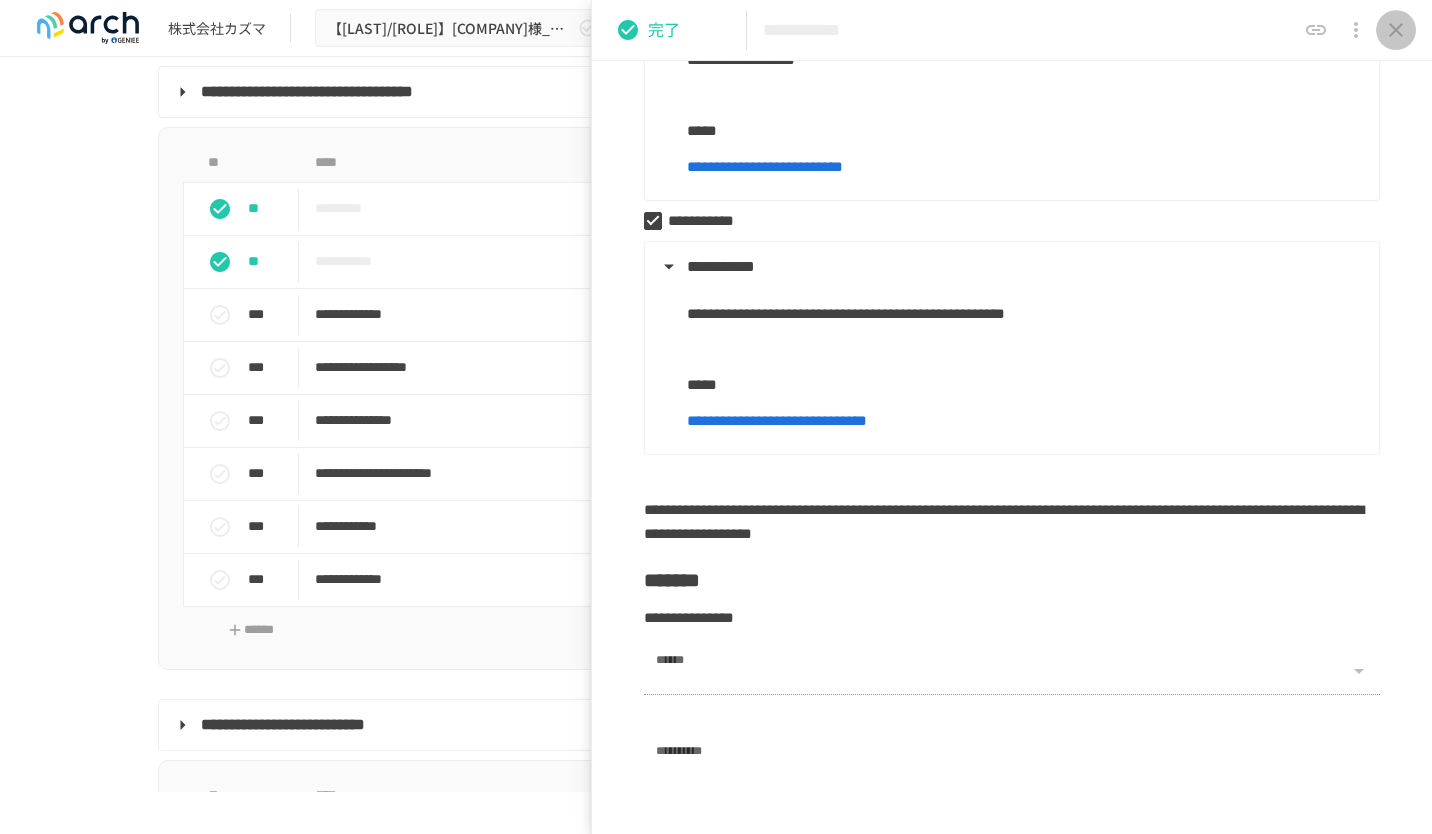click 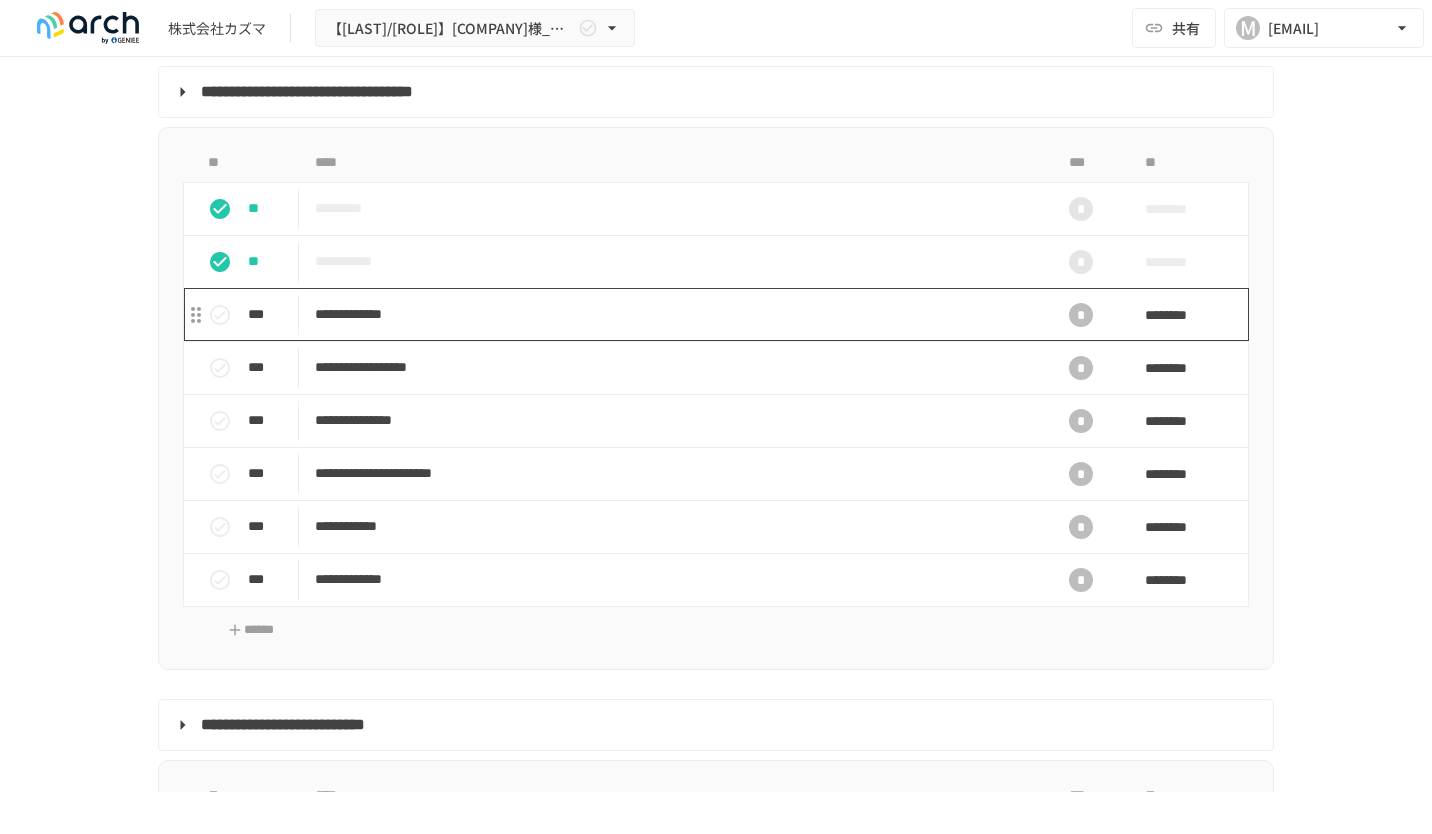 click on "**********" at bounding box center (674, 314) 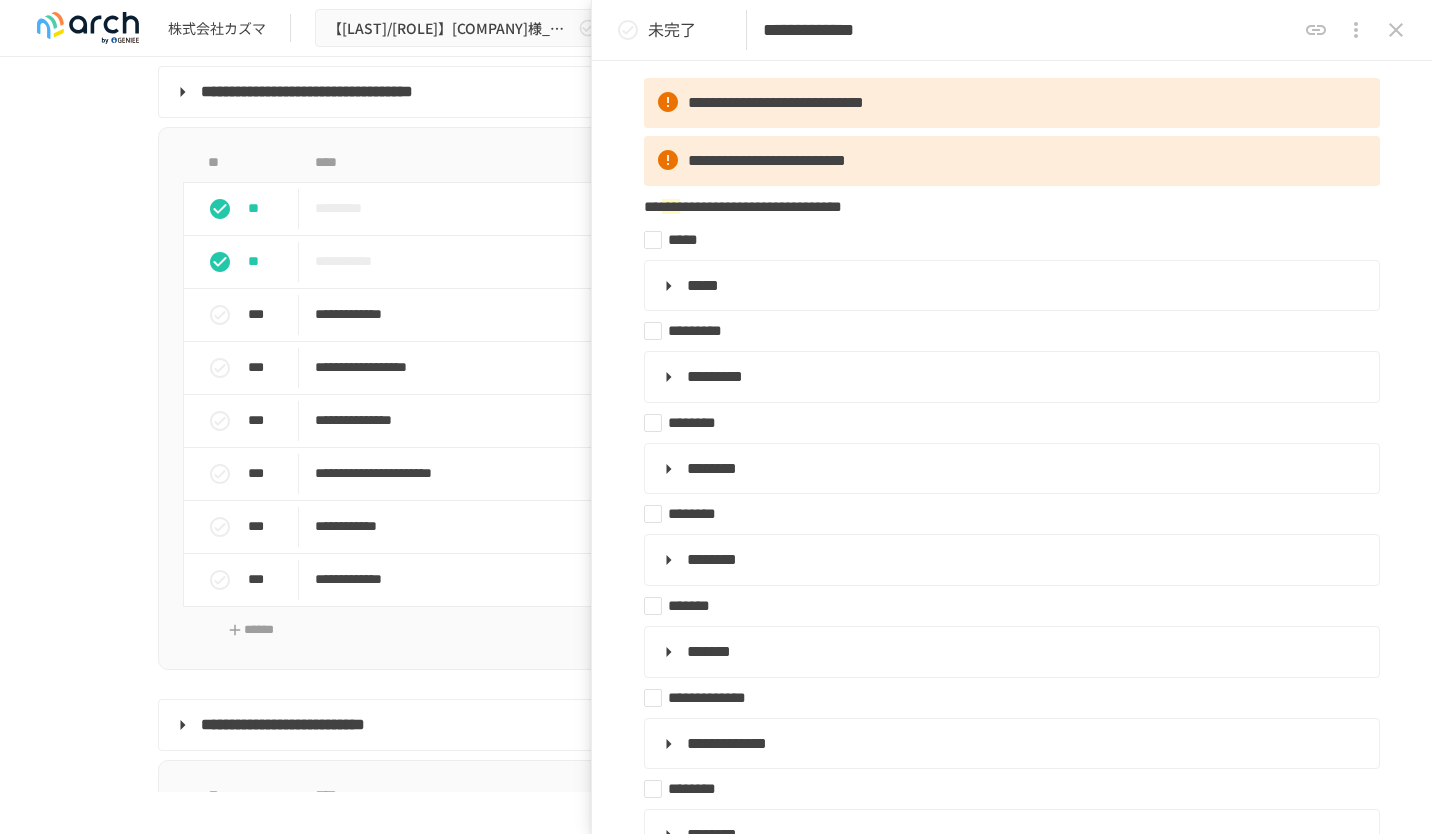 scroll, scrollTop: 233, scrollLeft: 0, axis: vertical 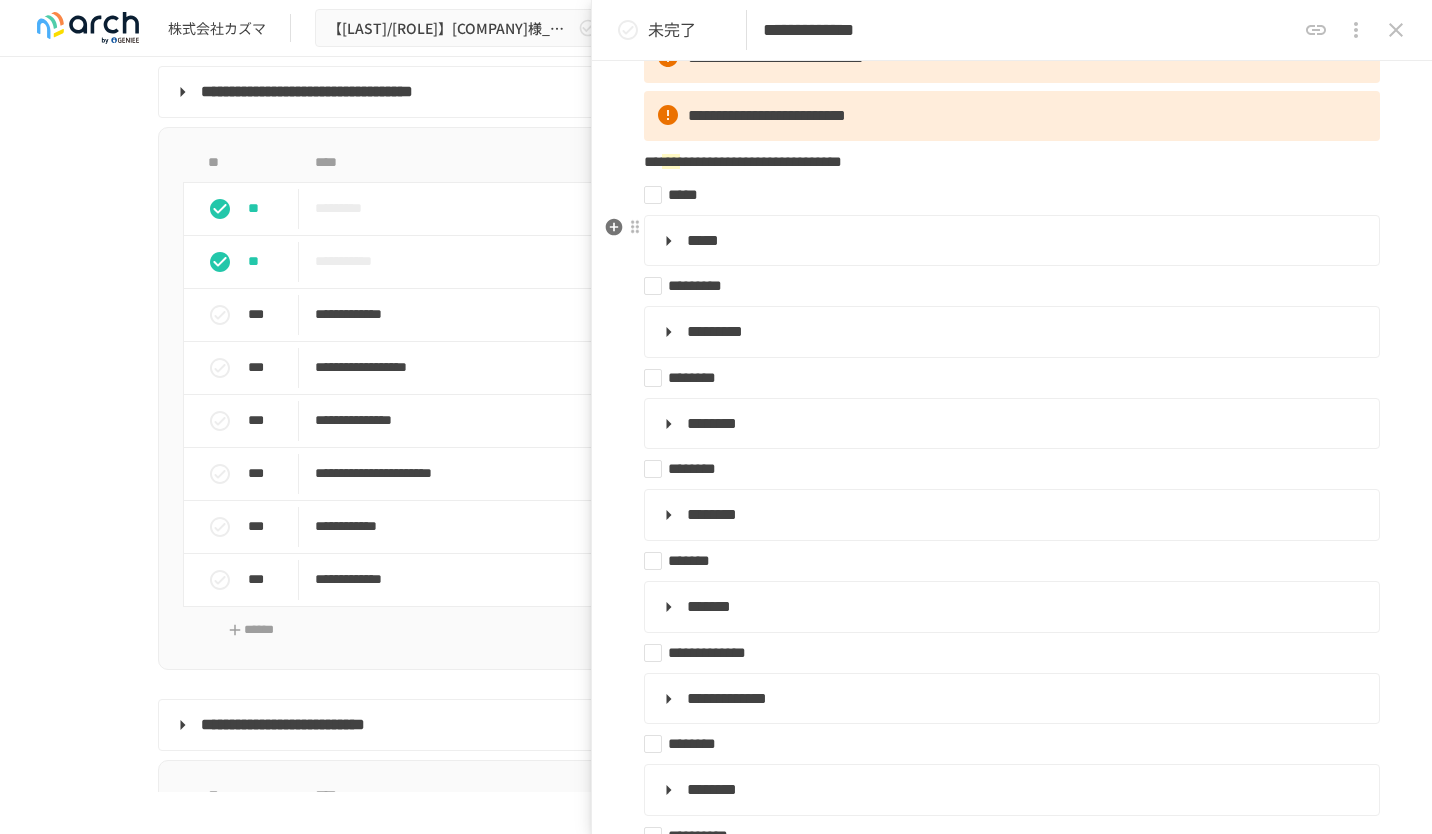 click on "*****" at bounding box center (703, 240) 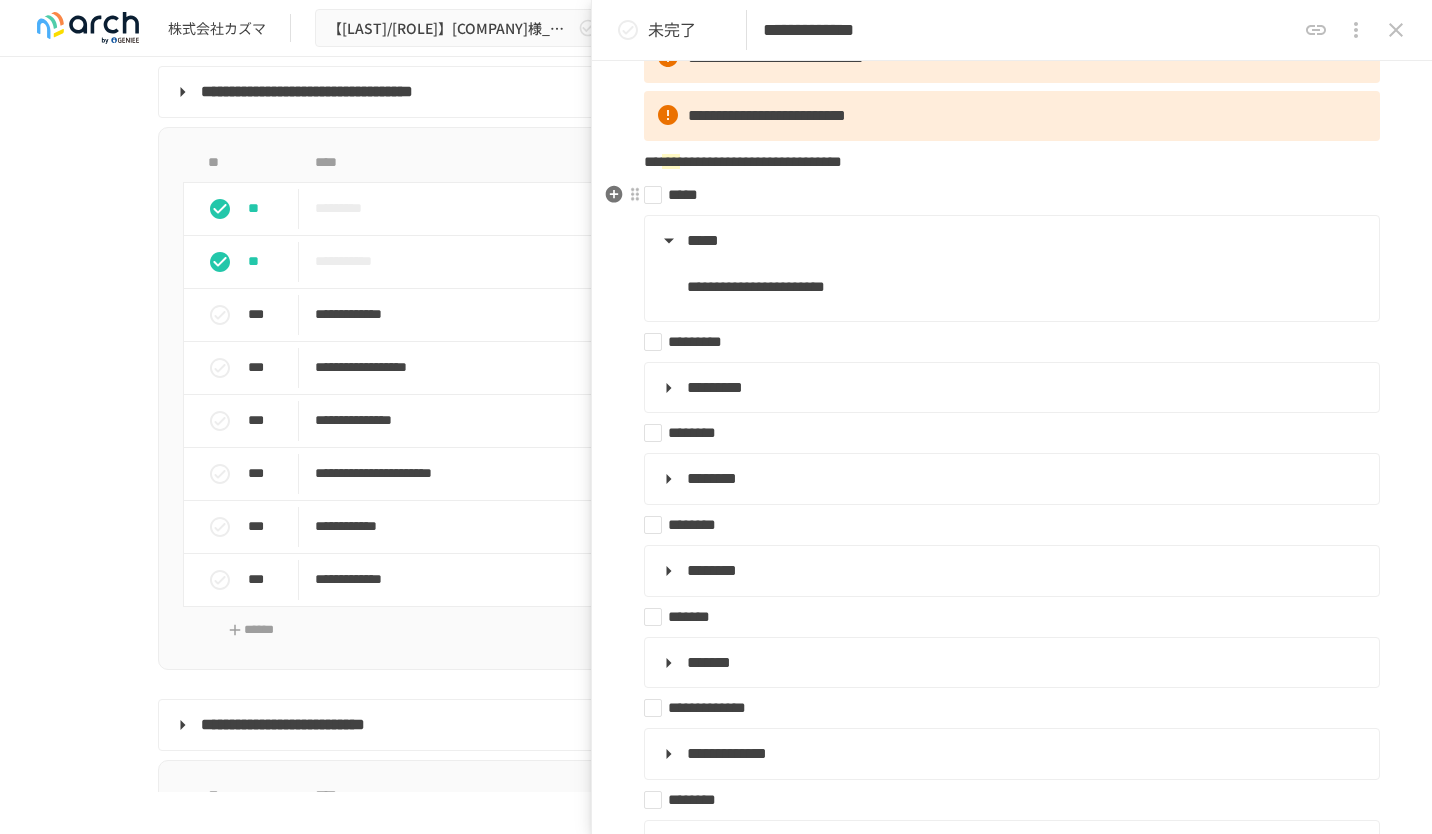 click on "*****" at bounding box center (1004, 195) 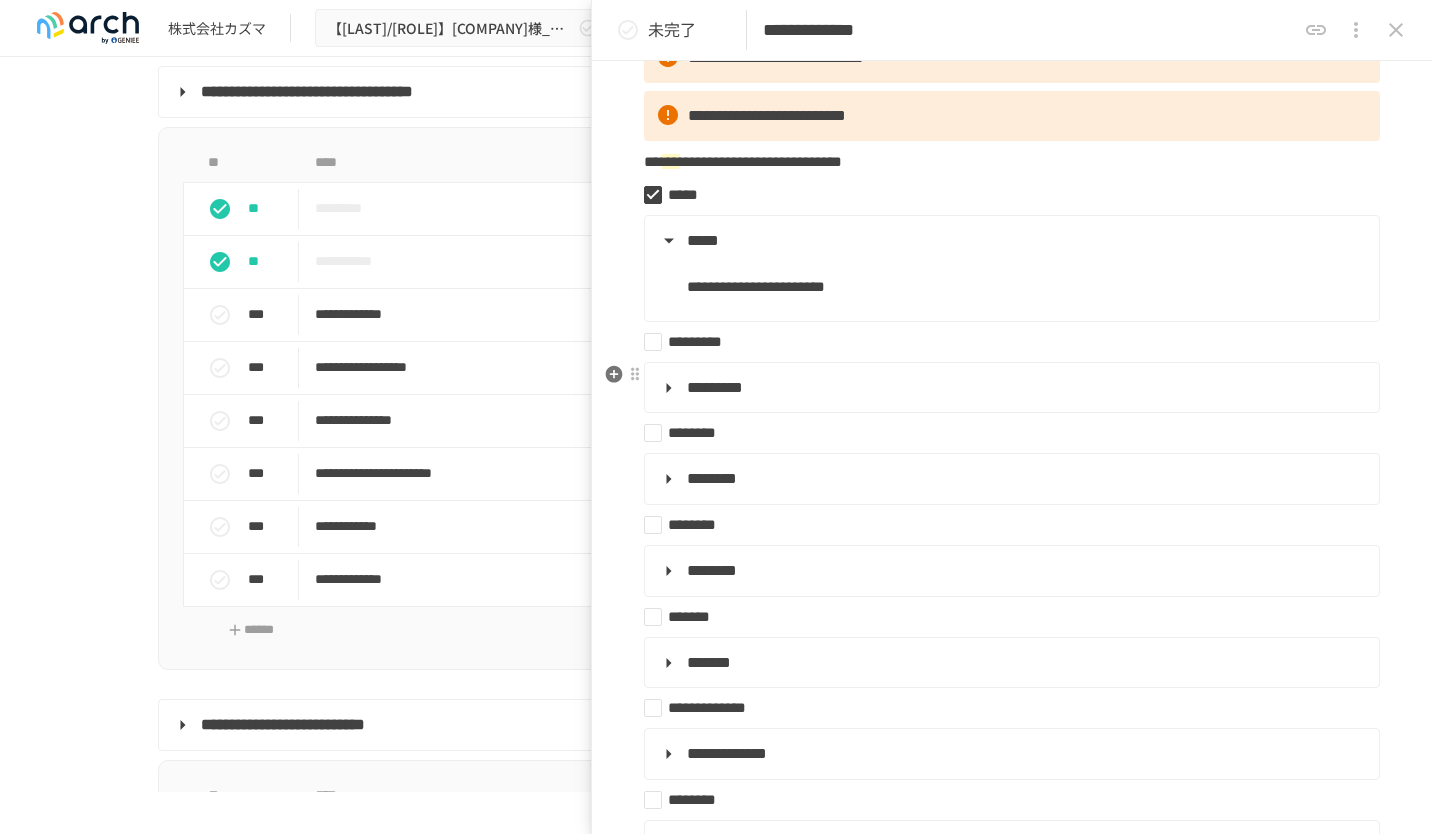 click on "*********" at bounding box center [715, 387] 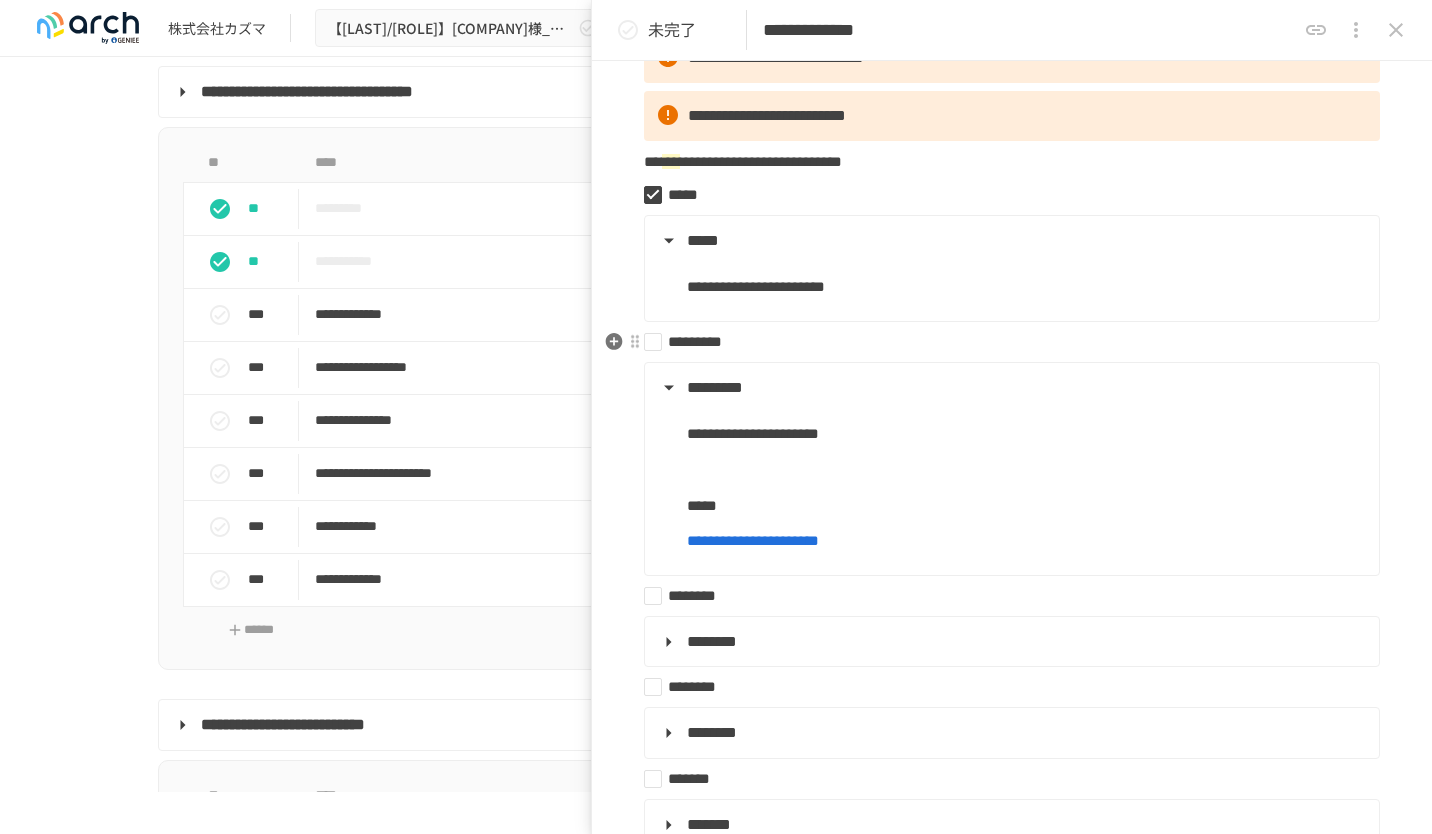 click on "*********" at bounding box center [1004, 342] 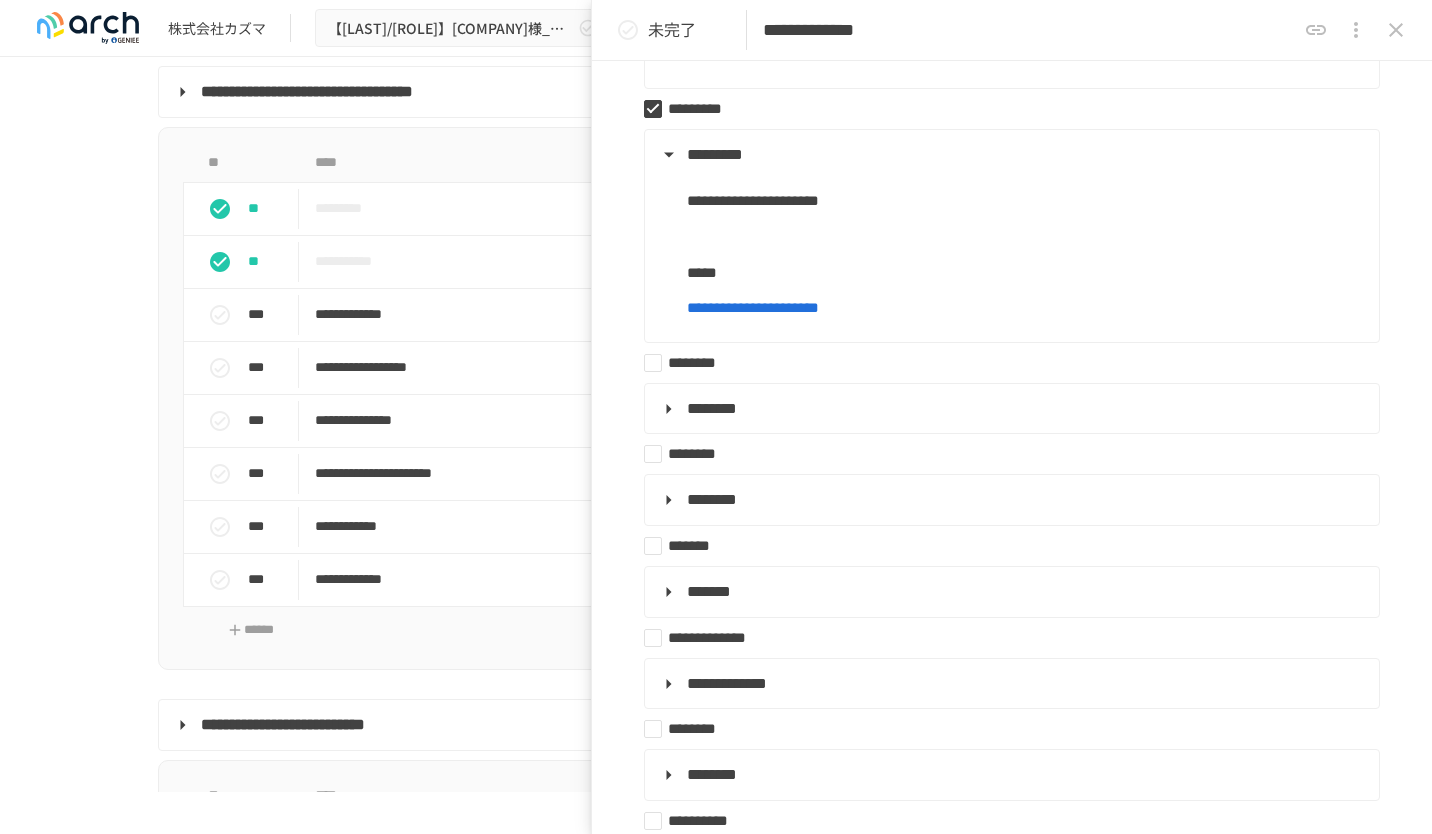 scroll, scrollTop: 482, scrollLeft: 0, axis: vertical 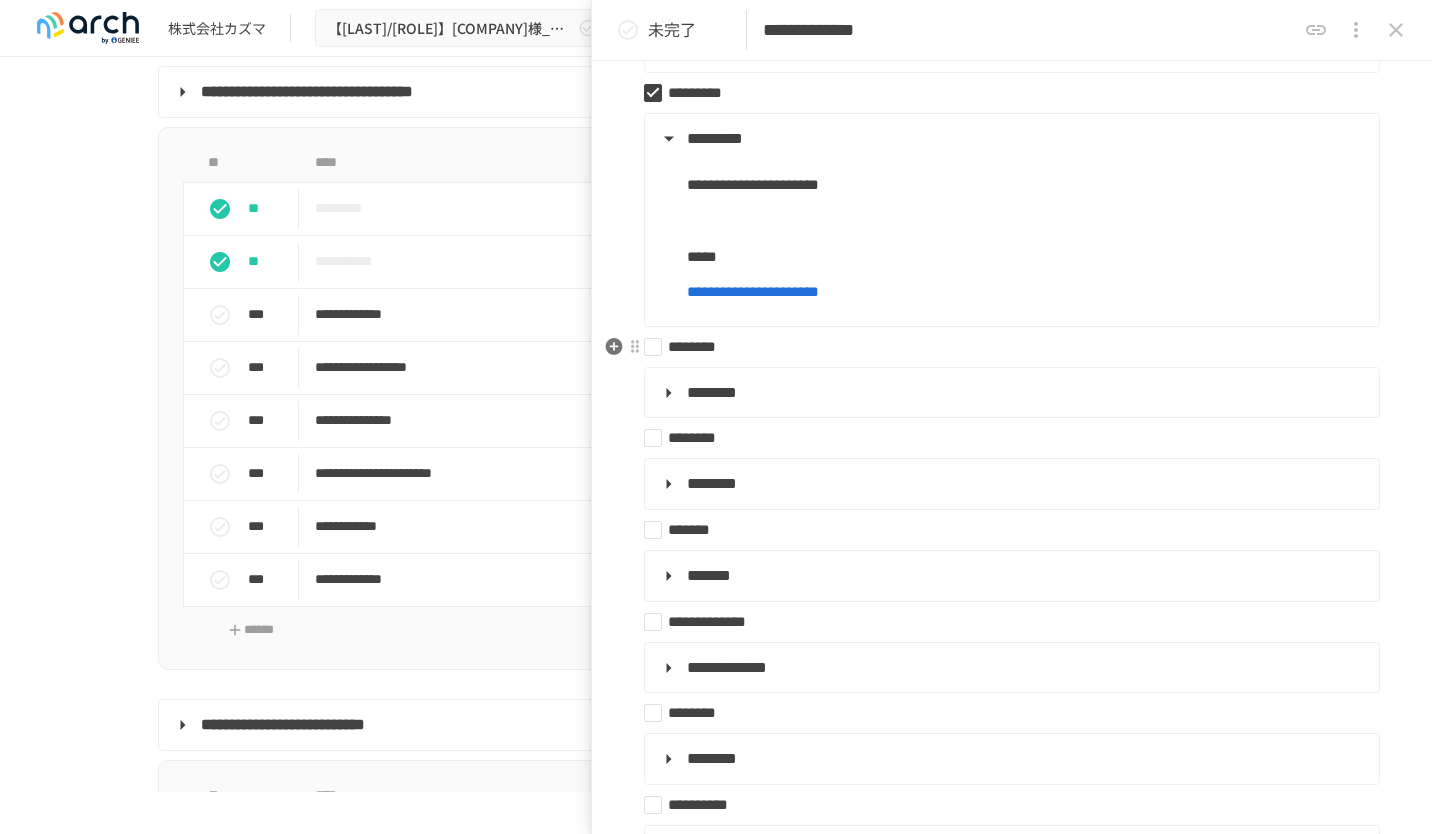 click on "********" at bounding box center (1004, 347) 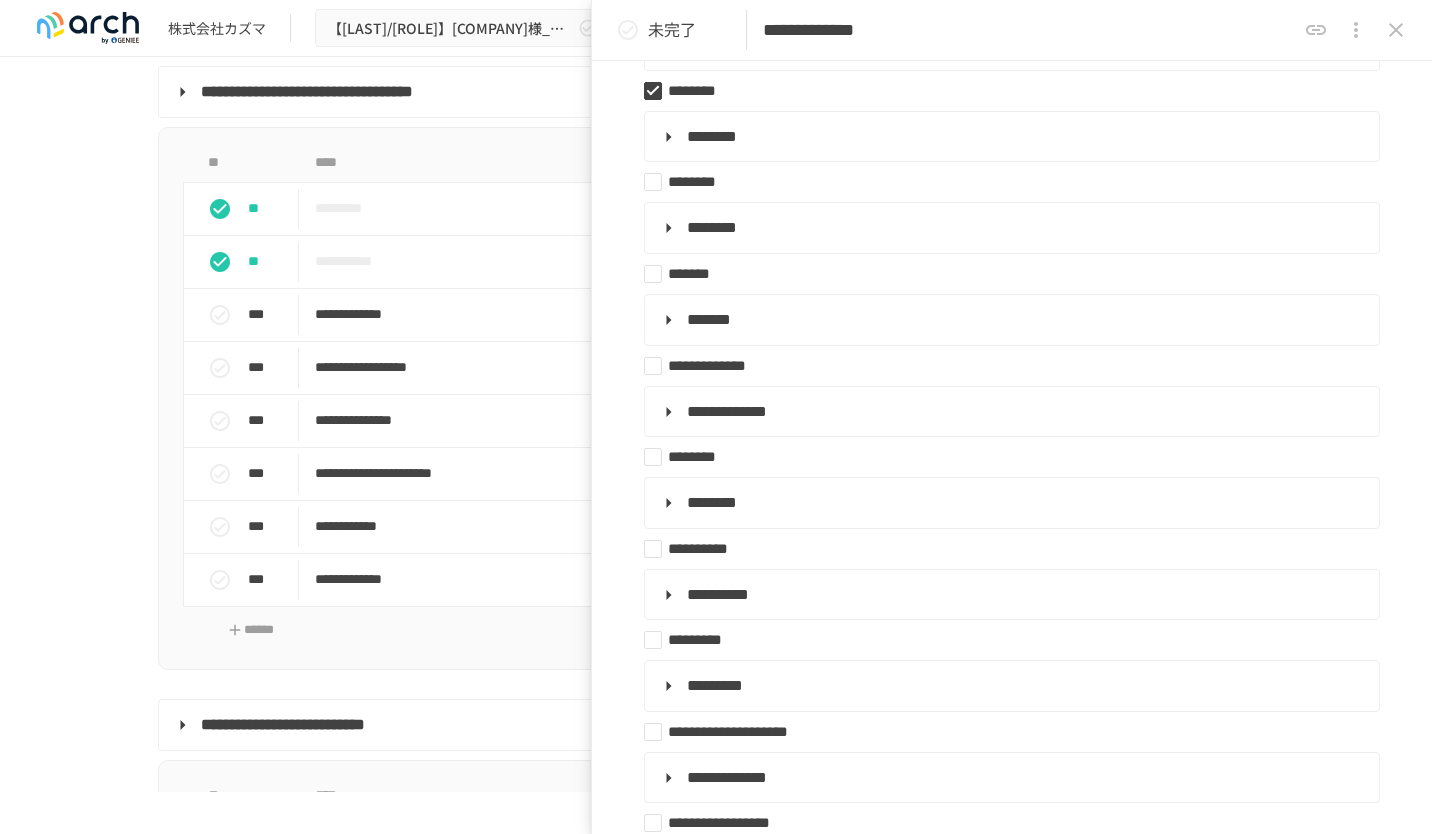 scroll, scrollTop: 754, scrollLeft: 0, axis: vertical 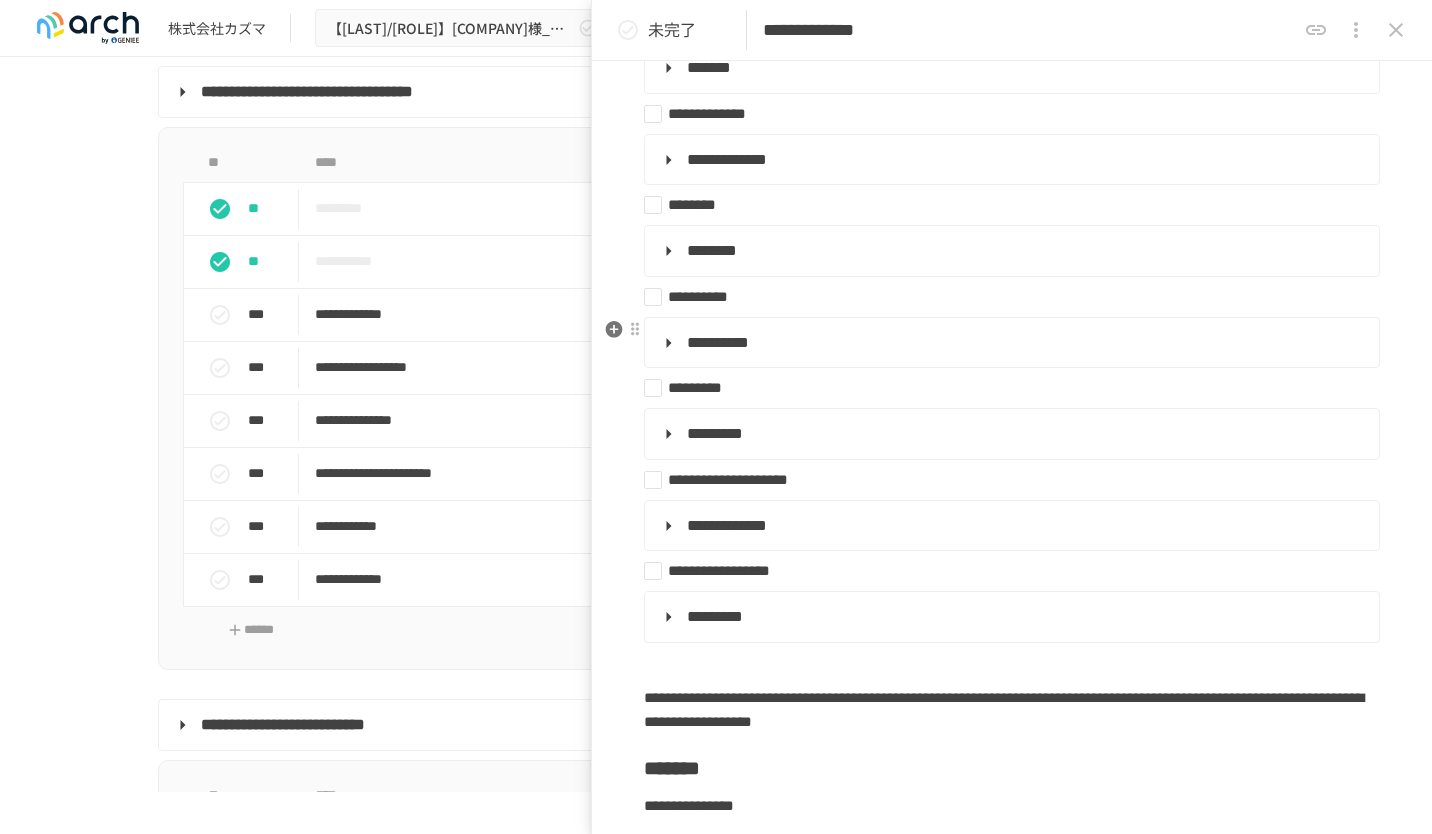 click on "**********" at bounding box center (1010, 343) 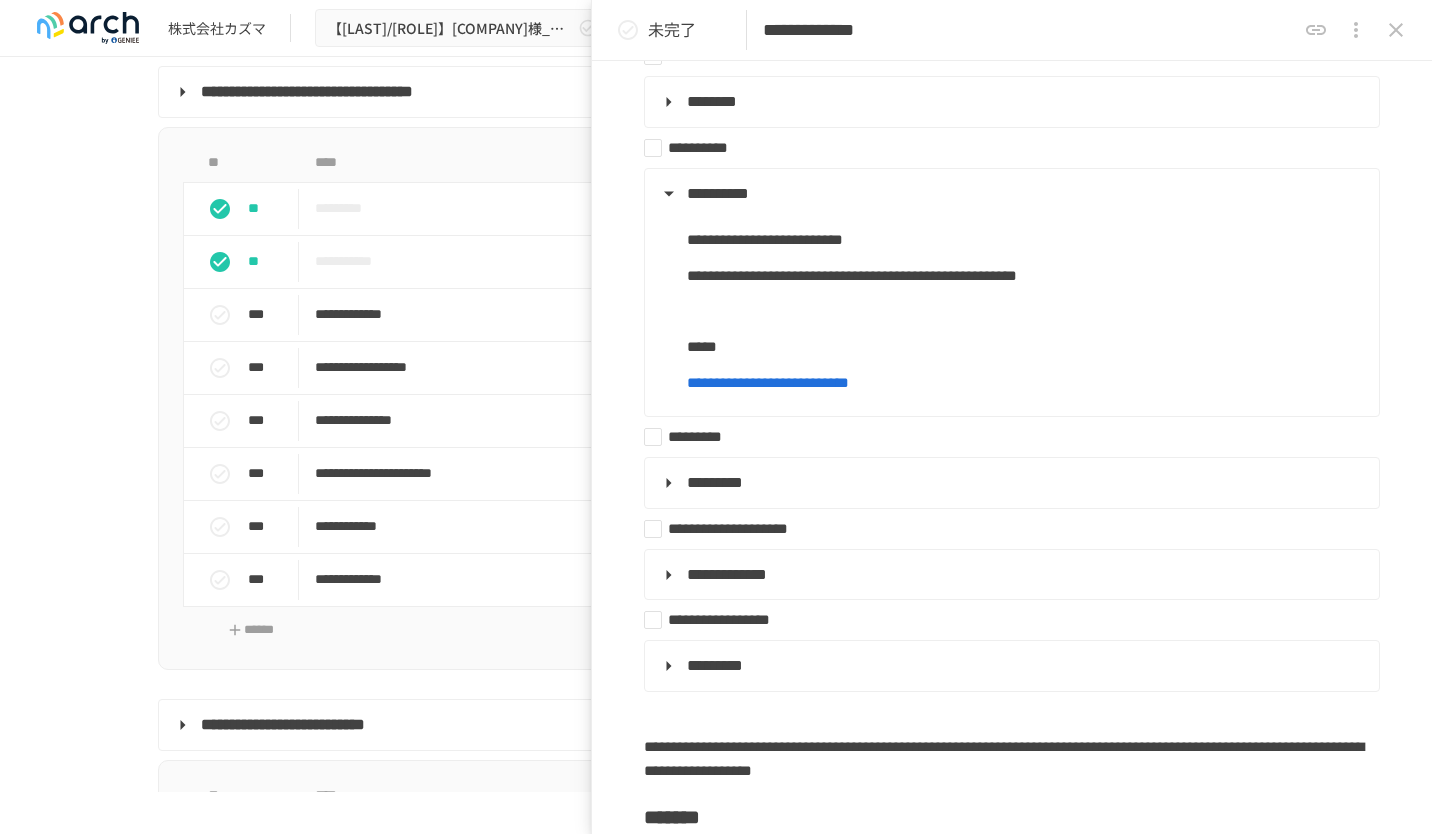 scroll, scrollTop: 1150, scrollLeft: 0, axis: vertical 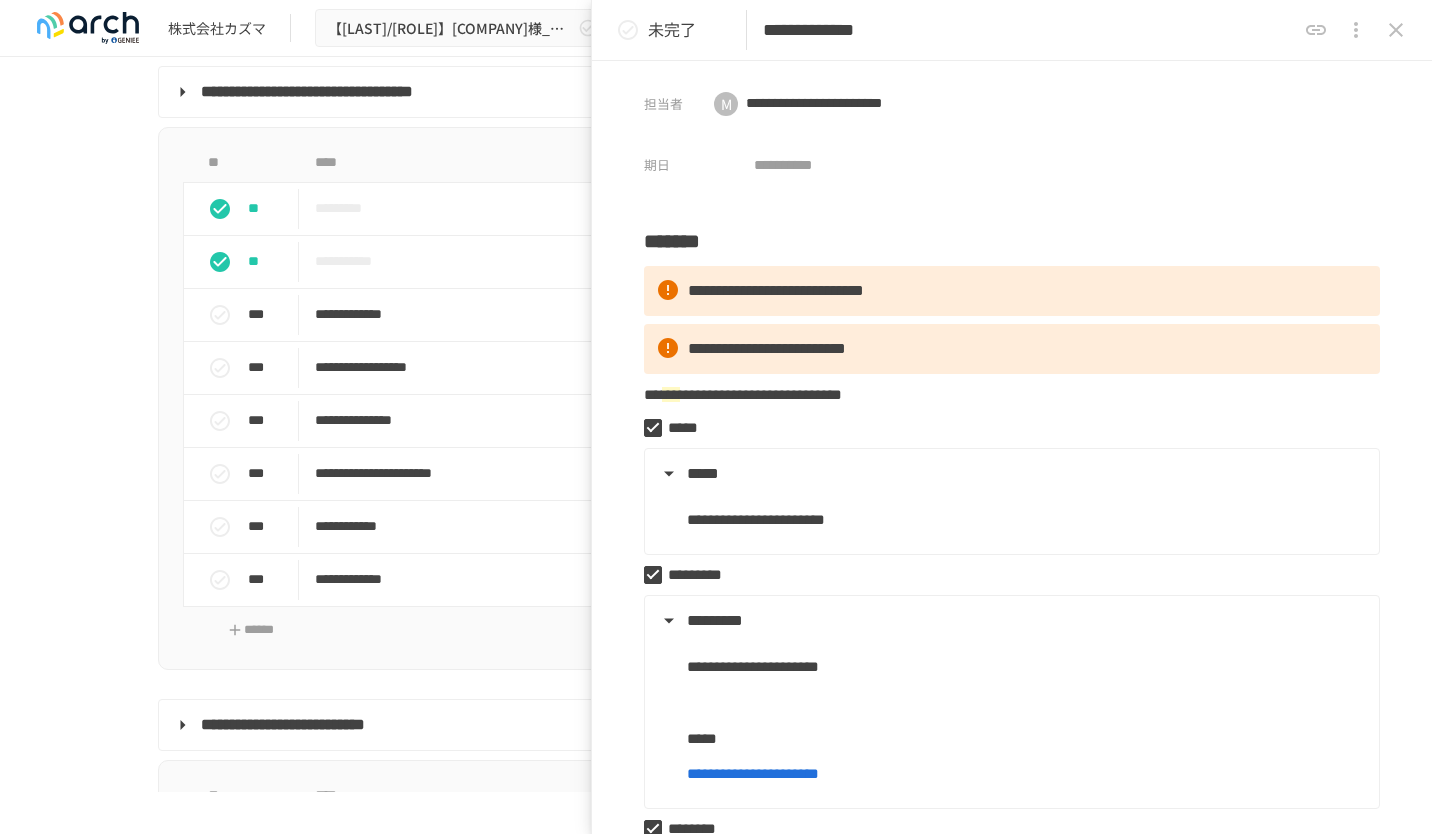 click on "未完了" at bounding box center (672, 30) 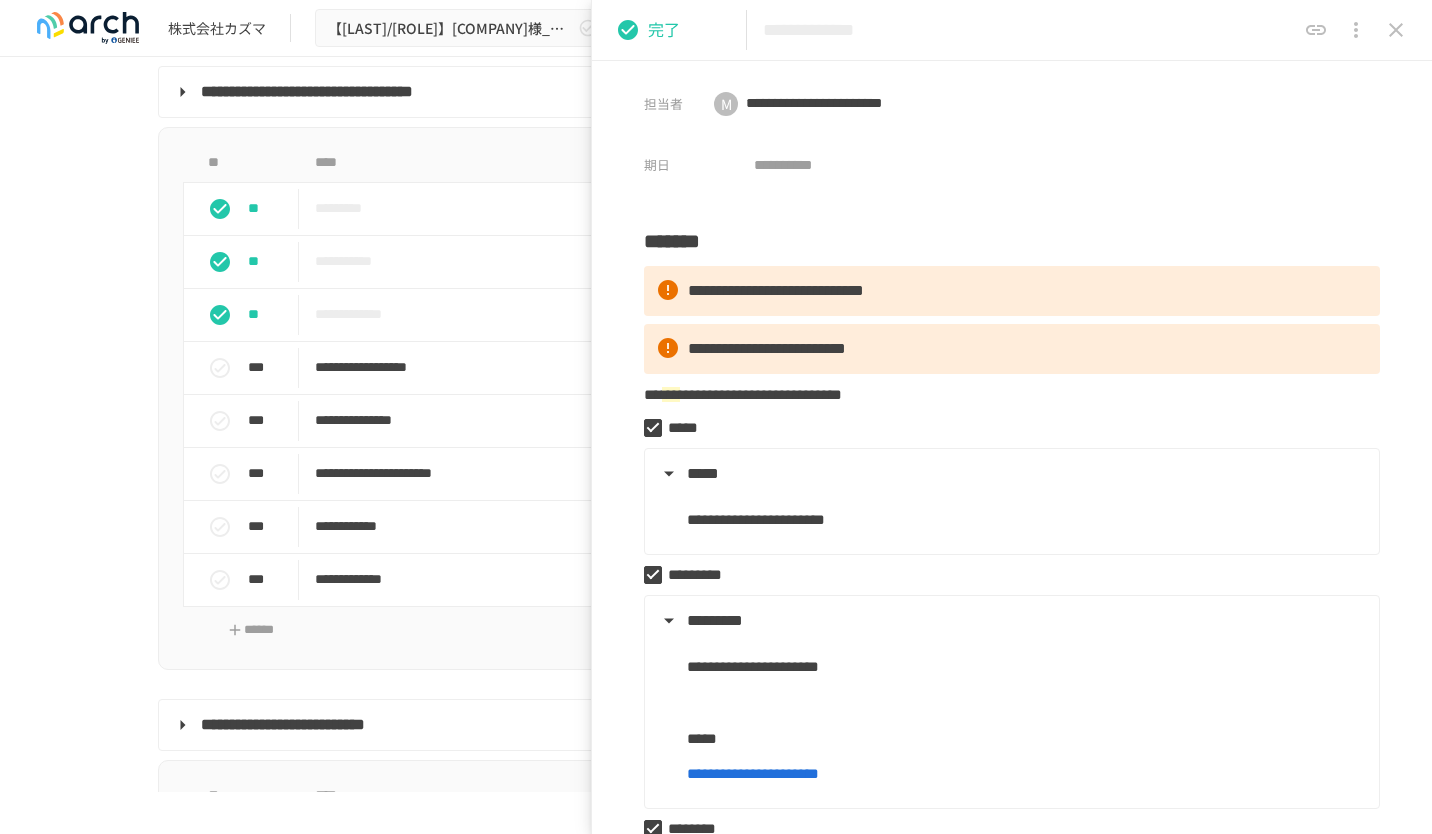 click 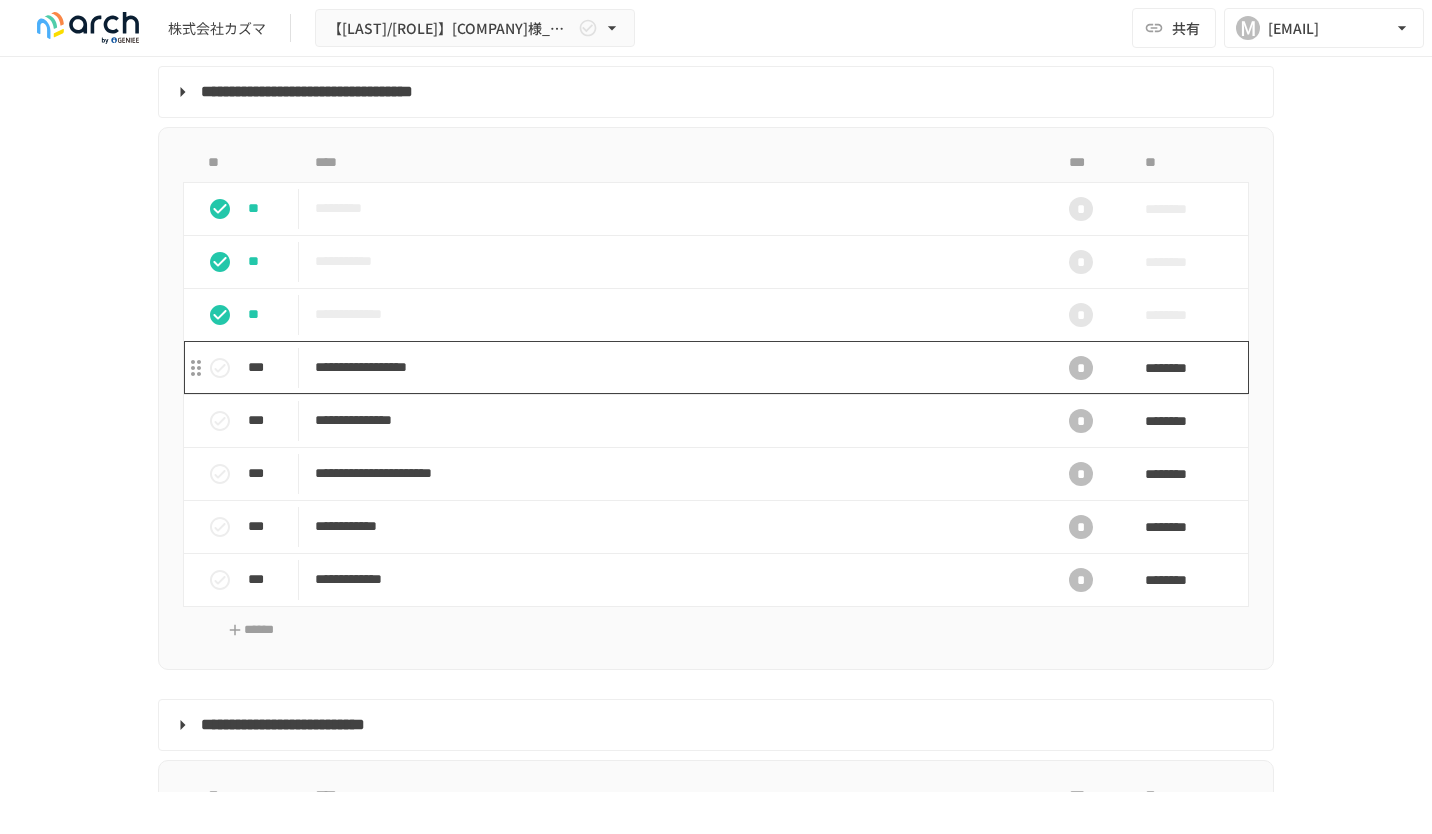 click on "**********" at bounding box center (674, 367) 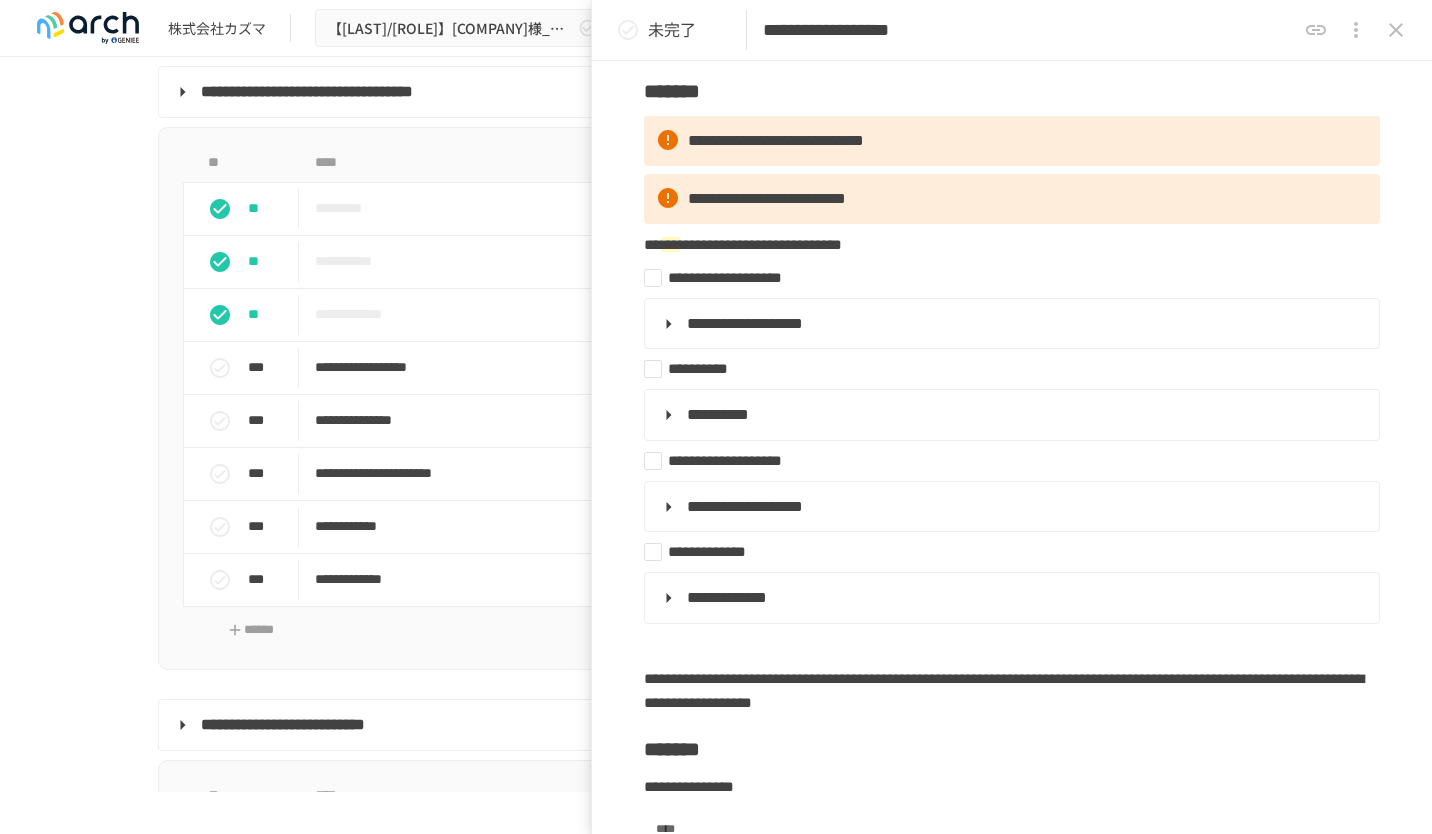 scroll, scrollTop: 154, scrollLeft: 0, axis: vertical 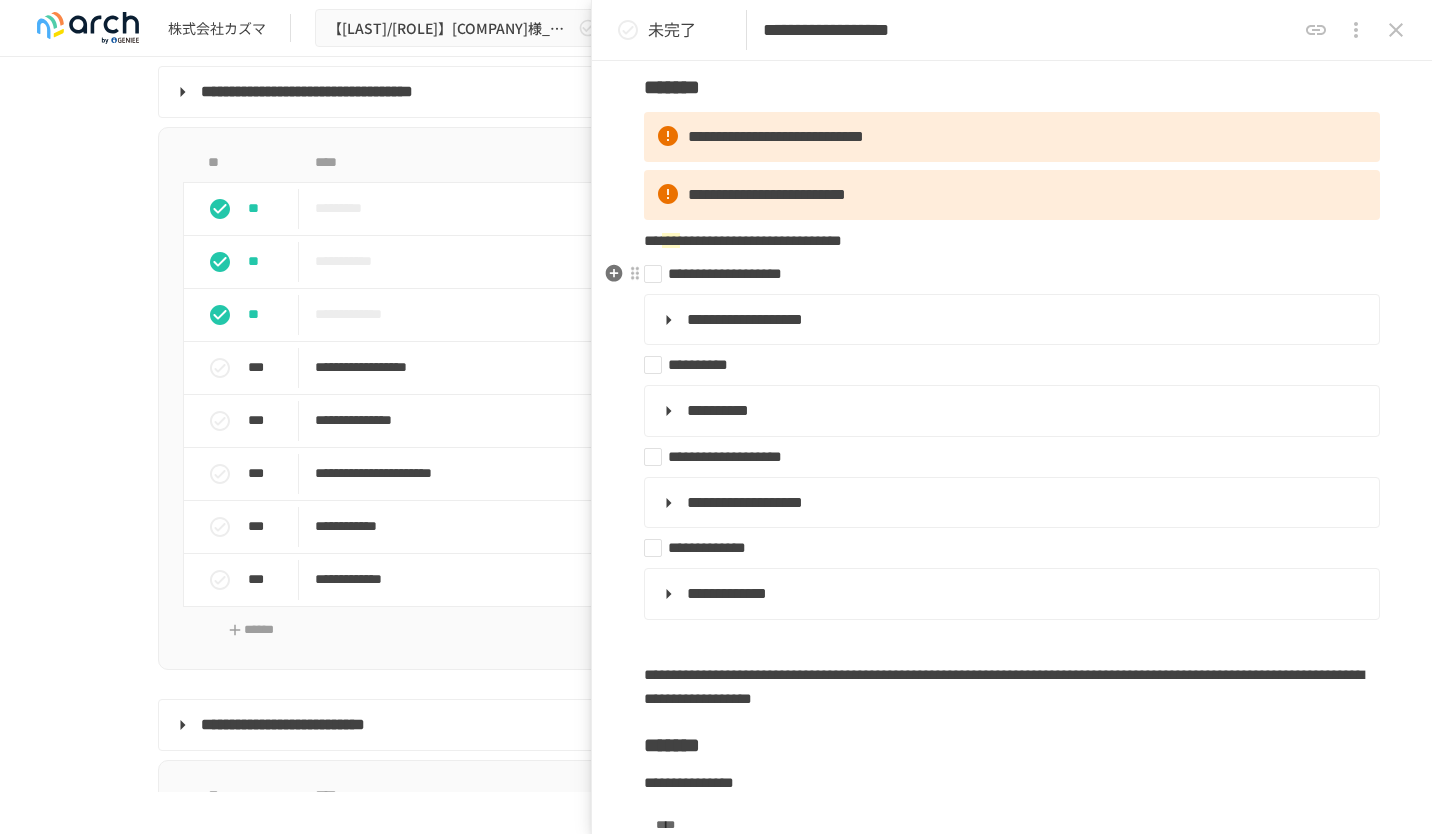 click on "**********" at bounding box center (1004, 274) 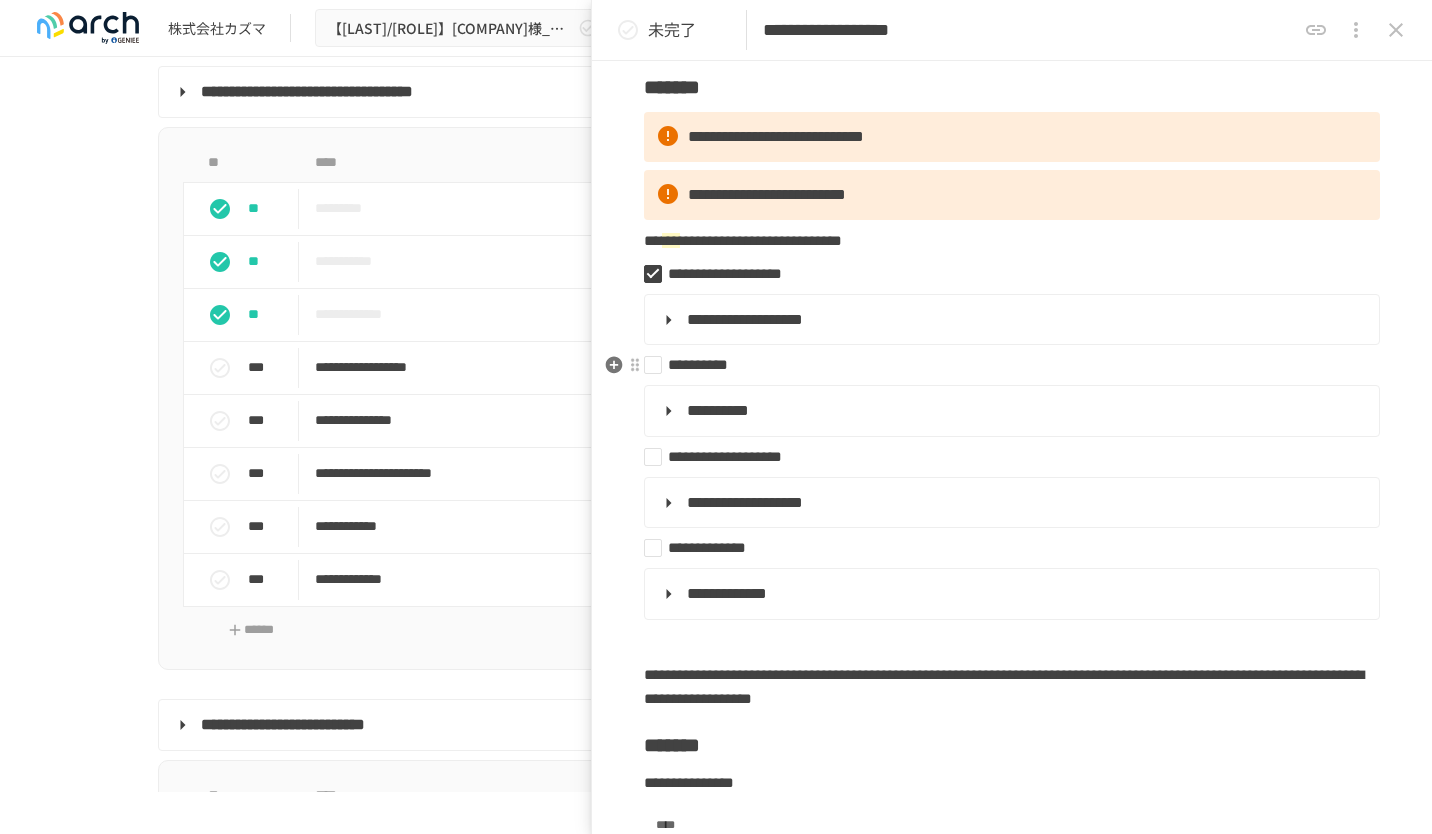 click on "**********" at bounding box center [1004, 365] 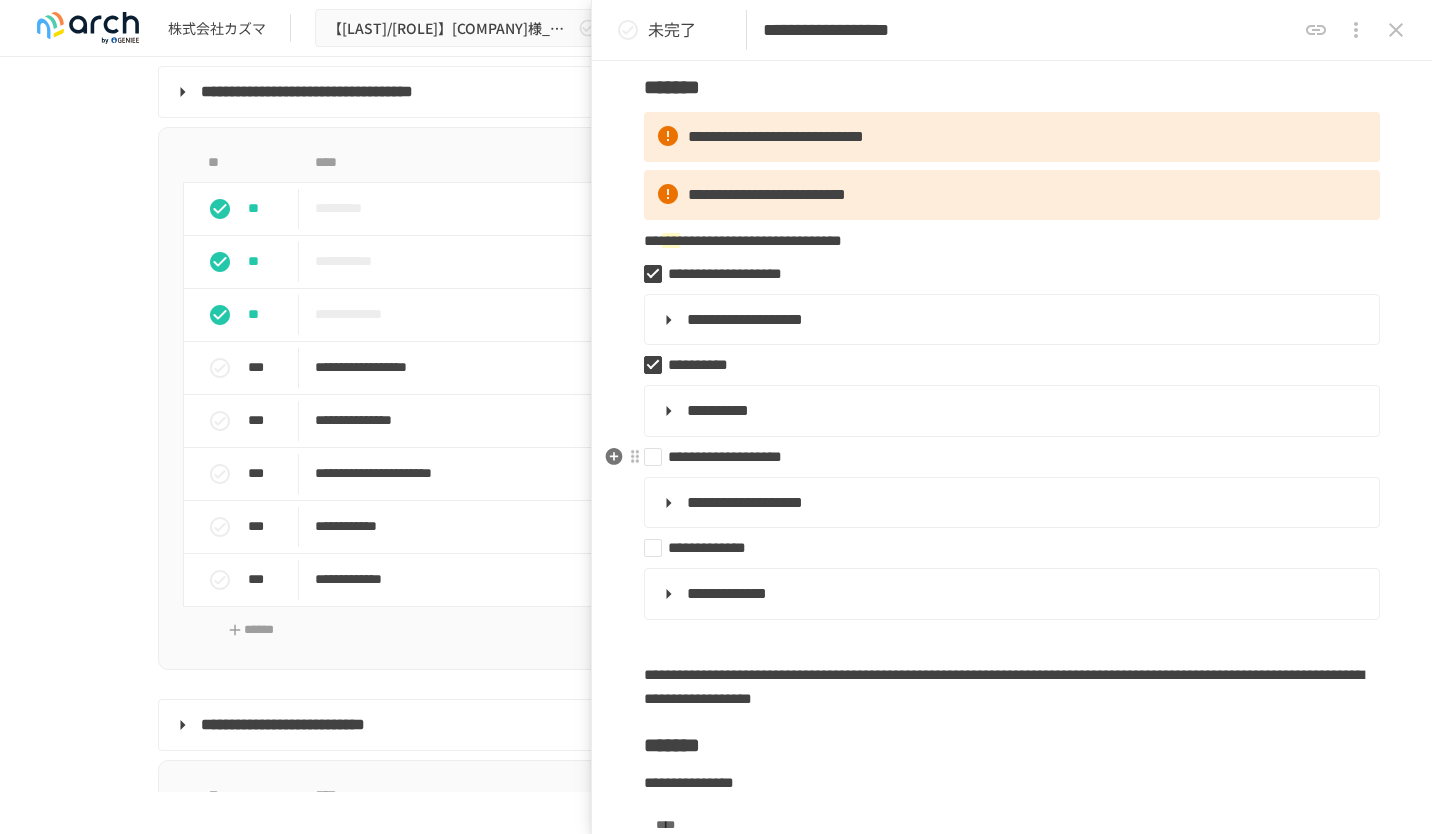 click on "**********" at bounding box center (1004, 457) 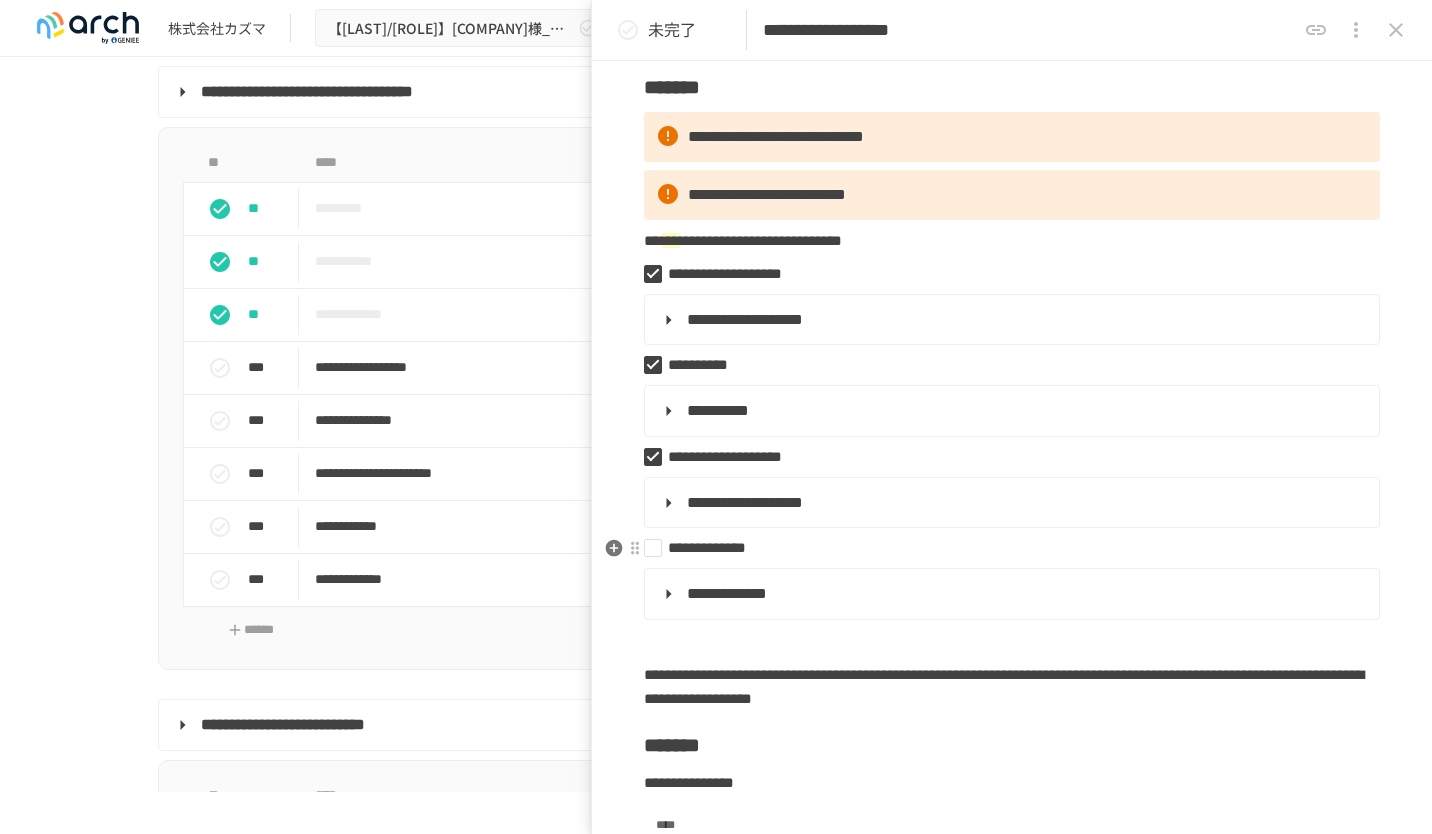 click on "**********" at bounding box center (1004, 548) 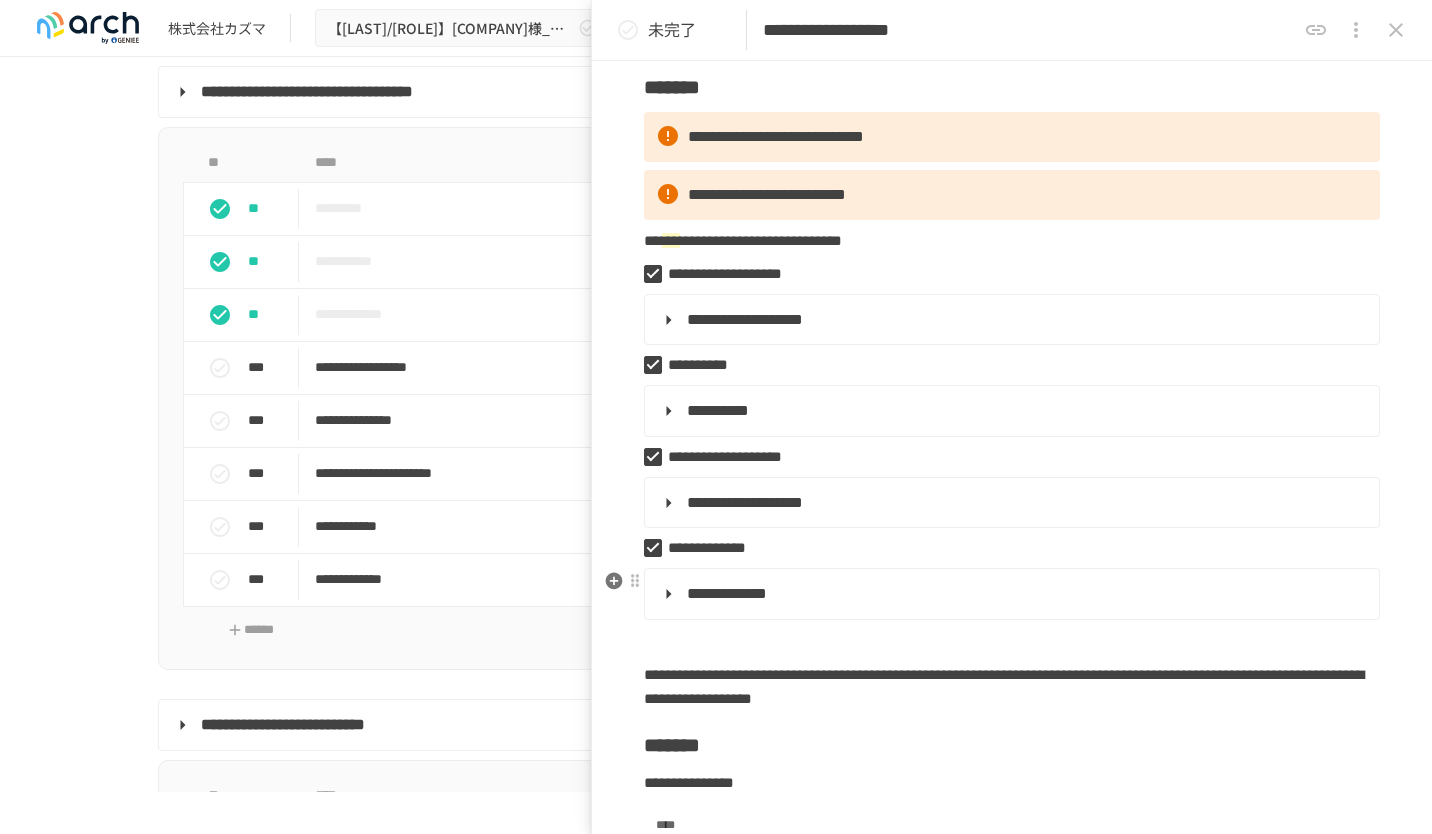 click on "**********" at bounding box center [1010, 594] 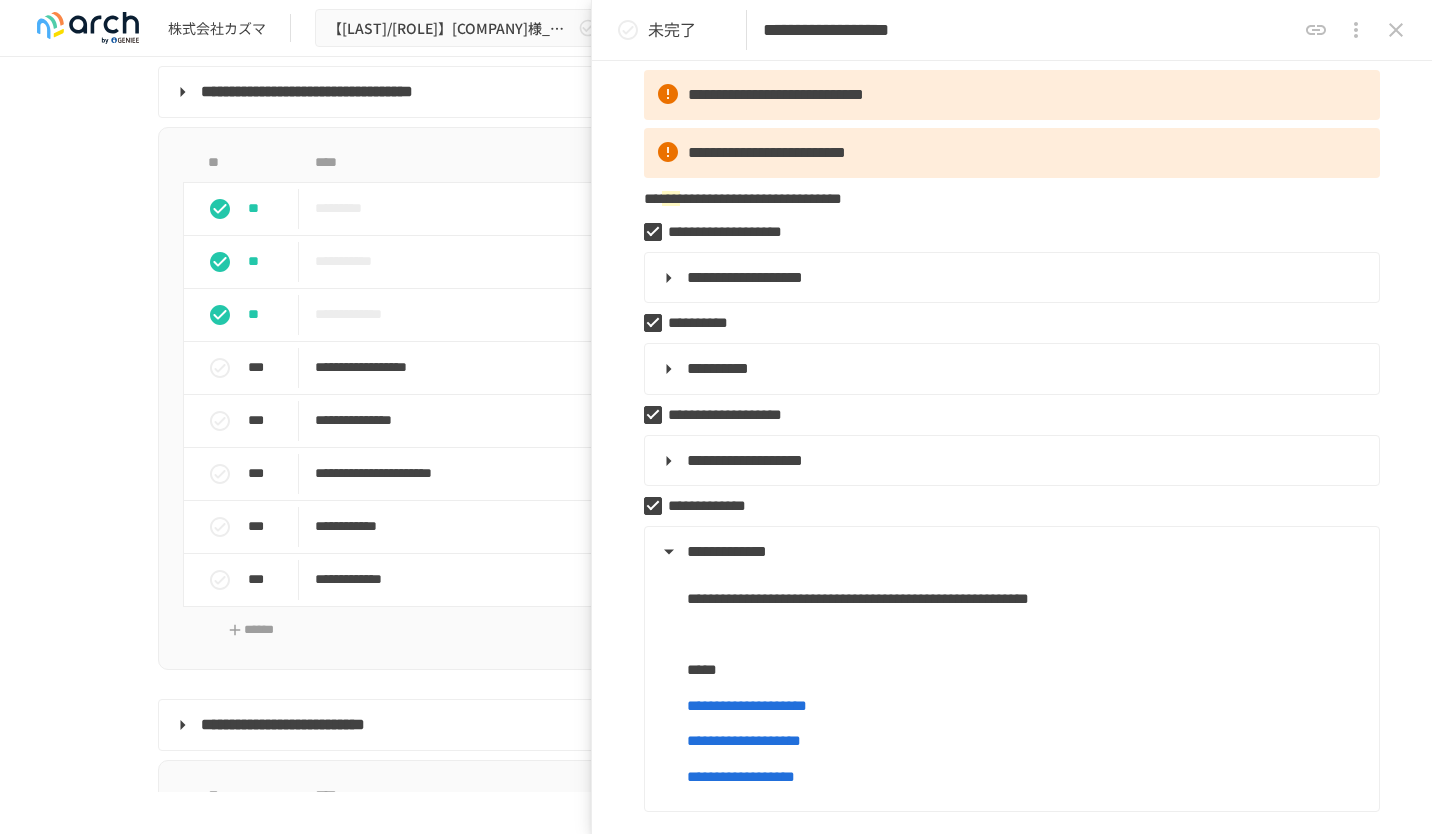 scroll, scrollTop: 0, scrollLeft: 0, axis: both 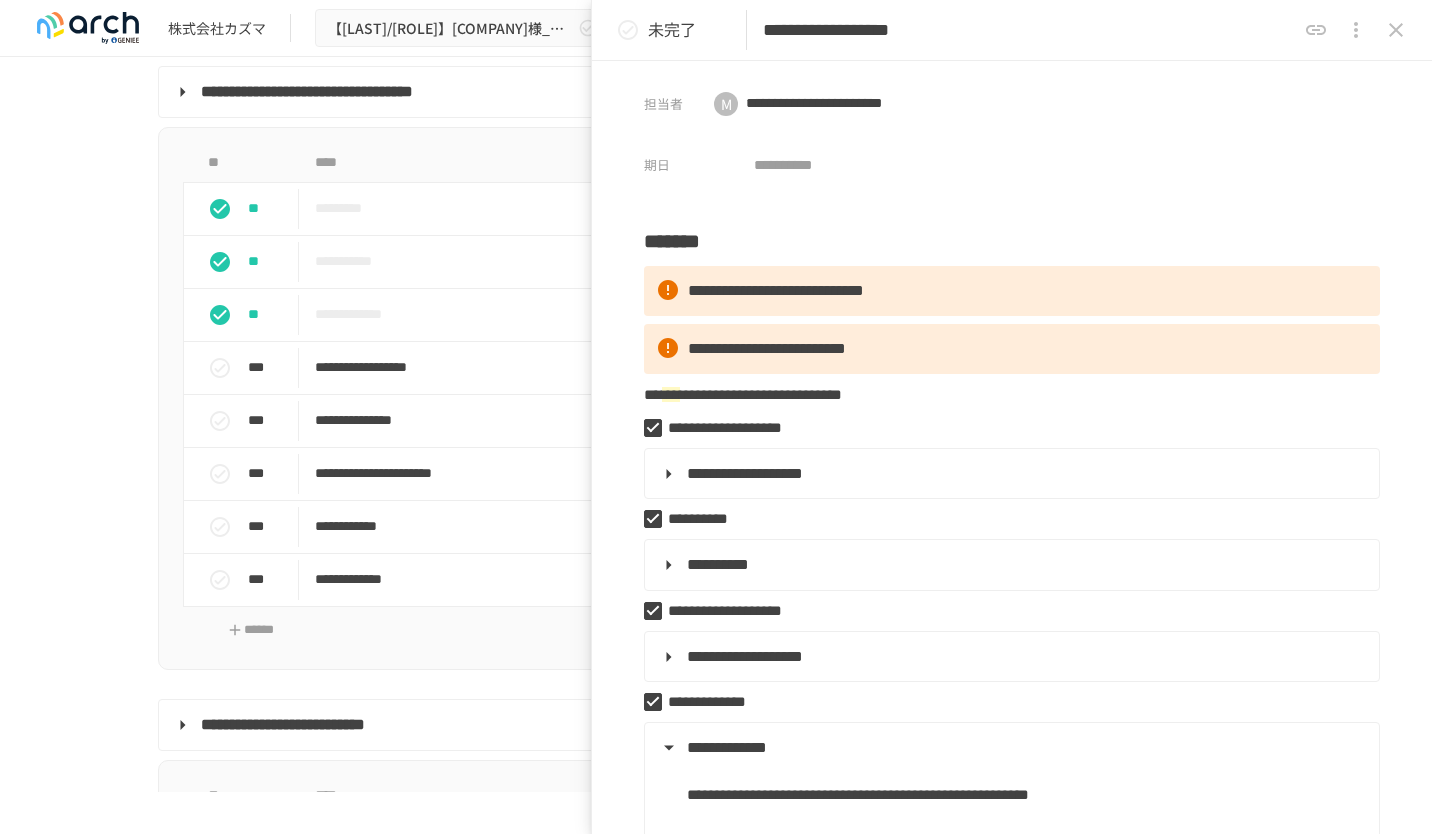 click 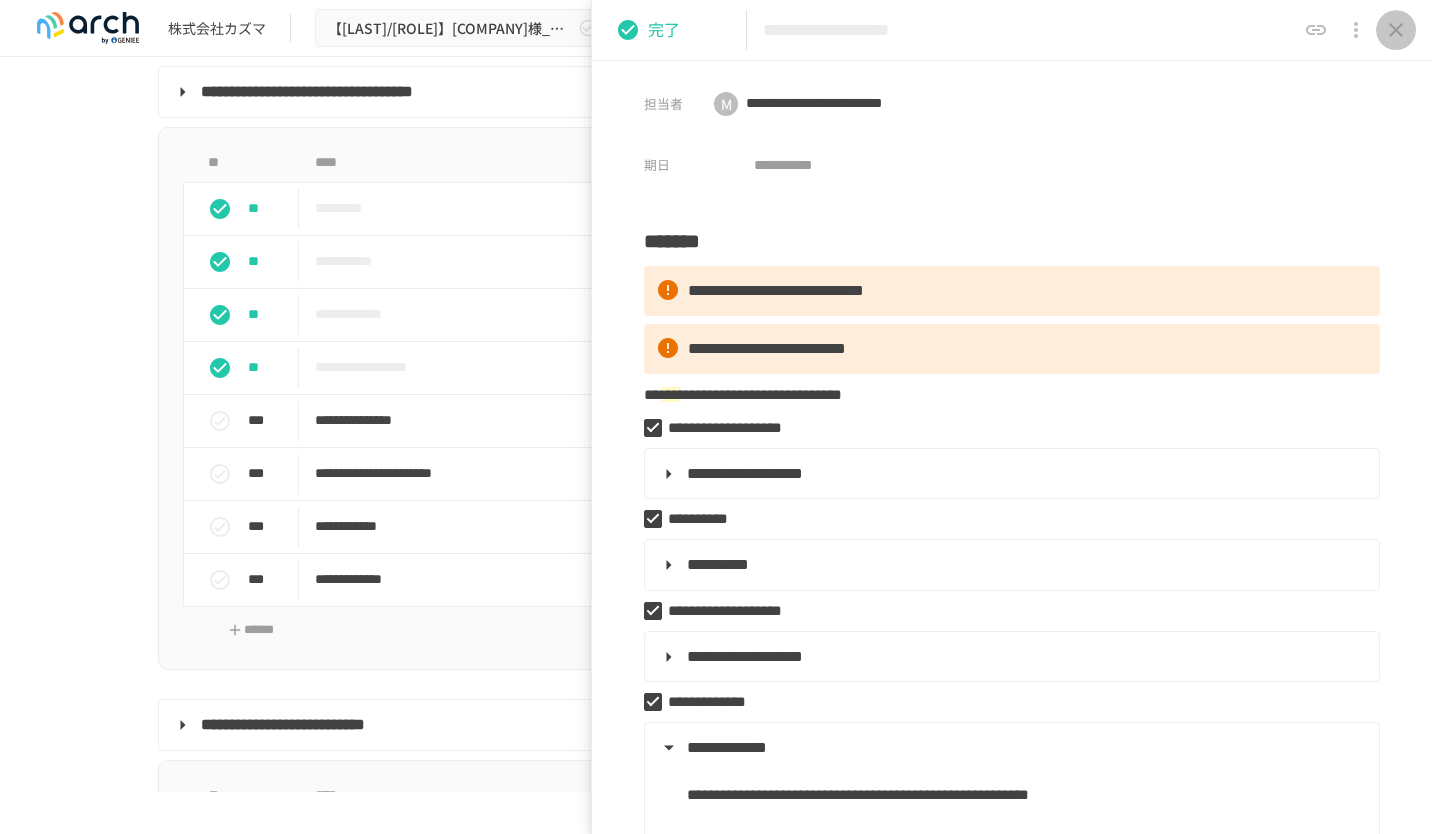 click 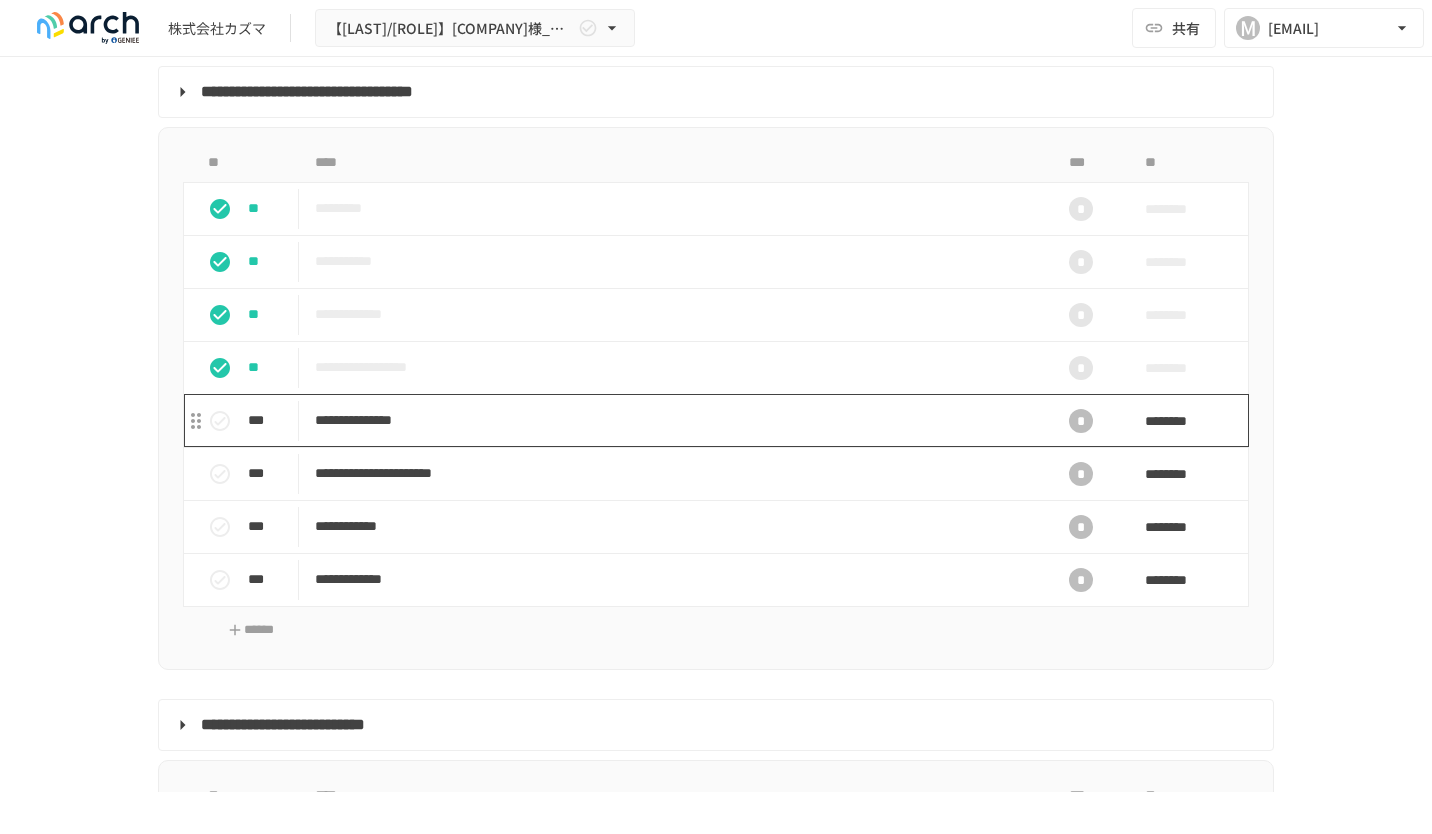 click on "**********" at bounding box center [674, 420] 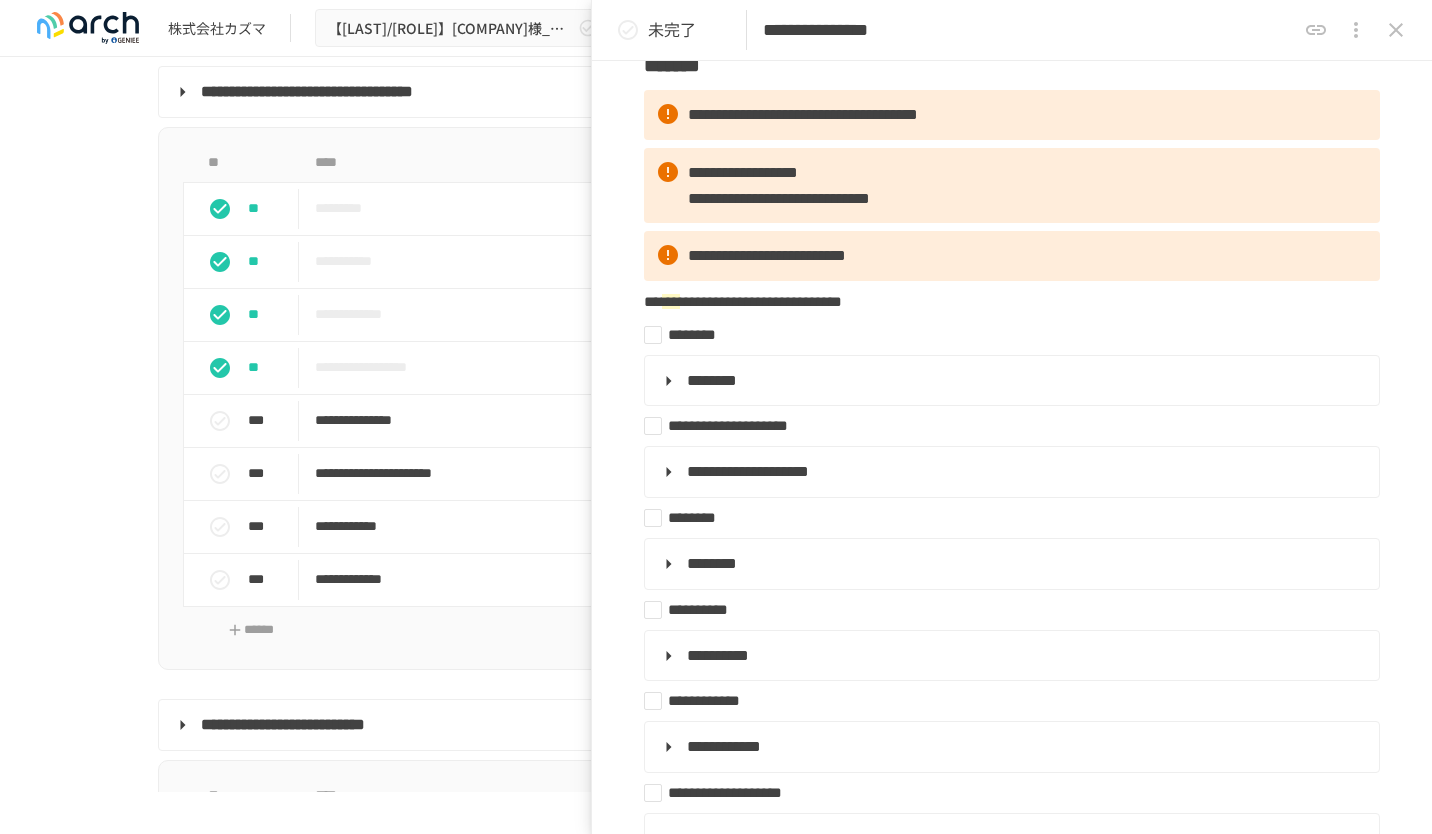 scroll, scrollTop: 129, scrollLeft: 0, axis: vertical 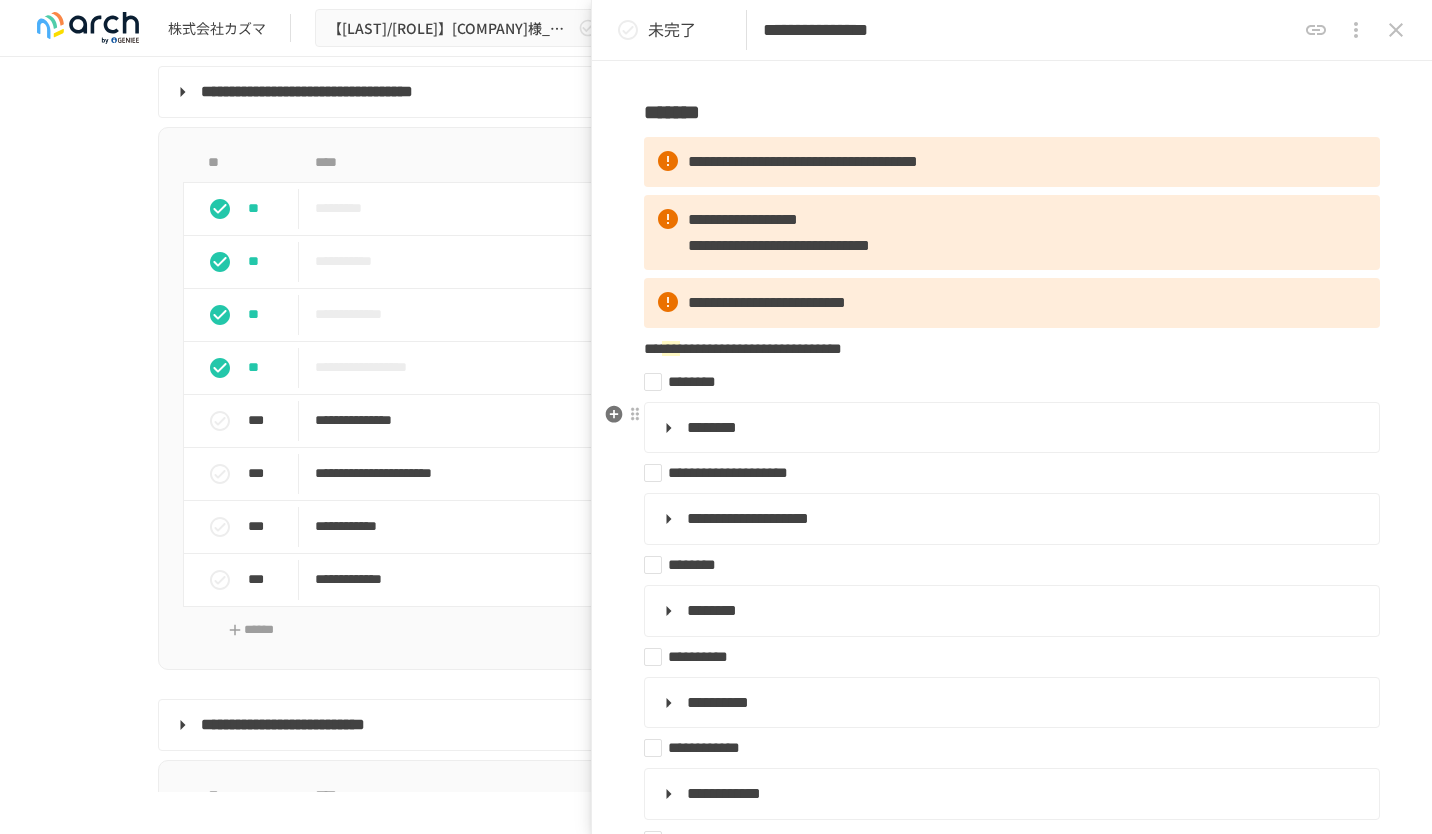 click on "********" at bounding box center (1010, 428) 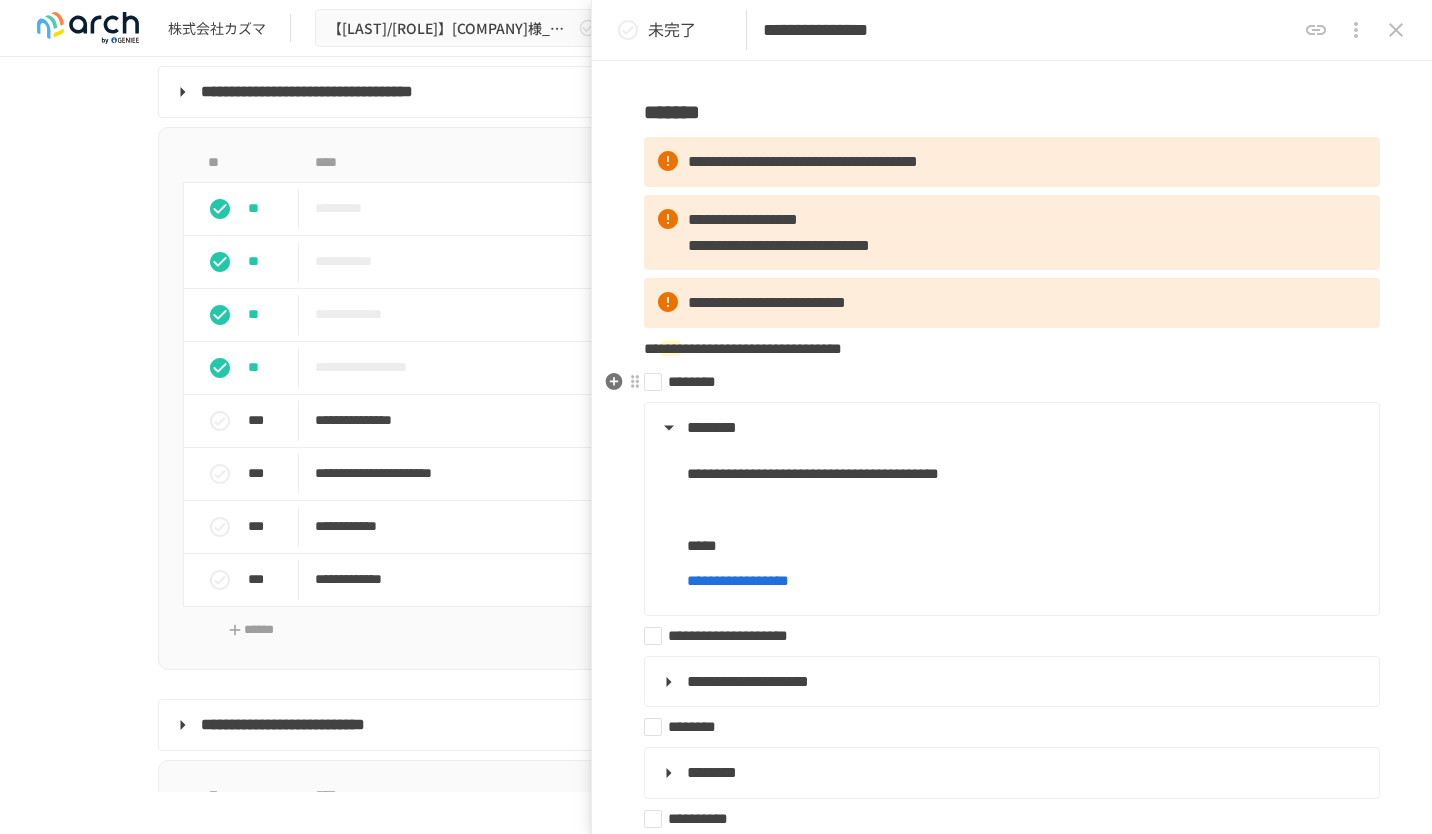 click on "********" at bounding box center [1004, 382] 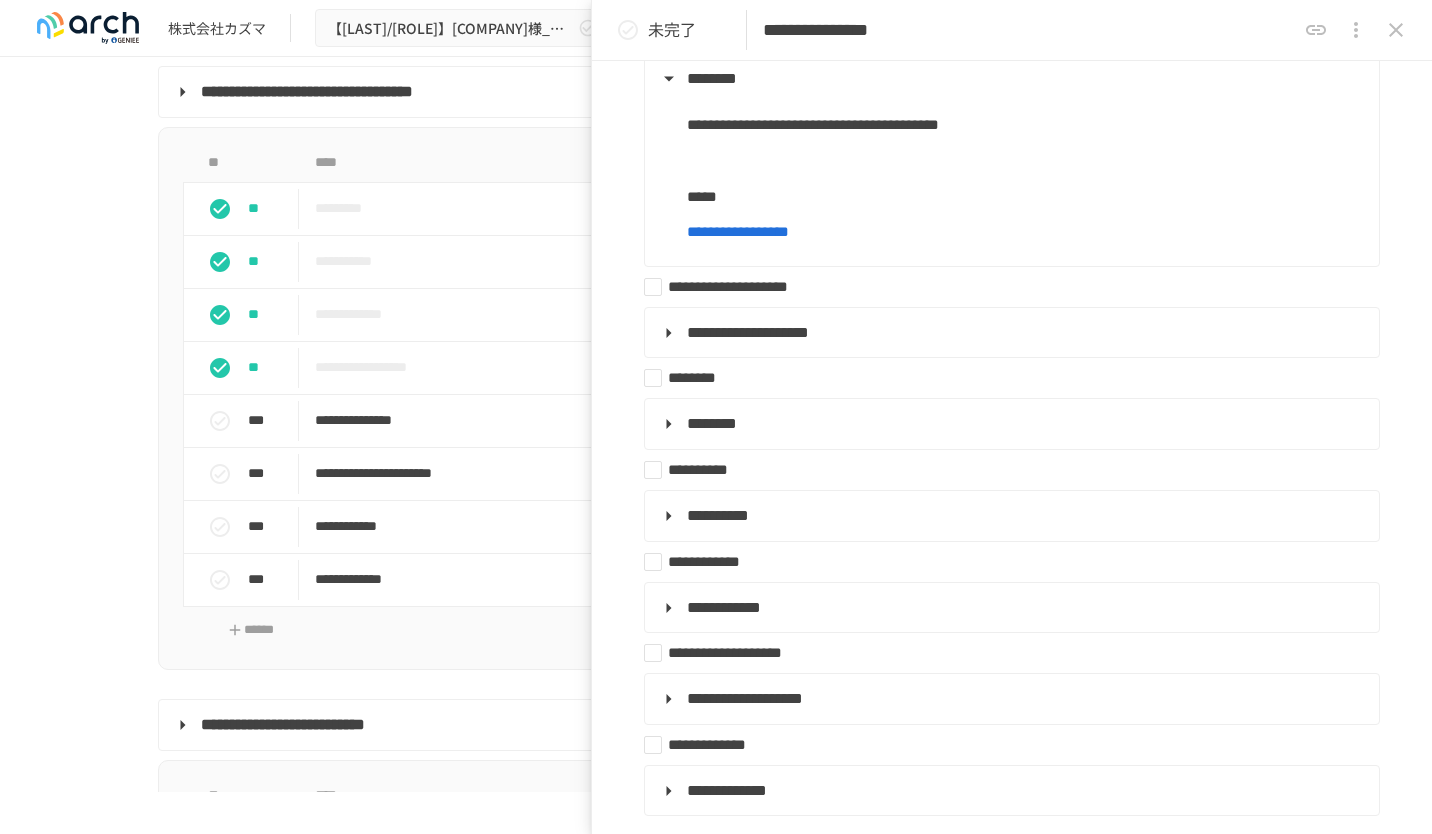 scroll, scrollTop: 491, scrollLeft: 0, axis: vertical 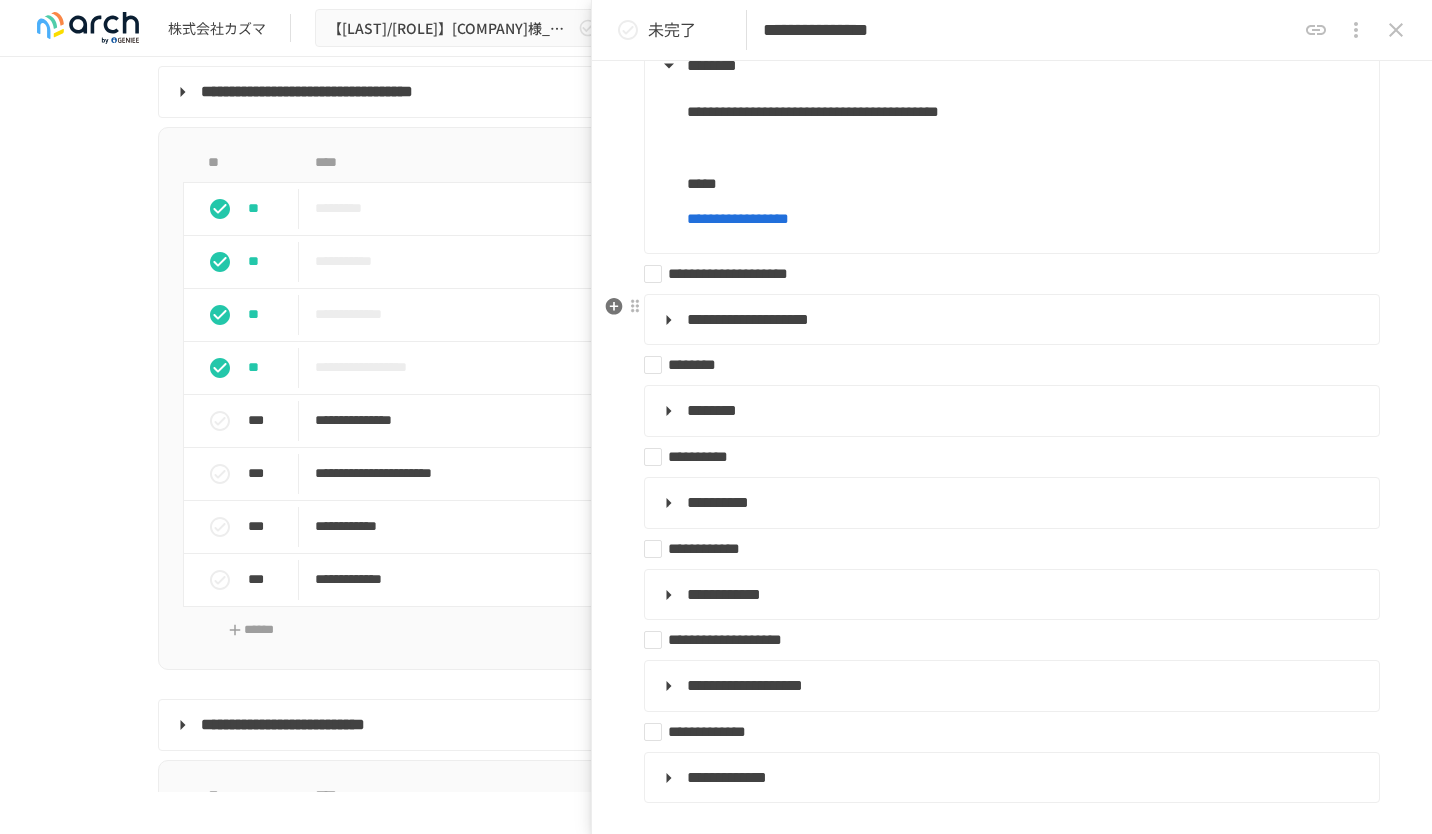 click on "**********" at bounding box center [1010, 320] 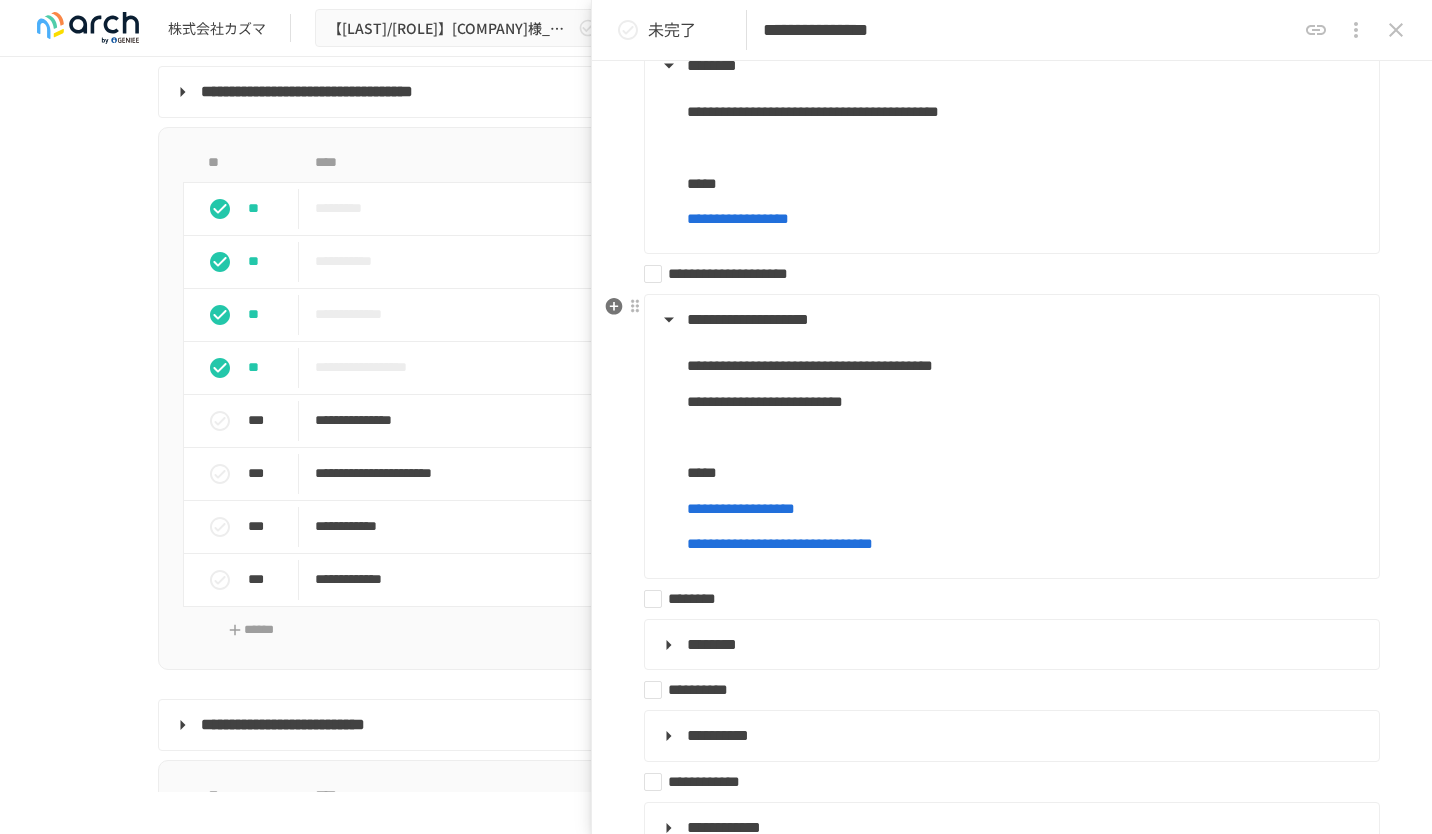 click on "**********" at bounding box center [1010, 320] 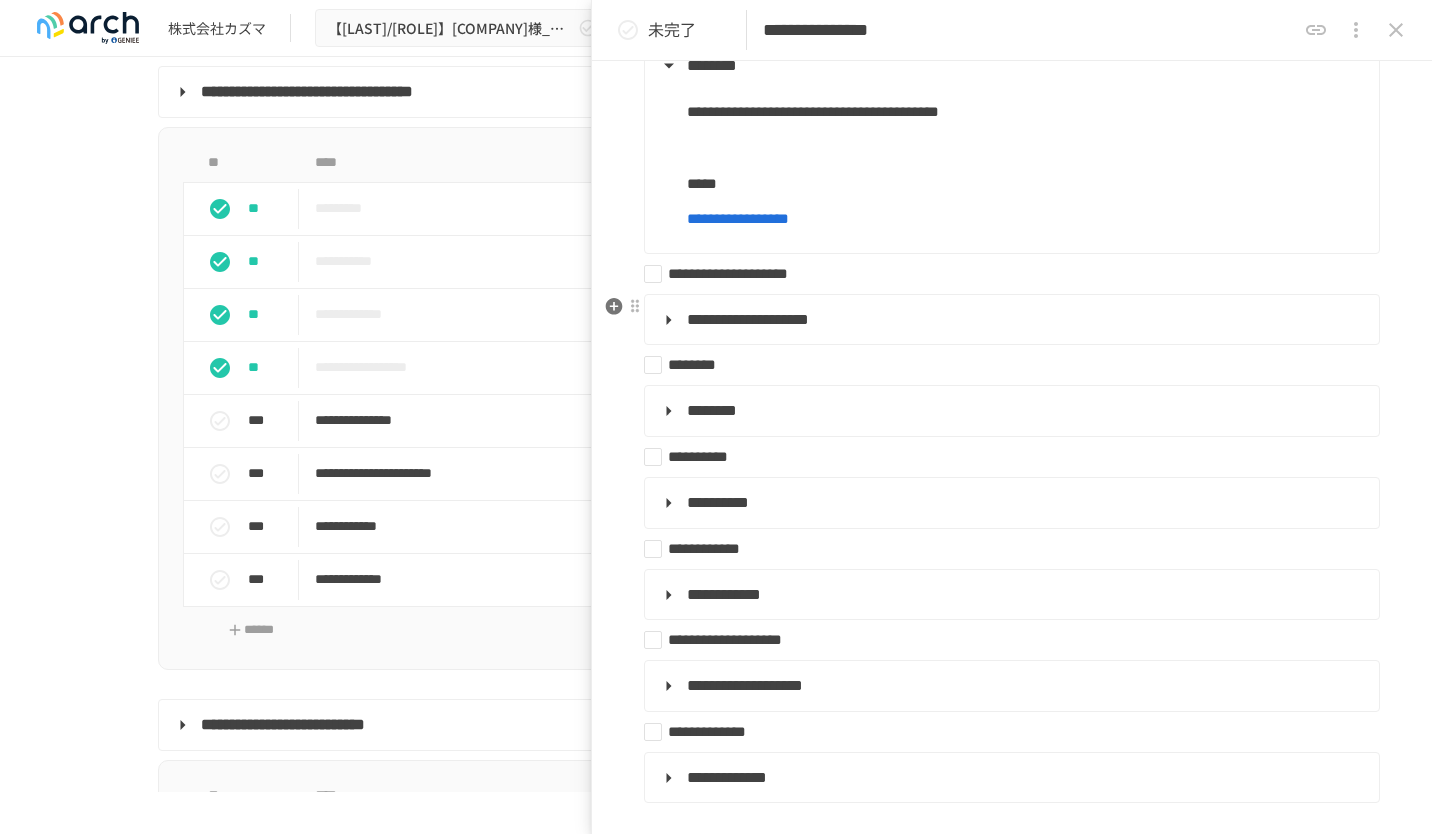 click on "**********" at bounding box center (1010, 320) 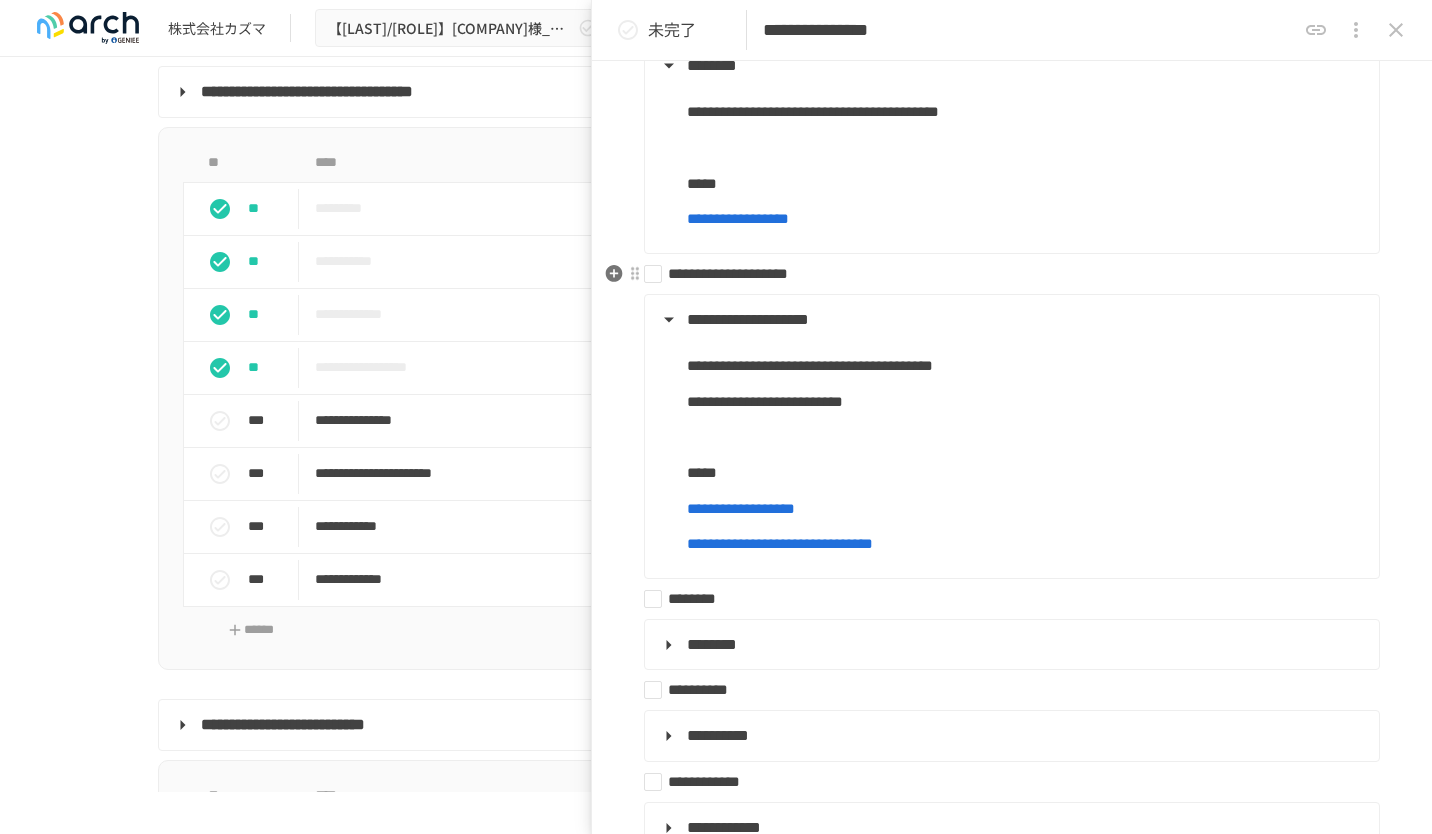 click on "**********" at bounding box center [1004, 274] 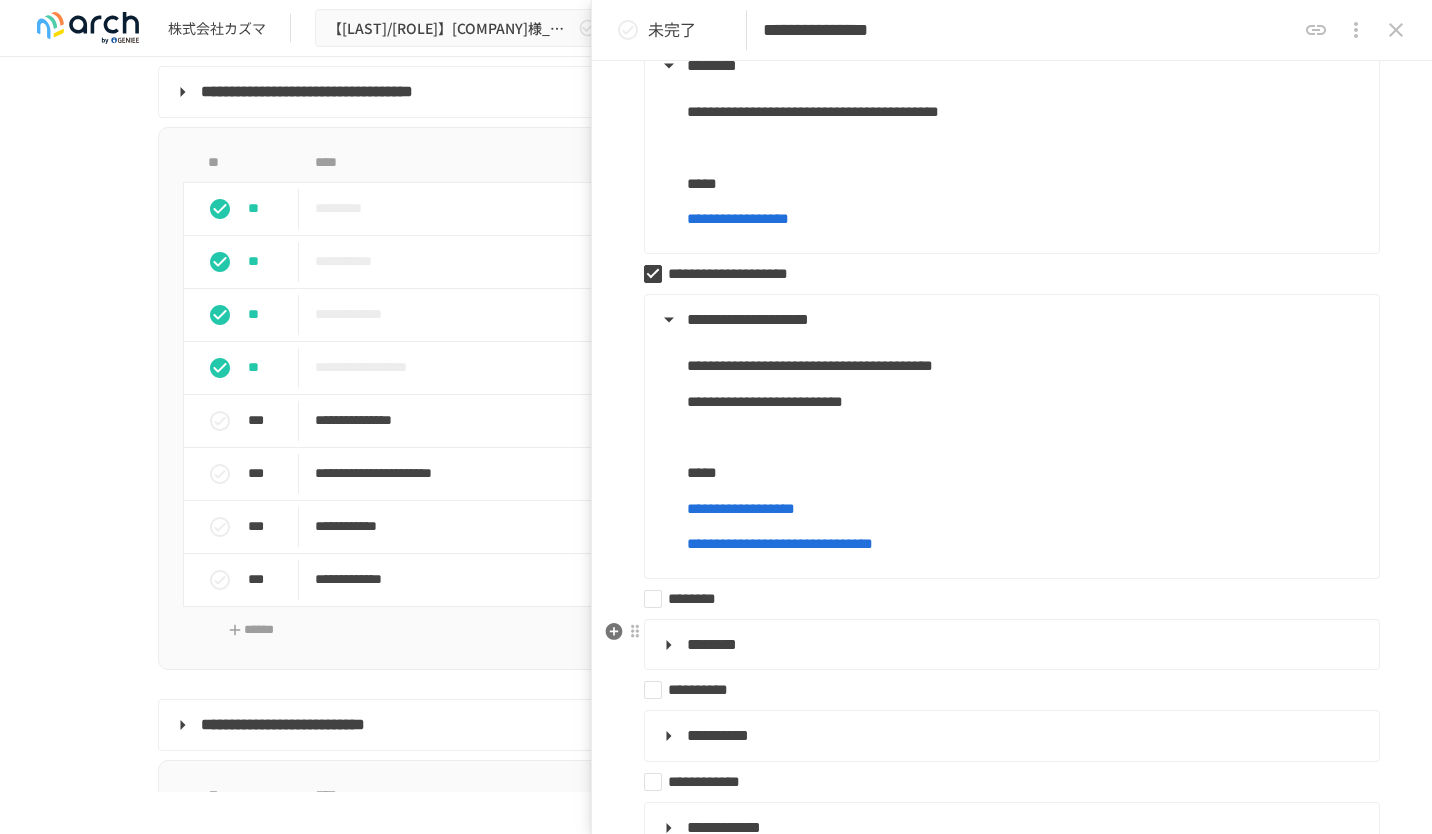 click on "********" at bounding box center [1010, 645] 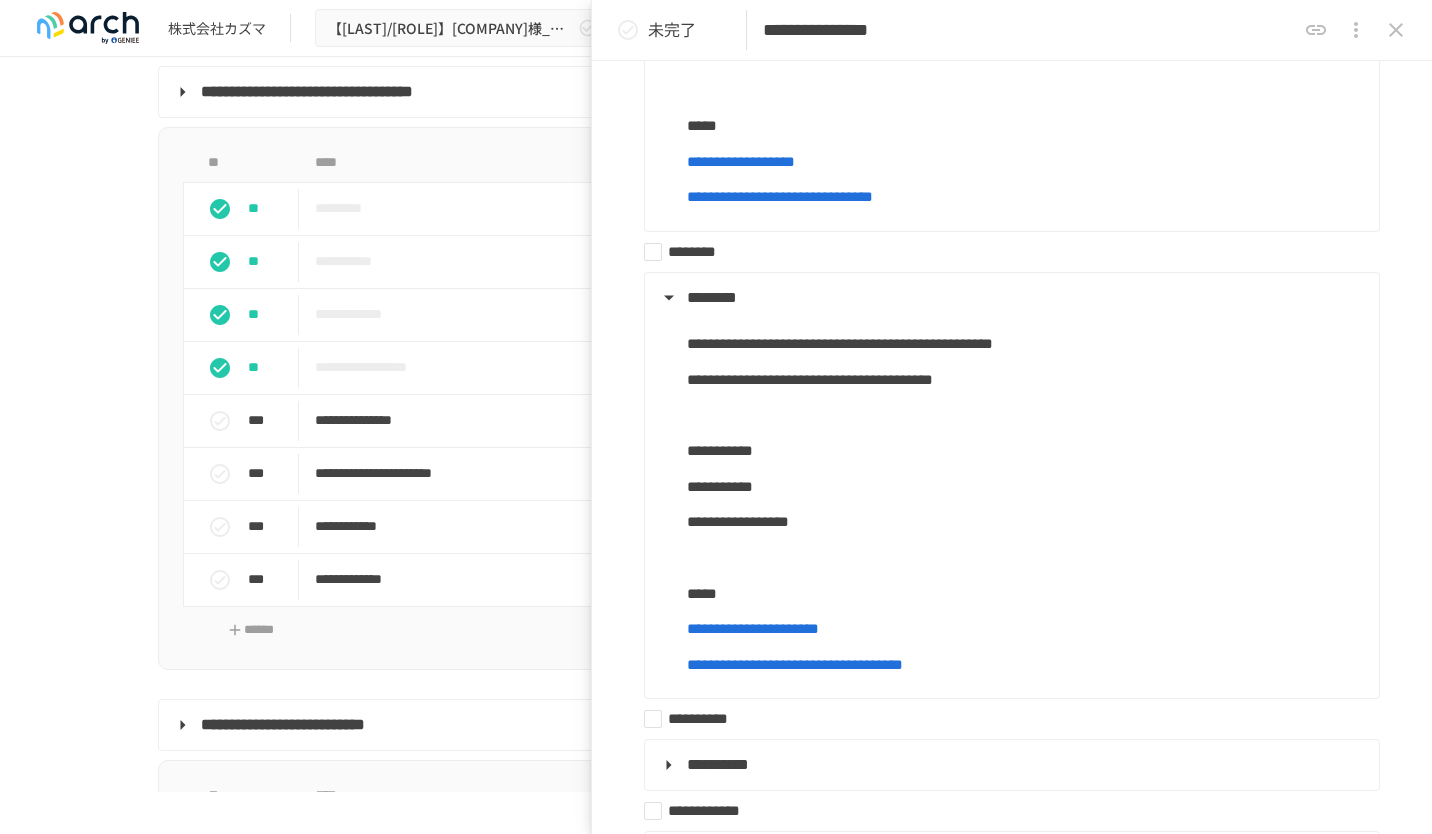 scroll, scrollTop: 863, scrollLeft: 0, axis: vertical 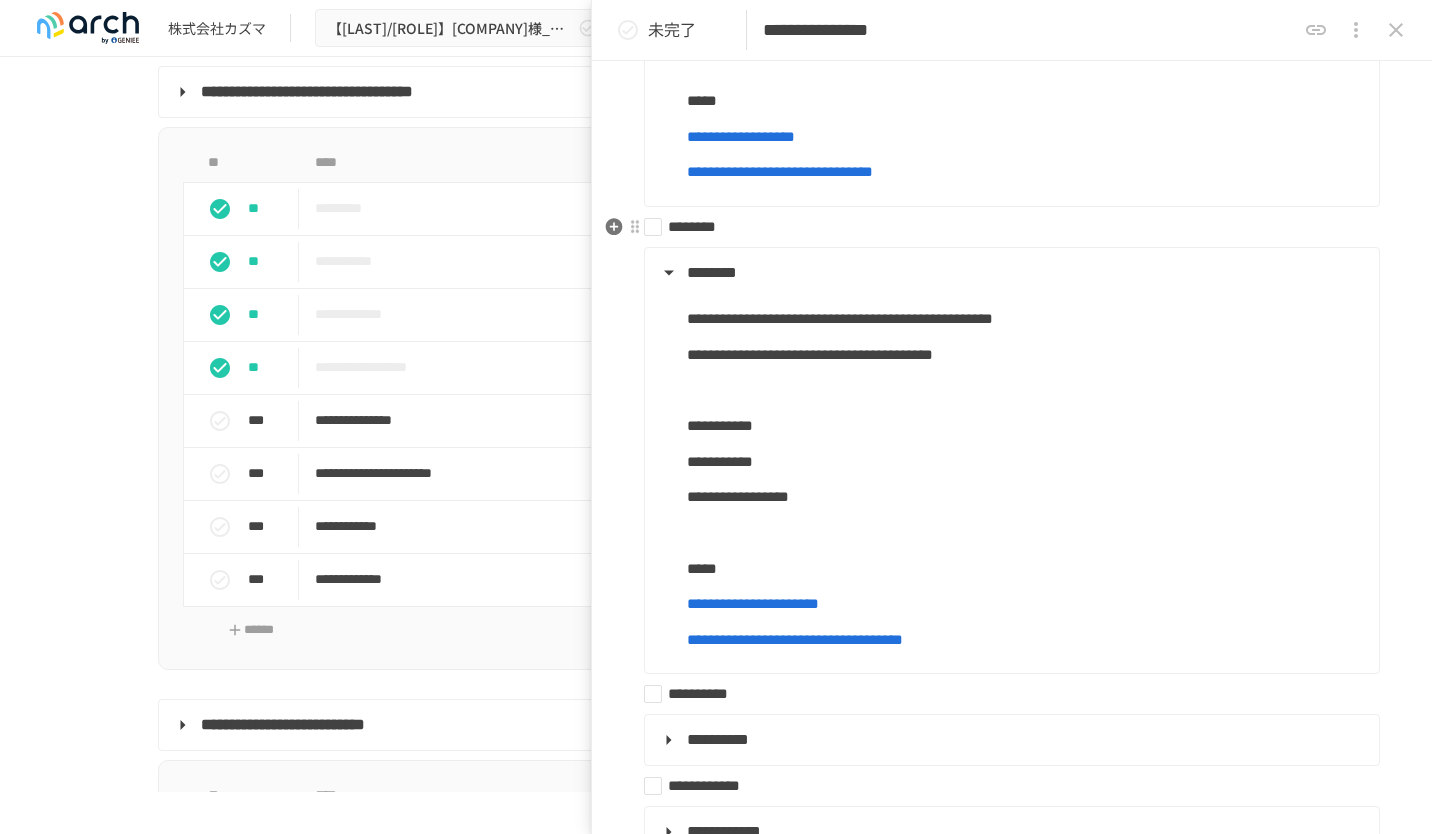 click on "********" at bounding box center (1004, 227) 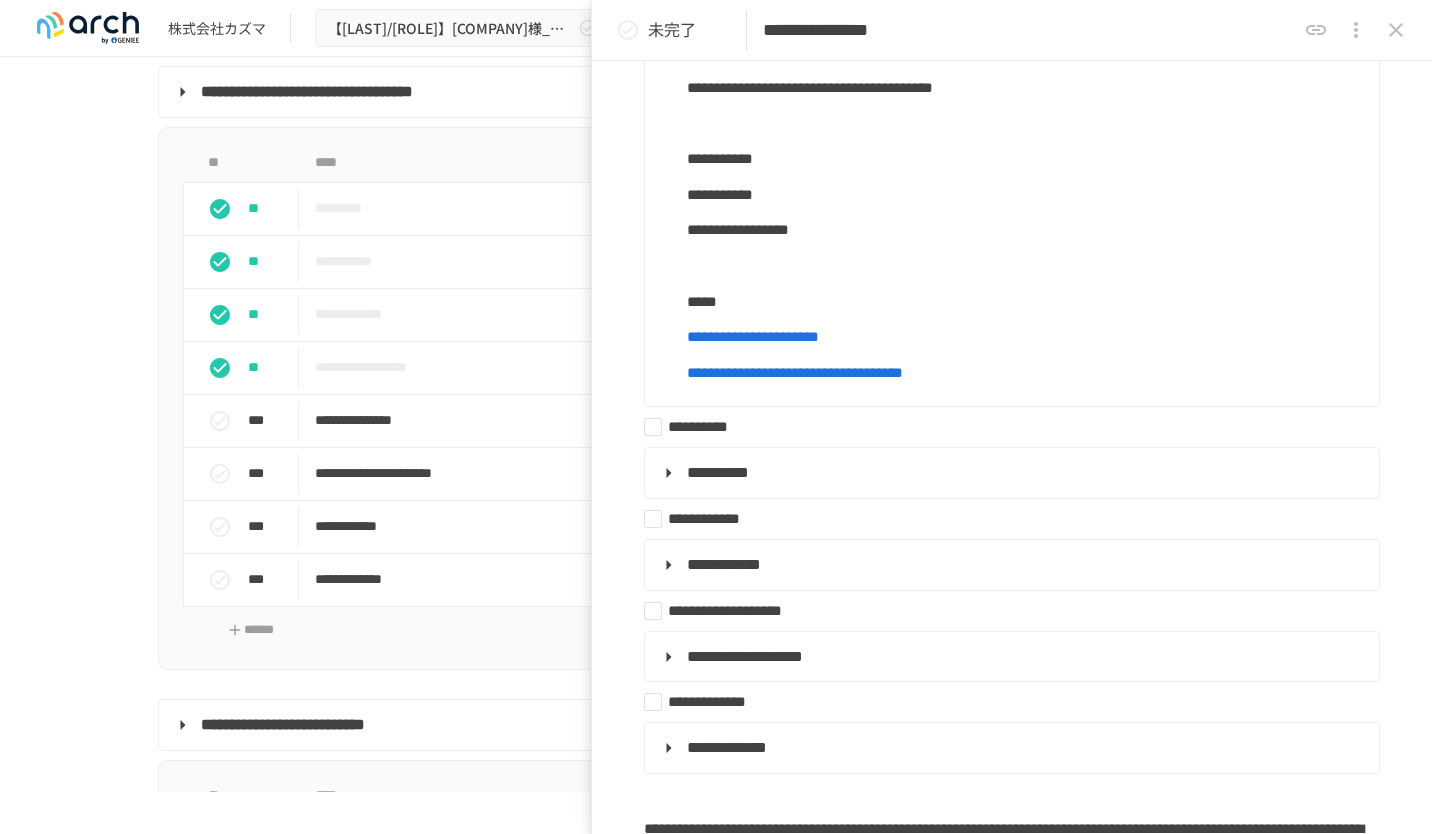 scroll, scrollTop: 1134, scrollLeft: 0, axis: vertical 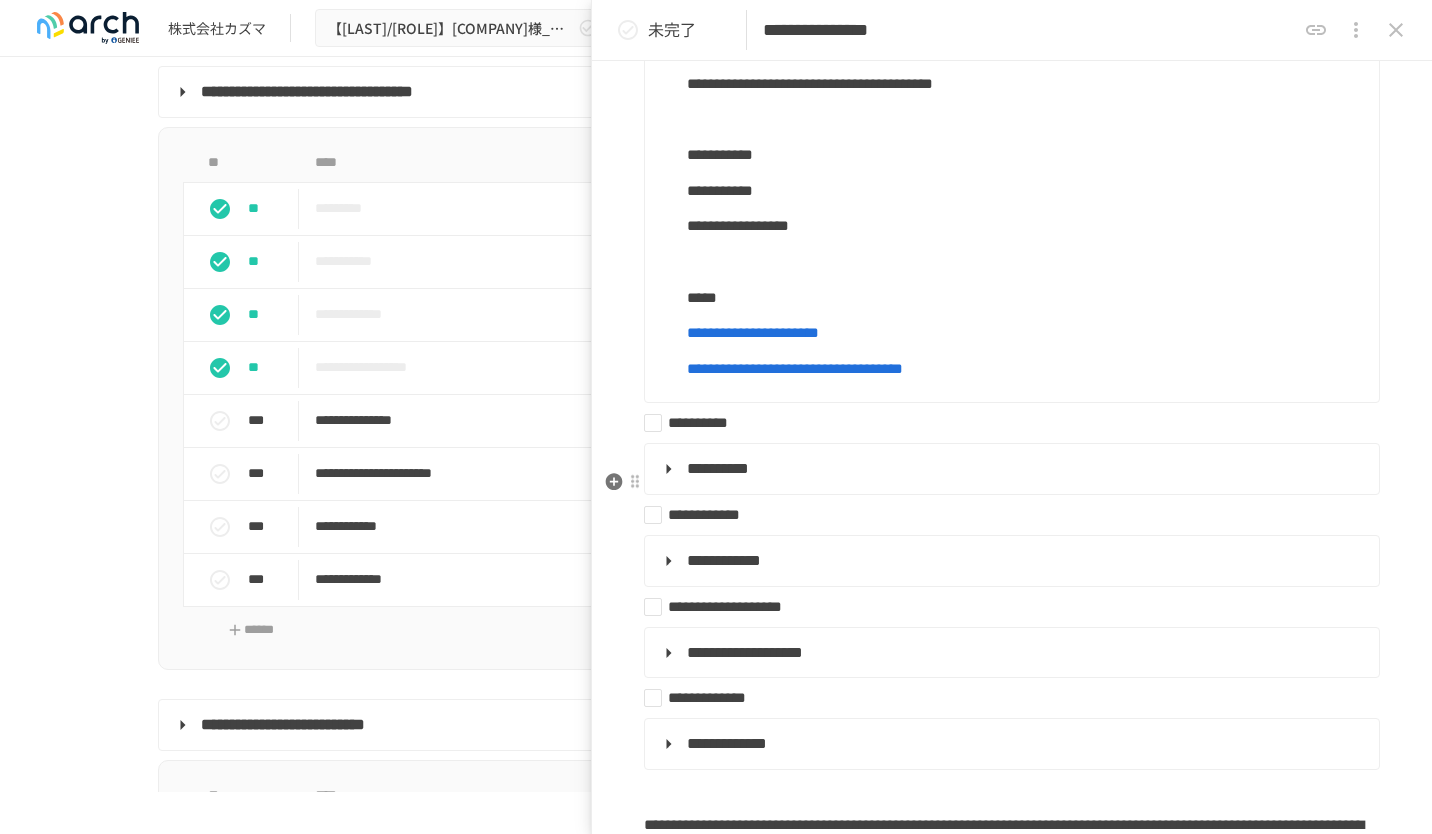 click on "**********" at bounding box center [1010, 469] 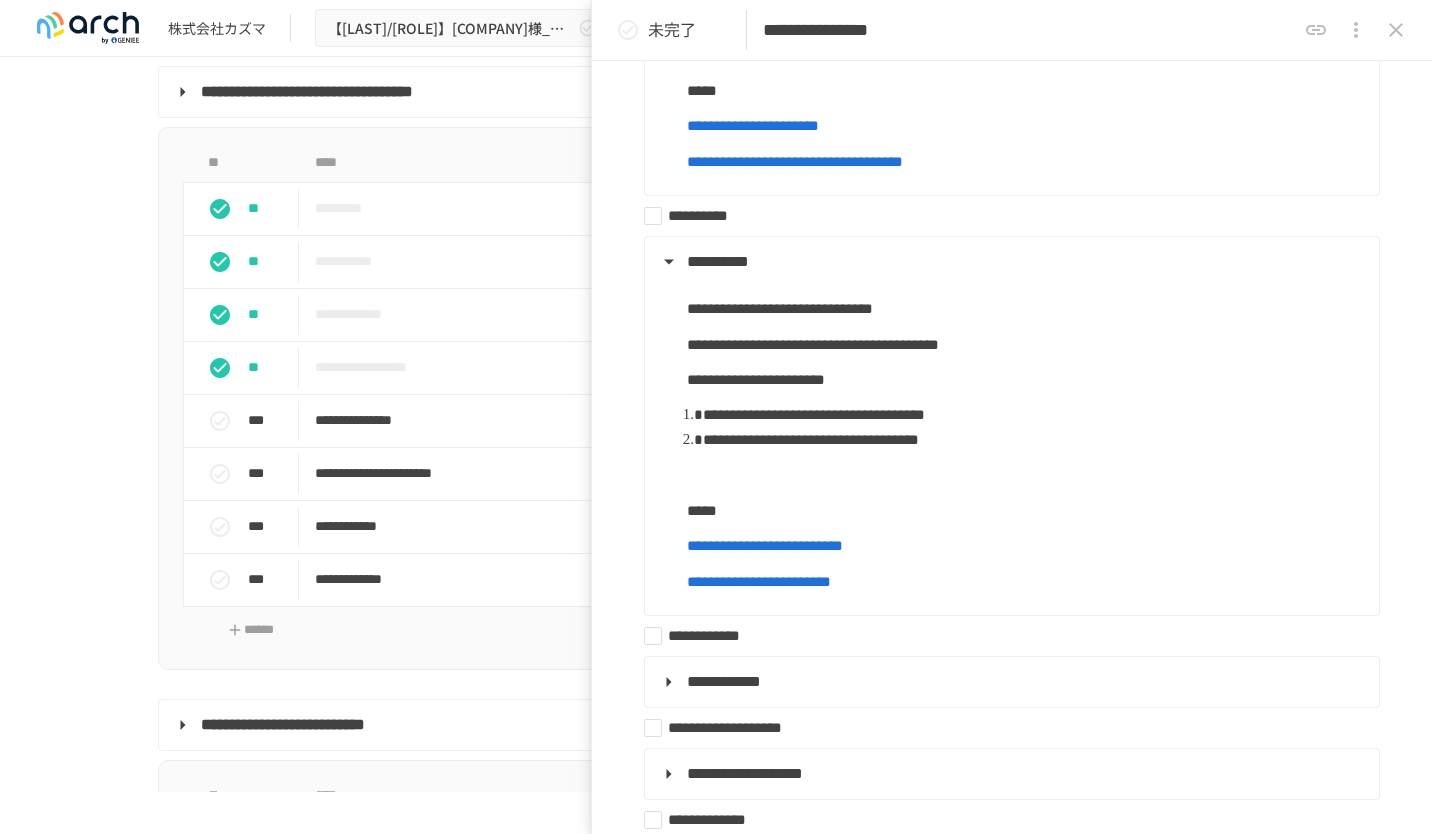 scroll, scrollTop: 1336, scrollLeft: 0, axis: vertical 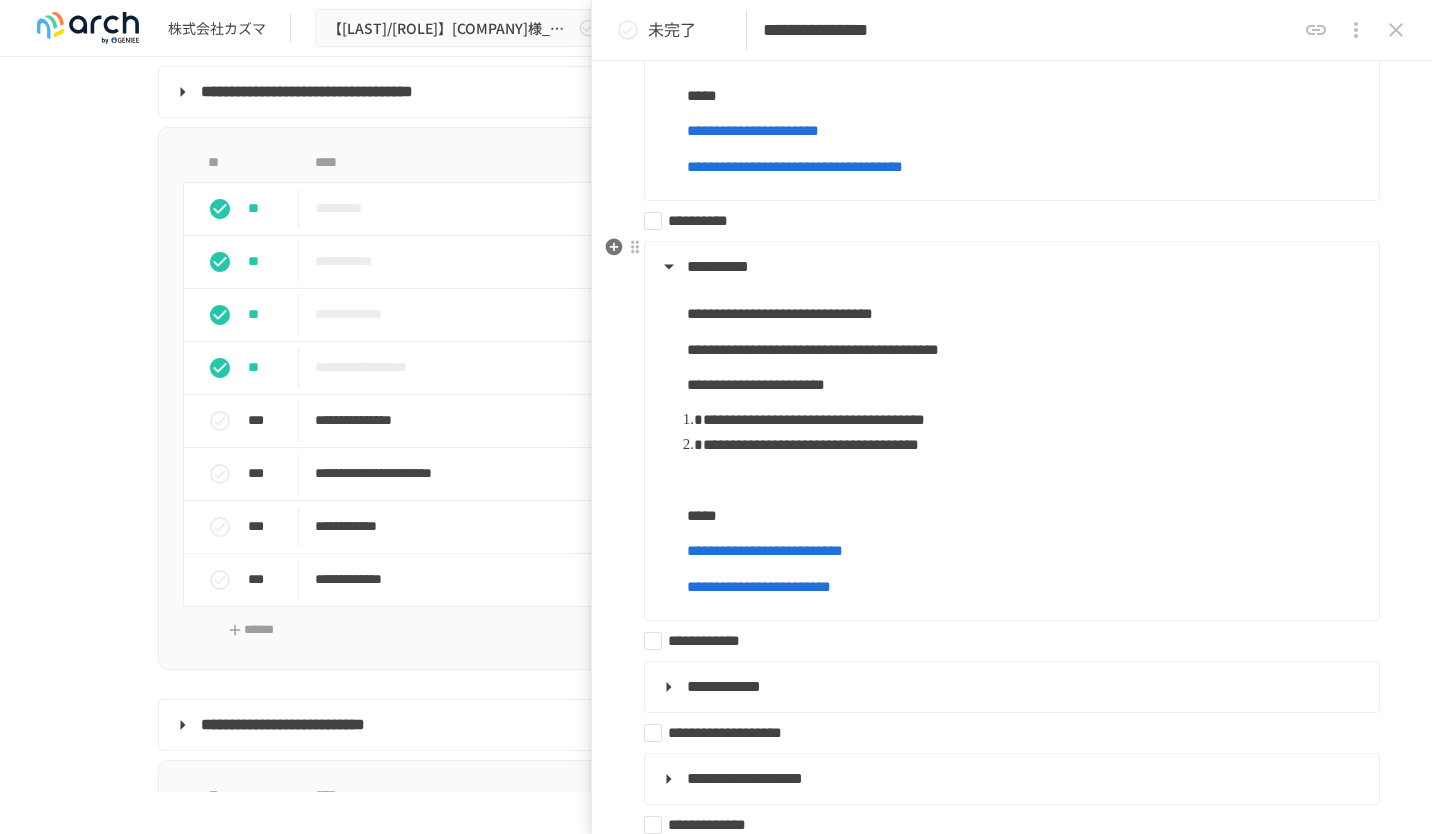 click on "**********" at bounding box center (1004, 221) 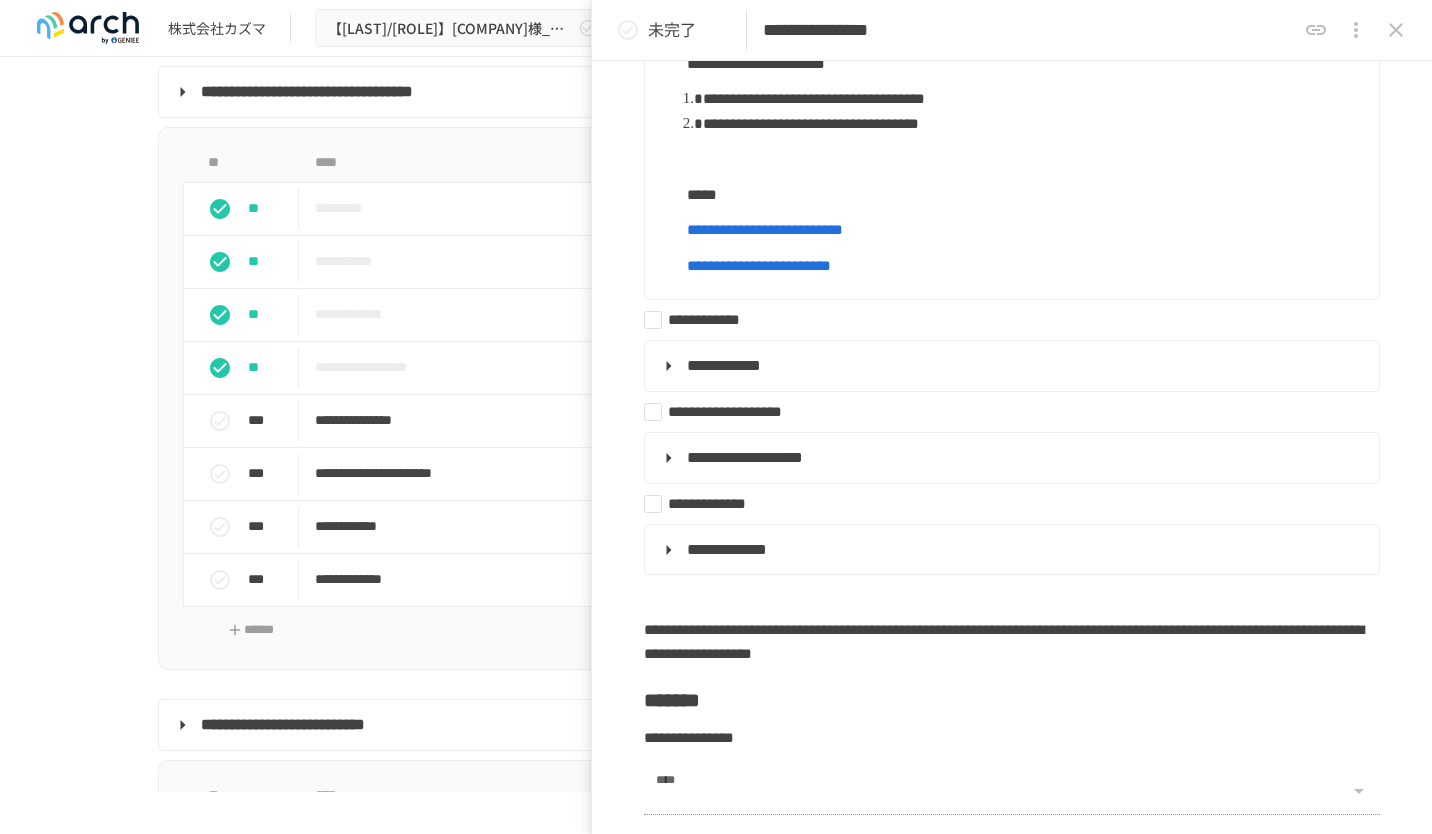 scroll, scrollTop: 1655, scrollLeft: 0, axis: vertical 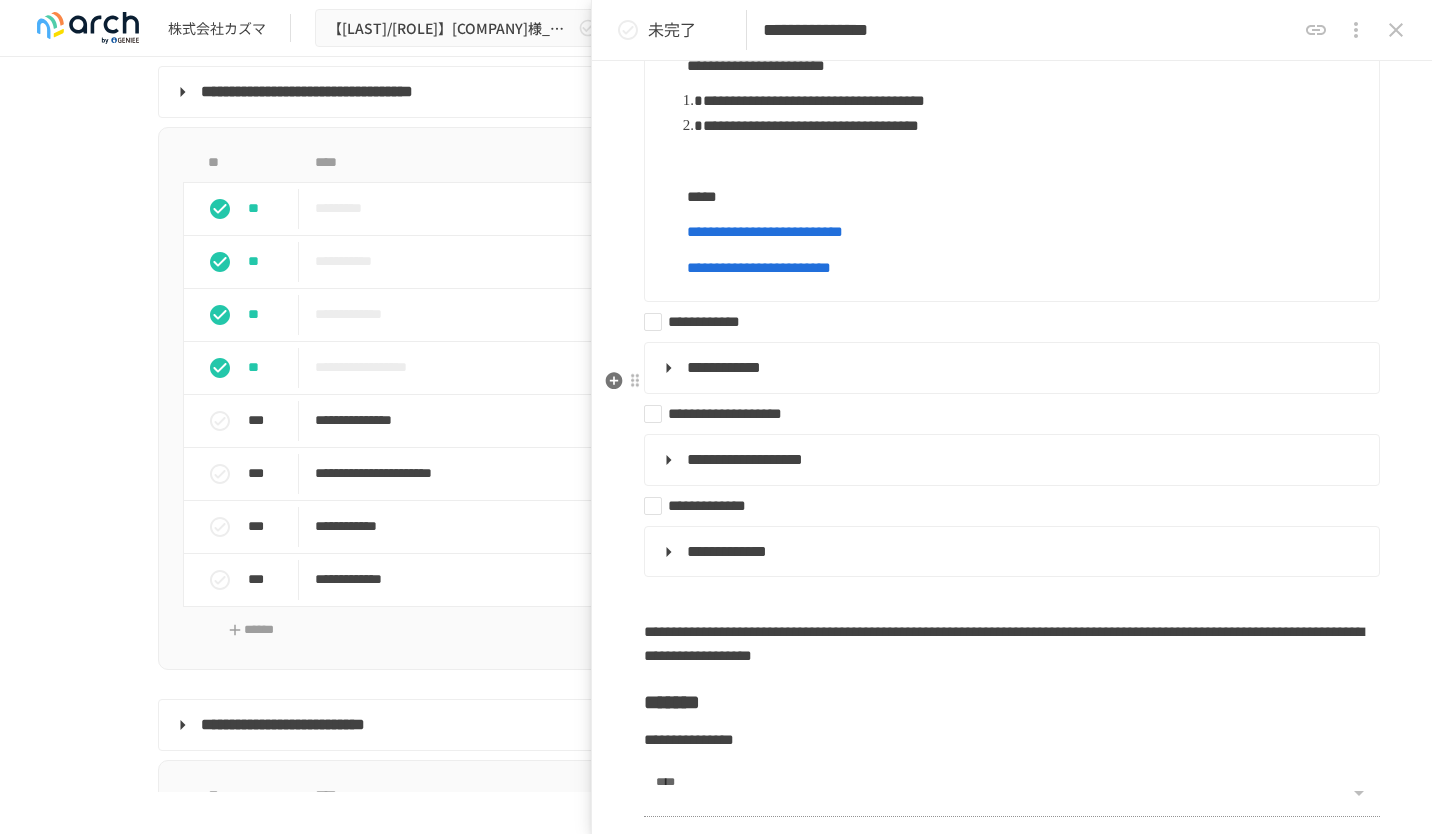 click on "**********" at bounding box center (724, 367) 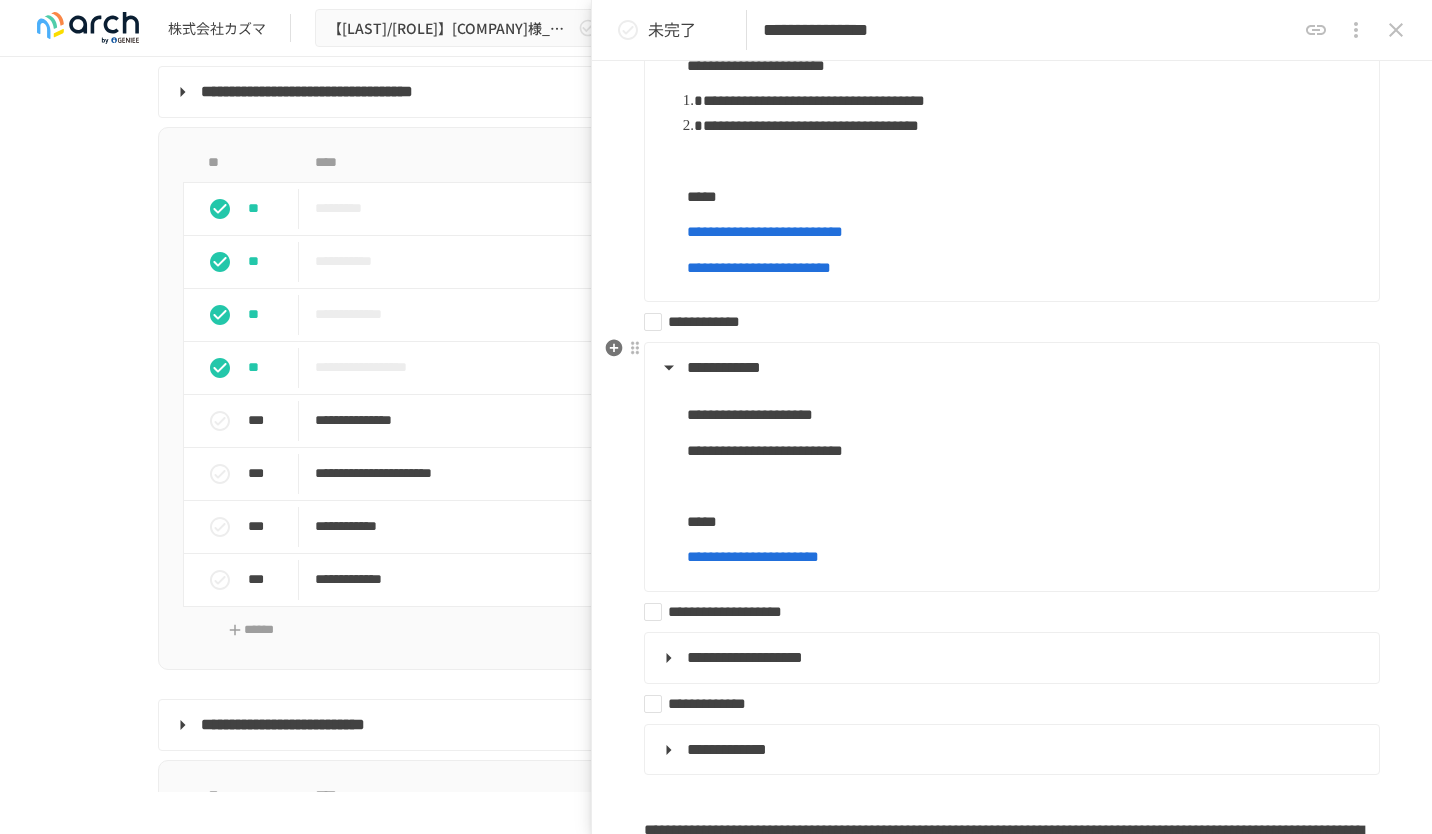 click on "**********" at bounding box center [1004, 322] 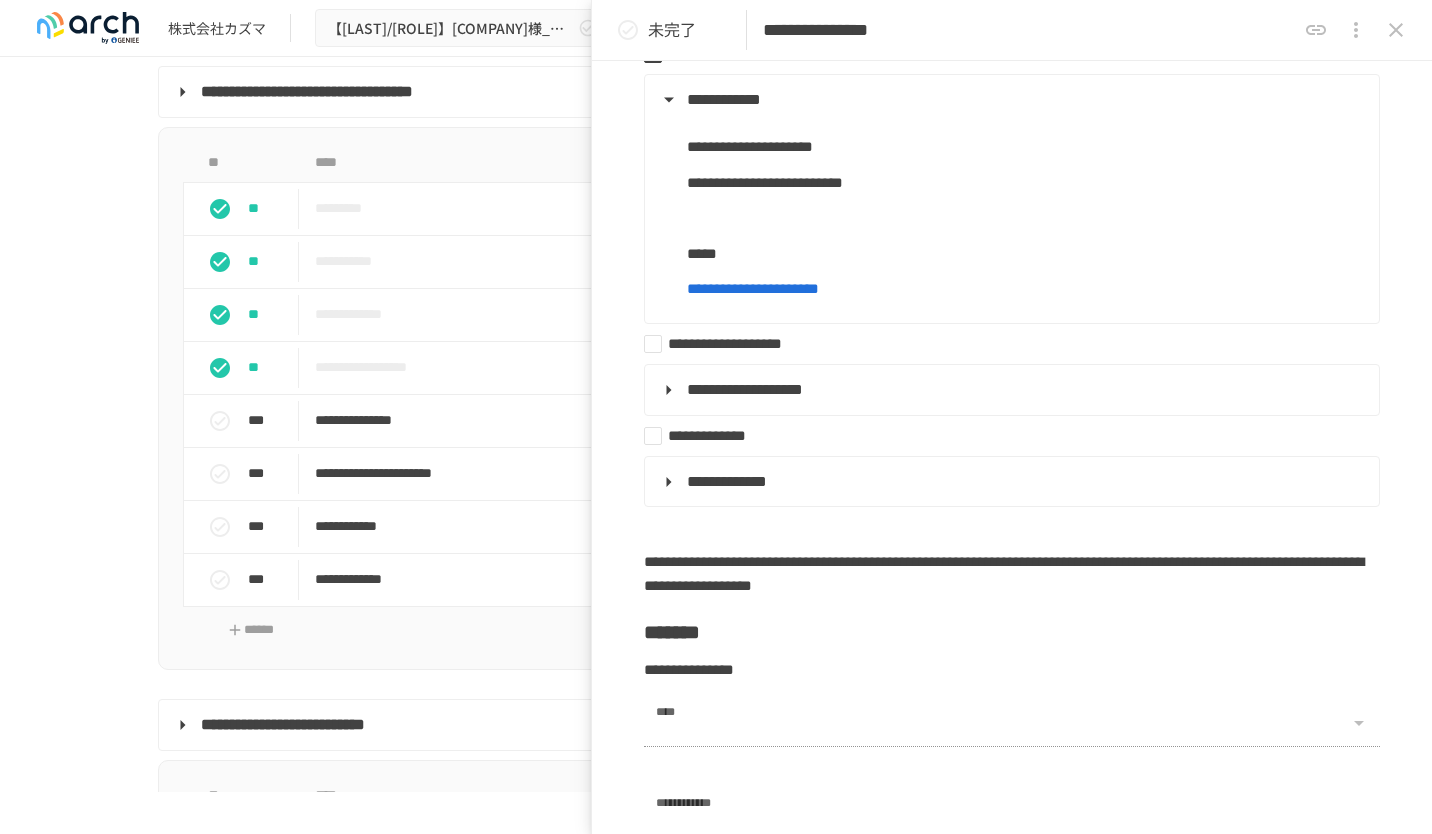 scroll, scrollTop: 1939, scrollLeft: 0, axis: vertical 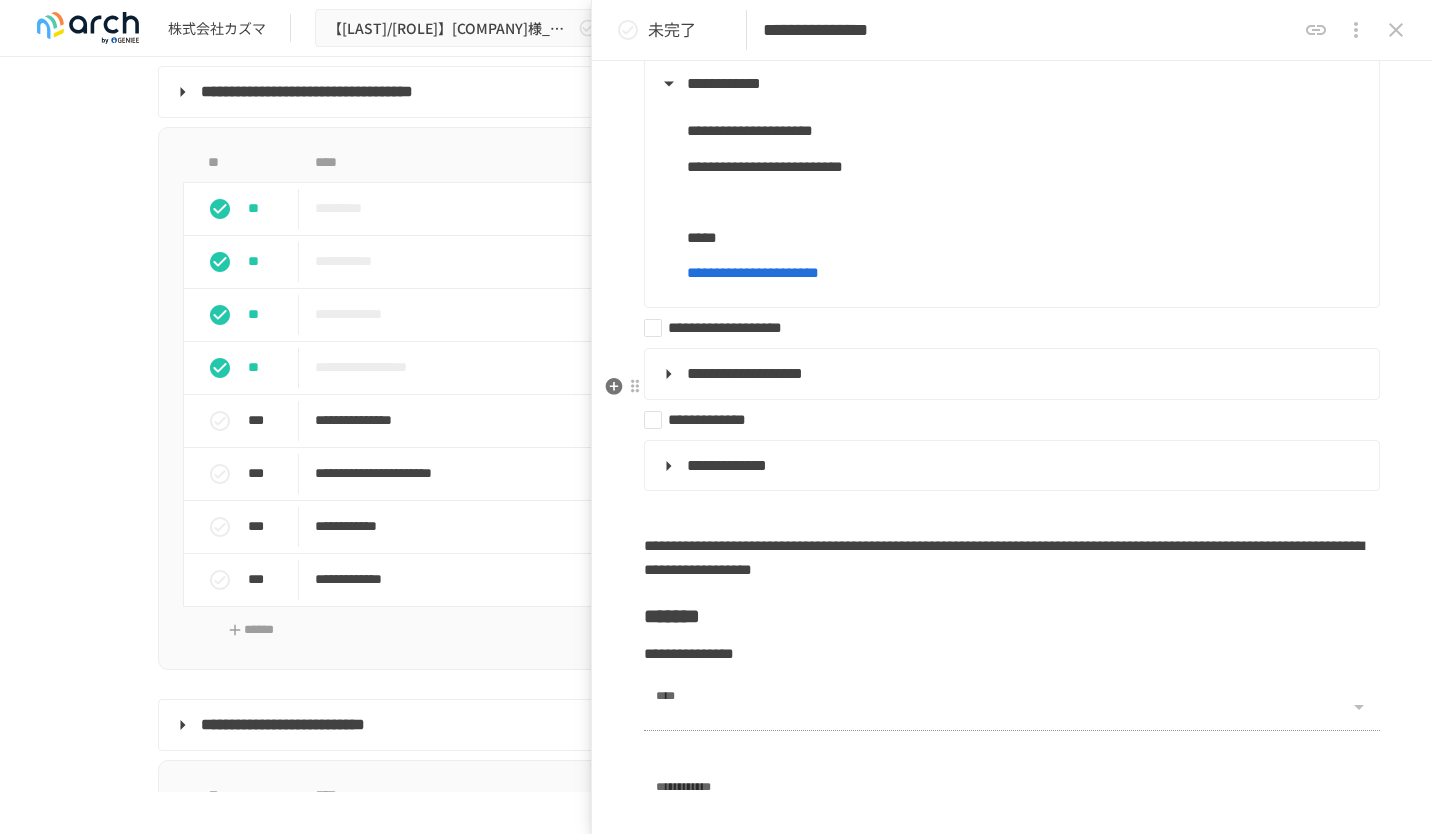 click on "**********" at bounding box center [1010, 374] 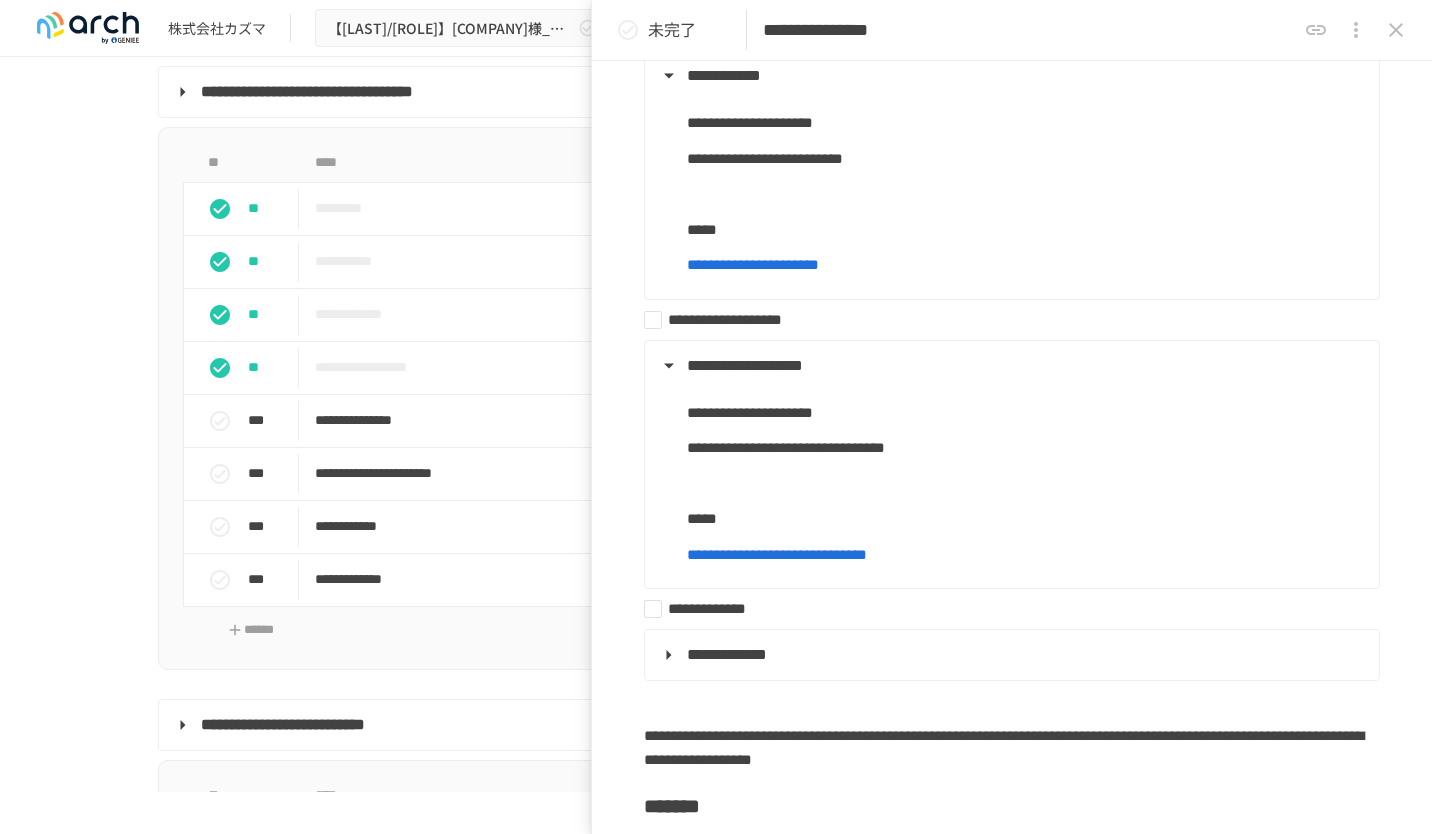 scroll, scrollTop: 1948, scrollLeft: 0, axis: vertical 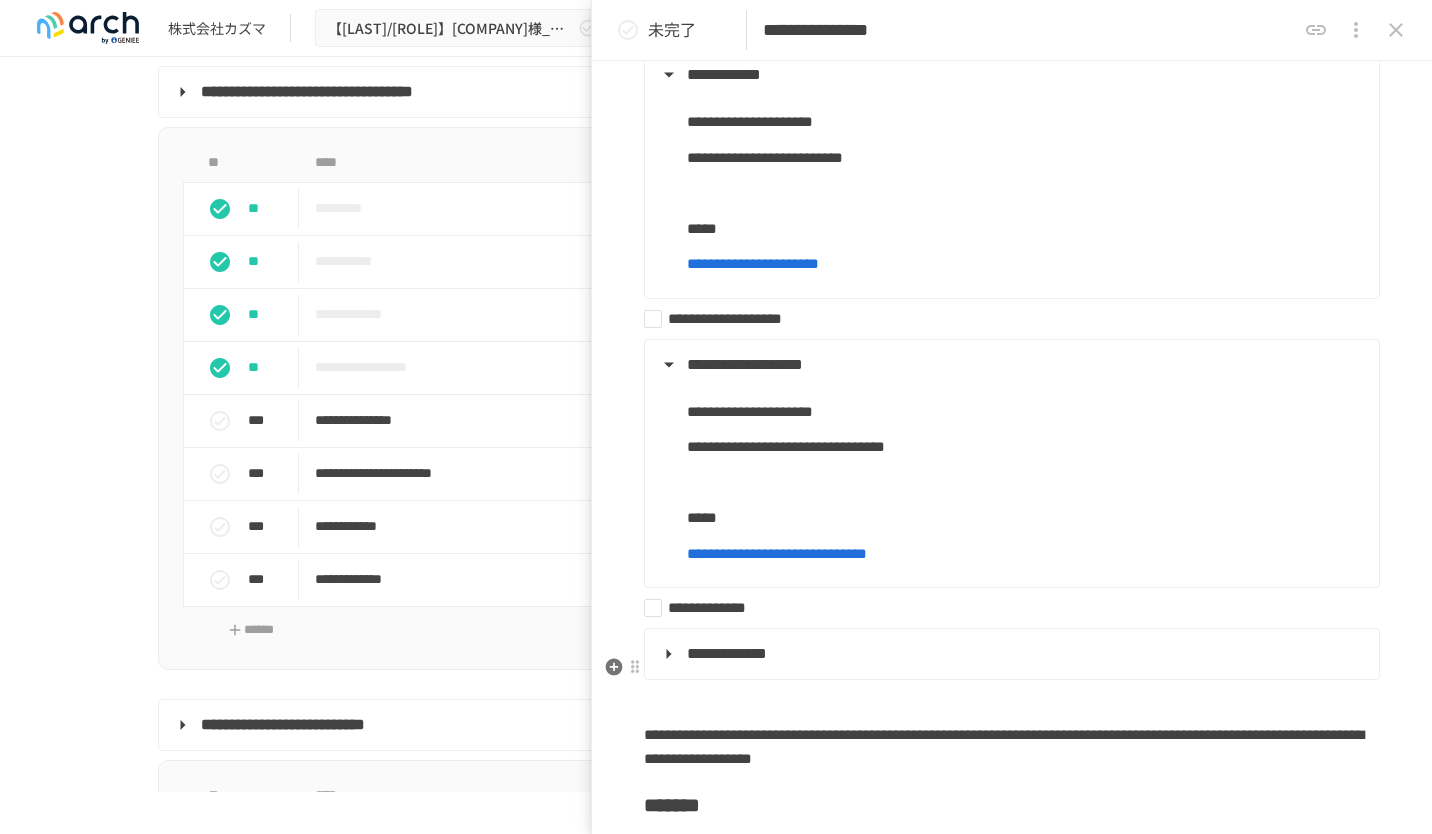click on "**********" at bounding box center [1010, 654] 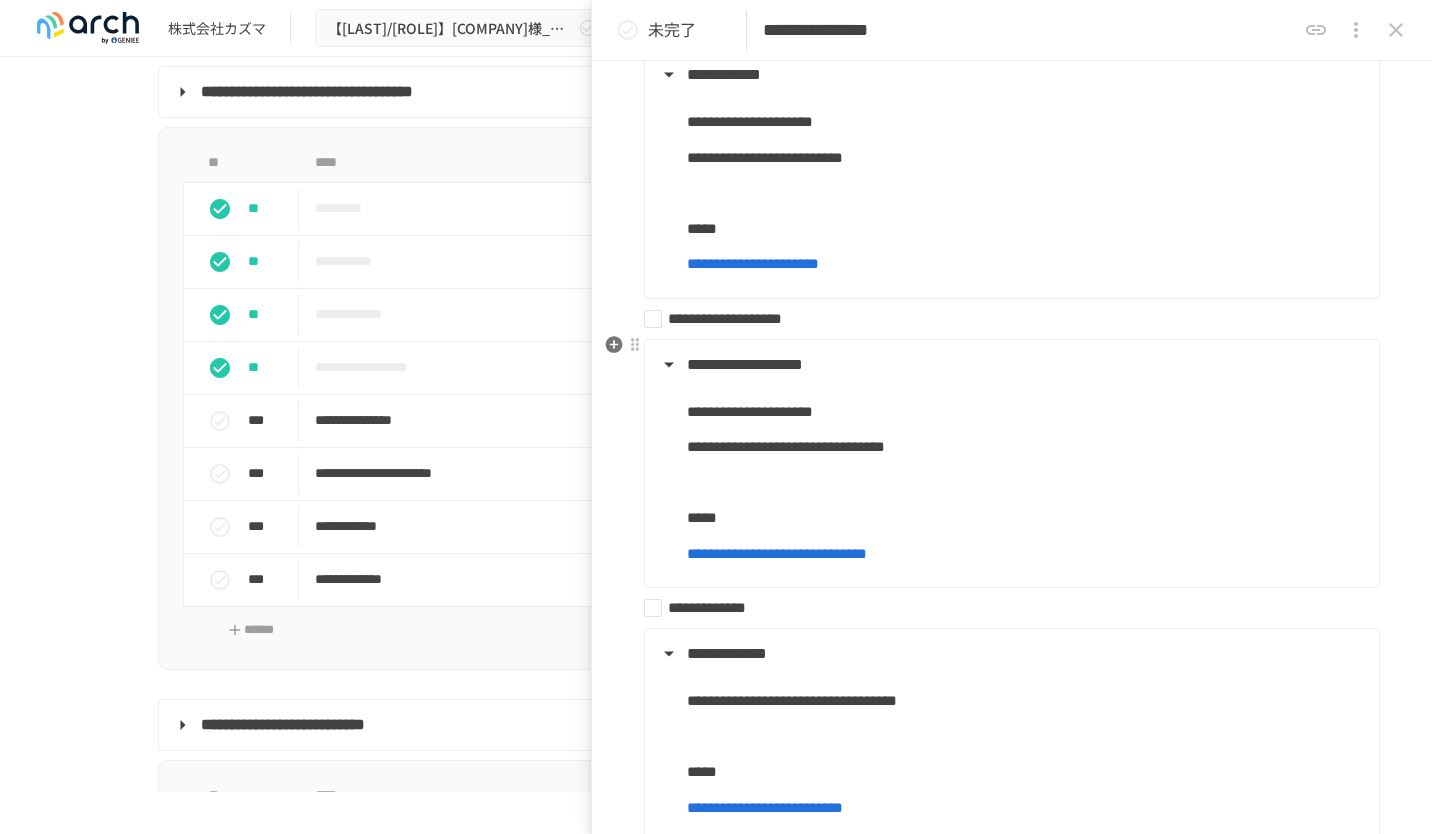 click on "**********" at bounding box center (1004, 319) 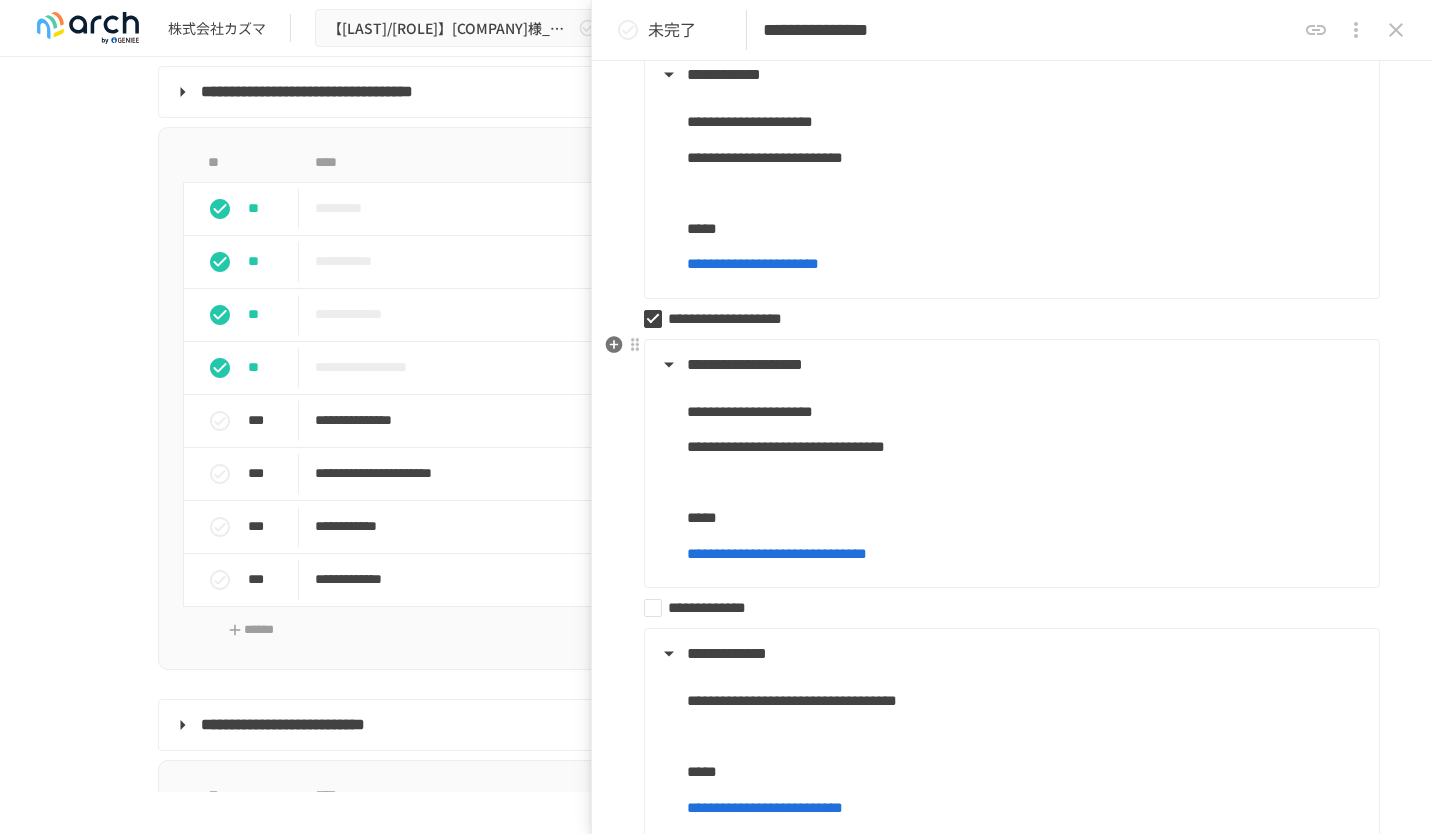 click on "**********" at bounding box center [1004, 319] 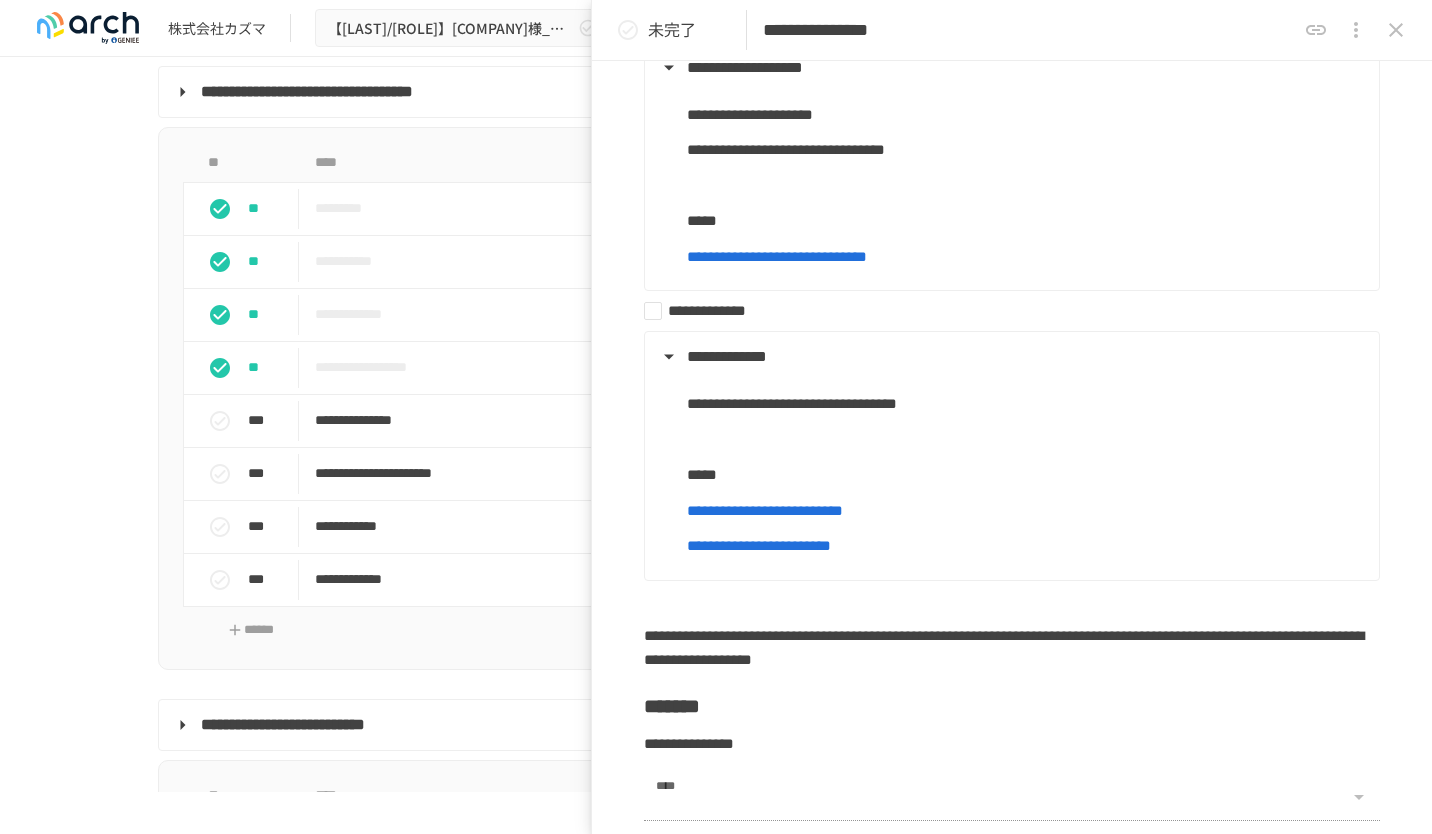 scroll, scrollTop: 2255, scrollLeft: 0, axis: vertical 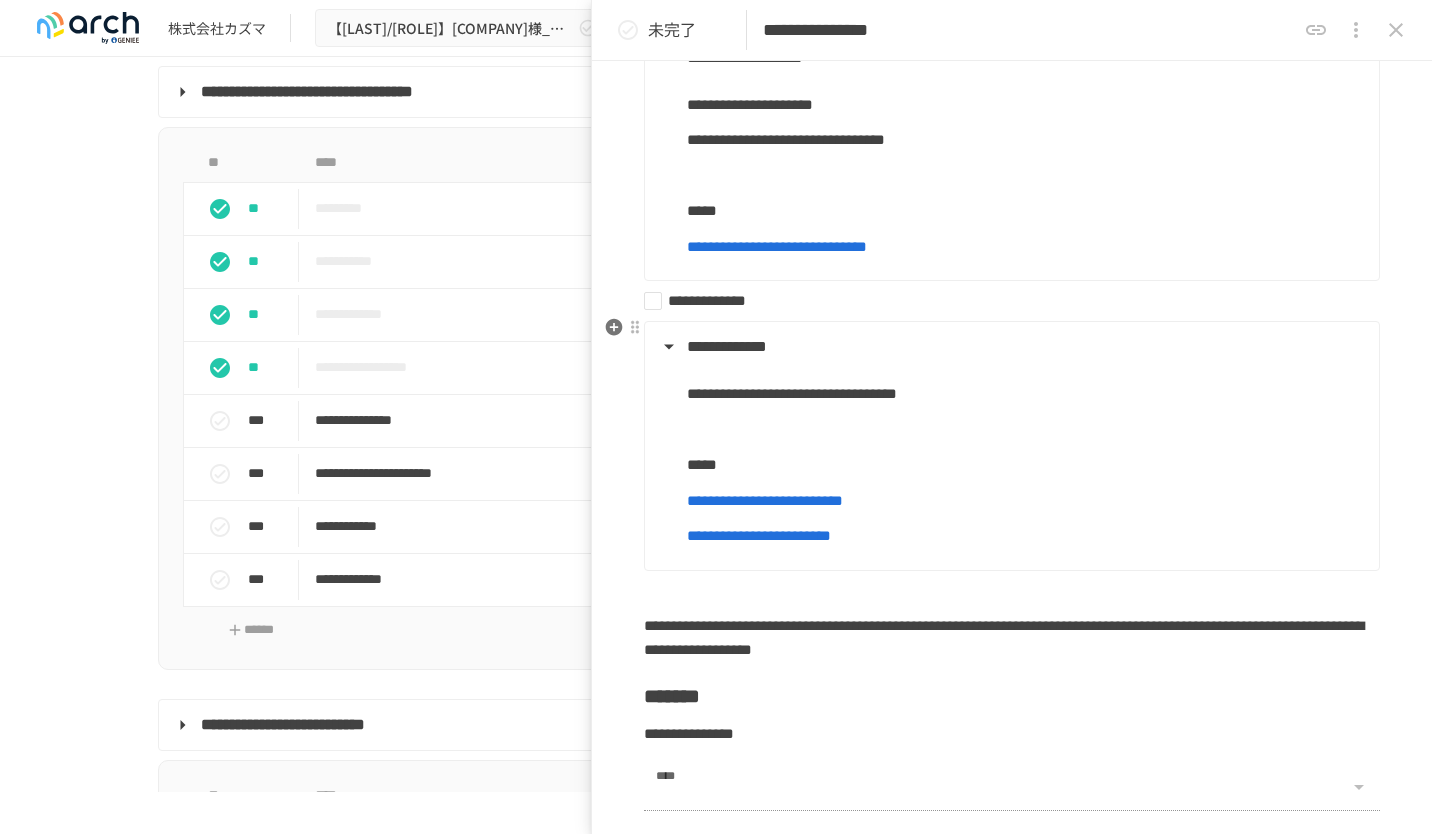 click on "**********" at bounding box center (1004, 301) 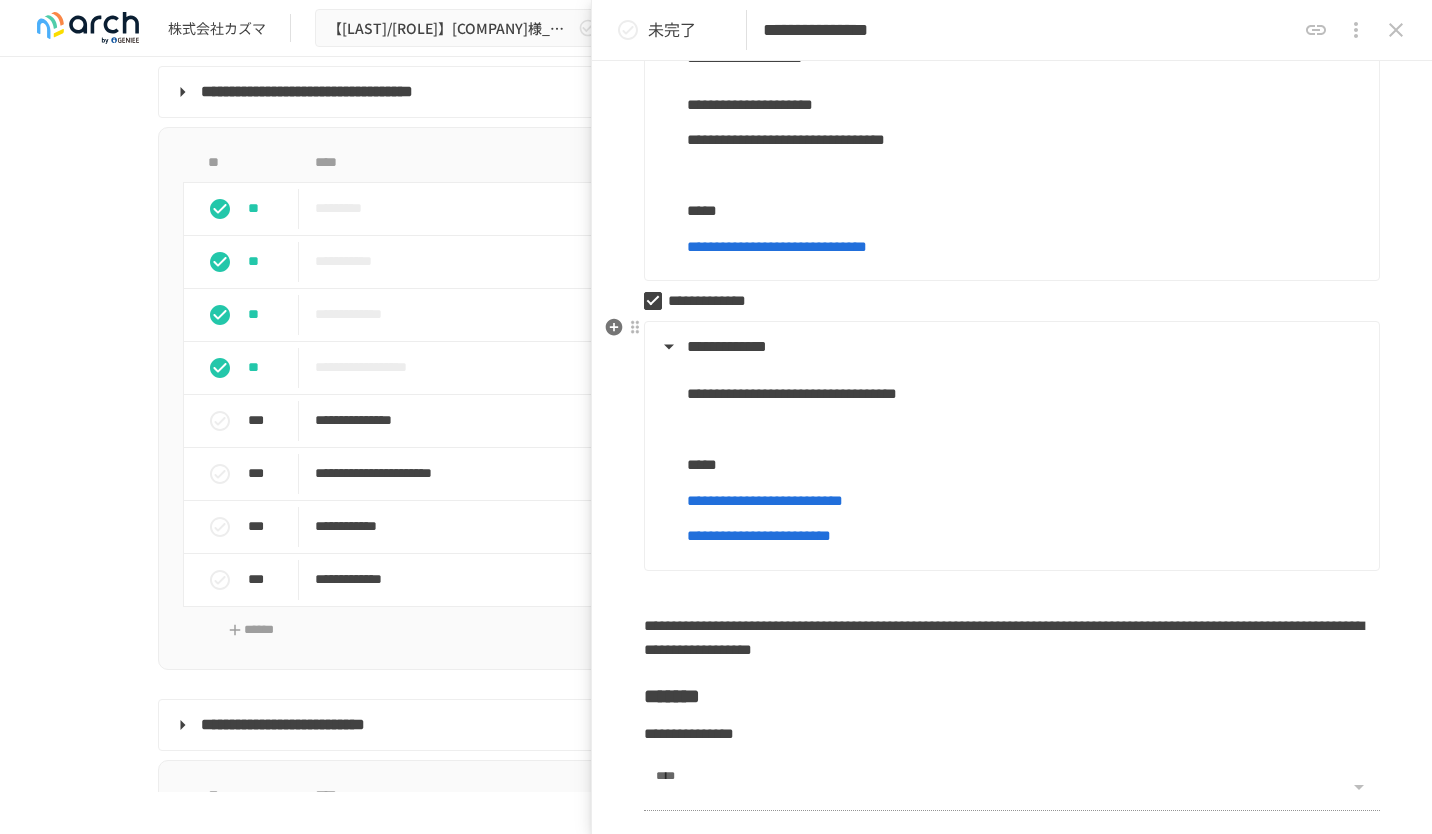 click on "**********" at bounding box center (1004, 301) 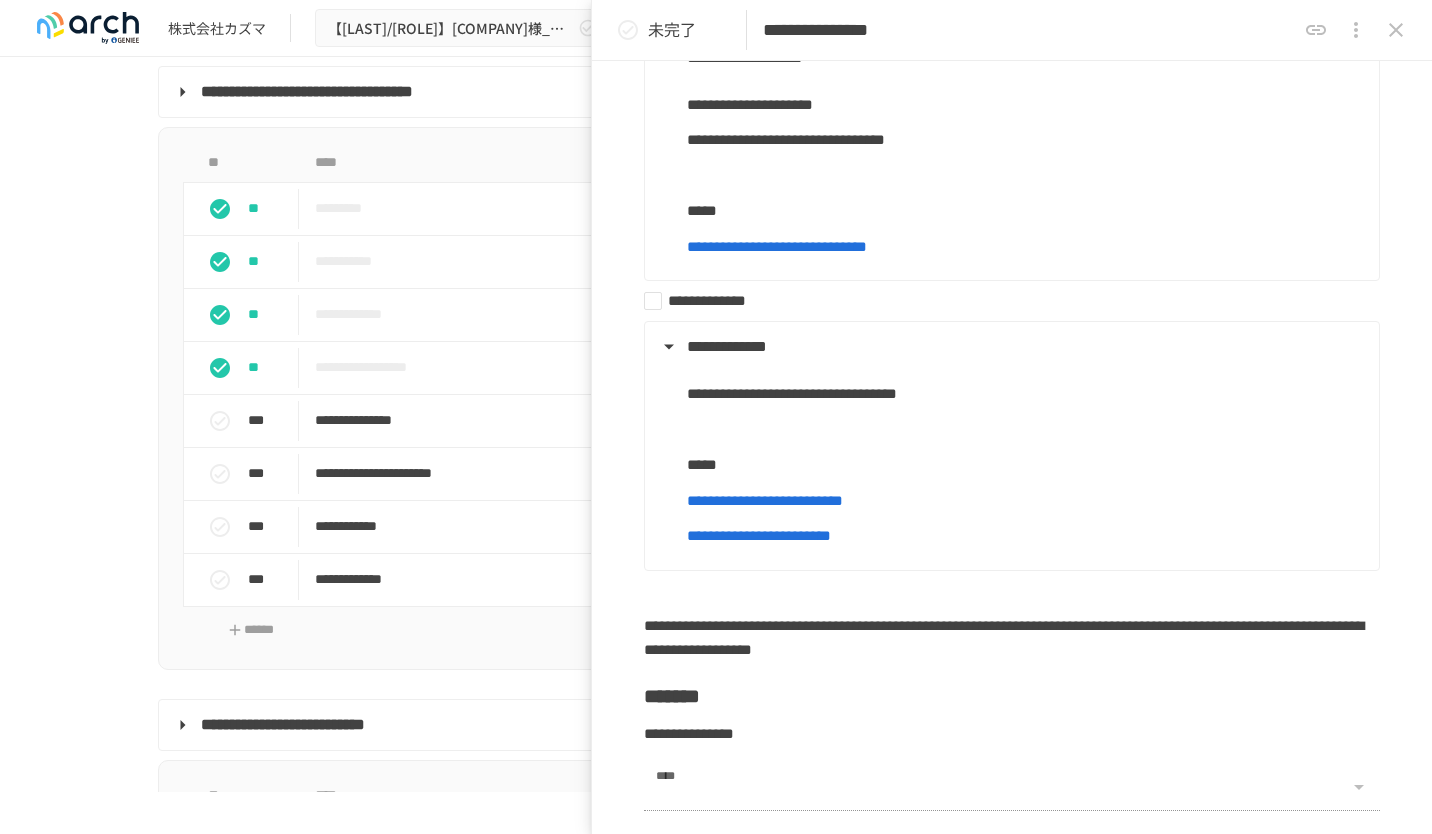 click on "未完了" at bounding box center [672, 30] 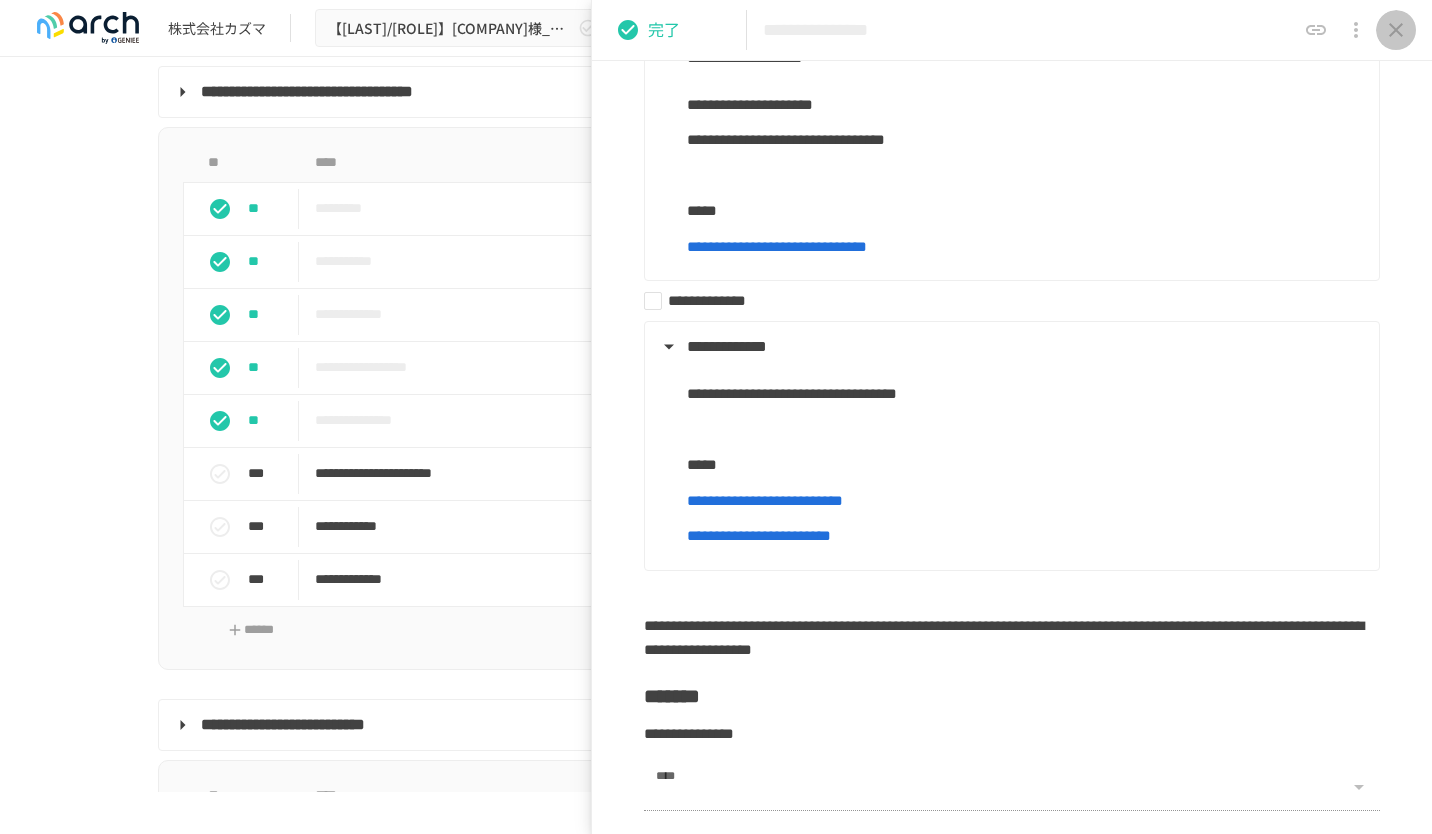 click 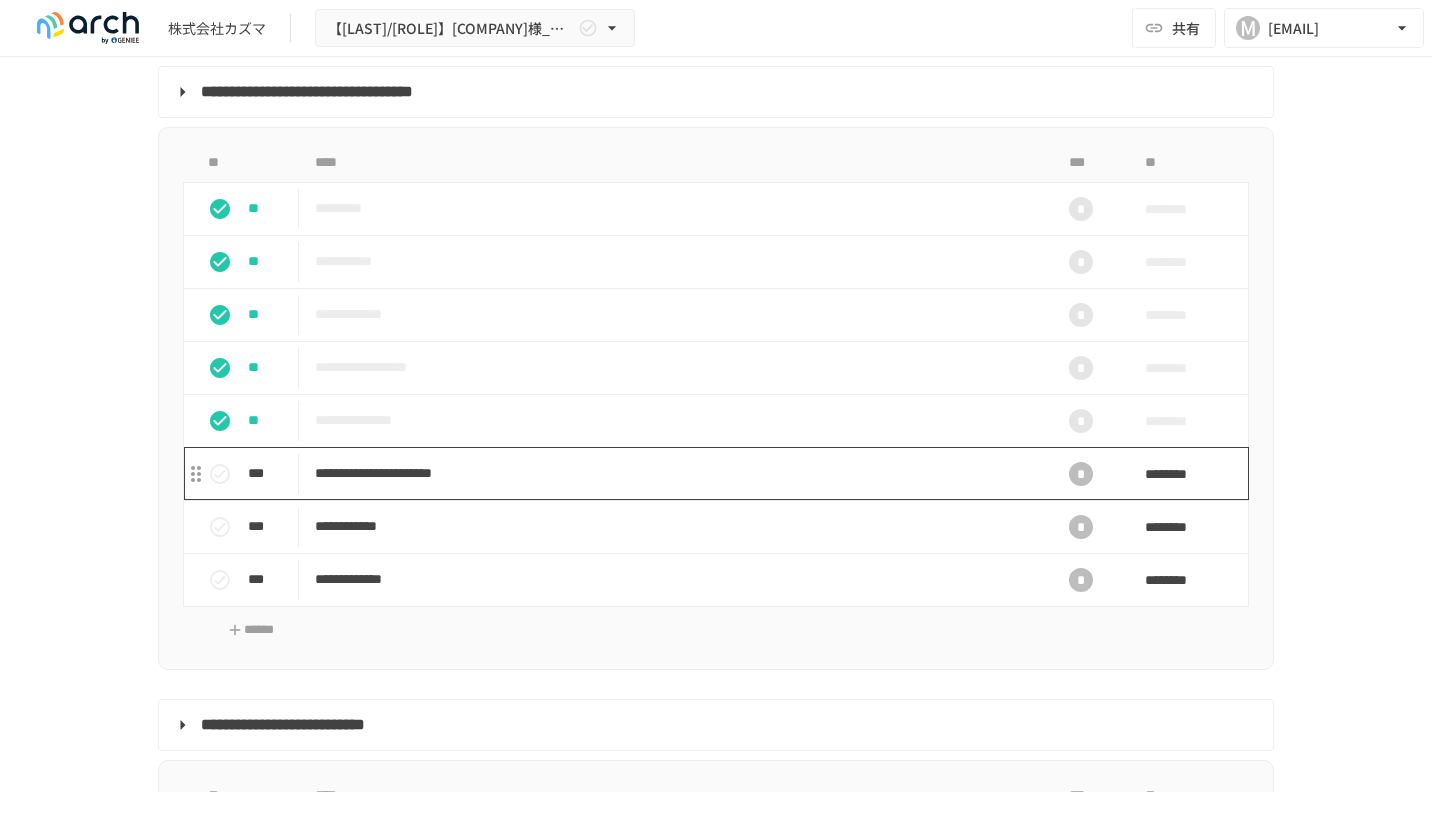 click on "**********" at bounding box center [674, 473] 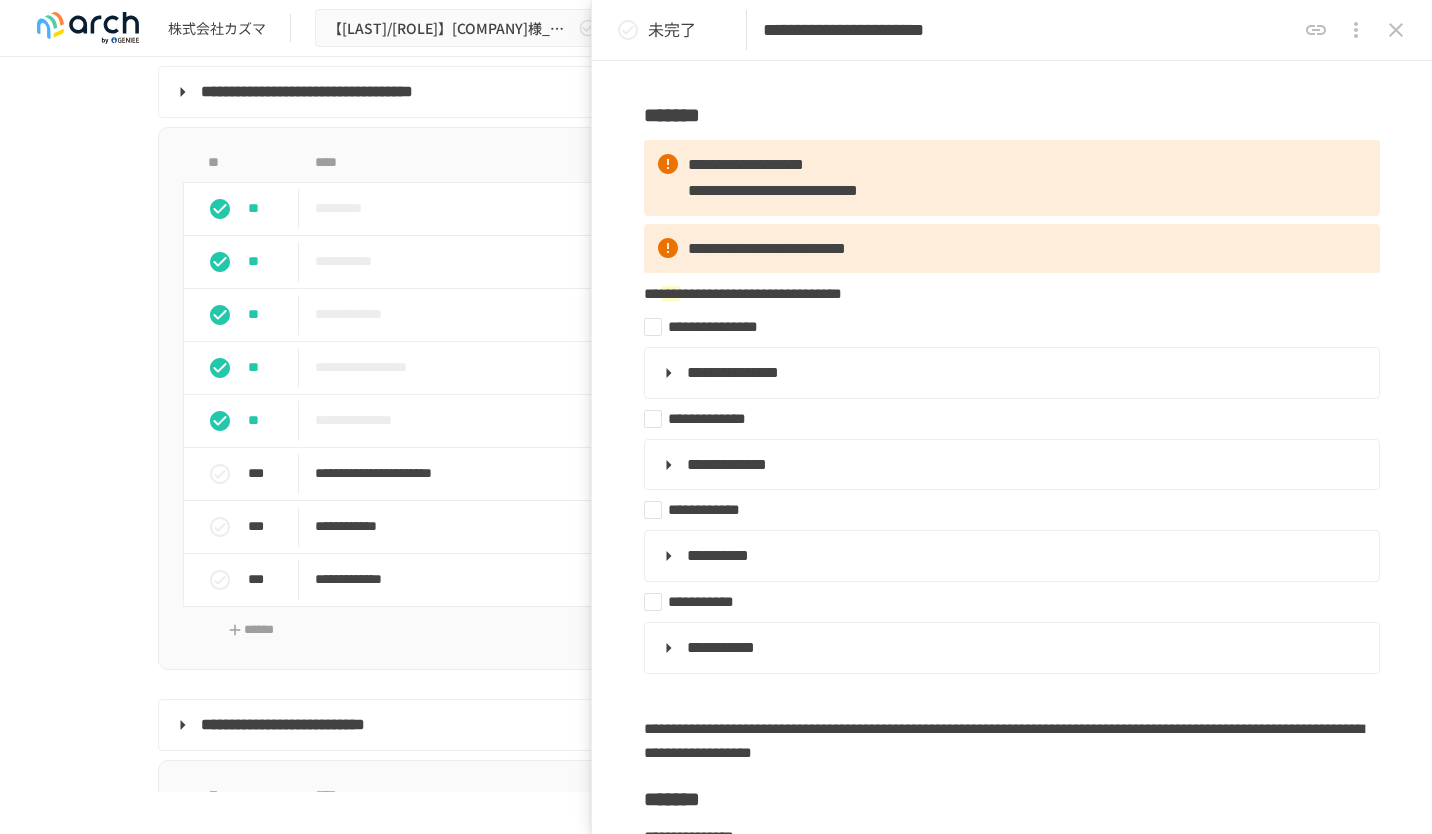 scroll, scrollTop: 286, scrollLeft: 0, axis: vertical 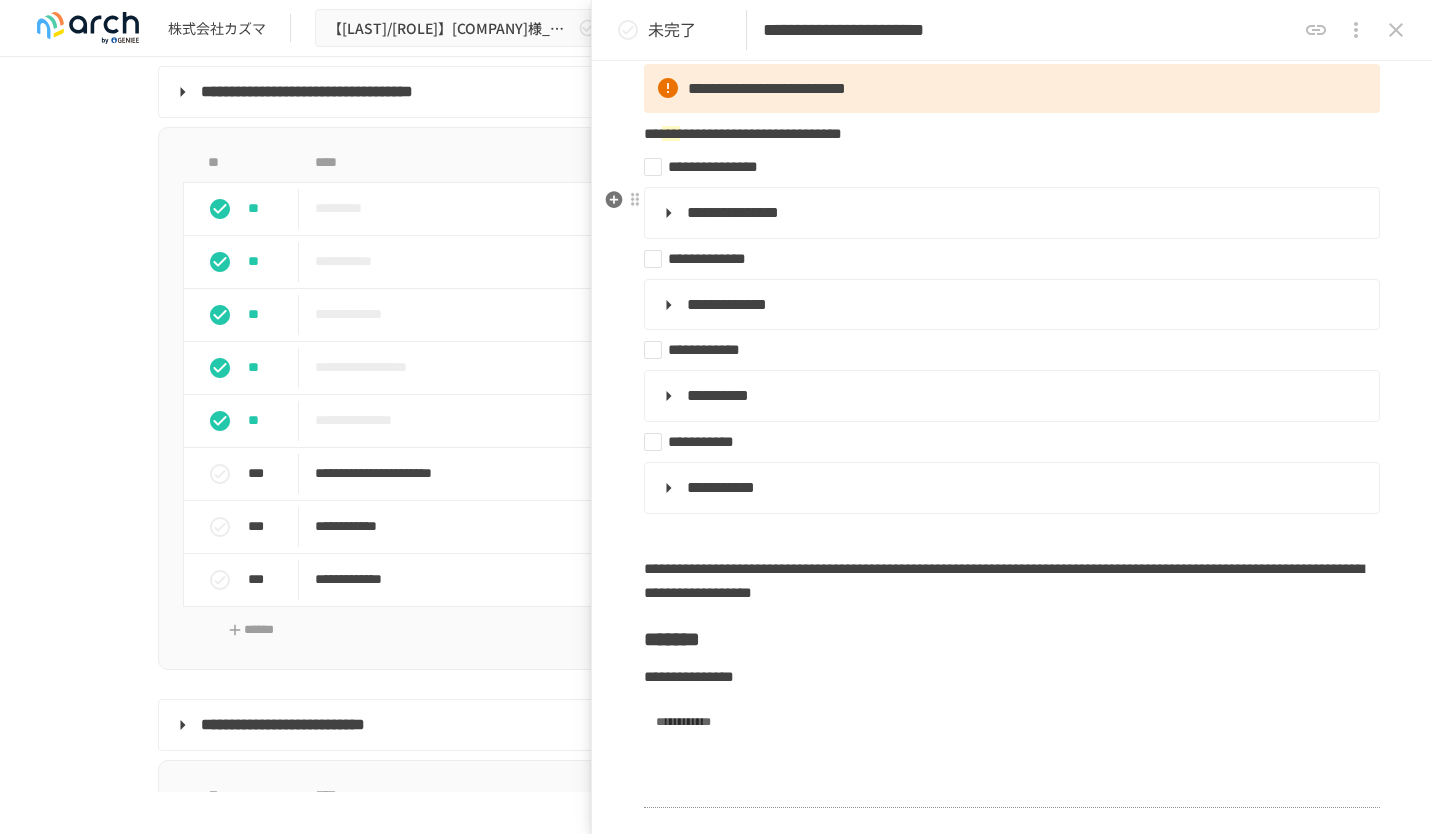 click on "**********" at bounding box center (1010, 213) 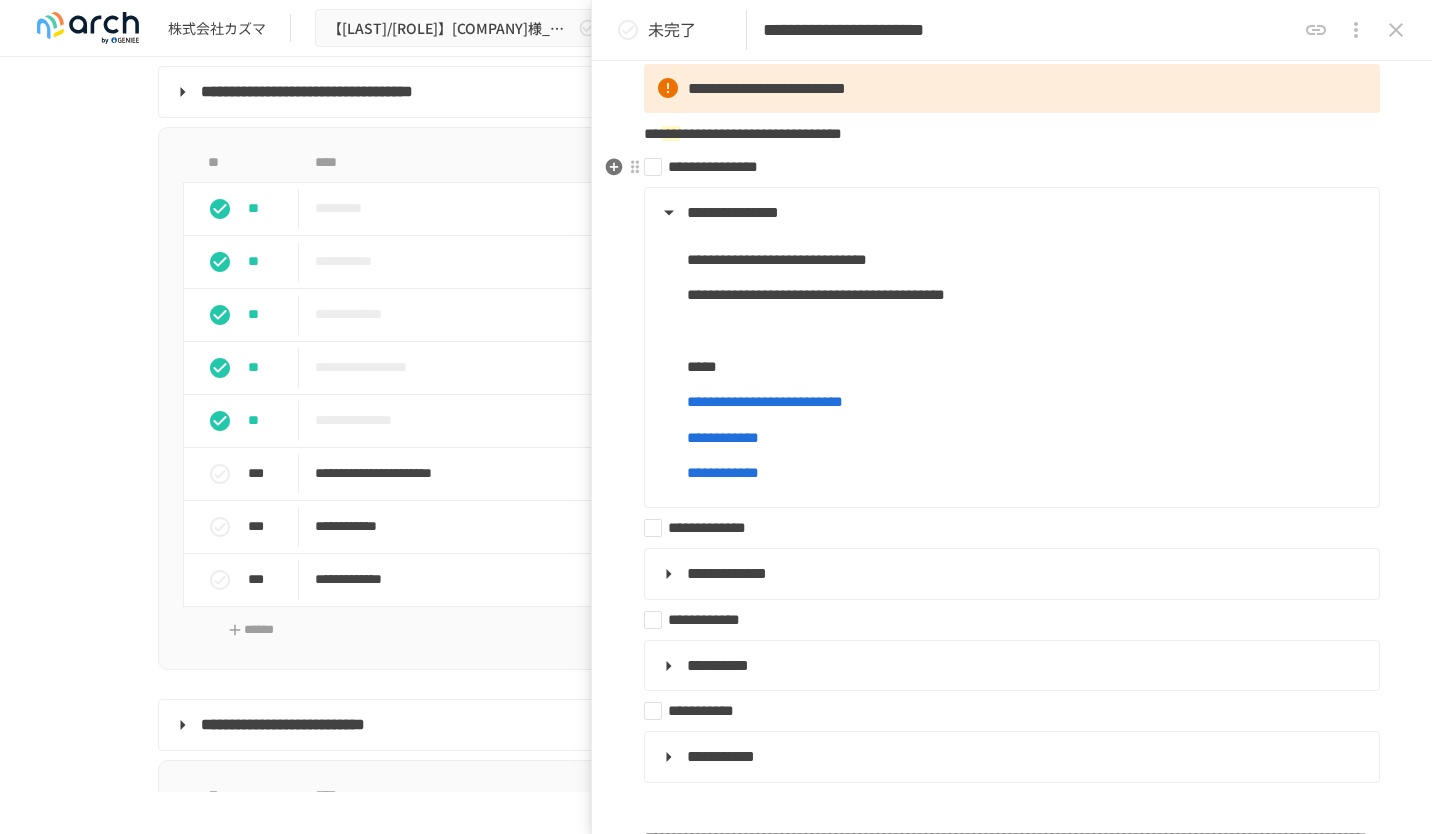 click on "**********" at bounding box center [1004, 167] 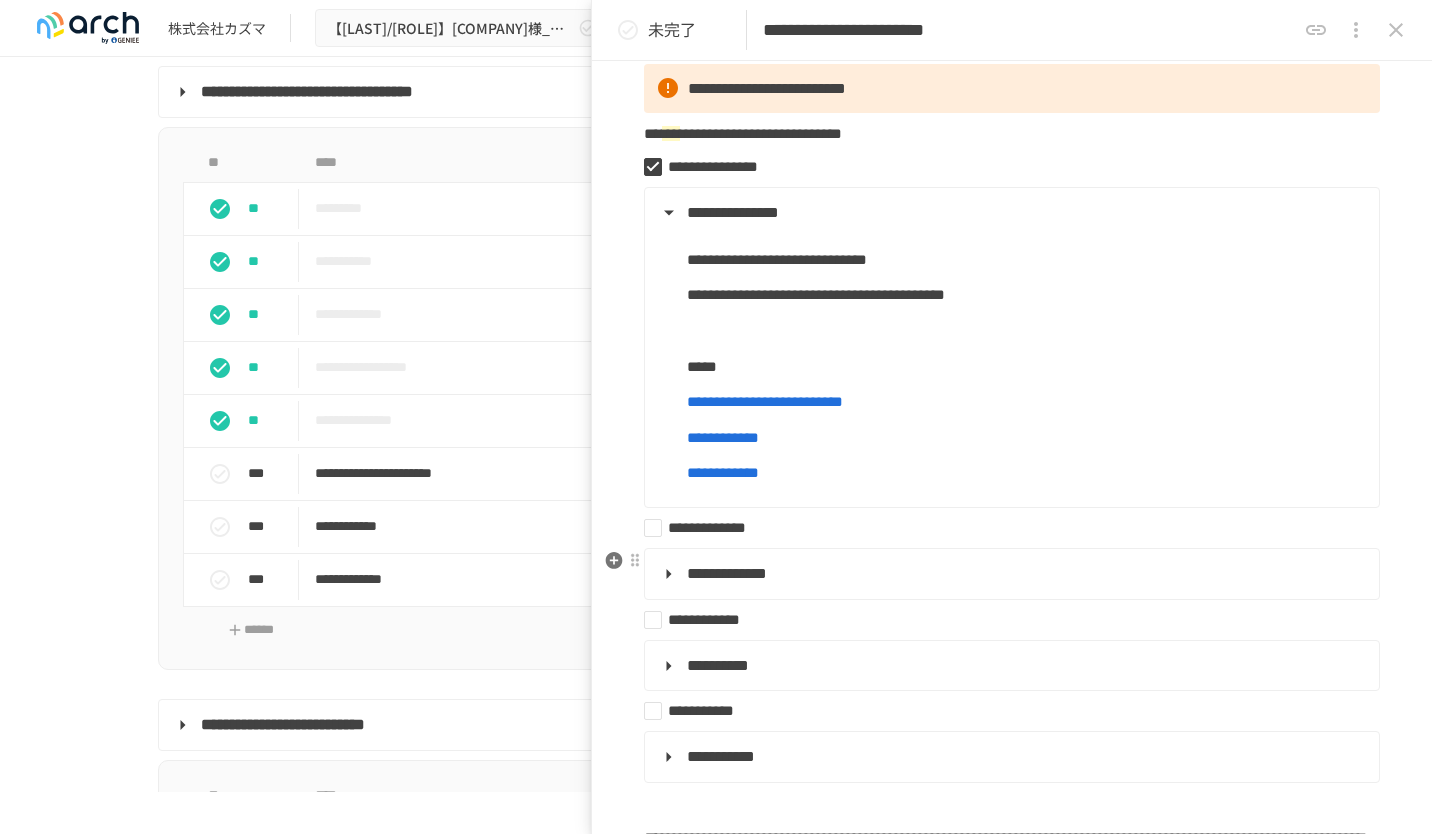 click on "**********" at bounding box center (1010, 574) 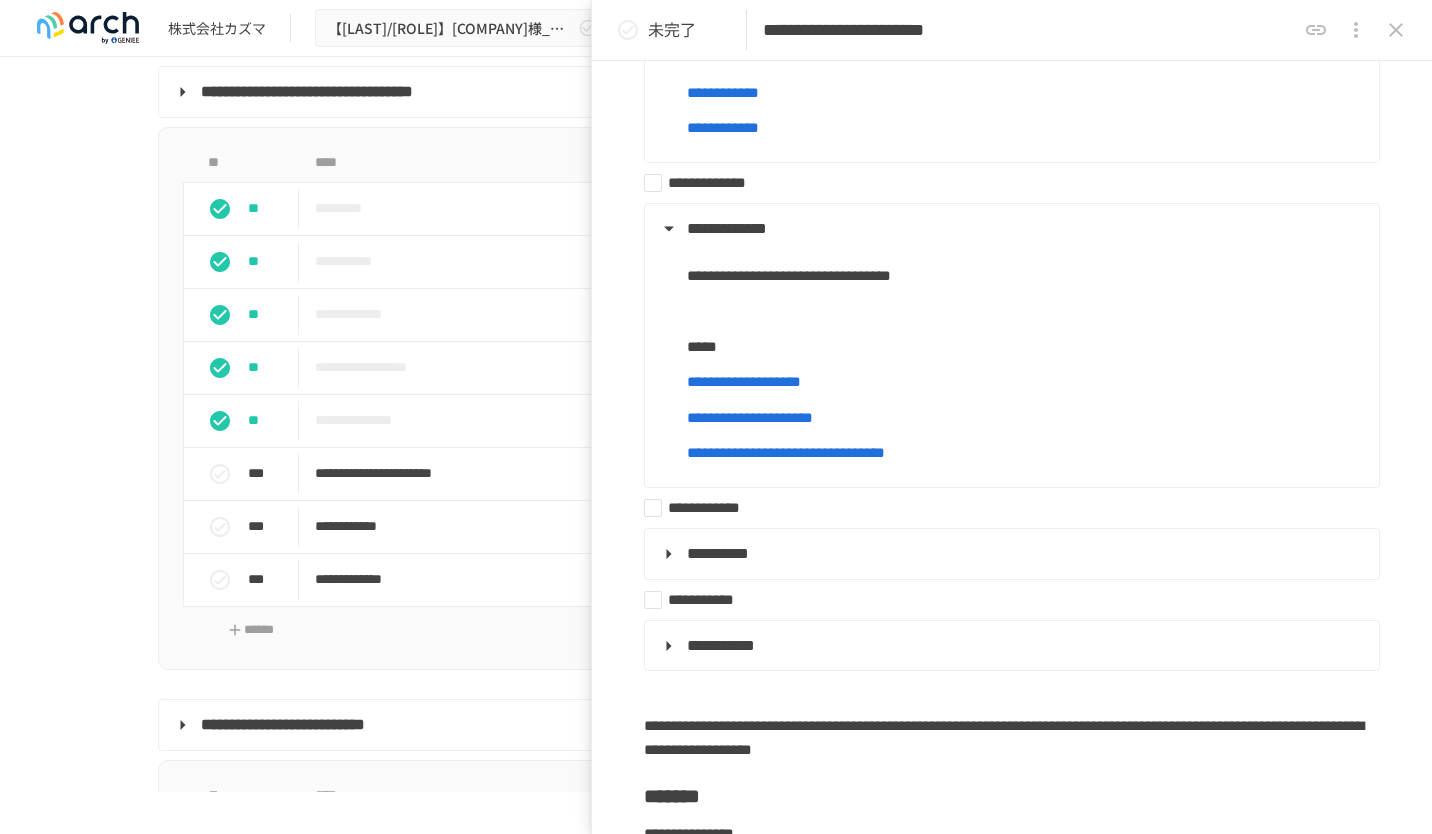 scroll, scrollTop: 666, scrollLeft: 0, axis: vertical 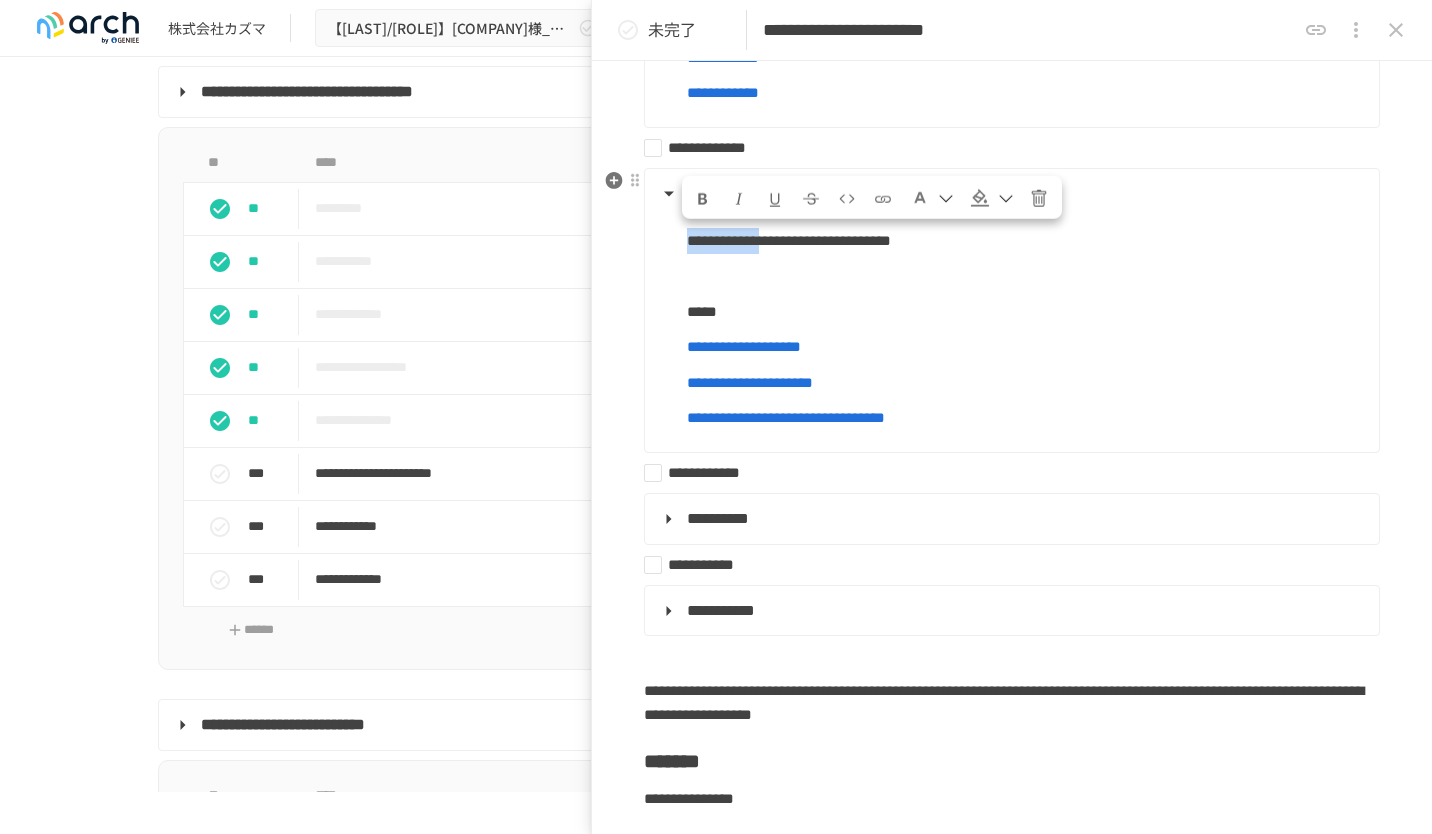 drag, startPoint x: 689, startPoint y: 246, endPoint x: 873, endPoint y: 242, distance: 184.04347 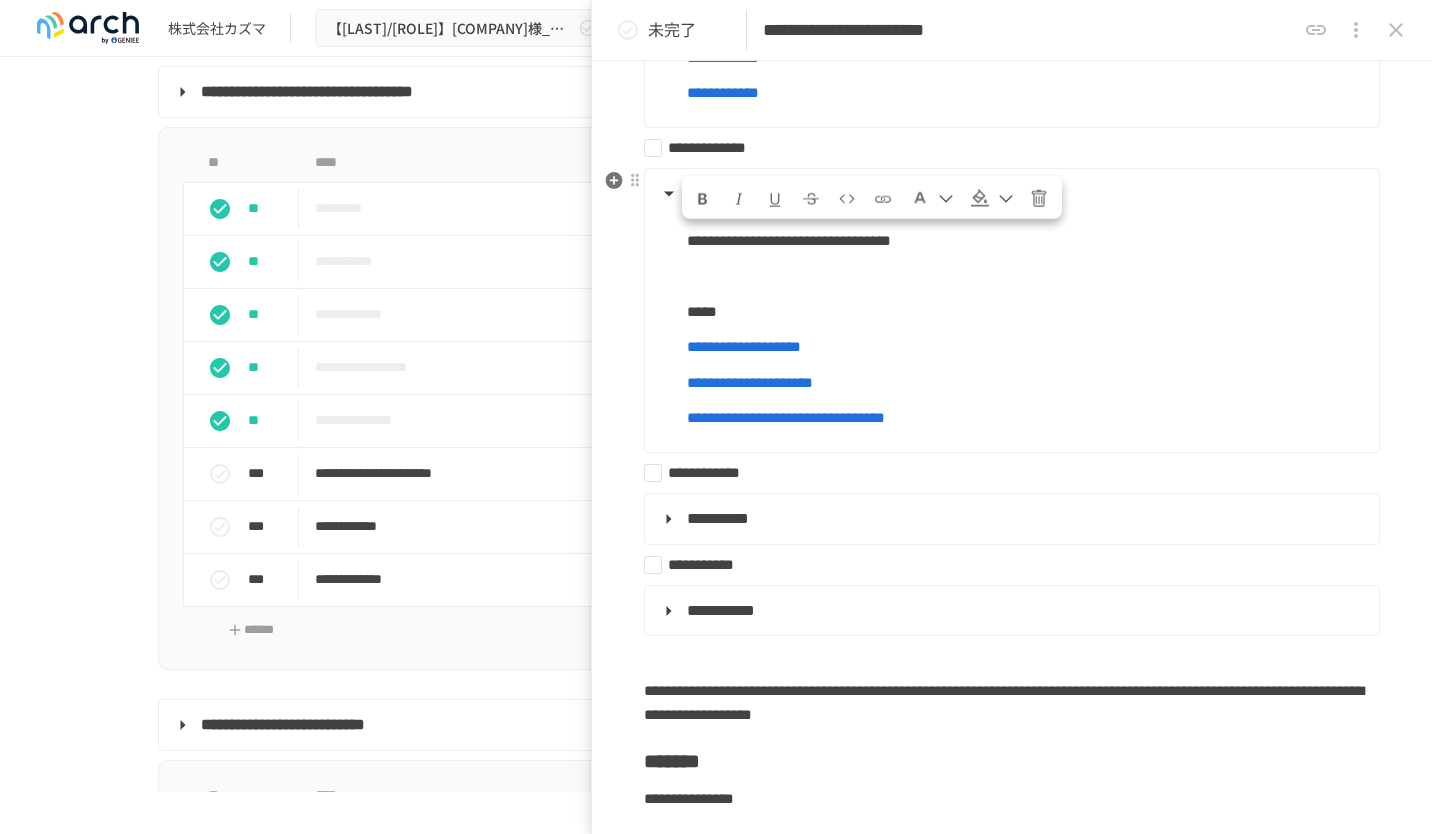 click on "**********" at bounding box center (1010, 320) 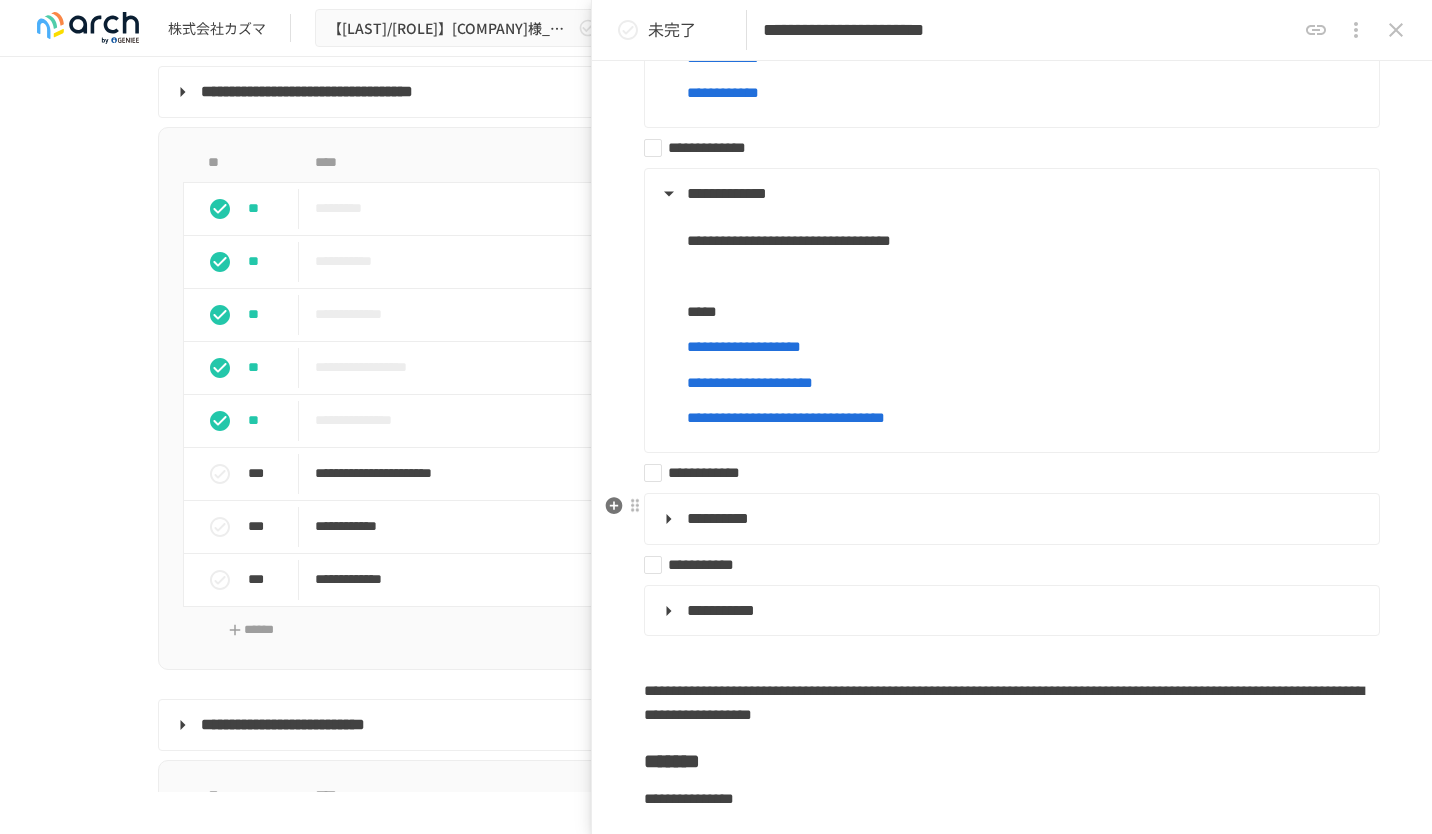 click on "**********" at bounding box center [1010, 519] 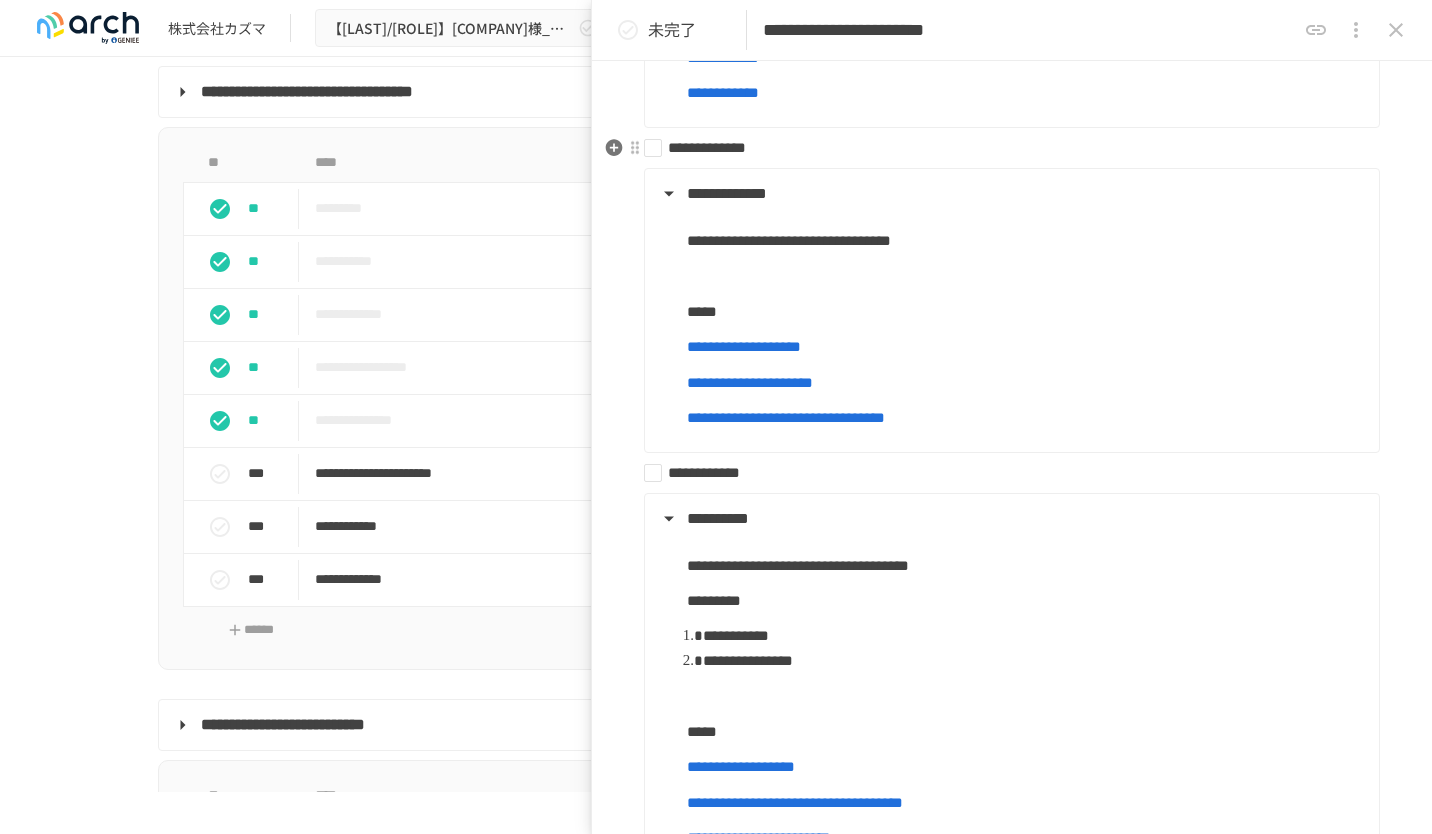 click on "**********" at bounding box center (1004, 148) 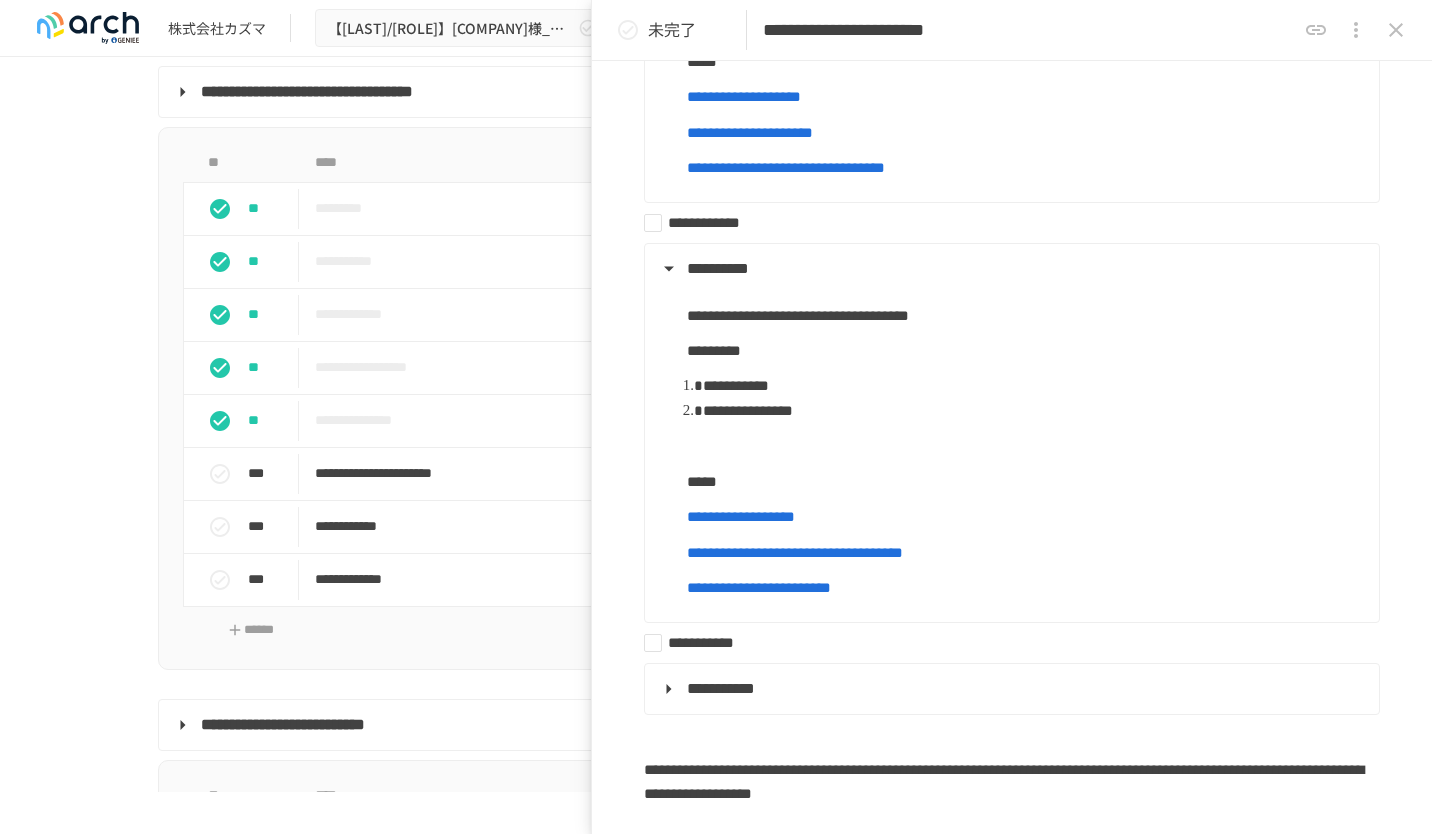 scroll, scrollTop: 954, scrollLeft: 0, axis: vertical 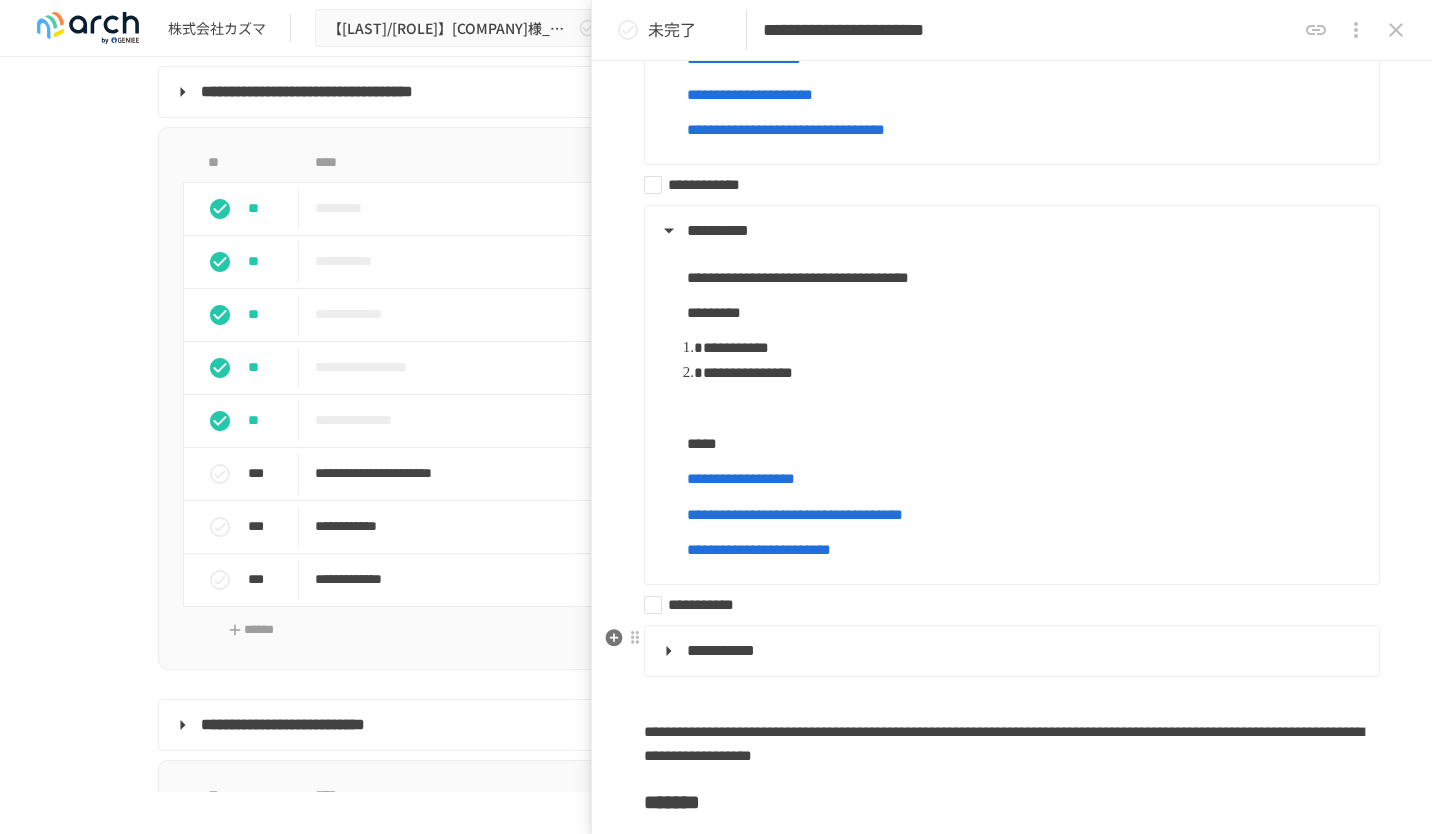 click on "**********" at bounding box center [1010, 651] 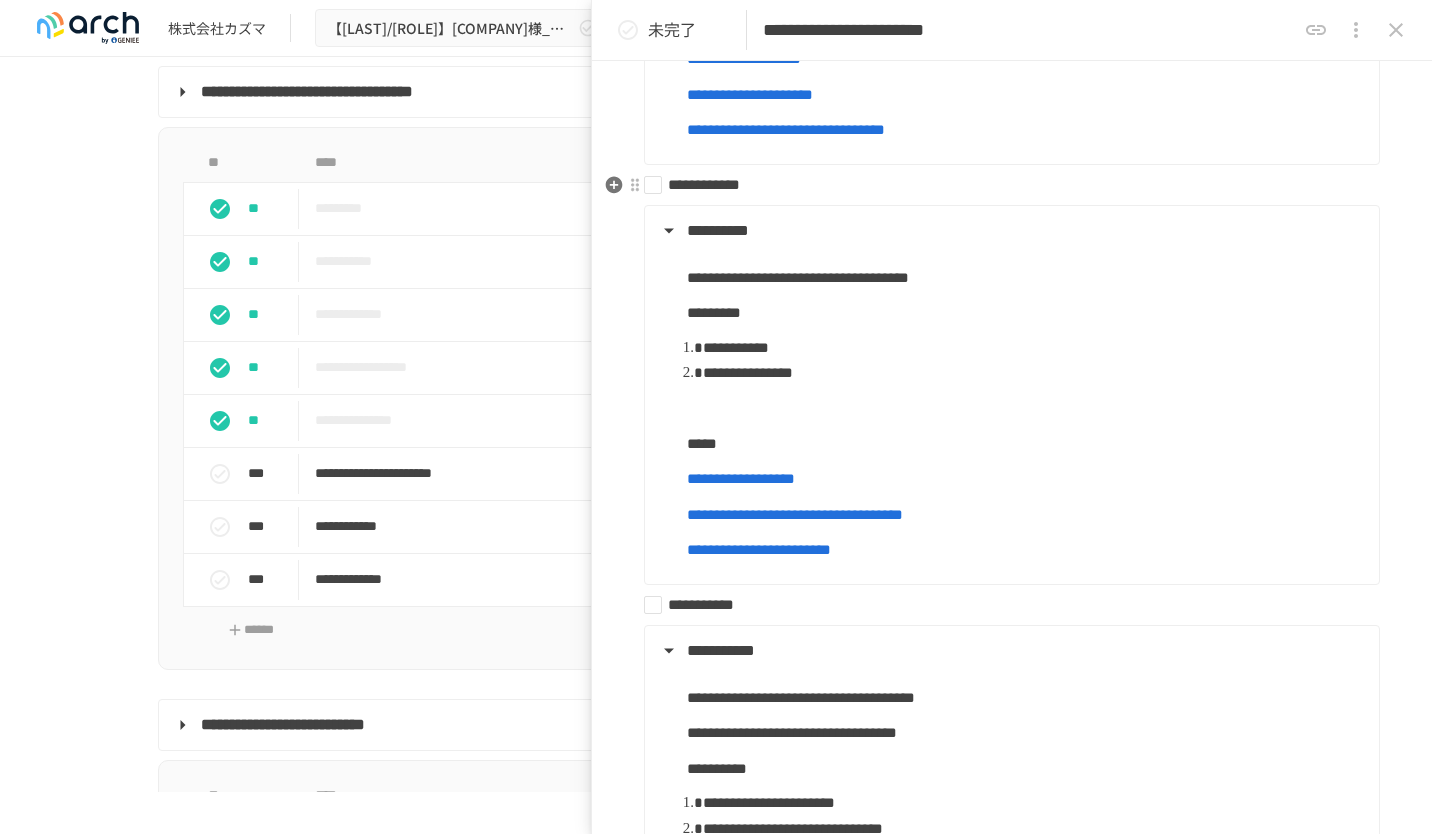 click on "**********" at bounding box center (1004, 185) 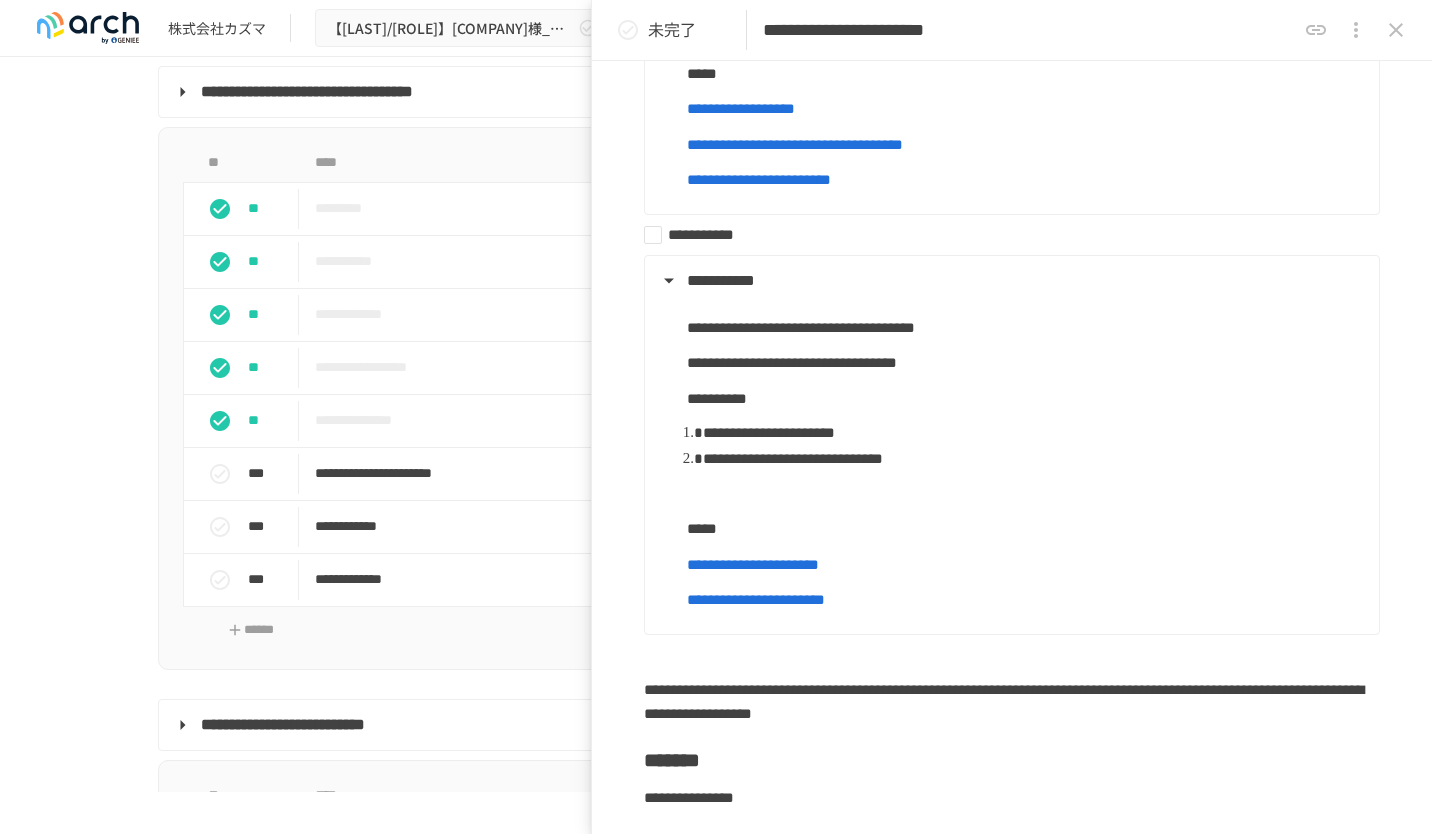 scroll, scrollTop: 1297, scrollLeft: 0, axis: vertical 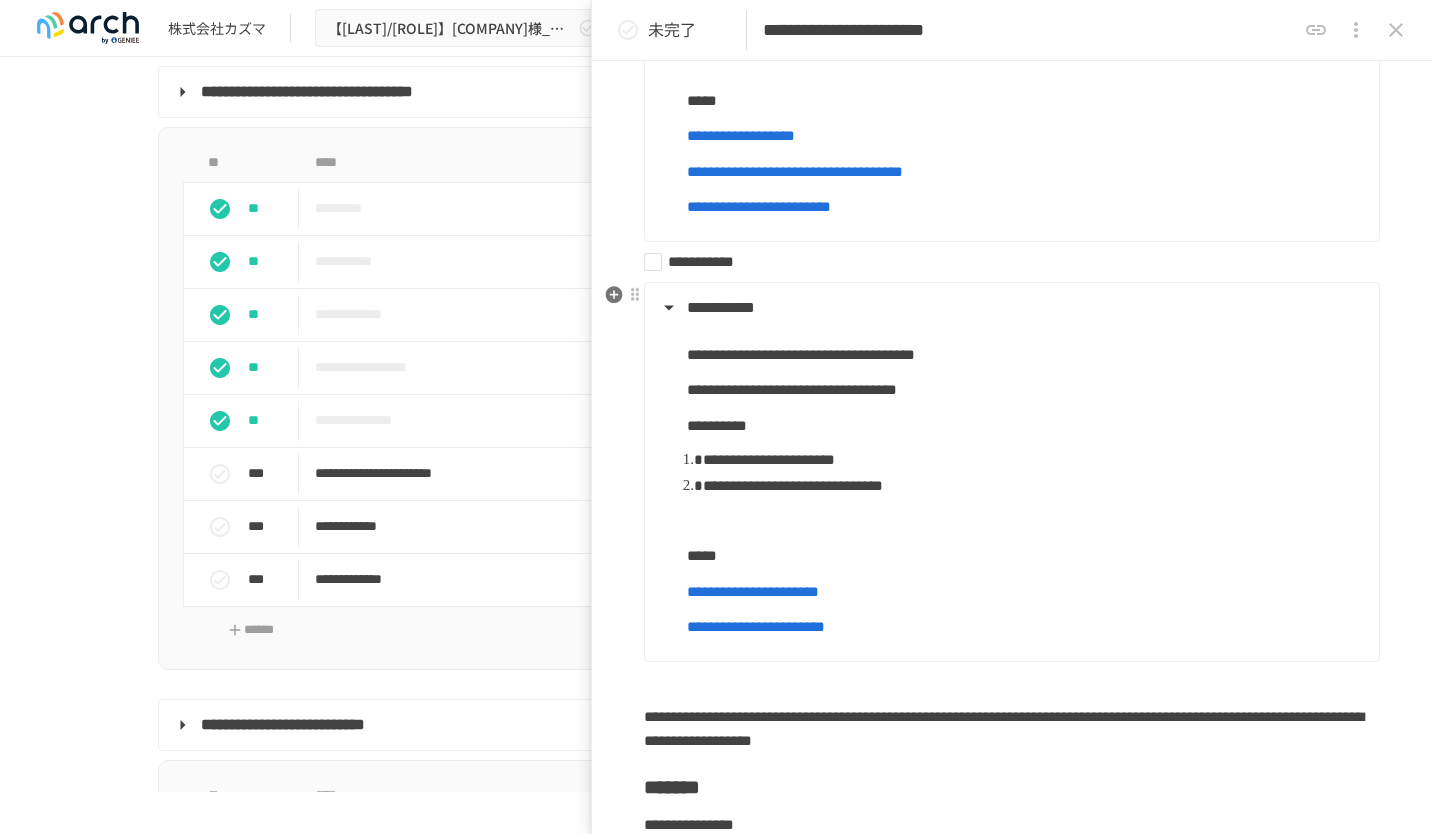 click on "**********" at bounding box center [793, 485] 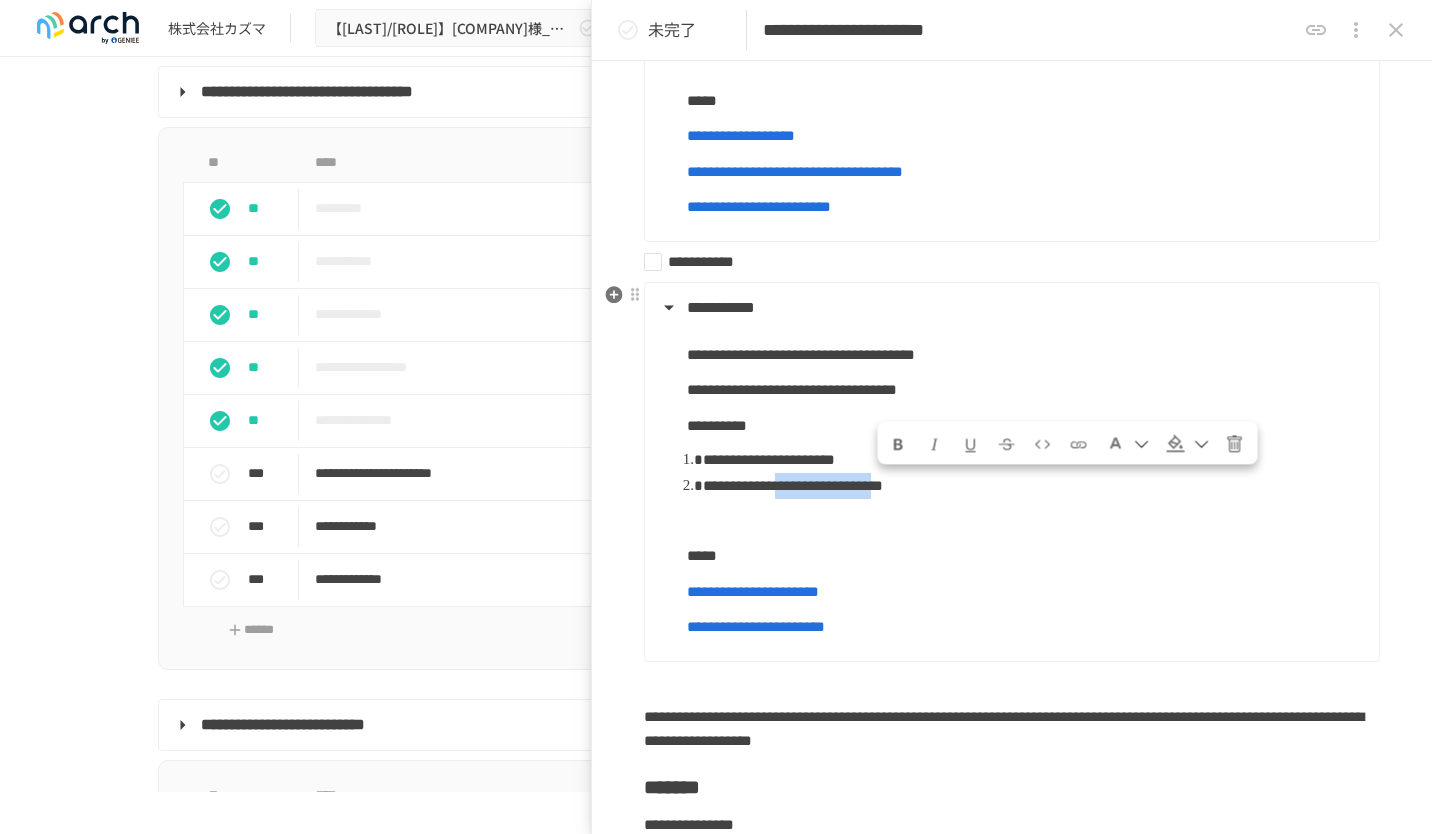drag, startPoint x: 885, startPoint y: 485, endPoint x: 1072, endPoint y: 483, distance: 187.0107 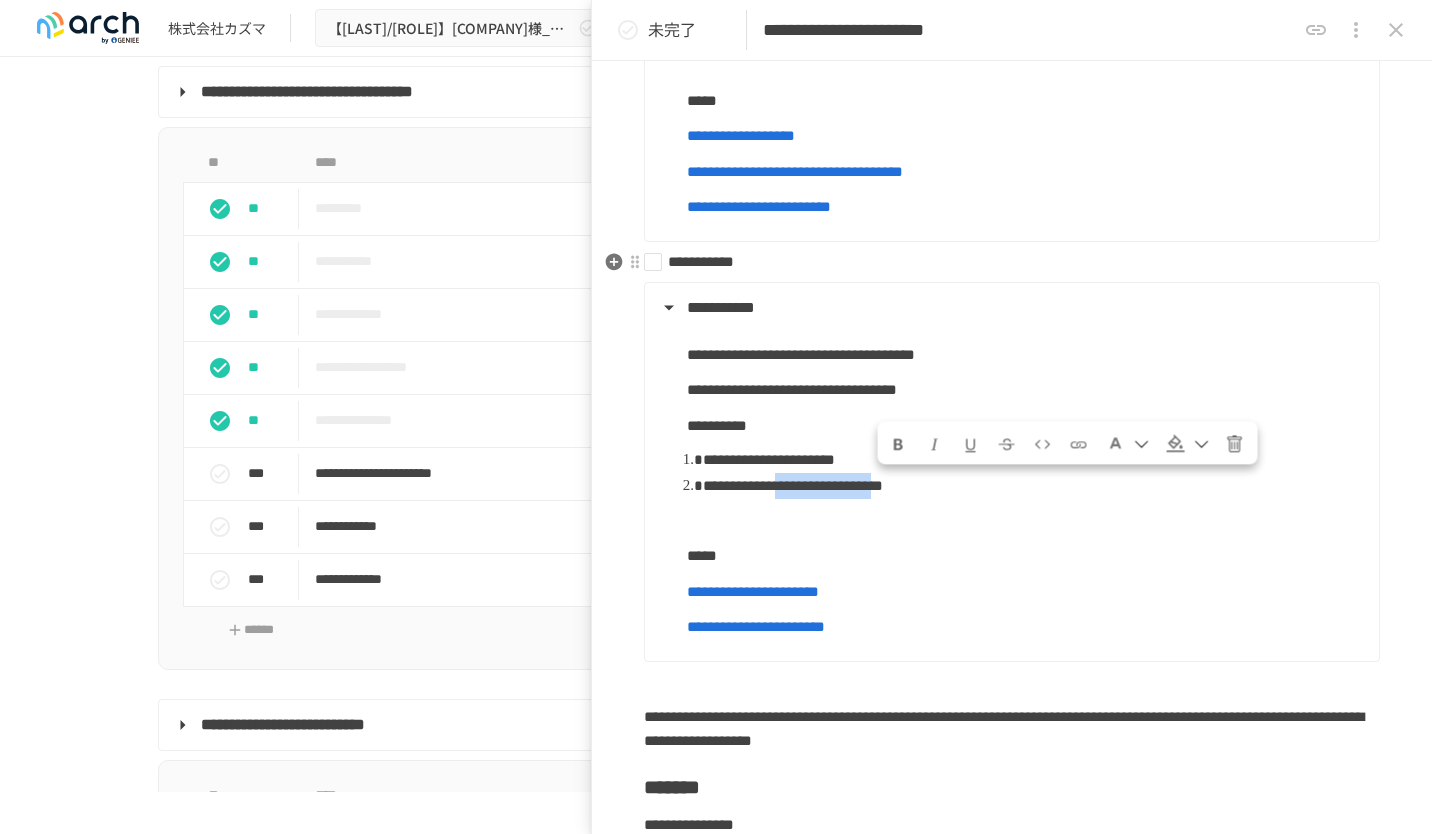 click on "**********" at bounding box center [1004, 262] 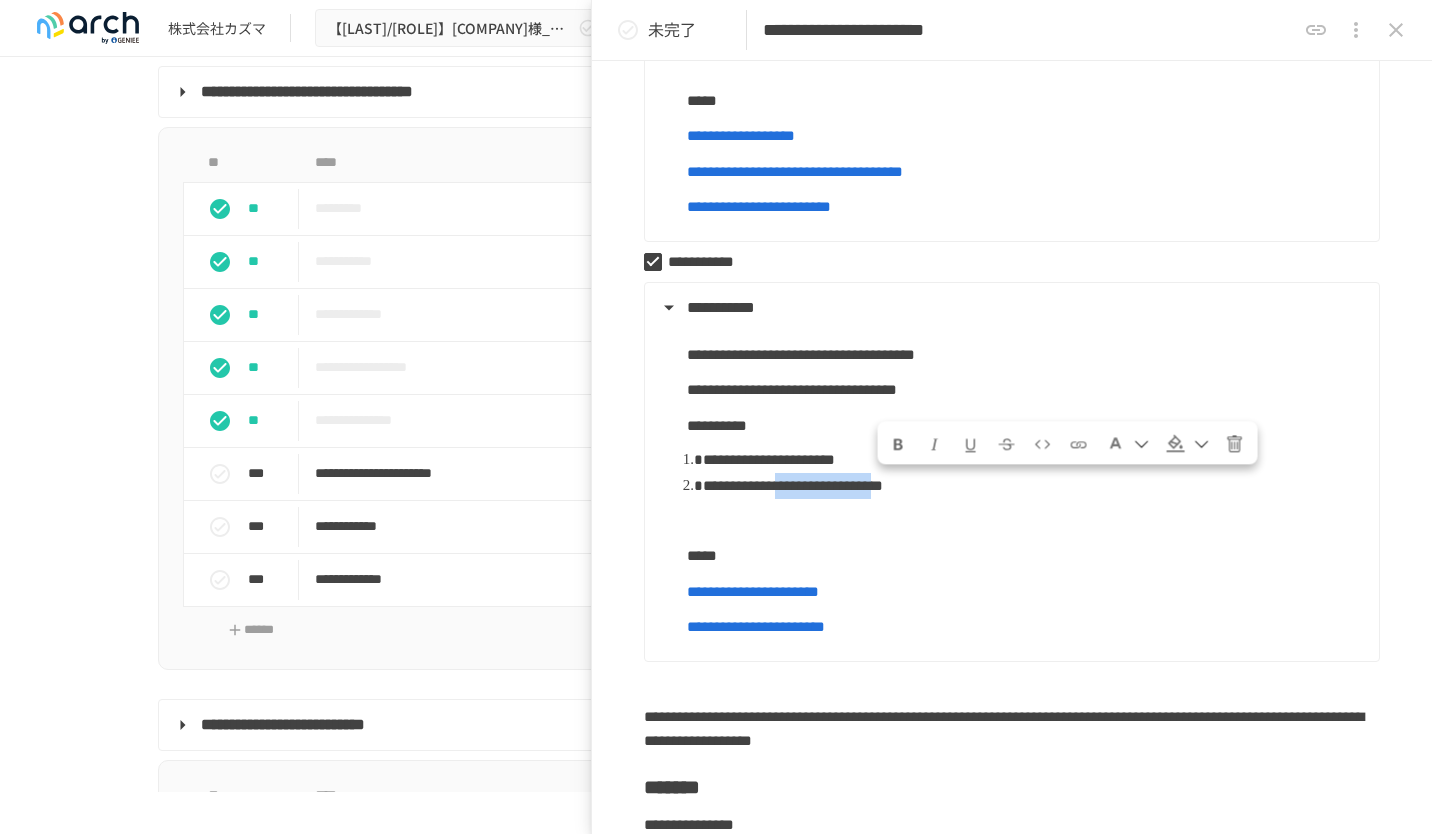 click 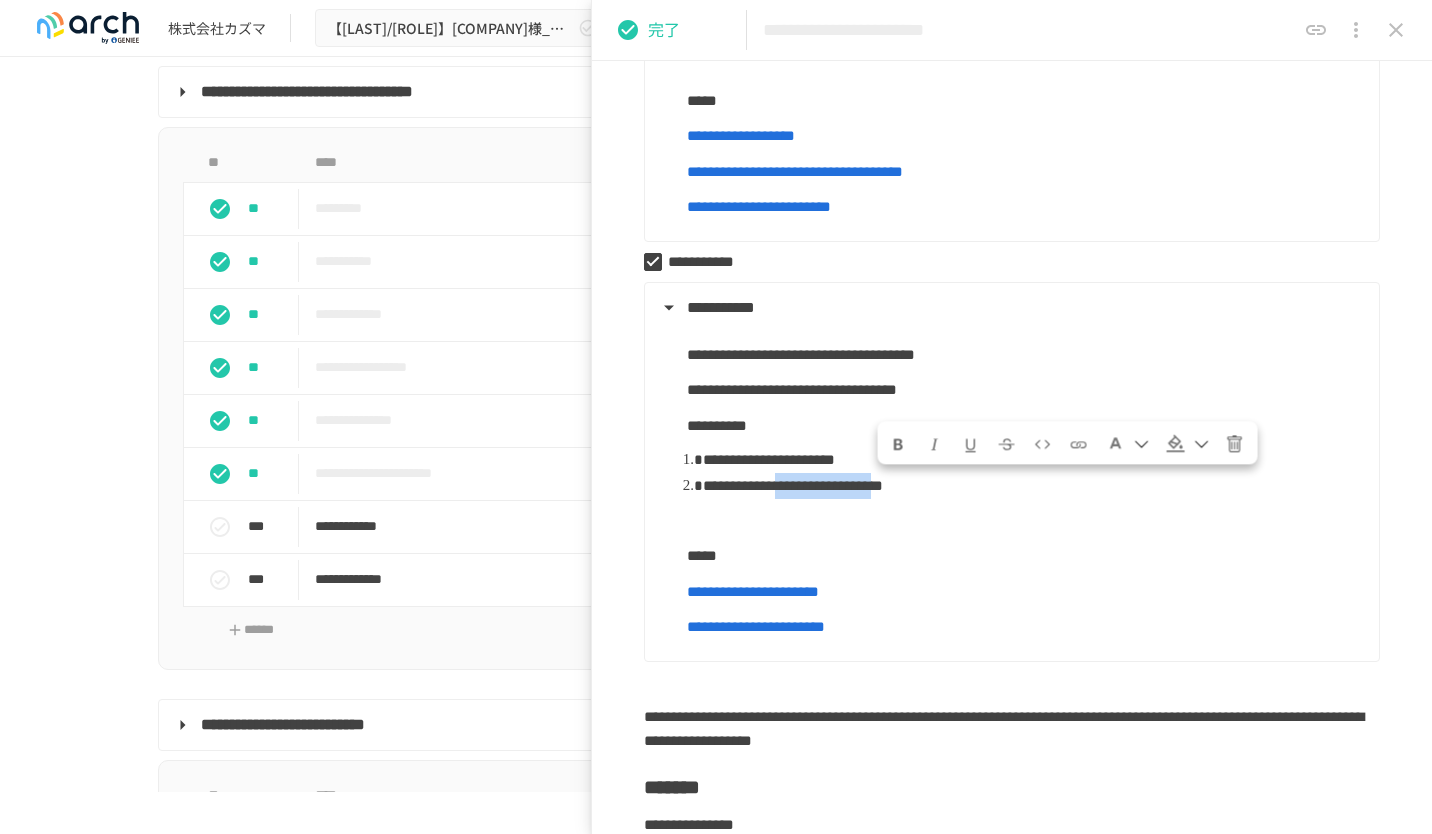 click 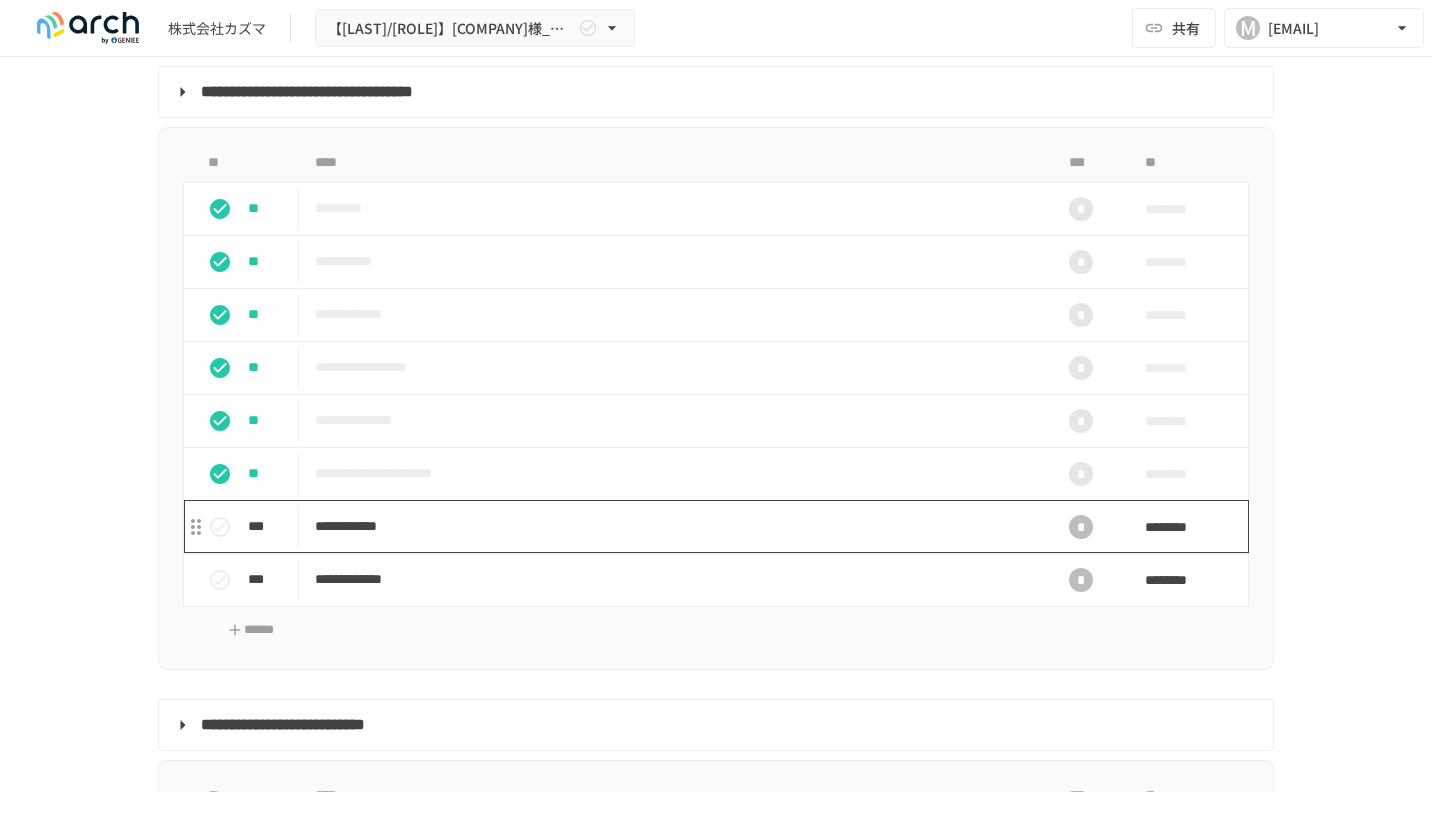 click on "**********" at bounding box center [674, 526] 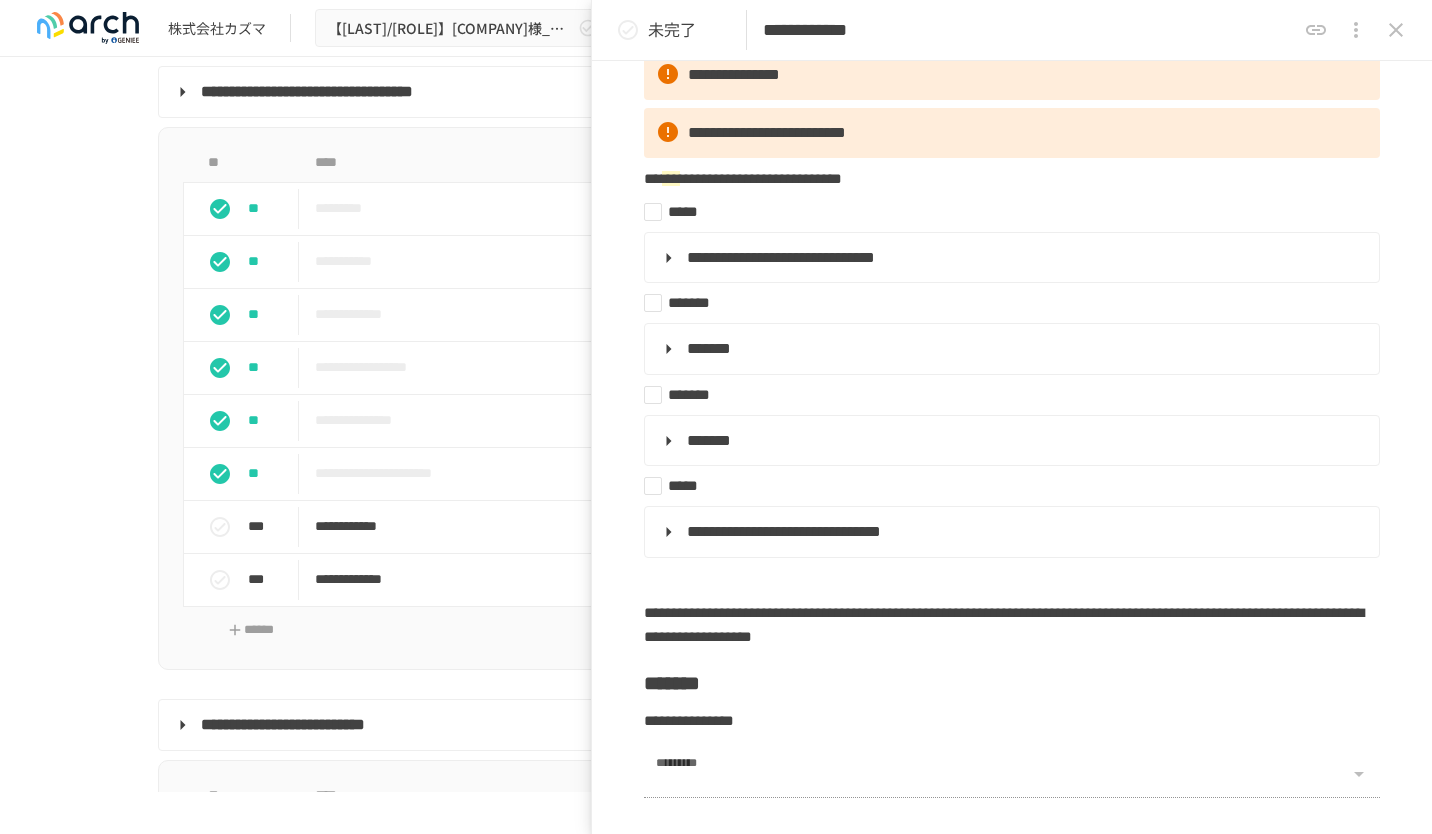 scroll, scrollTop: 220, scrollLeft: 0, axis: vertical 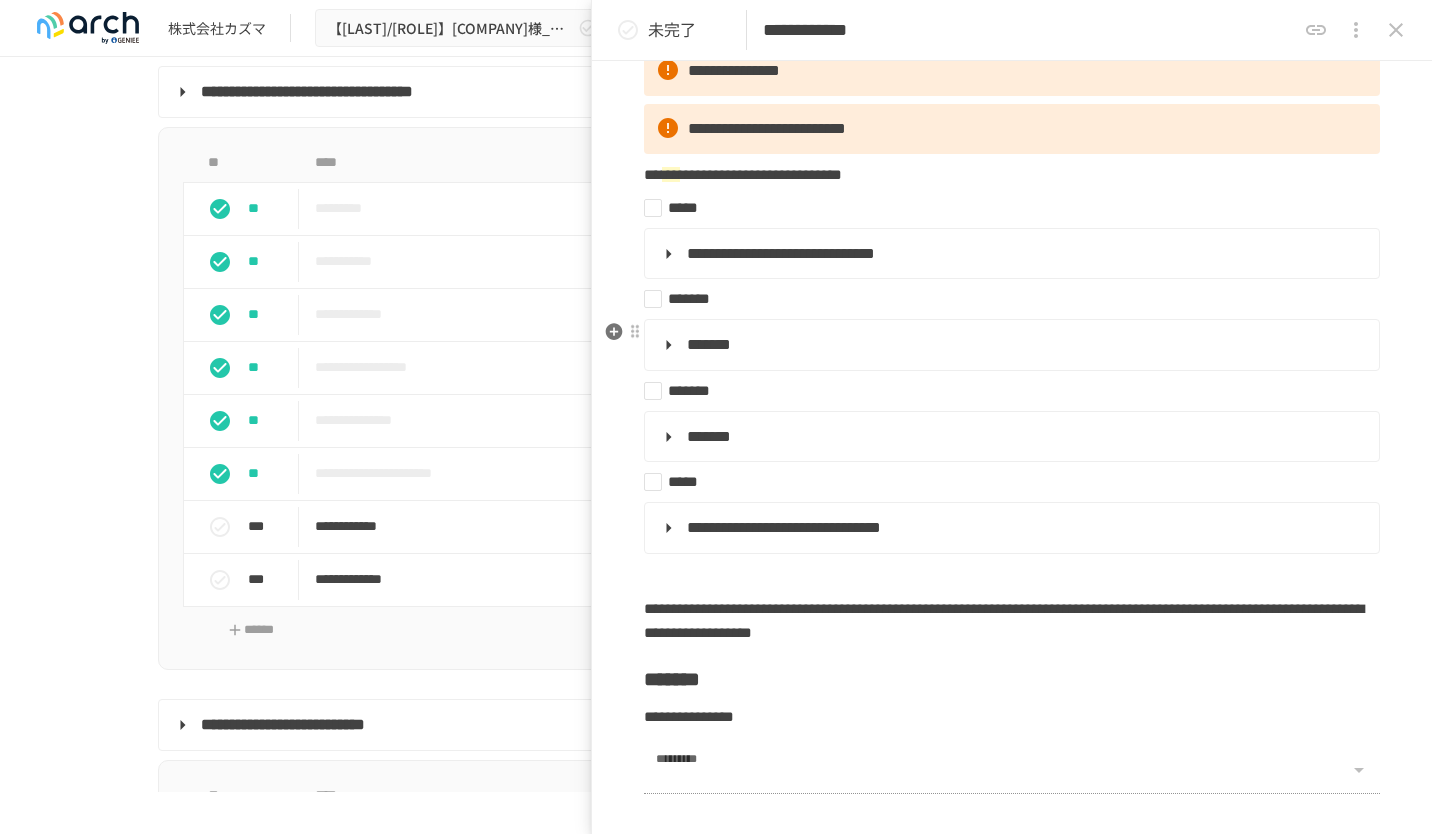 click on "*******" at bounding box center (1010, 345) 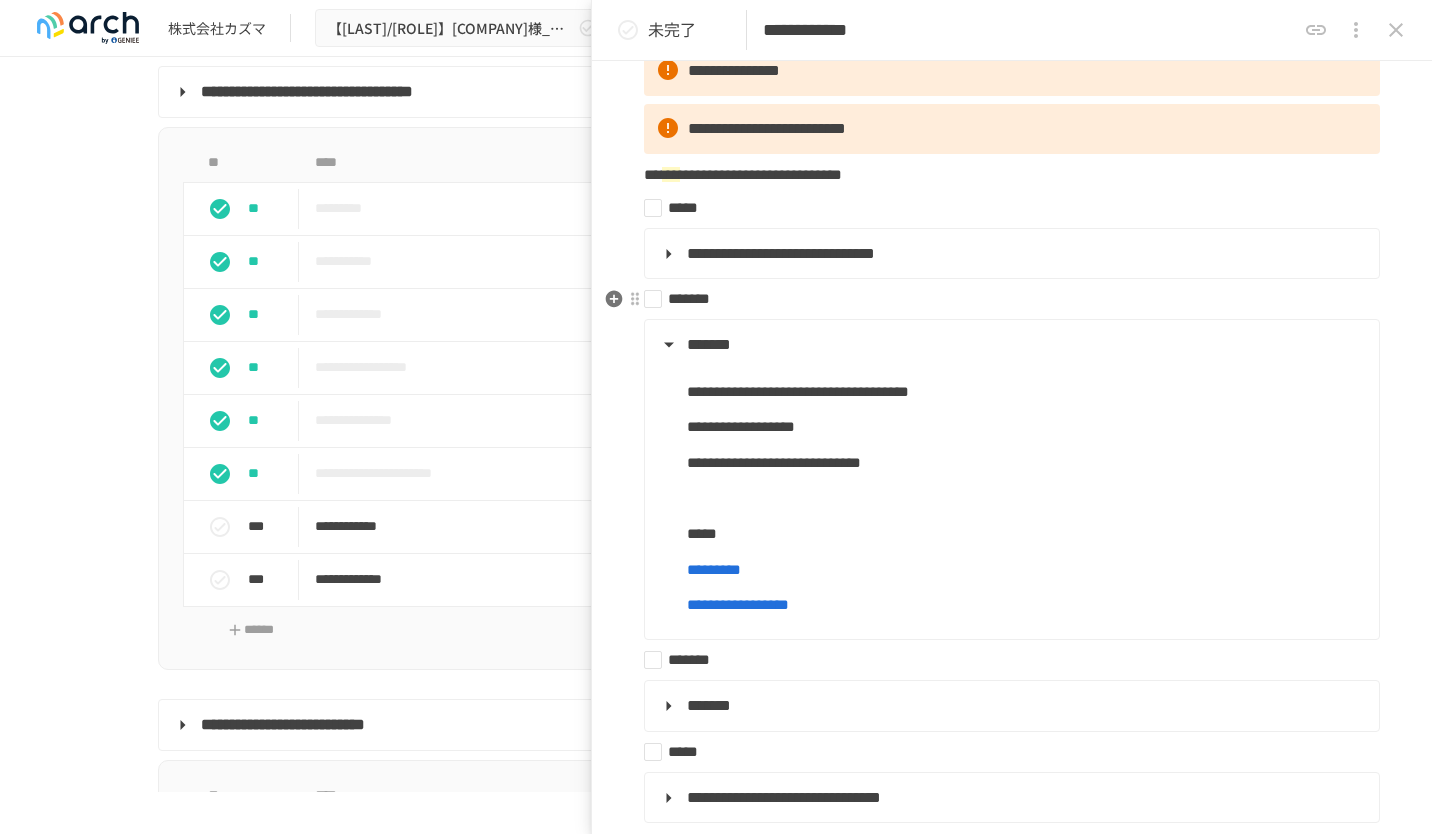 click on "*******" at bounding box center [1004, 299] 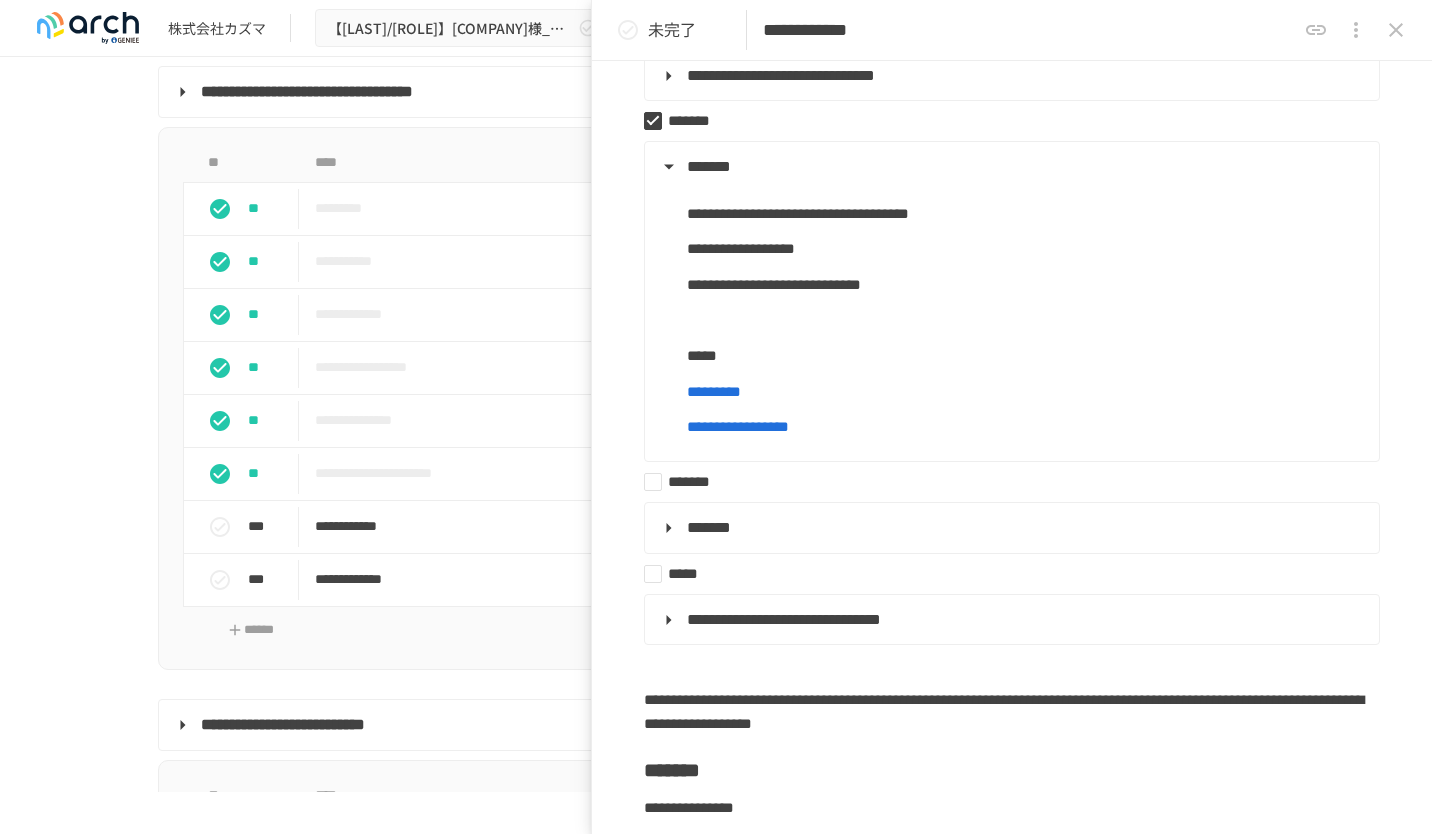 scroll, scrollTop: 453, scrollLeft: 0, axis: vertical 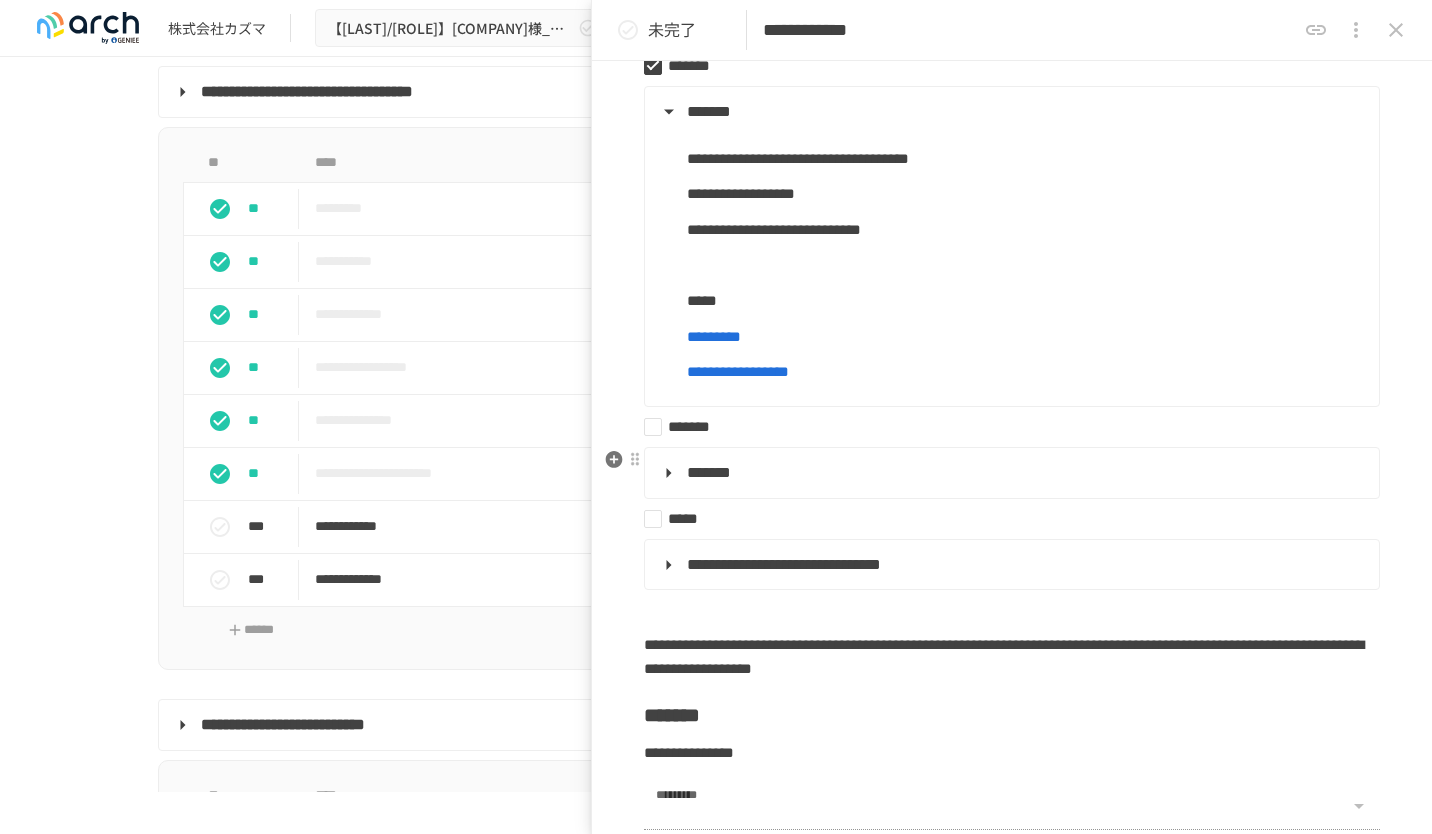 click on "*******" at bounding box center (1010, 473) 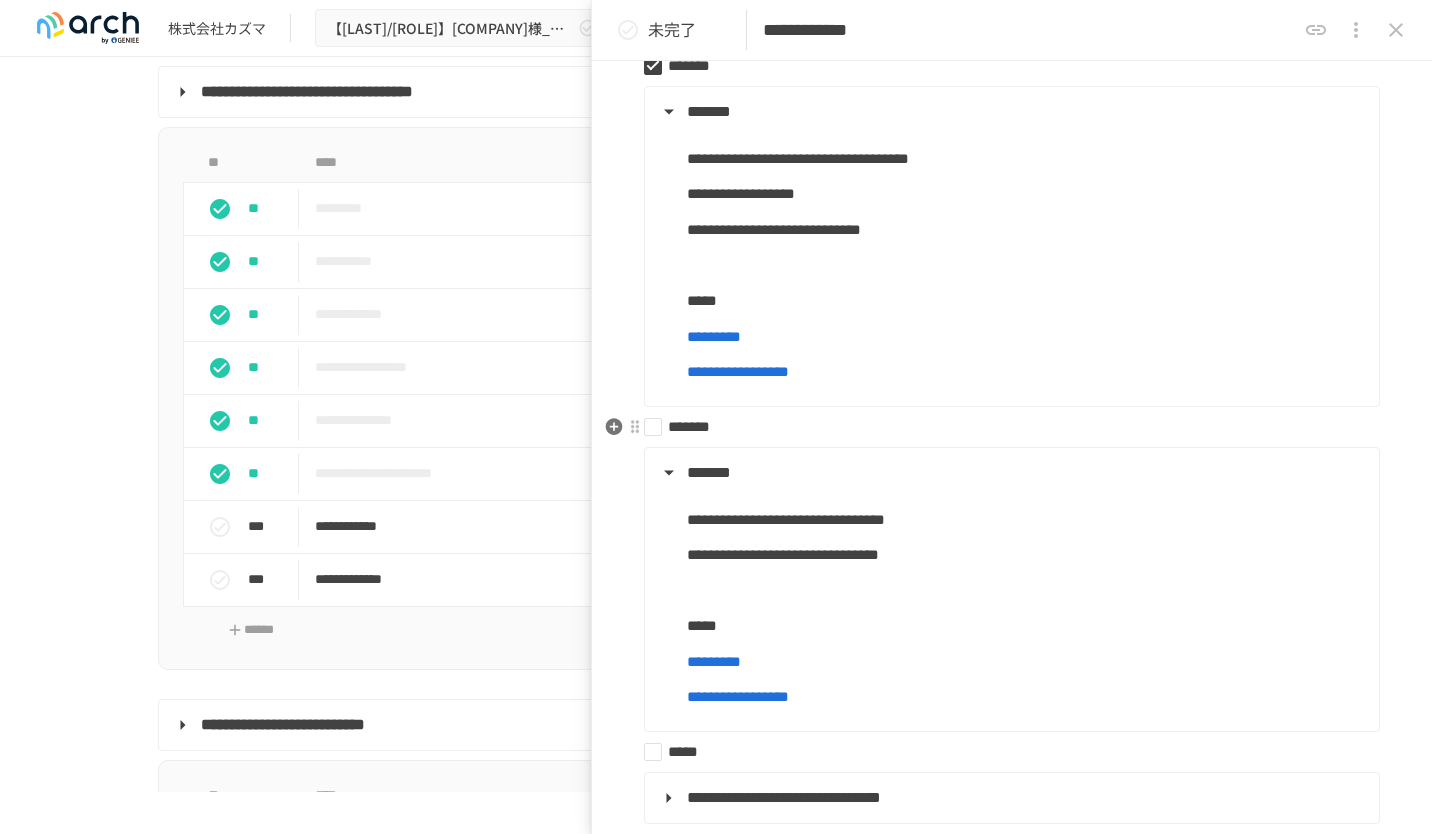 click on "*******" at bounding box center (1004, 427) 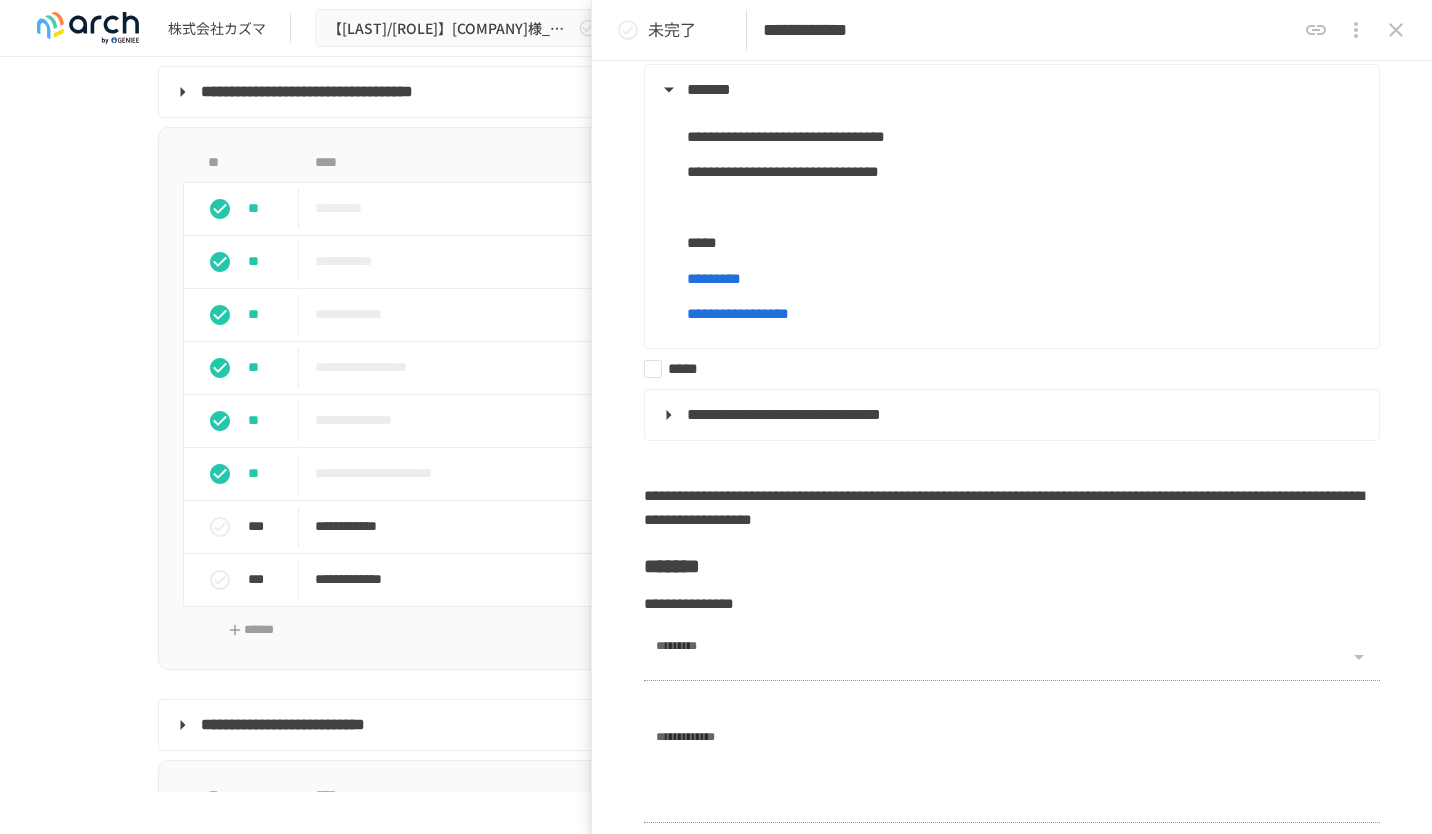 scroll, scrollTop: 854, scrollLeft: 0, axis: vertical 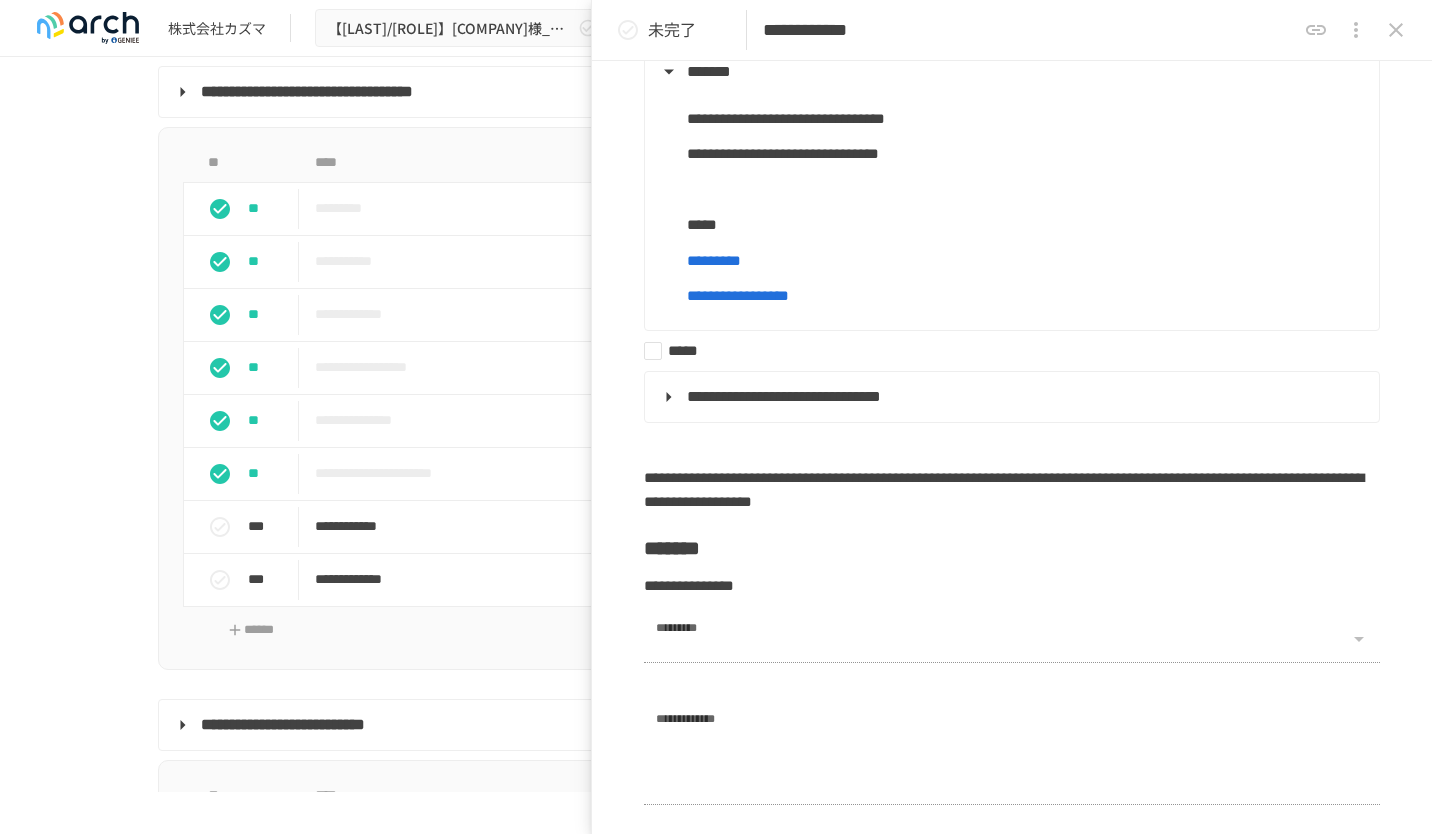 click on "未完了" at bounding box center (658, 30) 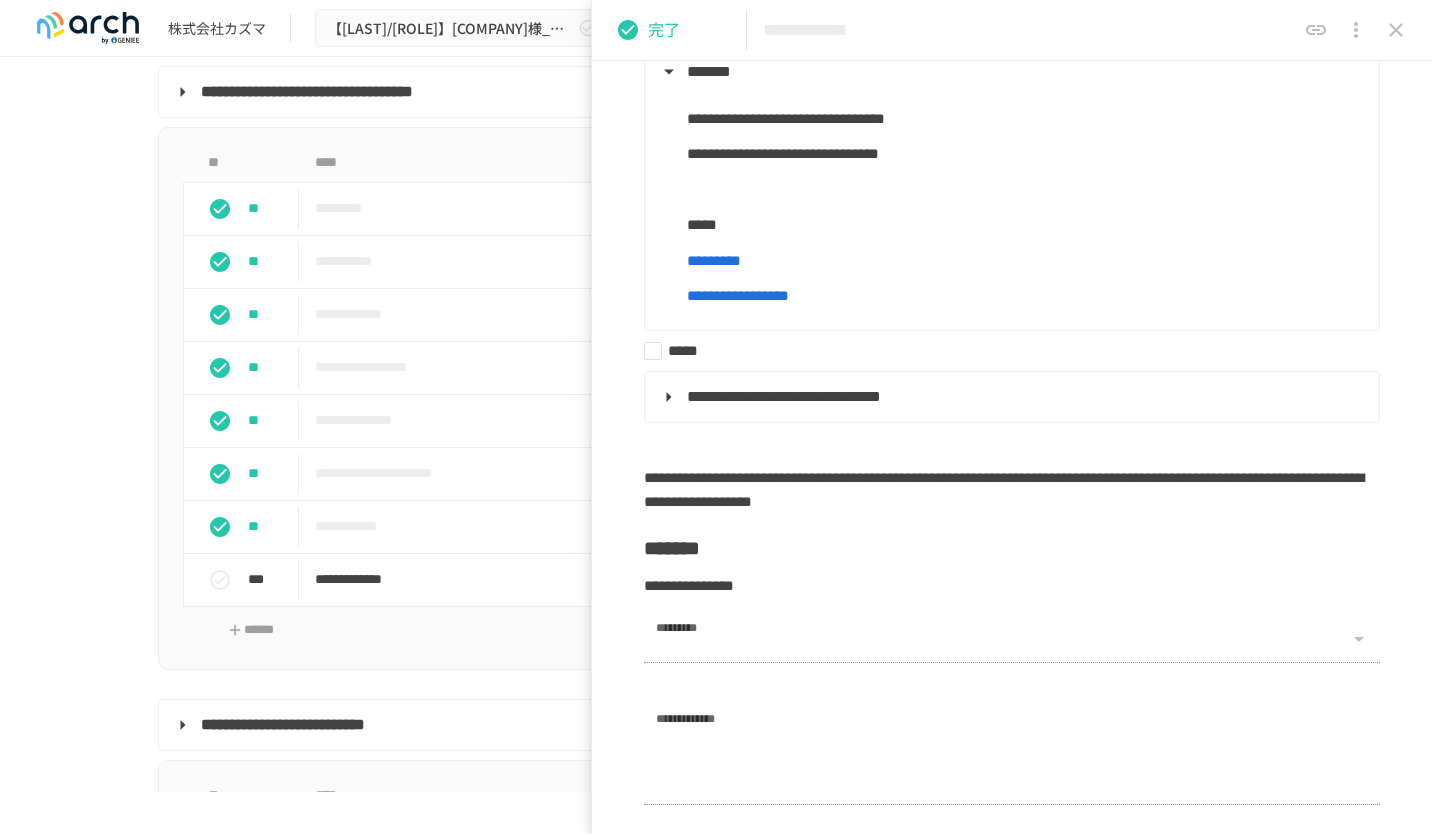 click on "完了" at bounding box center (664, 30) 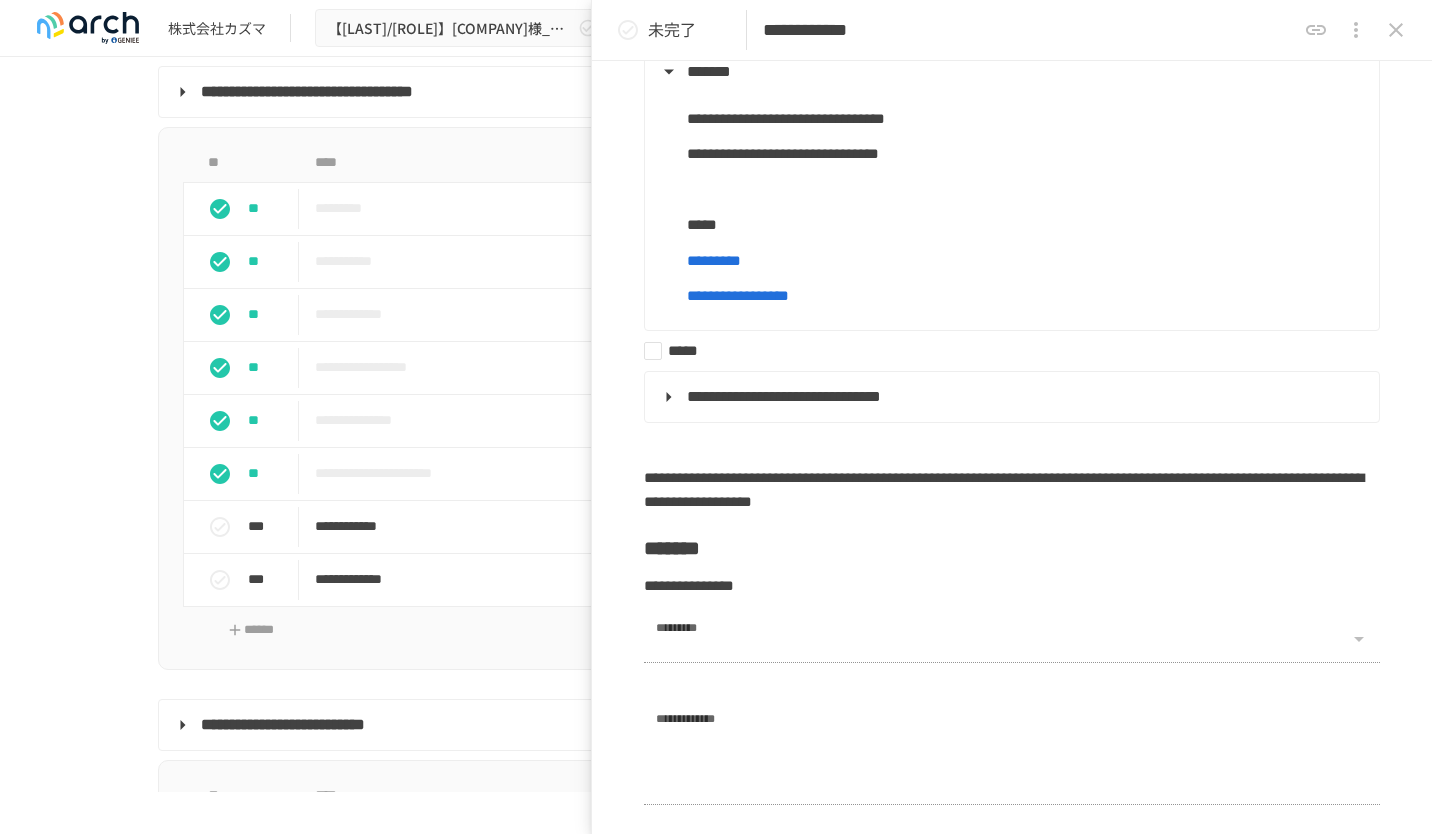 click on "未完了" at bounding box center (672, 30) 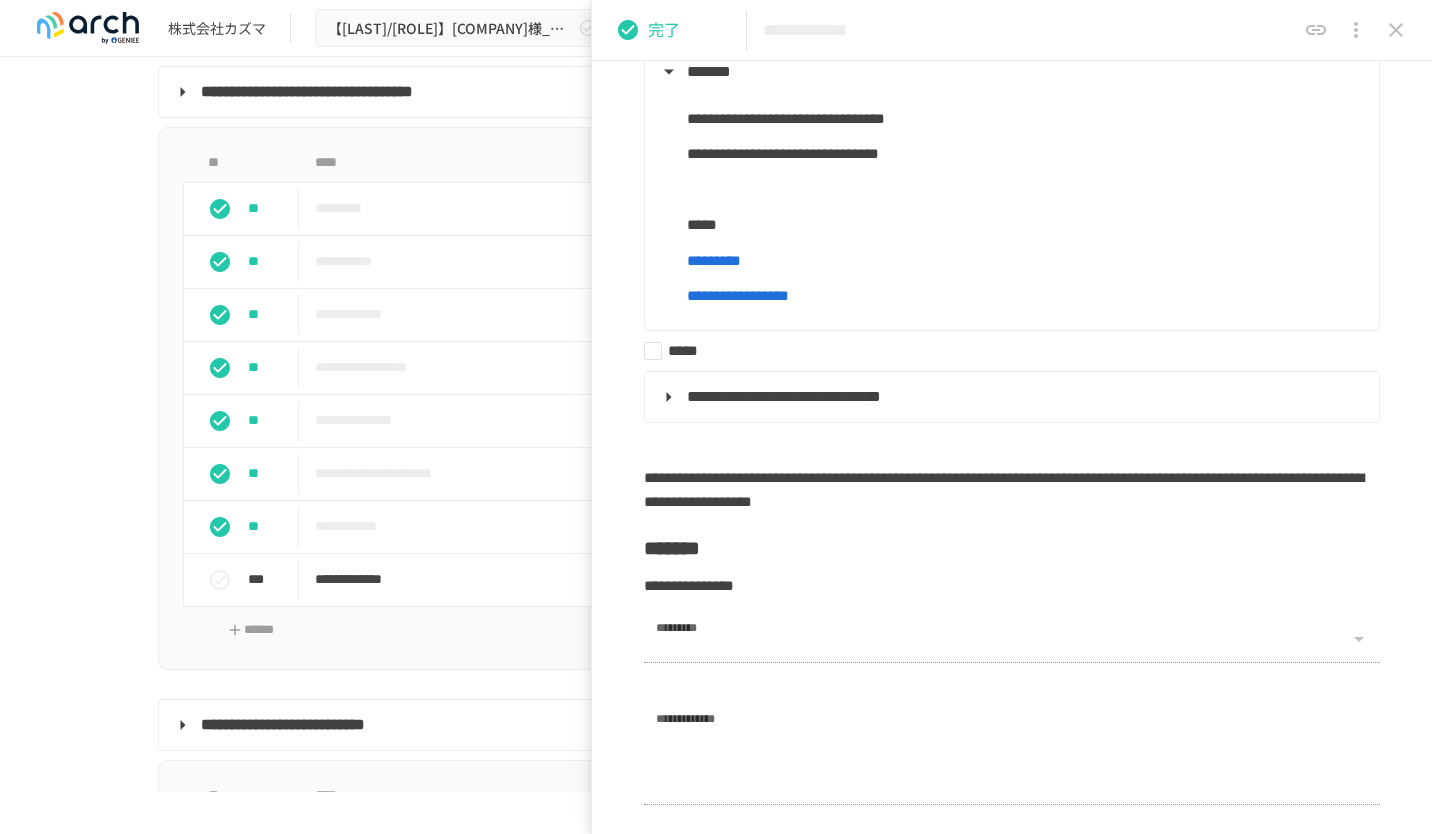 click 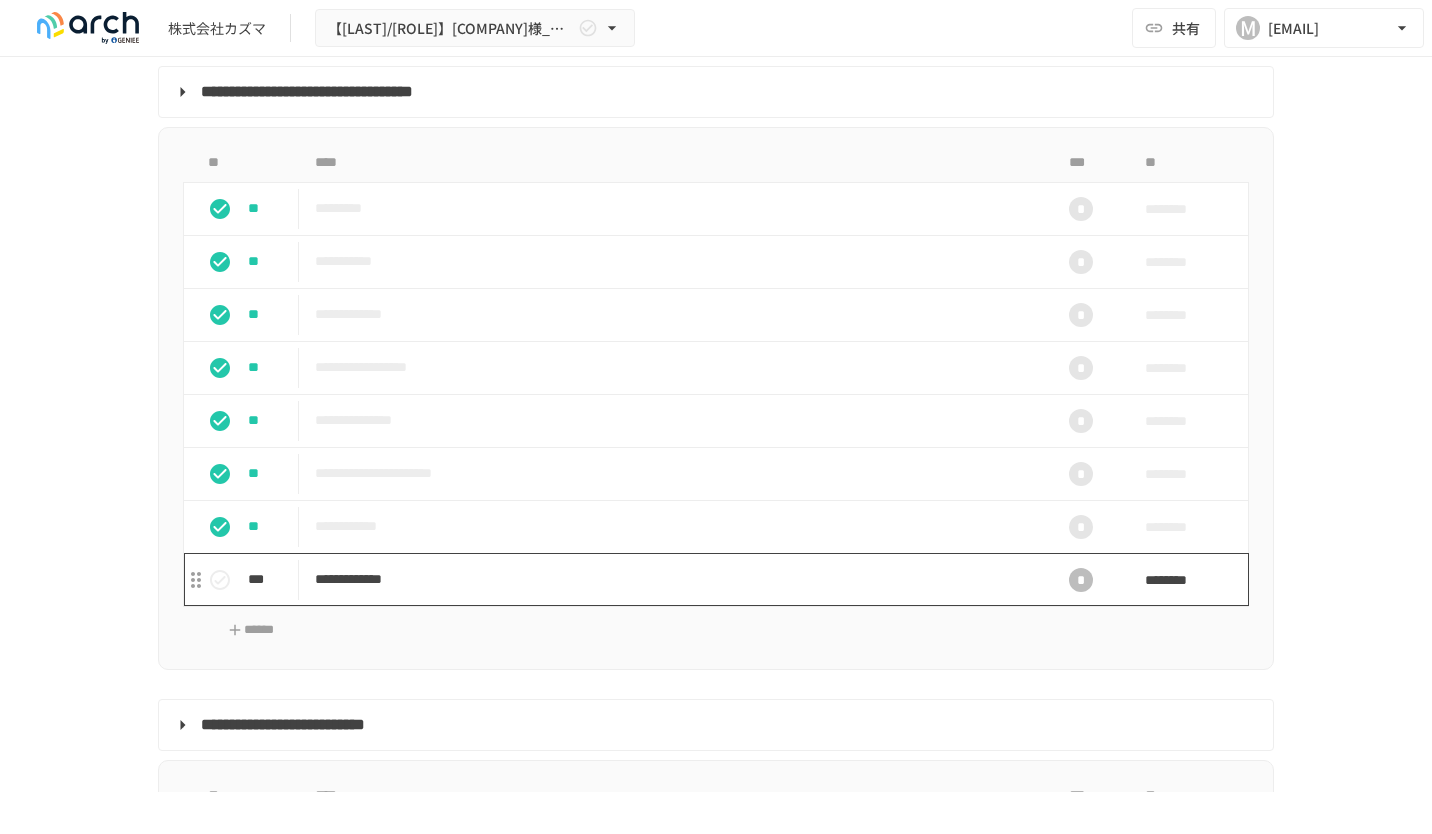 click on "**********" at bounding box center [674, 579] 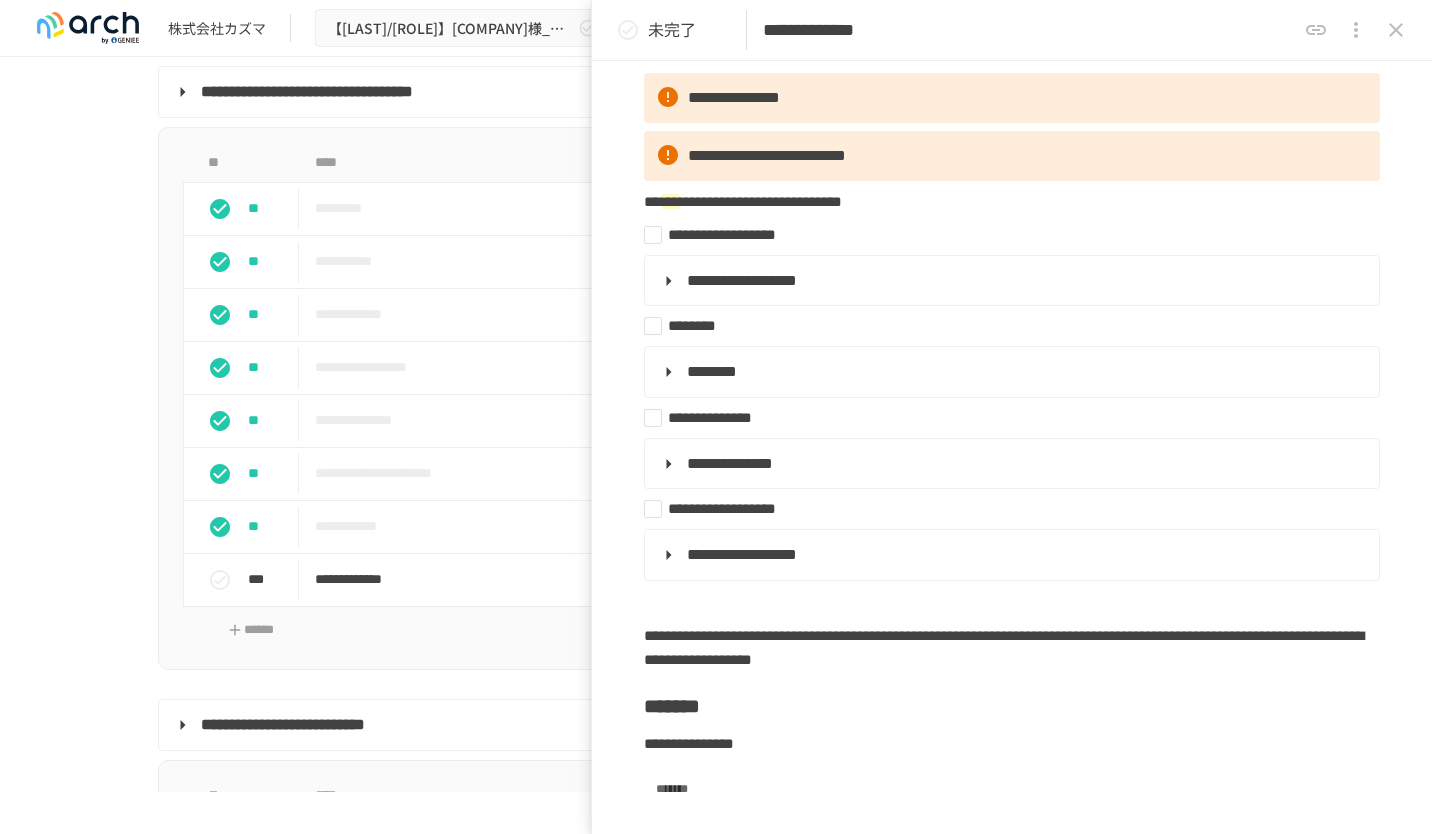 scroll, scrollTop: 196, scrollLeft: 0, axis: vertical 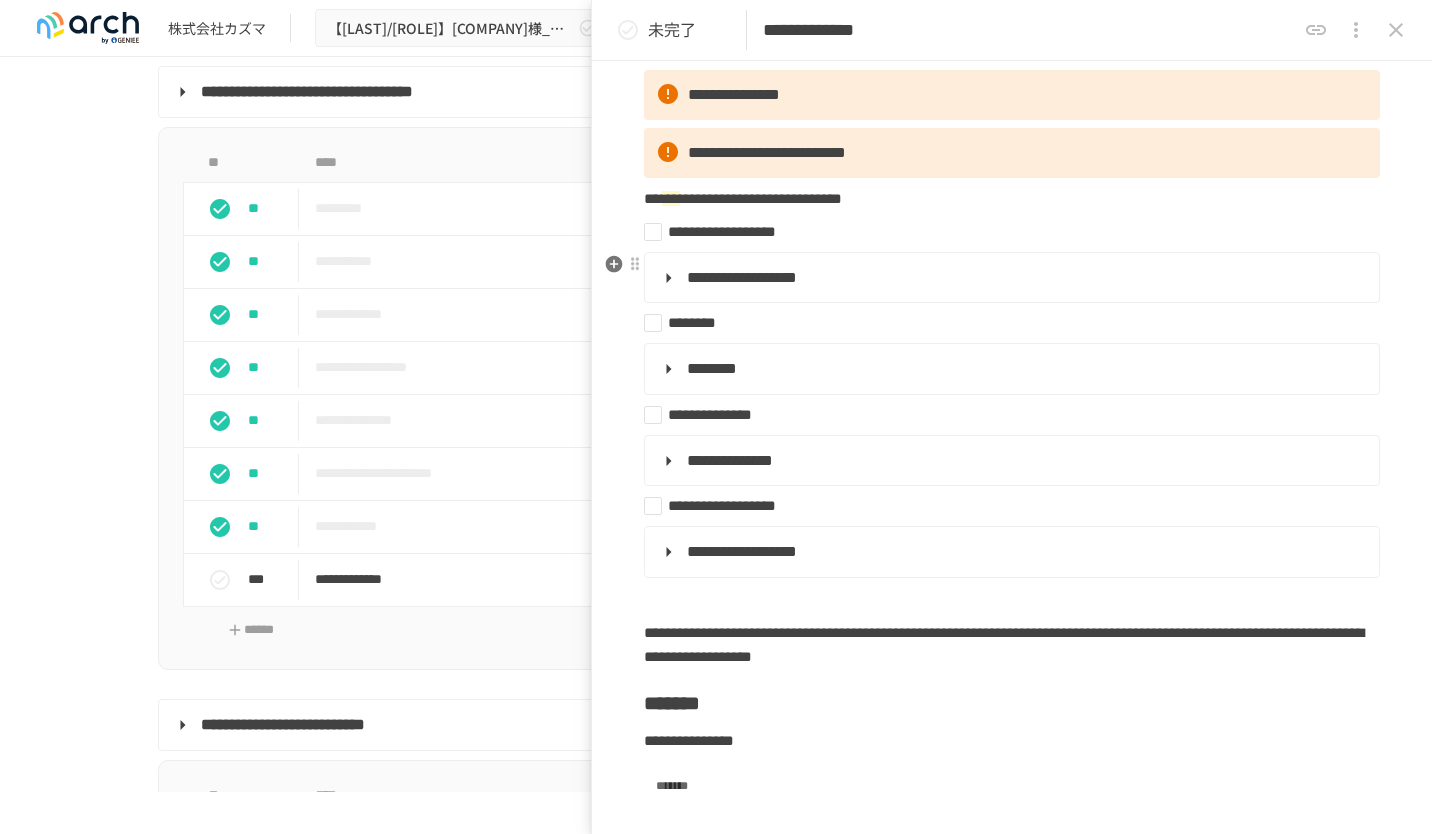 click on "**********" at bounding box center [1010, 278] 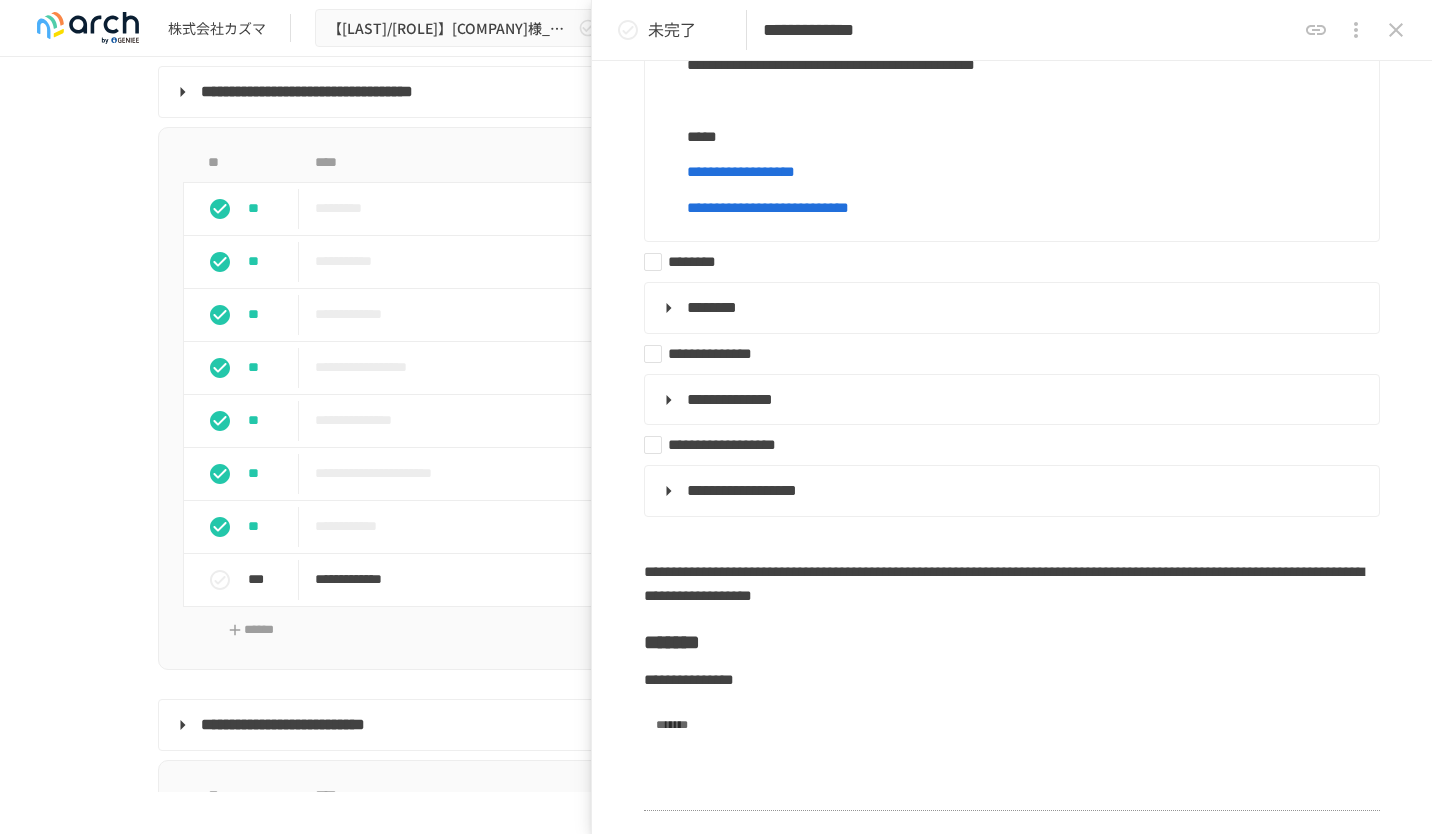 scroll, scrollTop: 701, scrollLeft: 0, axis: vertical 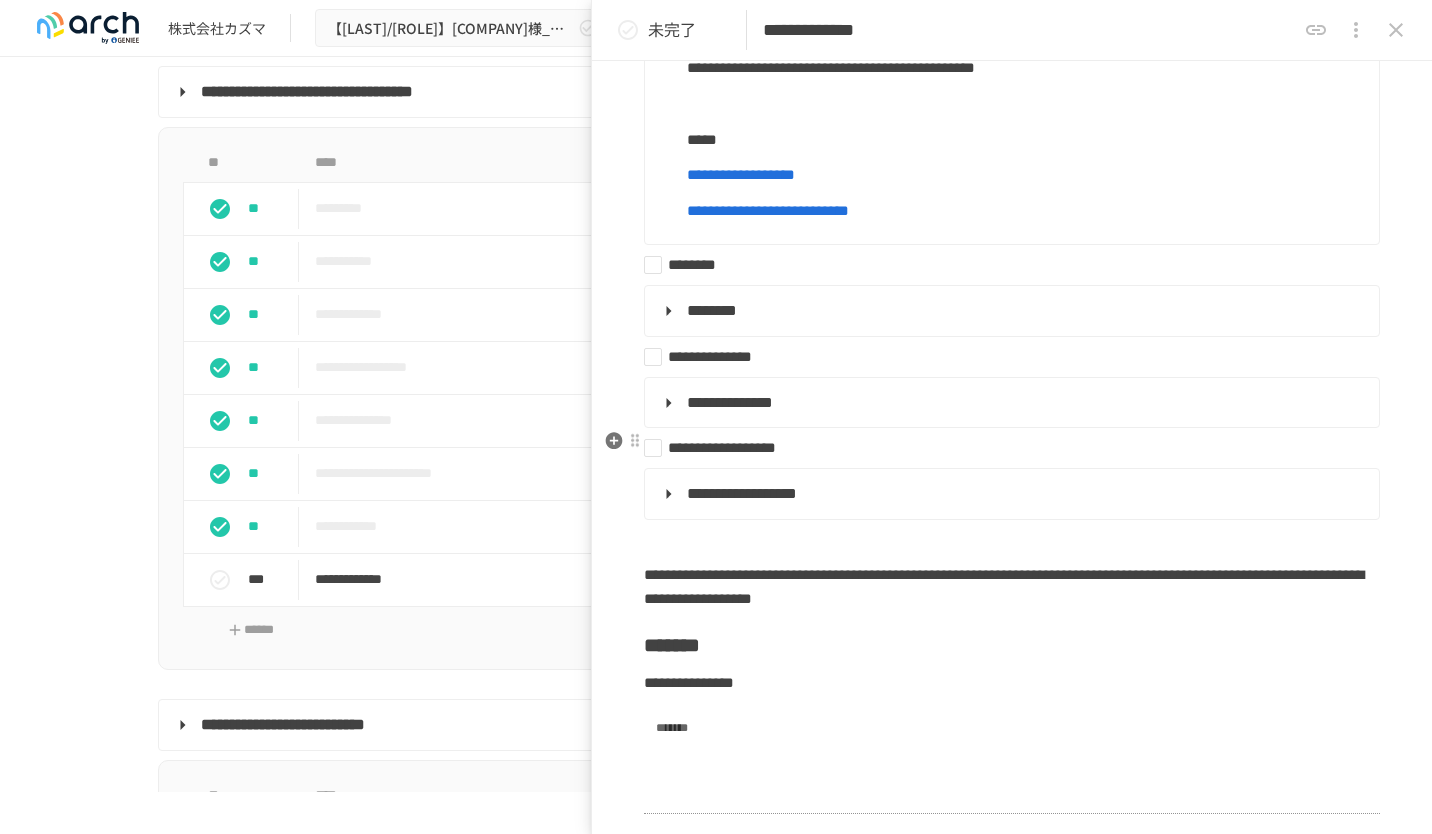 click on "**********" at bounding box center [1010, 403] 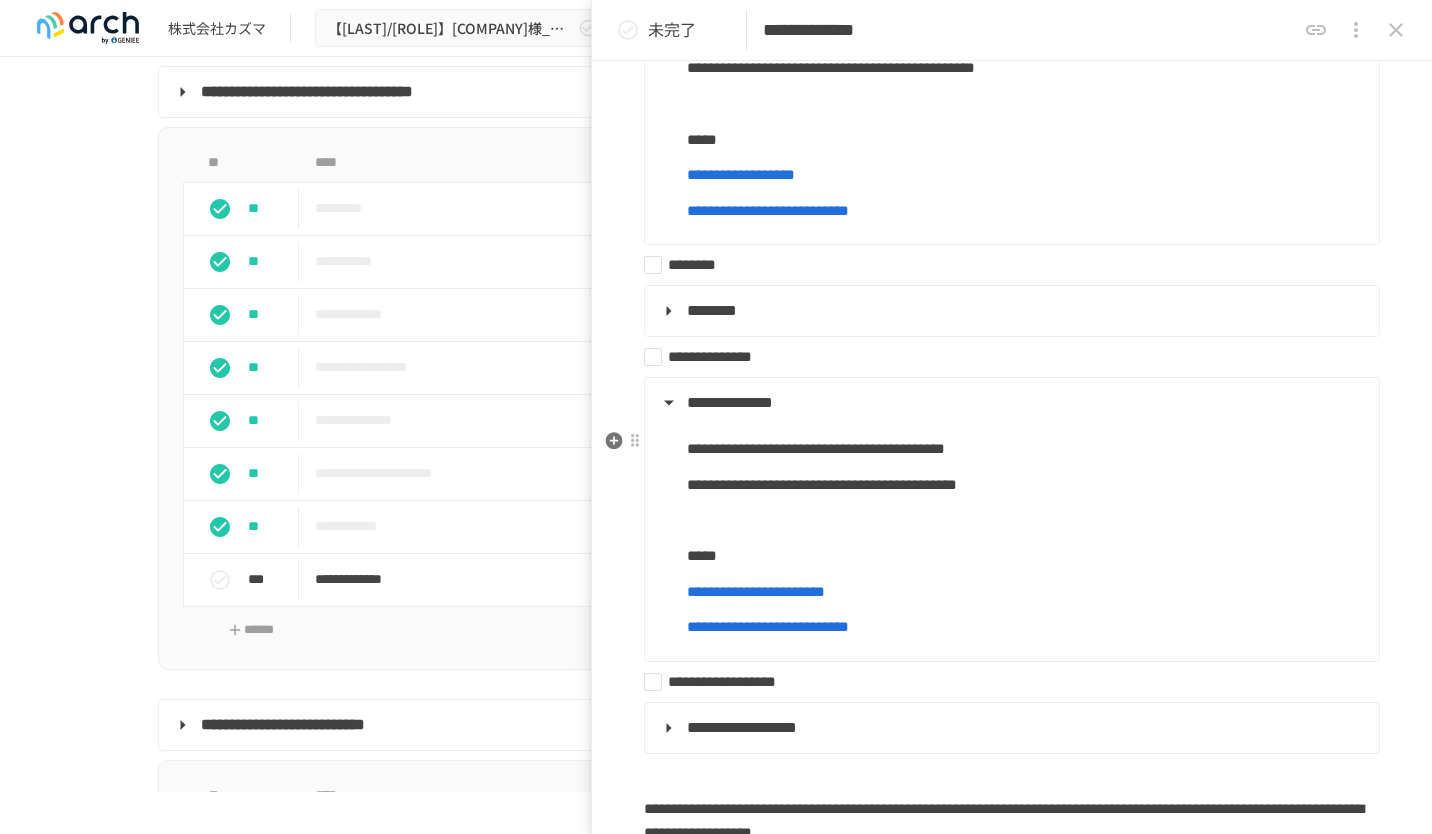 click on "**********" at bounding box center [1010, 528] 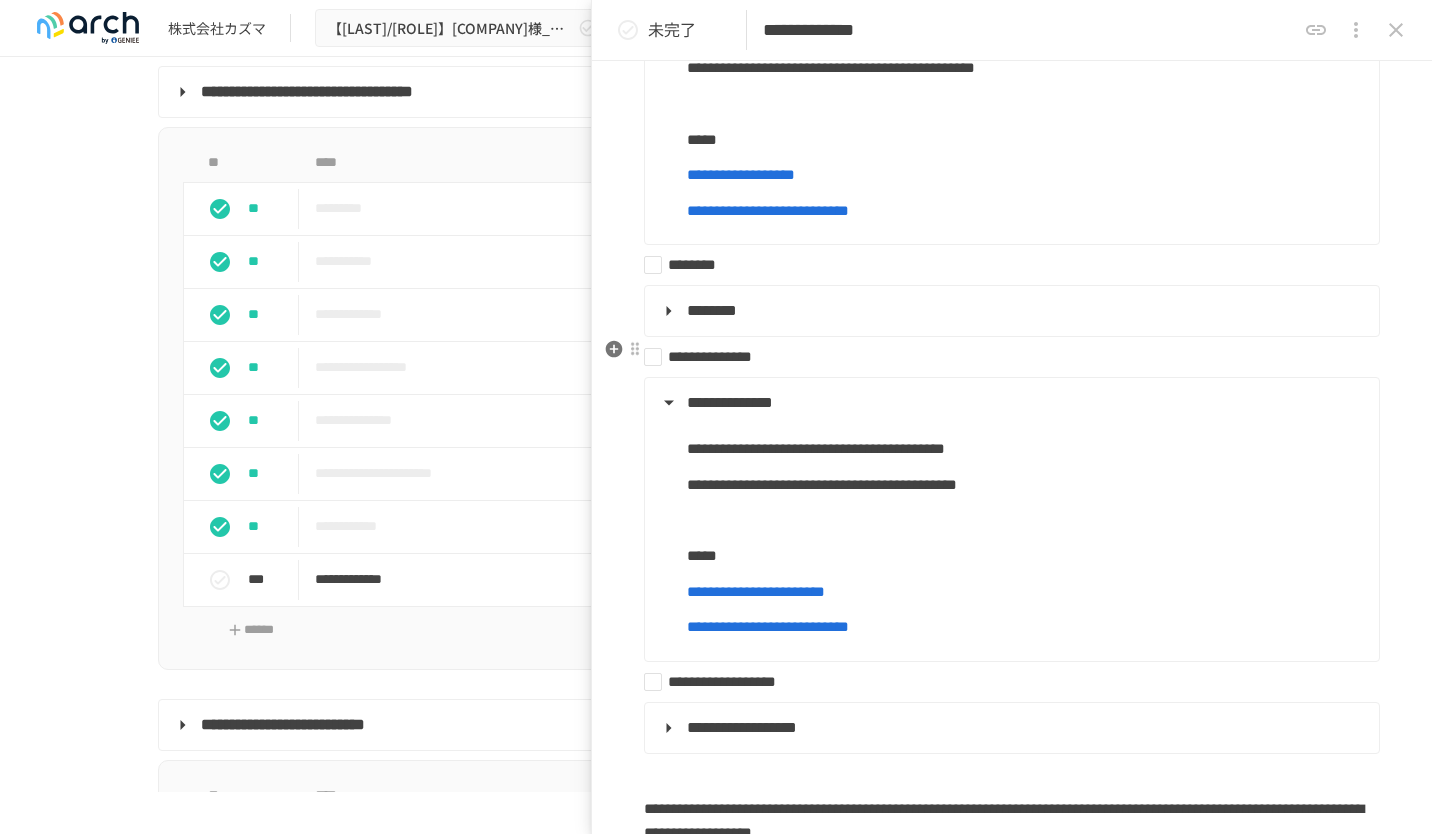 click on "********" at bounding box center [712, 310] 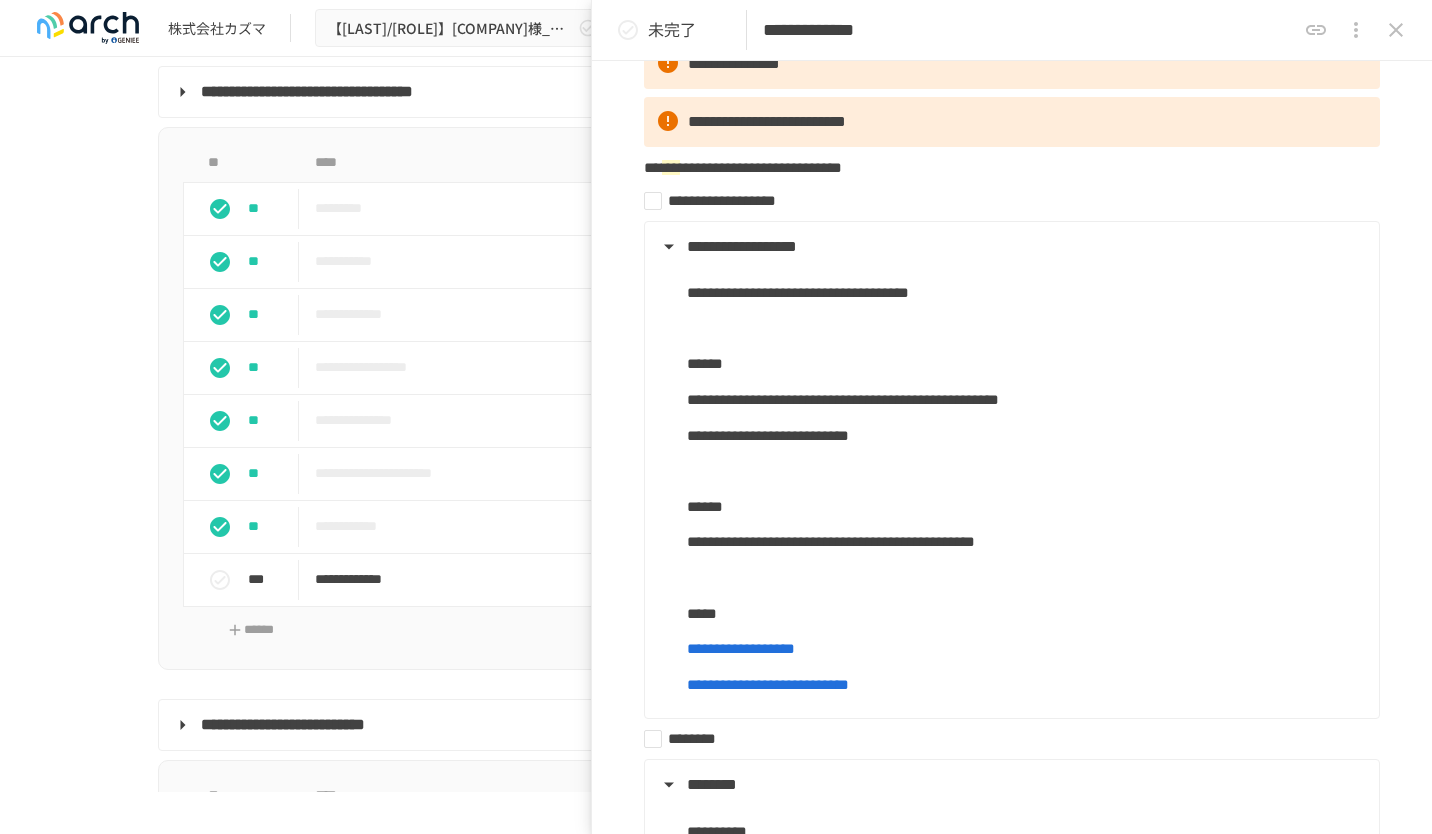 scroll, scrollTop: 226, scrollLeft: 0, axis: vertical 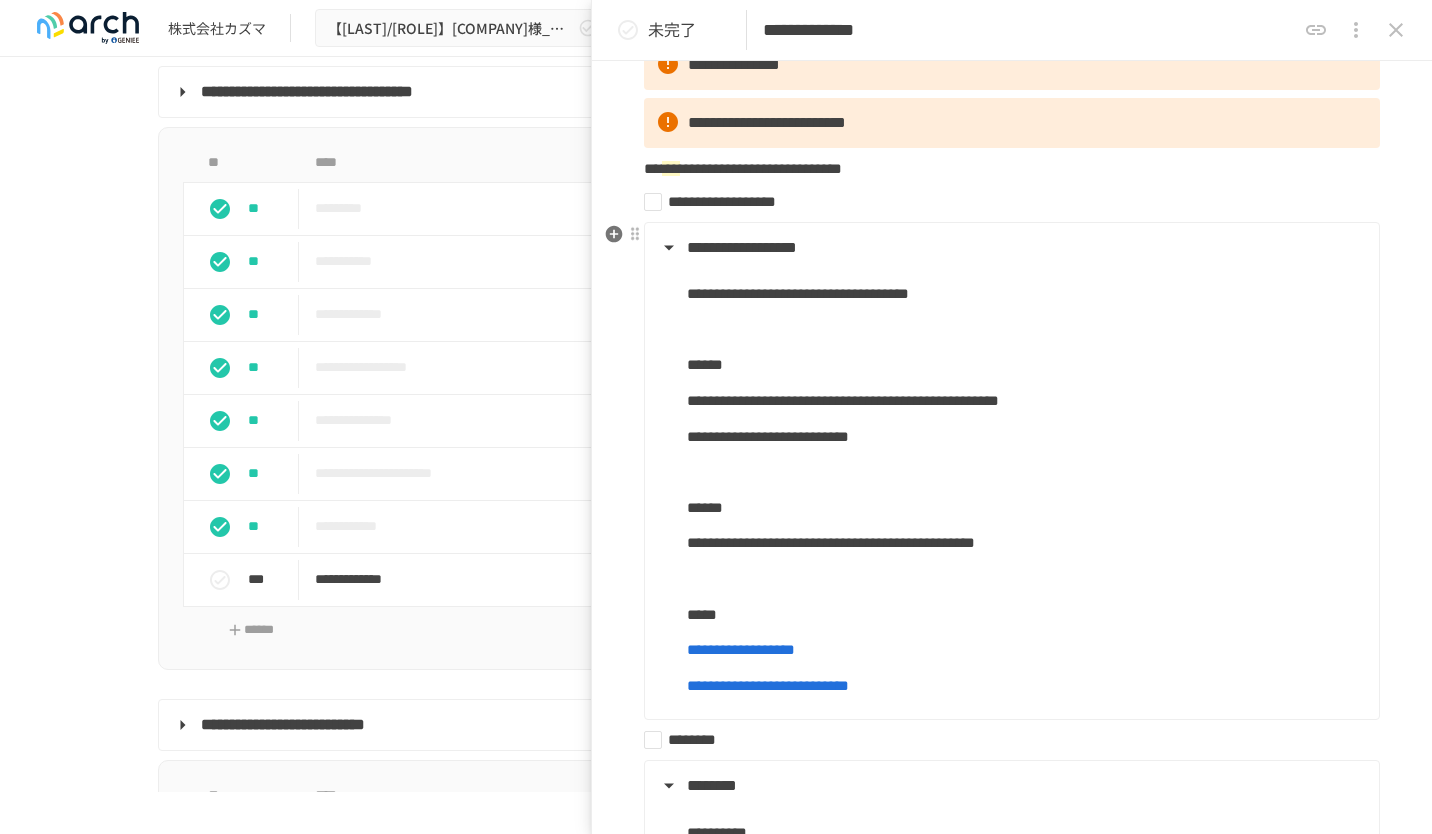 drag, startPoint x: 1402, startPoint y: 273, endPoint x: 1412, endPoint y: 303, distance: 31.622776 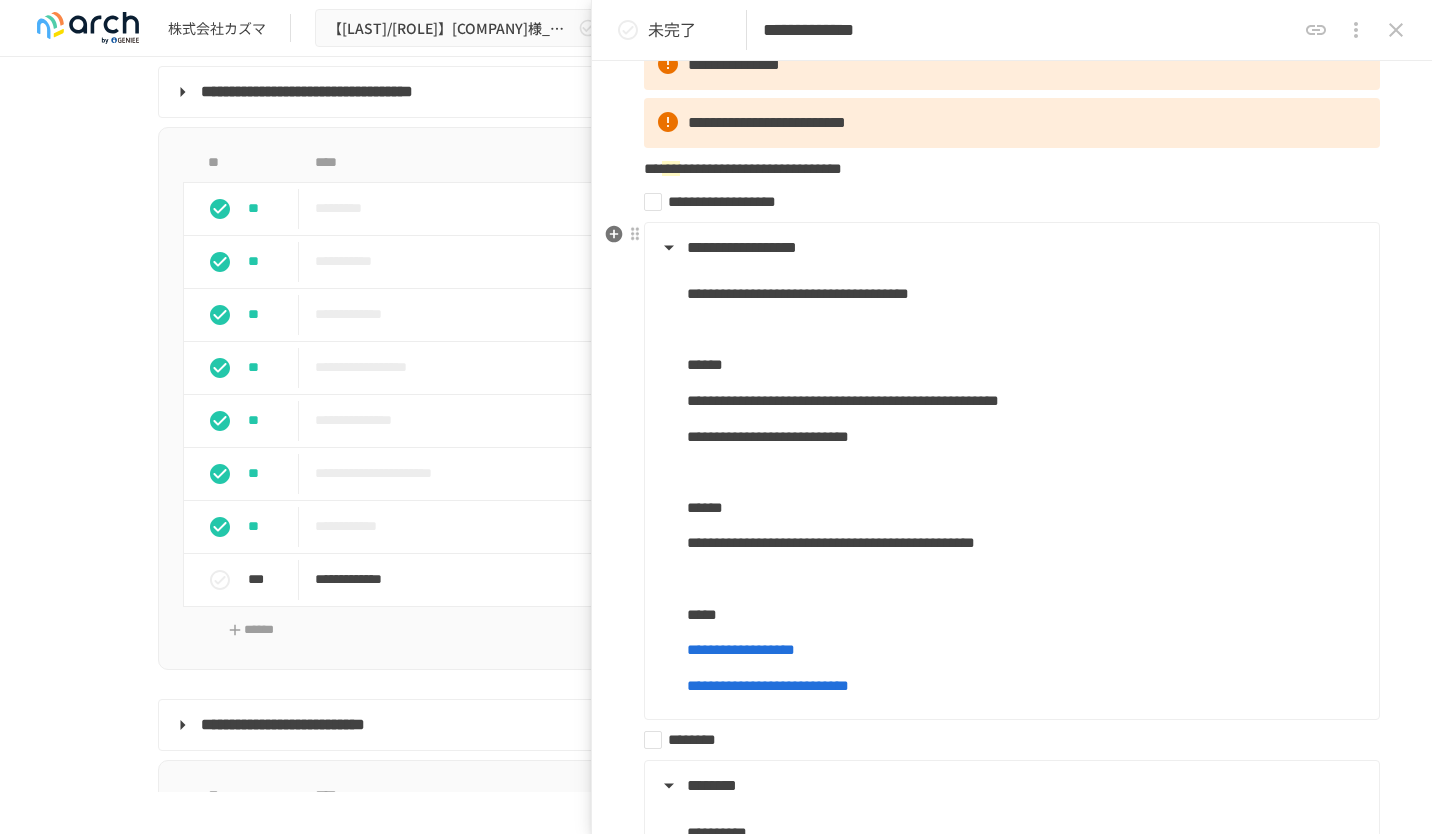 click on "**********" at bounding box center [1012, 940] 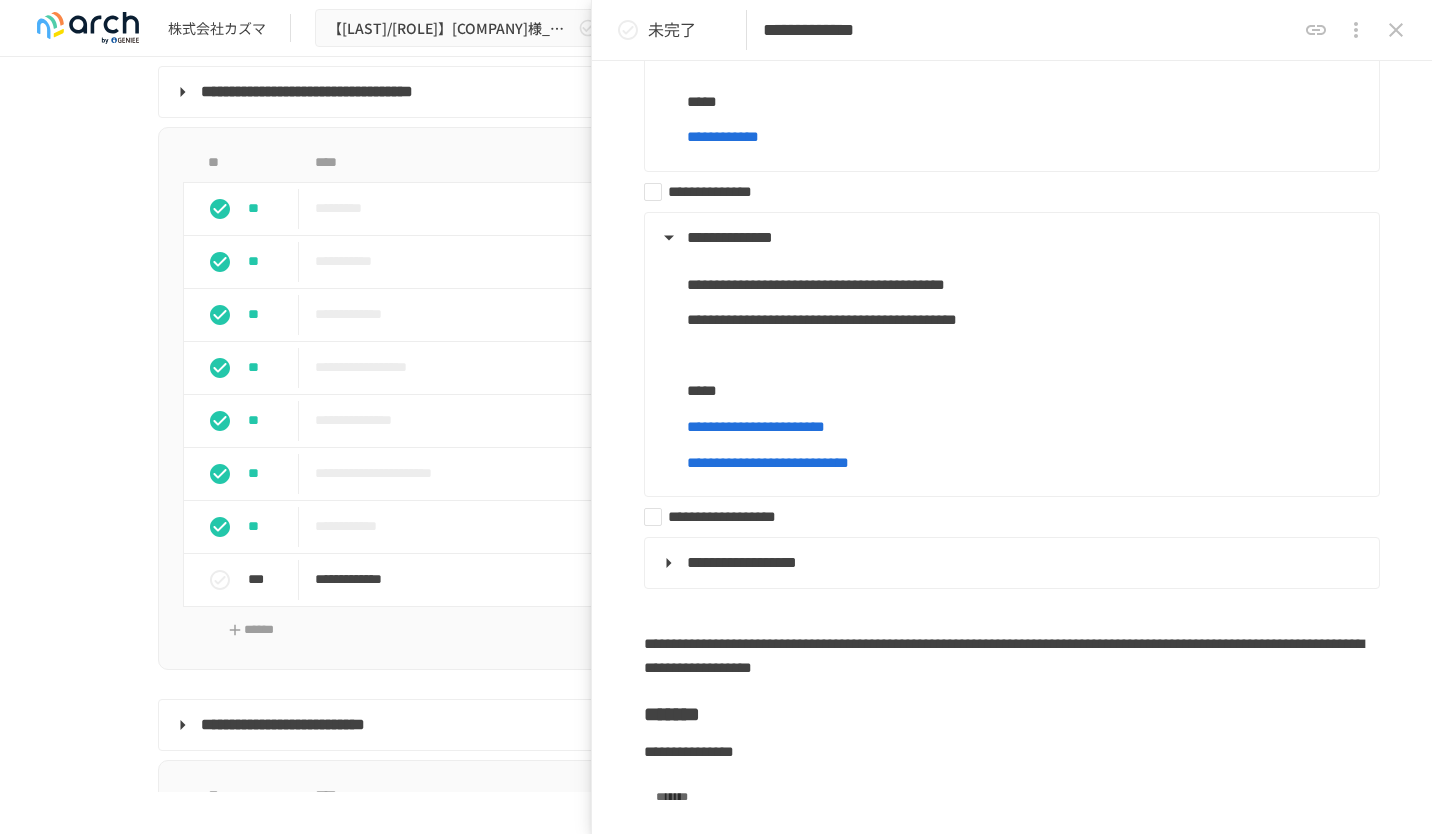 scroll, scrollTop: 1208, scrollLeft: 0, axis: vertical 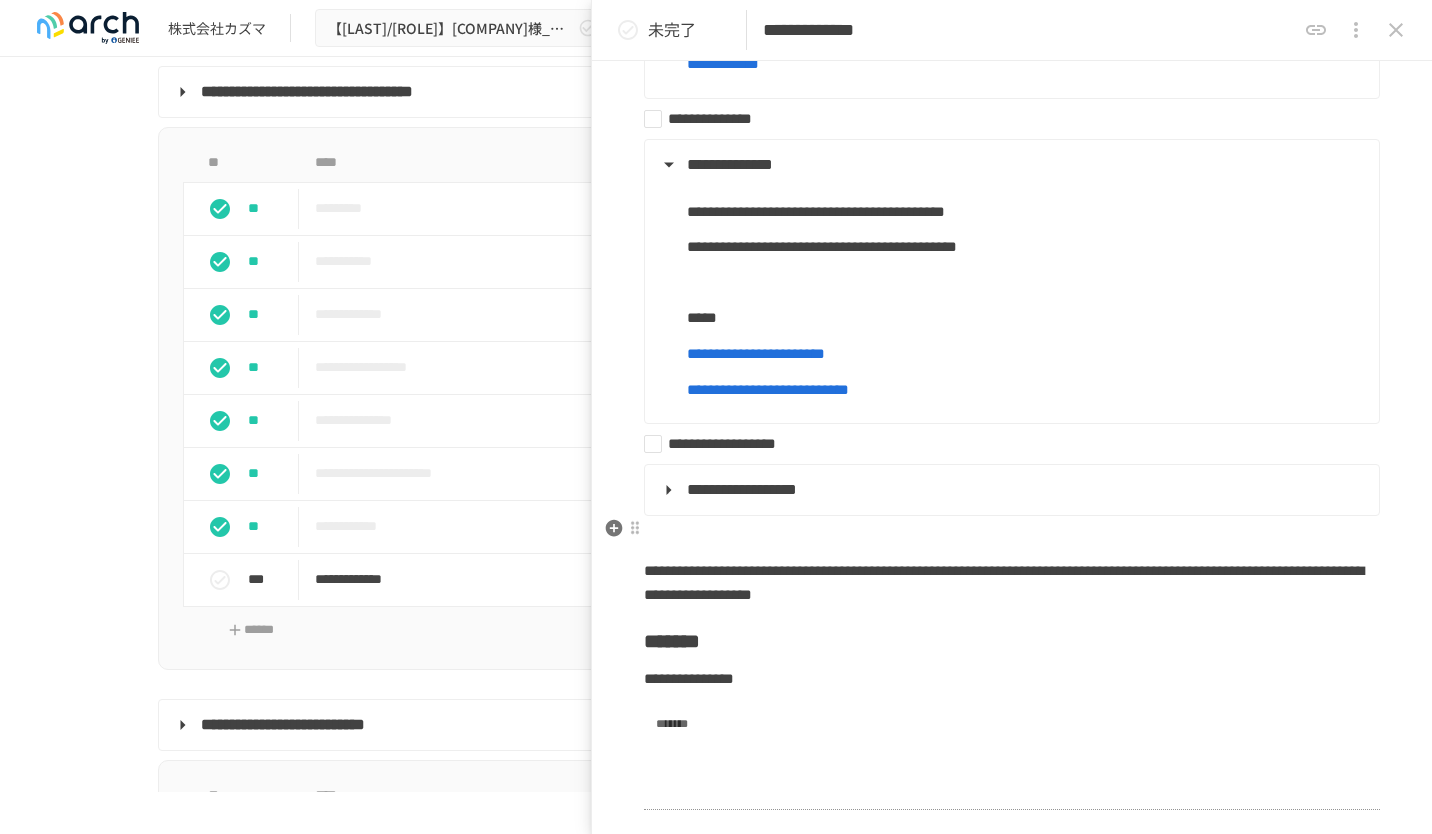 click on "**********" at bounding box center (742, 489) 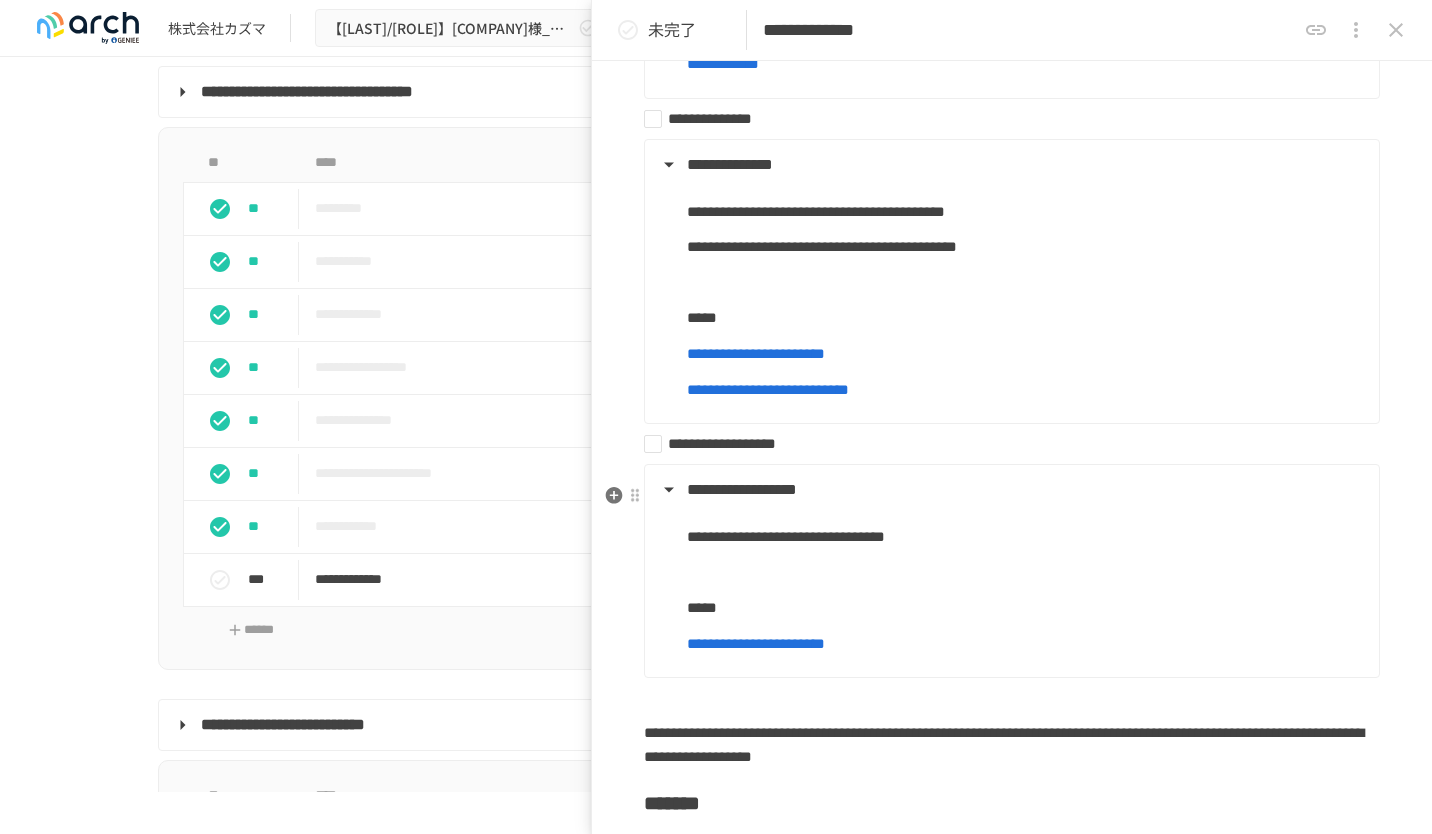 click on "**********" at bounding box center [1004, 444] 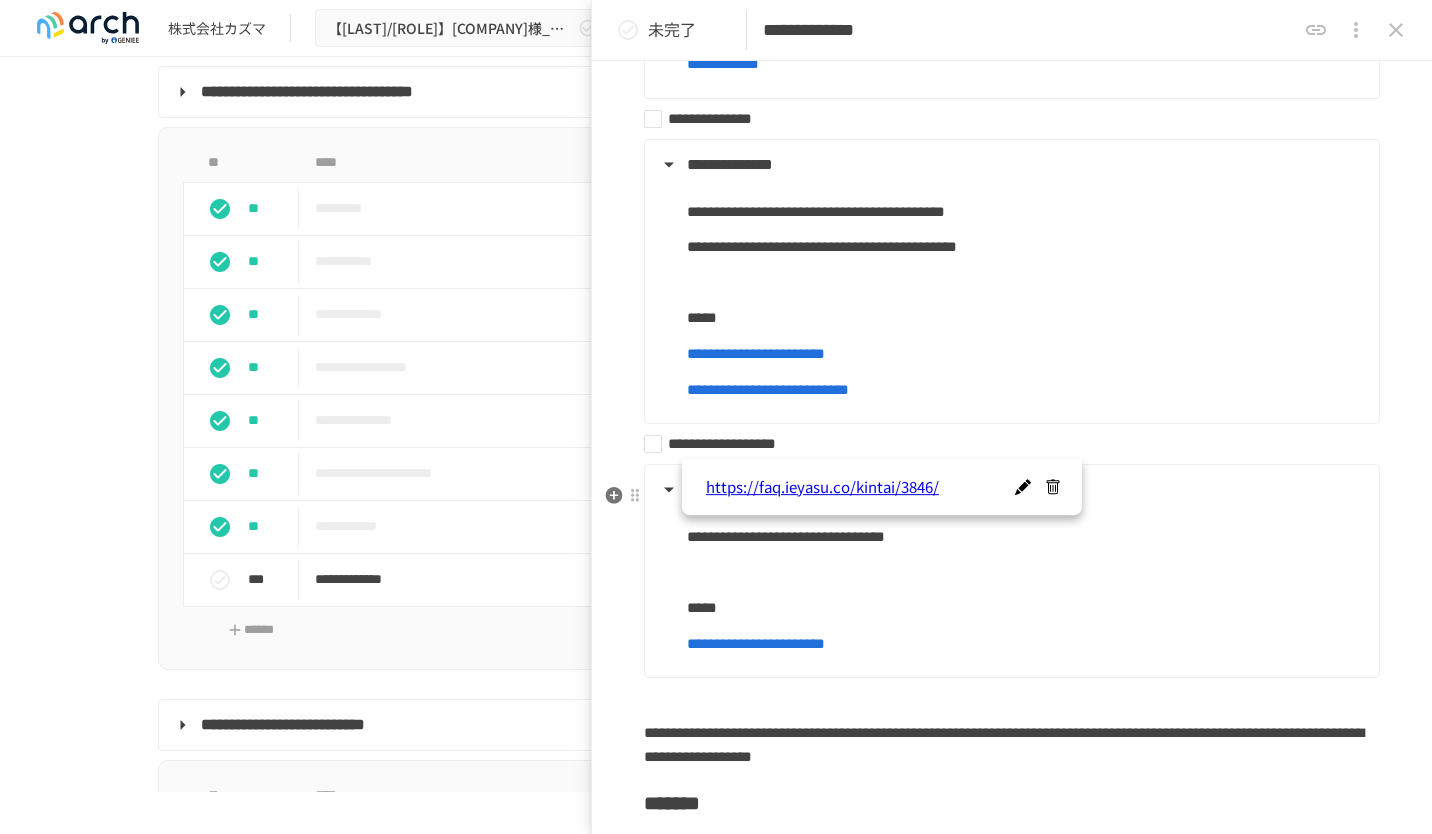 click on "**********" at bounding box center (1004, 444) 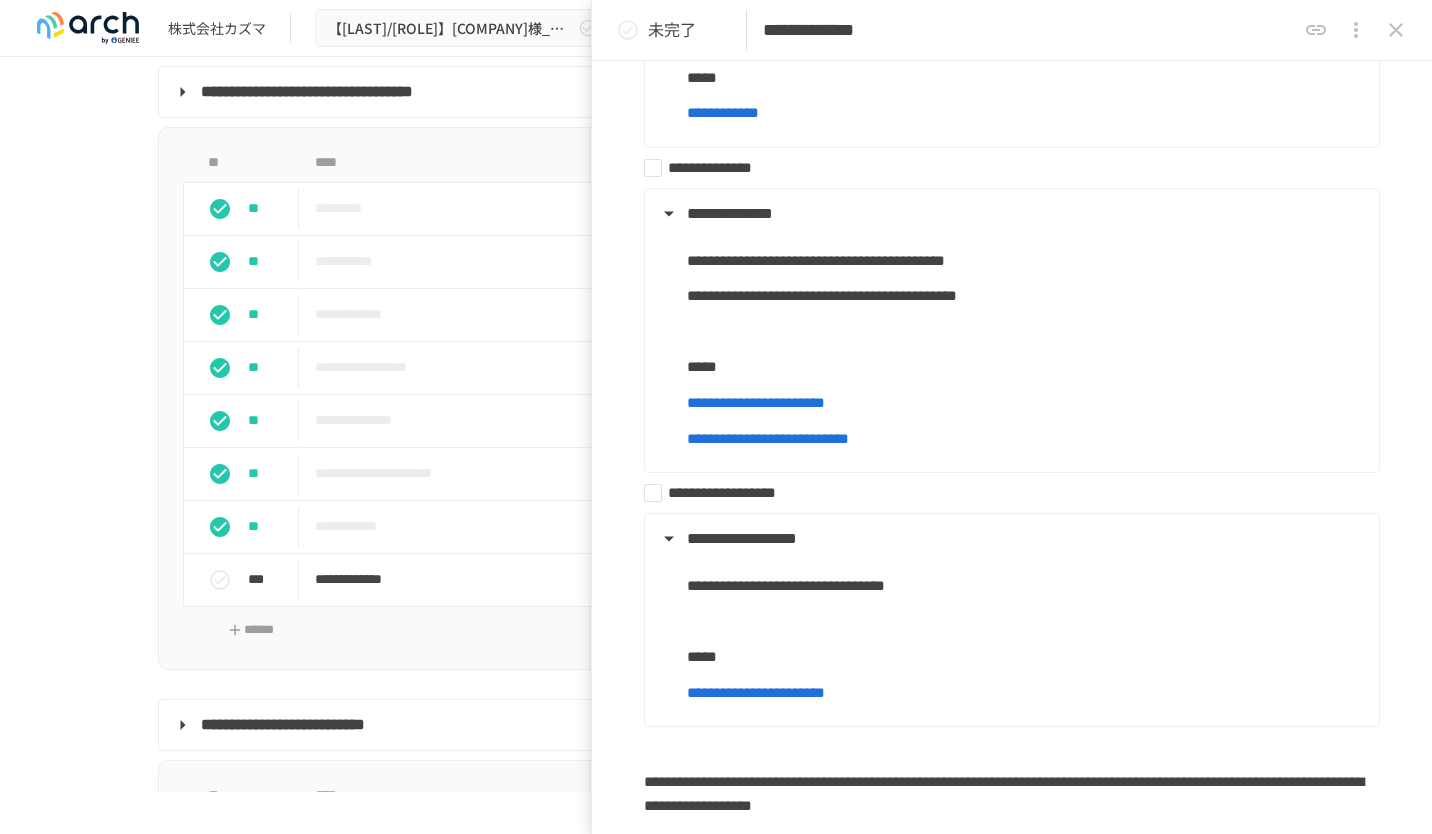 scroll, scrollTop: 1162, scrollLeft: 0, axis: vertical 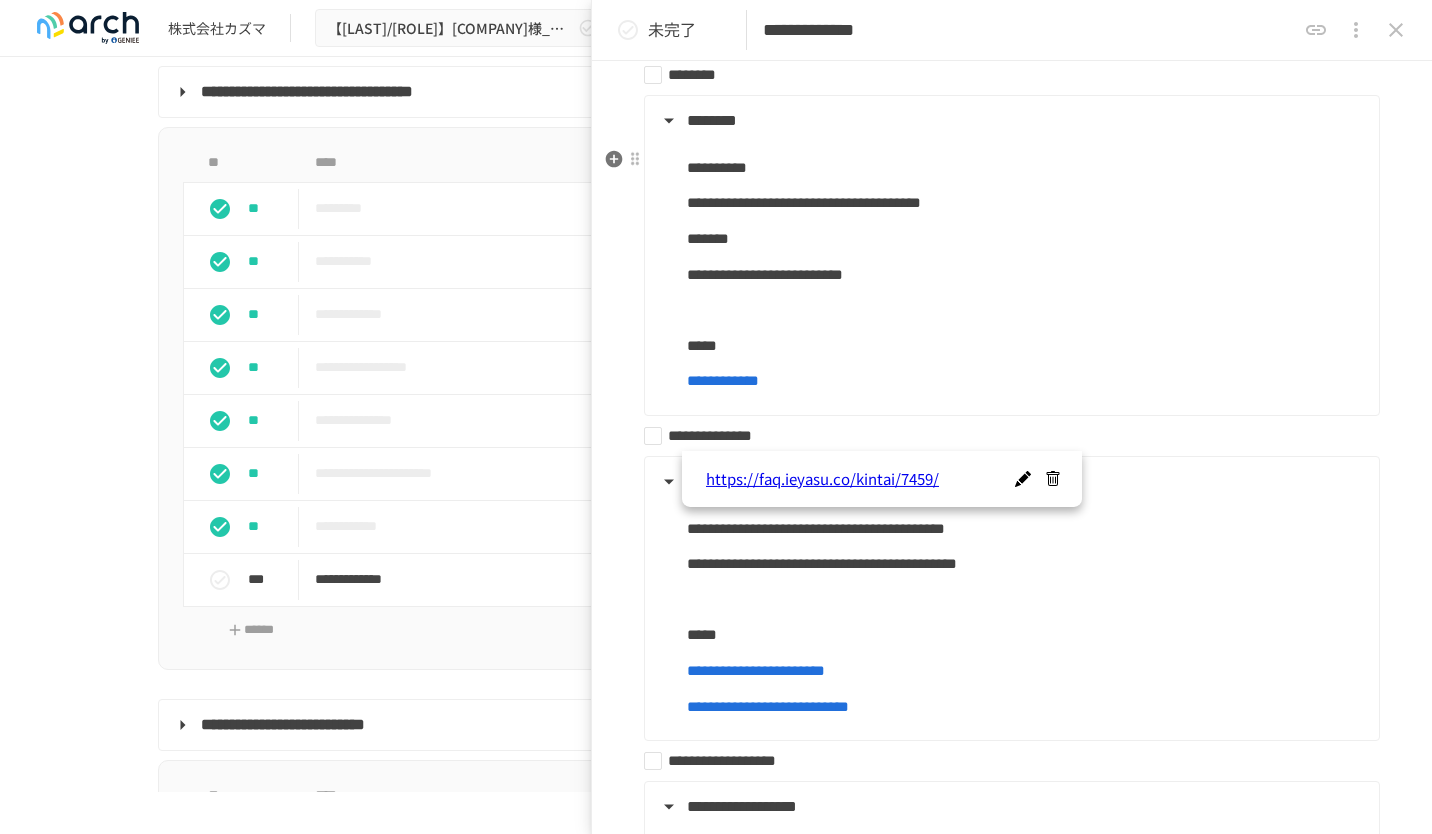 click on "**********" at bounding box center [1025, 381] 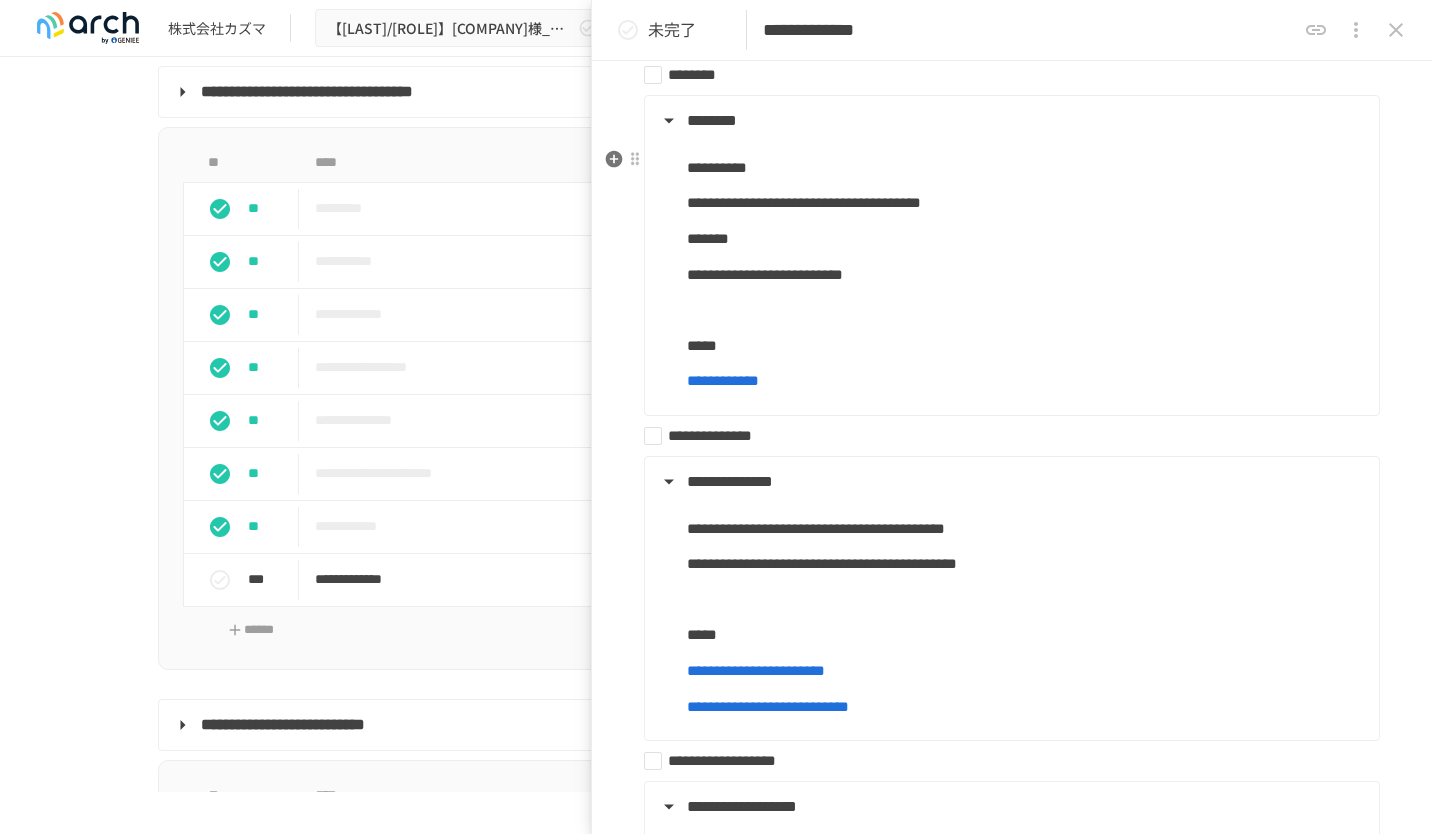 click on "*****" at bounding box center [1025, 346] 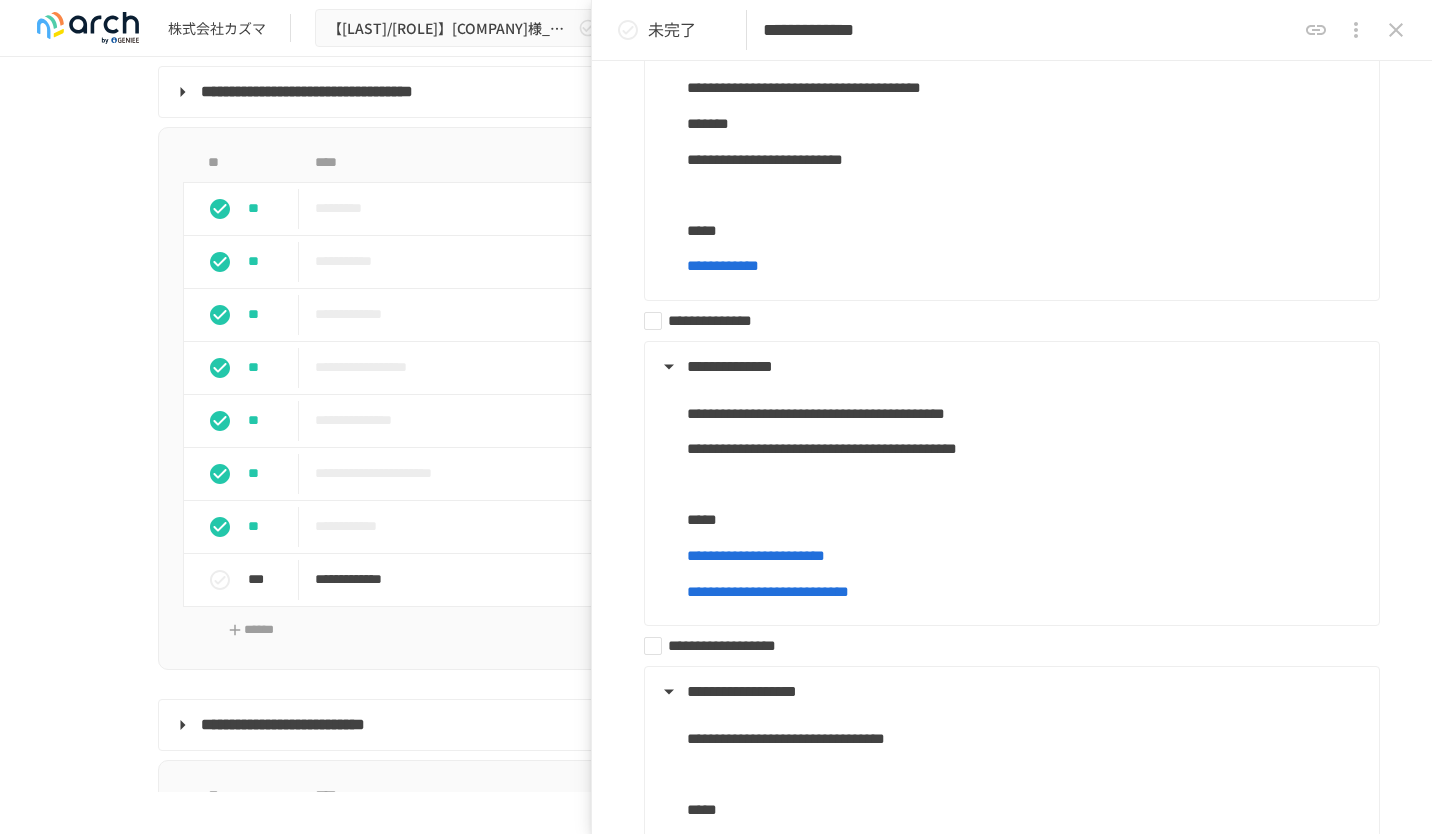 scroll, scrollTop: 1059, scrollLeft: 0, axis: vertical 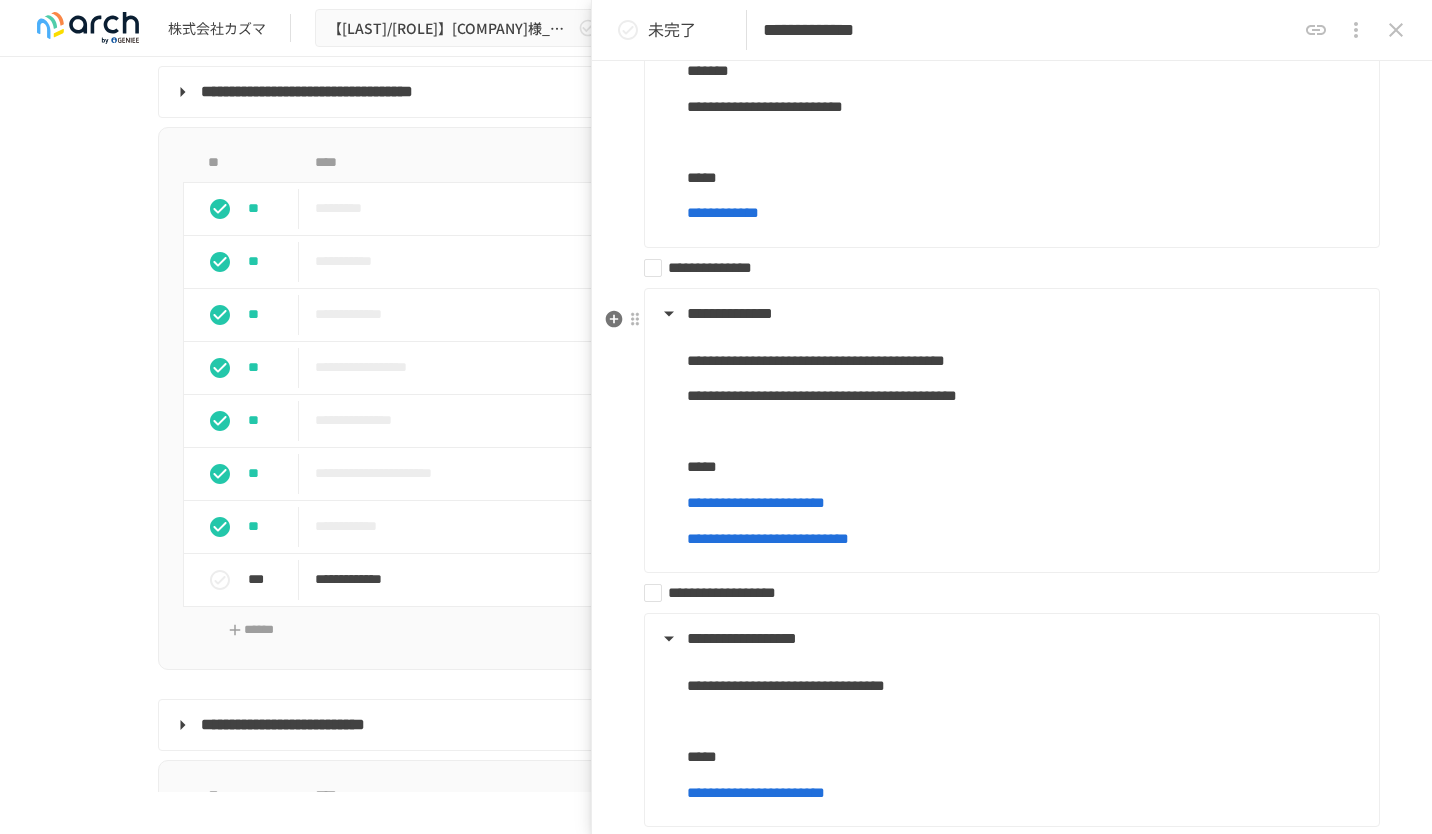 click on "**********" at bounding box center [1004, 268] 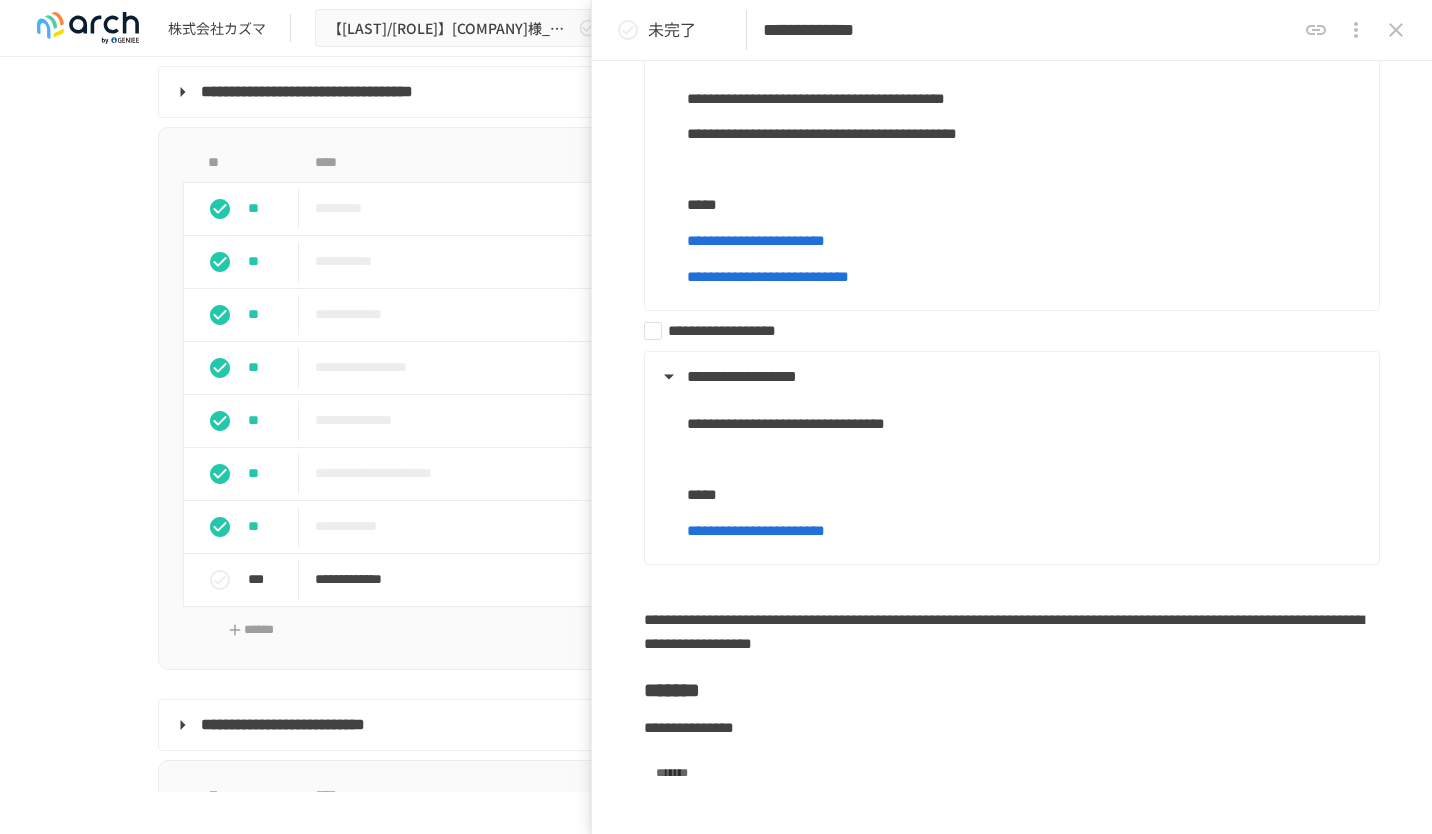scroll, scrollTop: 1318, scrollLeft: 0, axis: vertical 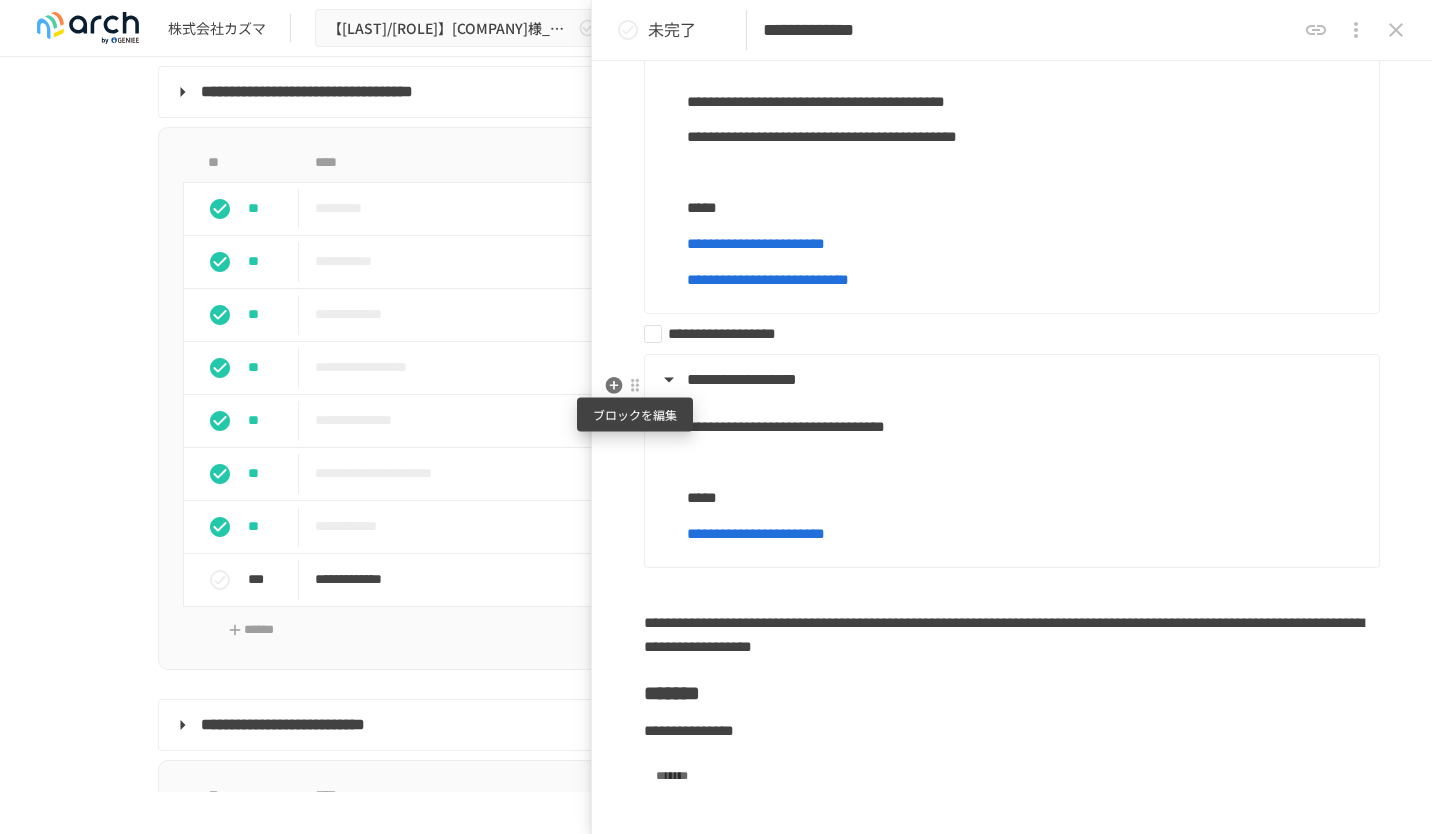 click at bounding box center (635, 386) 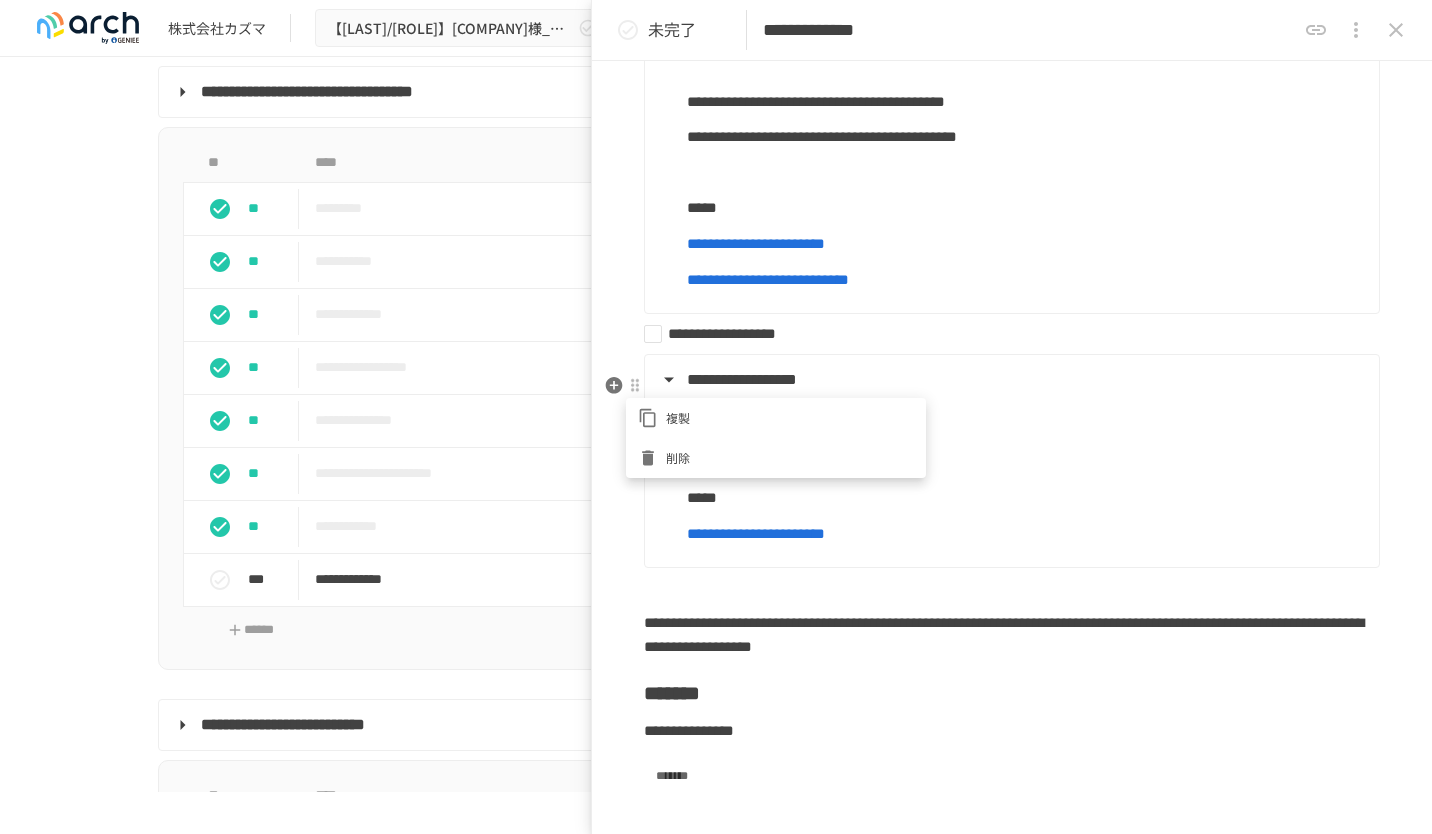 click at bounding box center (716, 417) 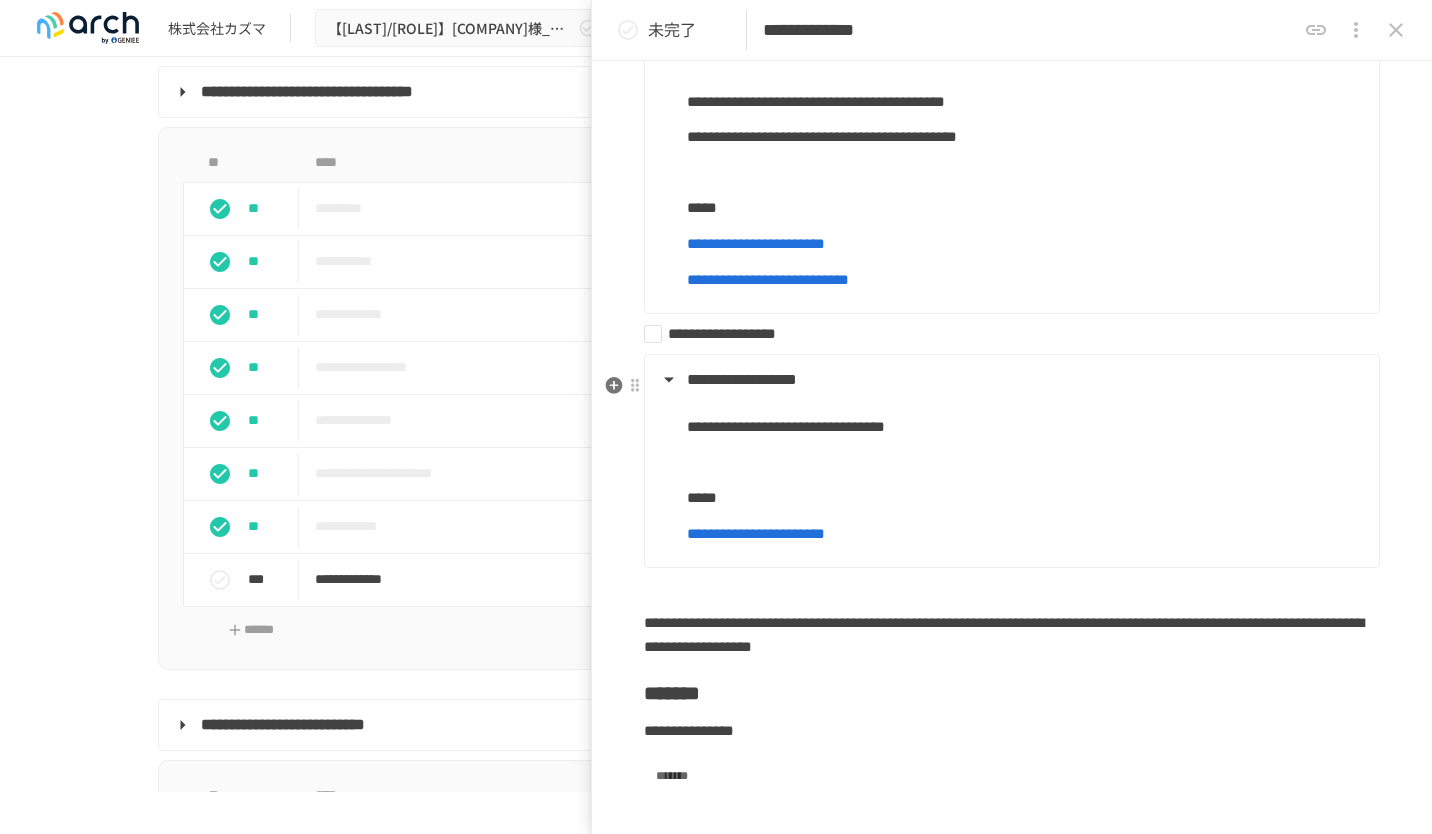 click on "**********" at bounding box center [1004, 334] 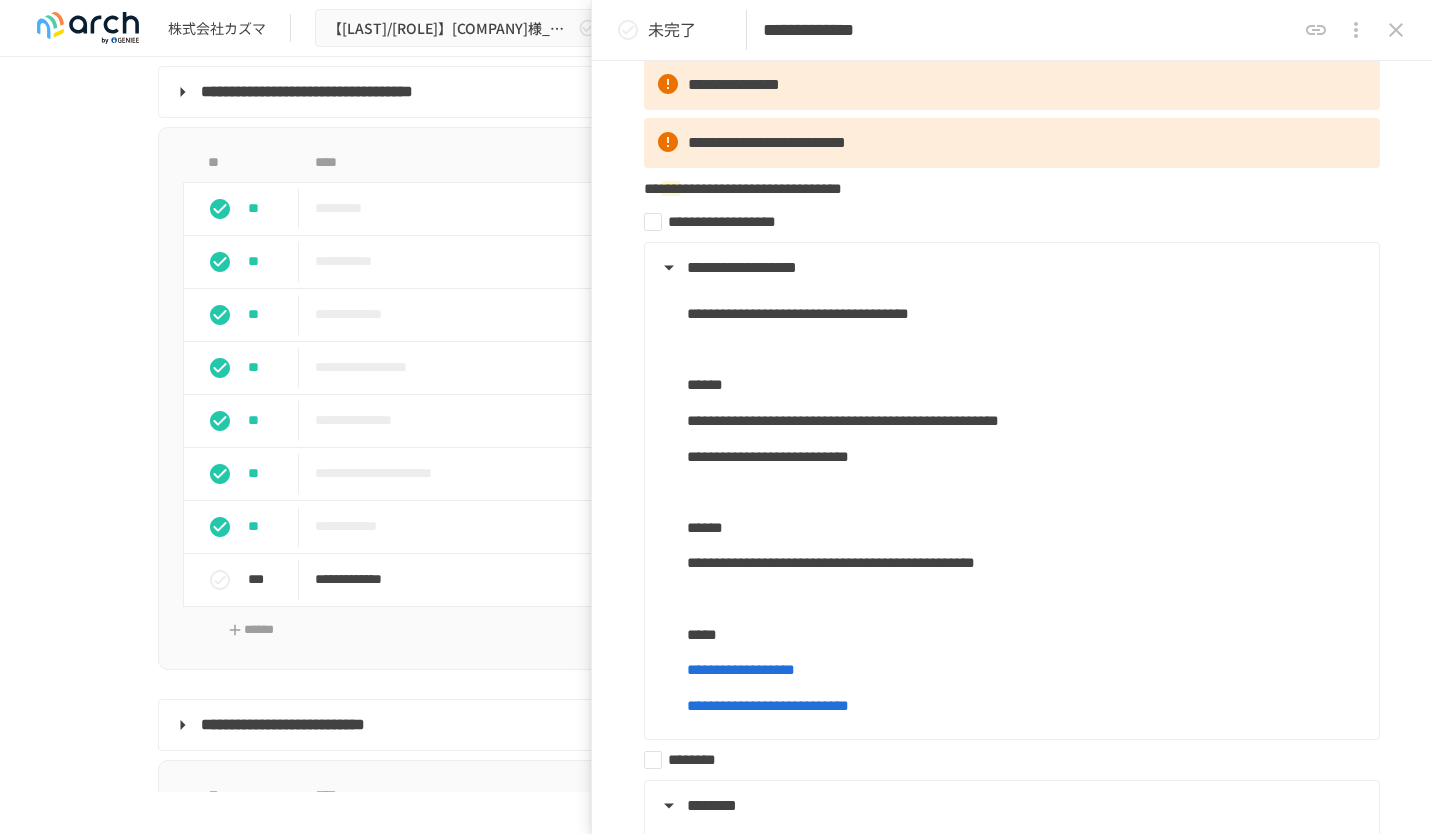 scroll, scrollTop: 130, scrollLeft: 0, axis: vertical 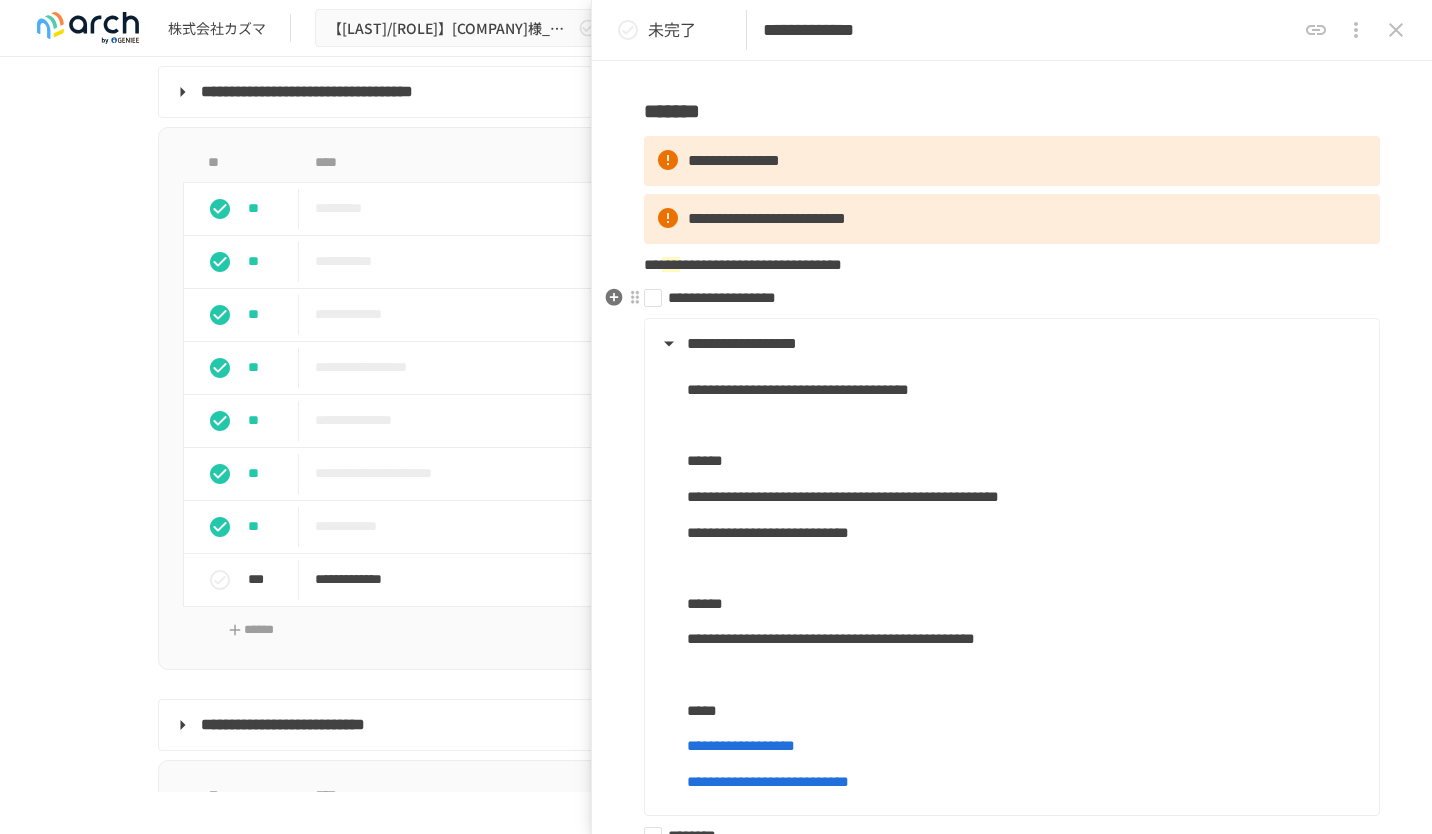 click on "**********" at bounding box center [1004, 298] 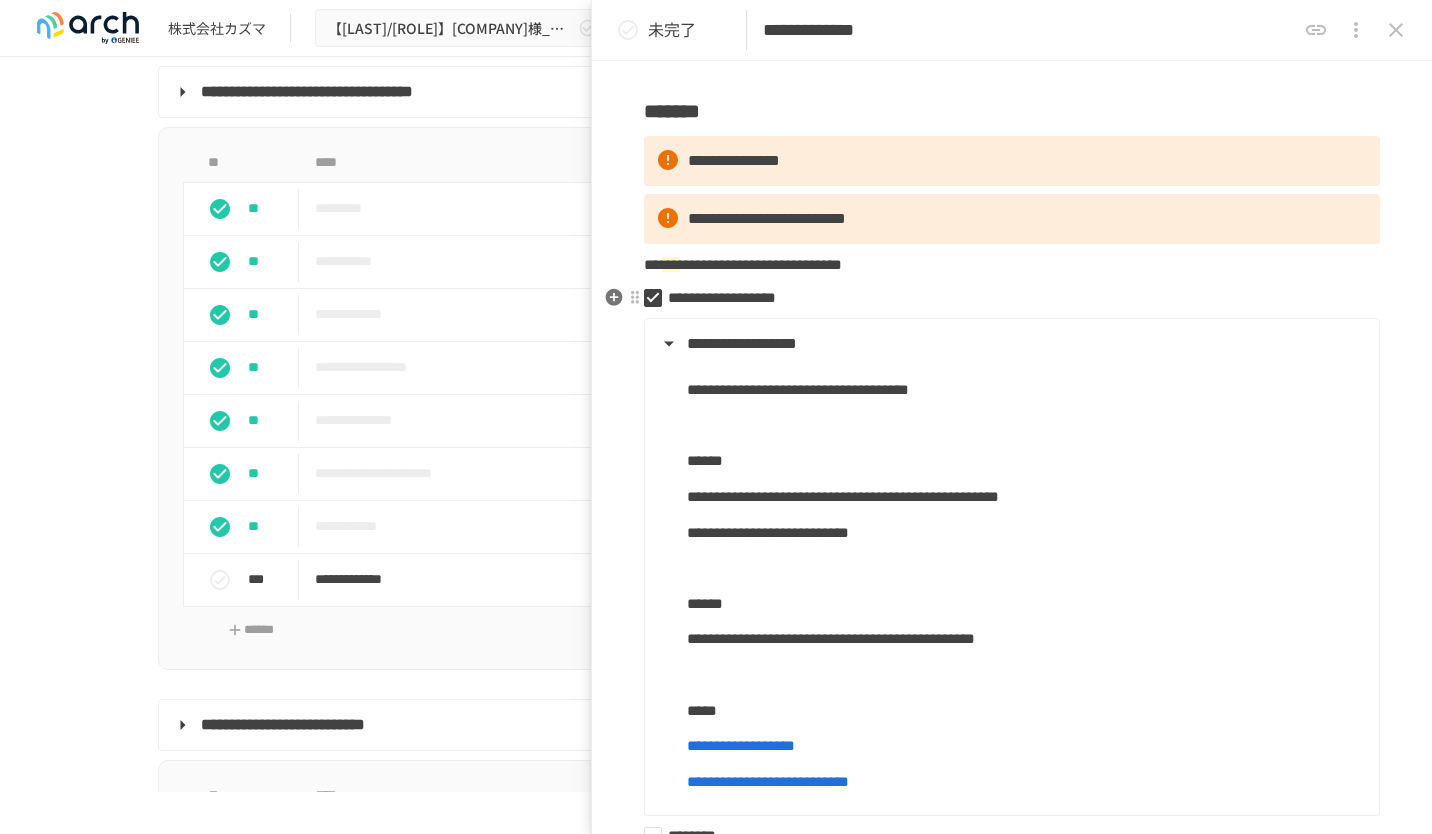 click on "**********" at bounding box center [1004, 298] 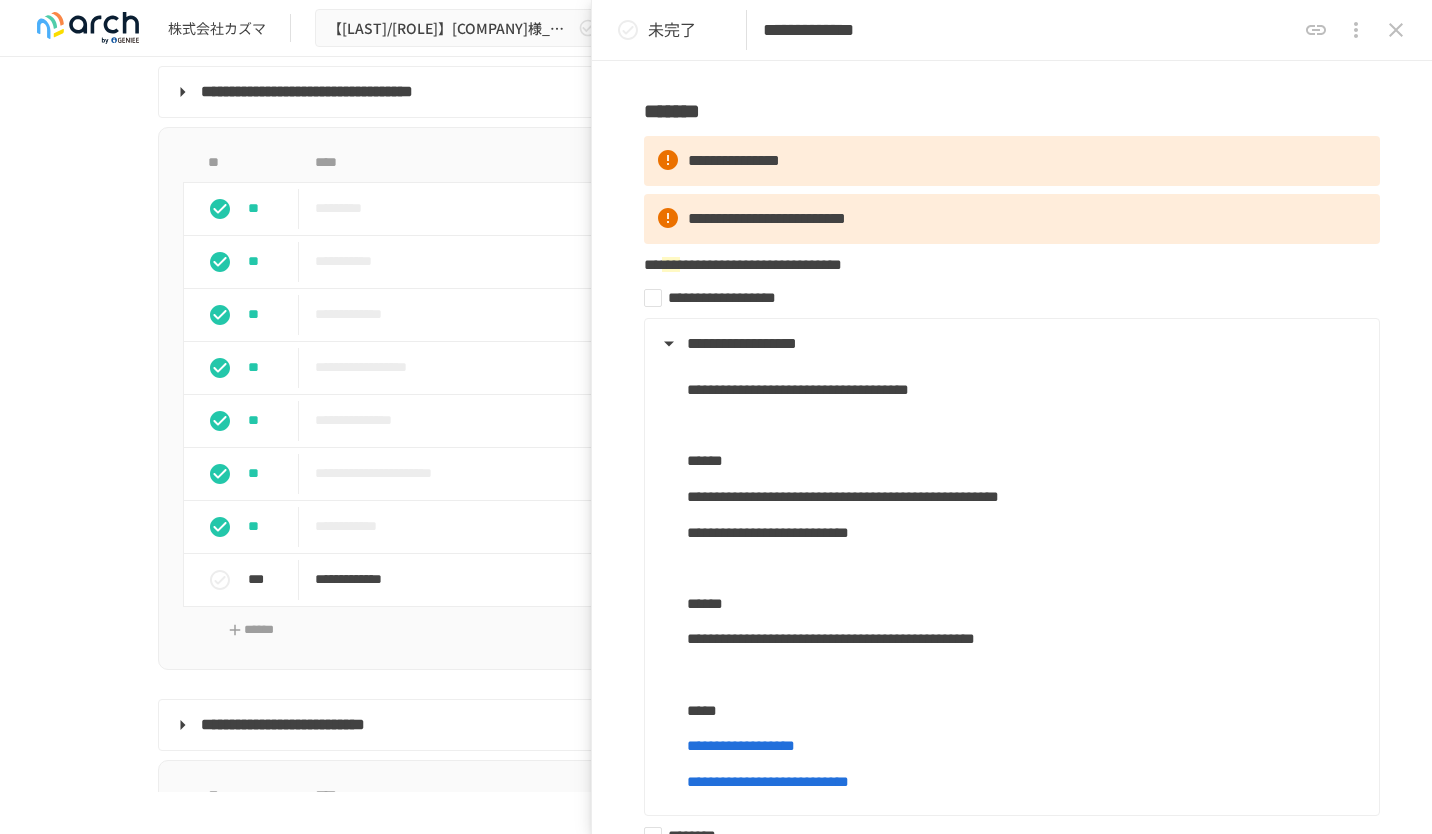 click on "未完了" at bounding box center (672, 30) 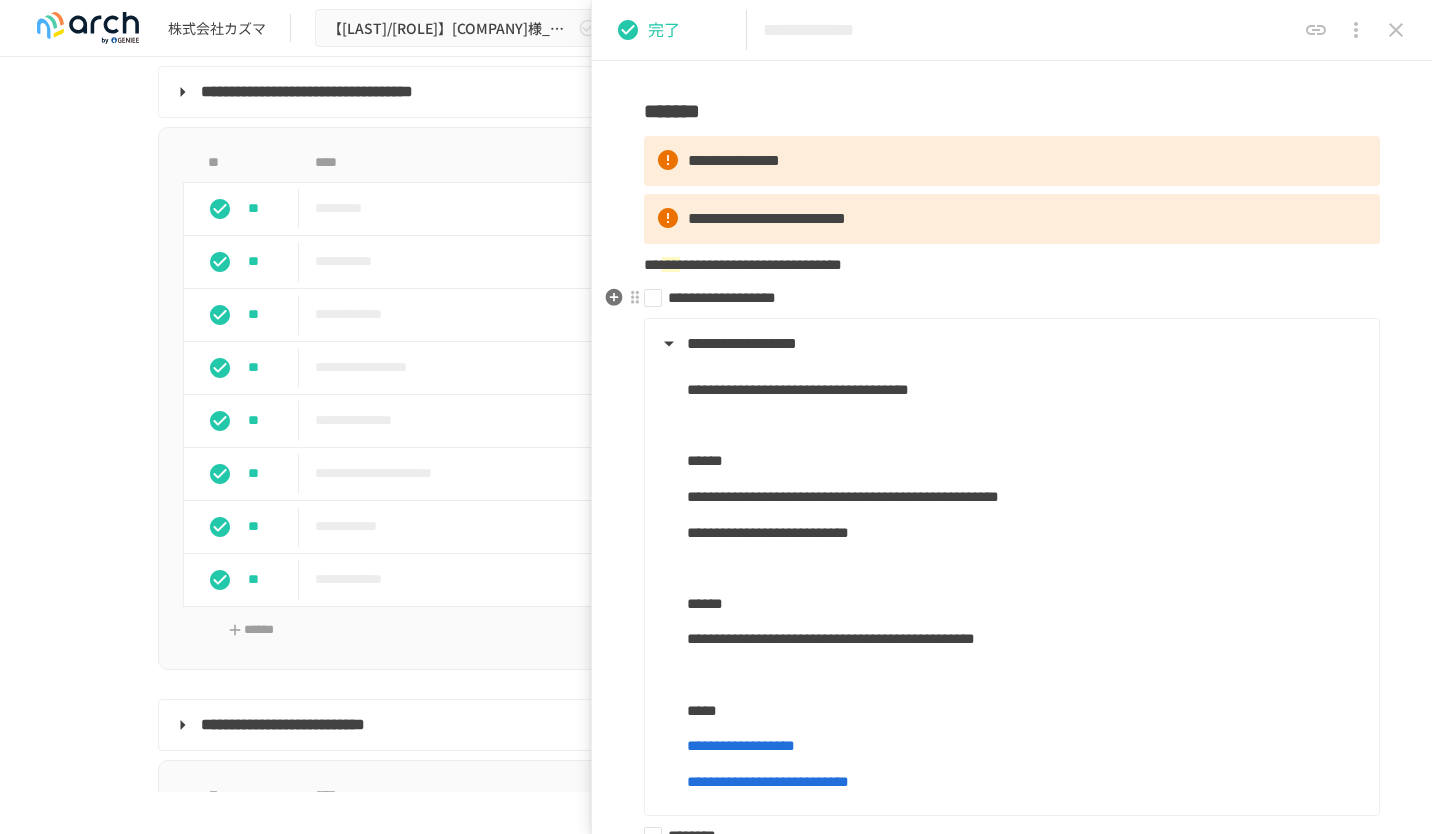 click on "**********" at bounding box center [722, 297] 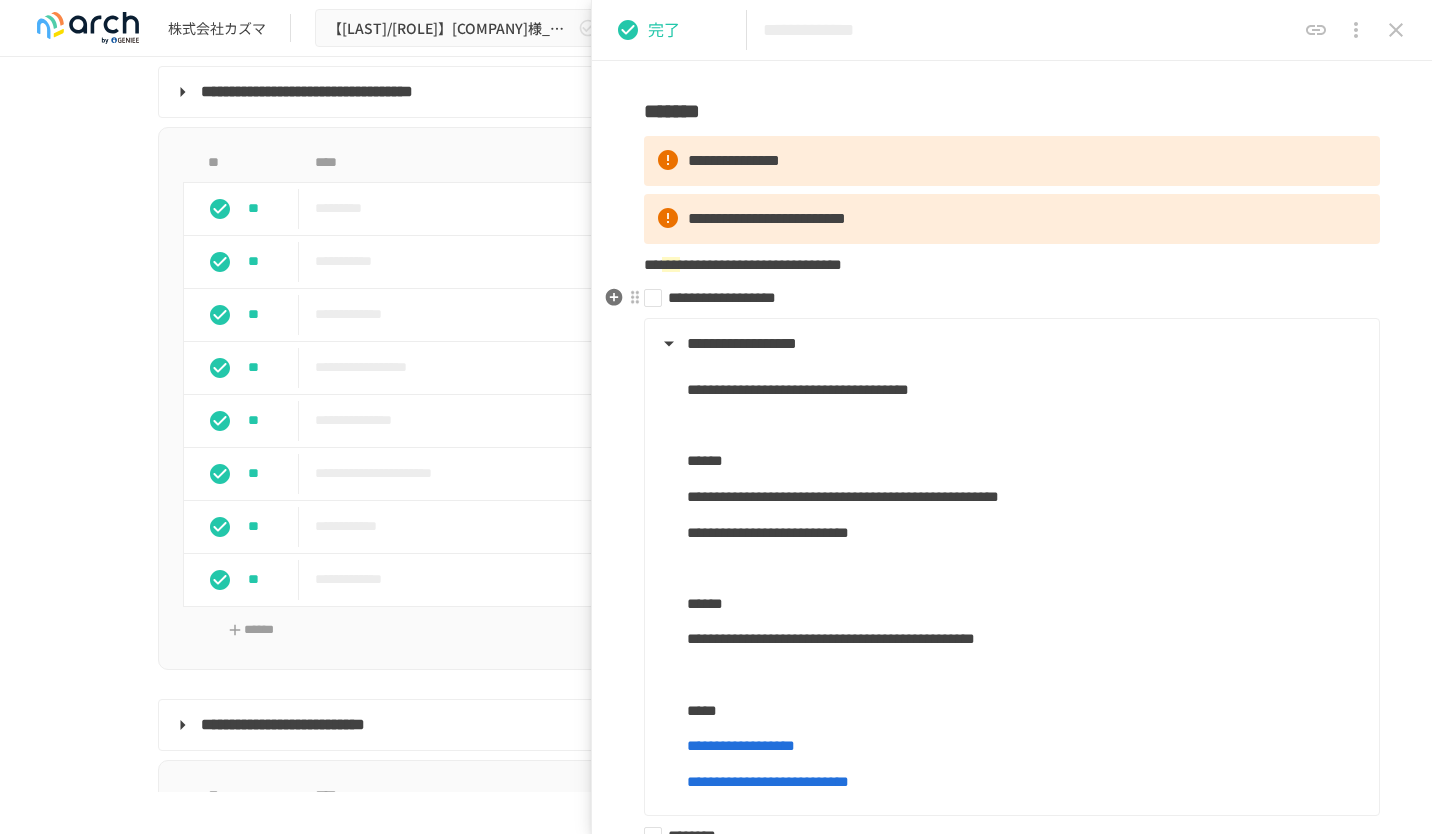 click on "**********" at bounding box center (1004, 298) 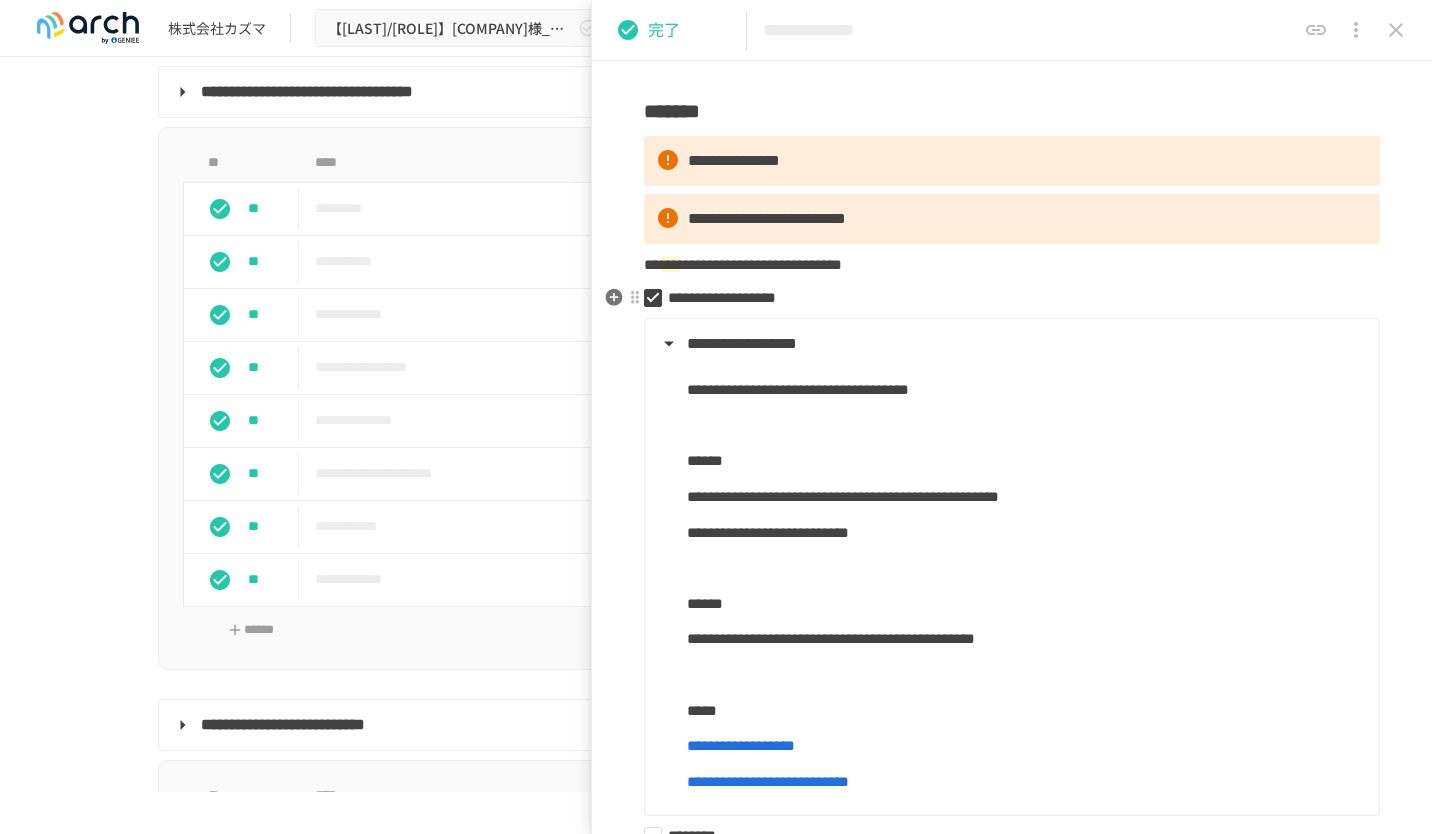 click on "**********" at bounding box center (1004, 298) 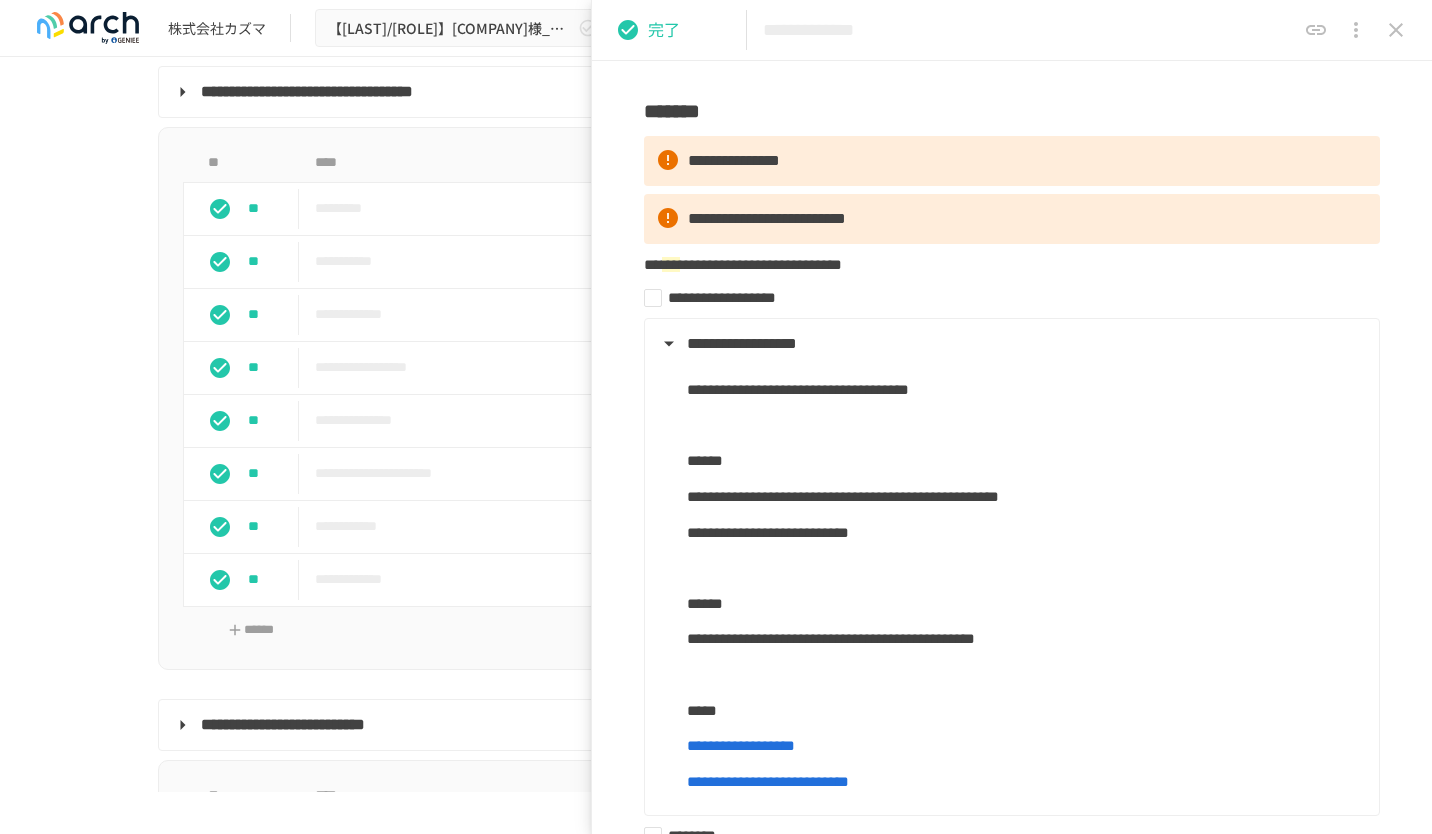 click 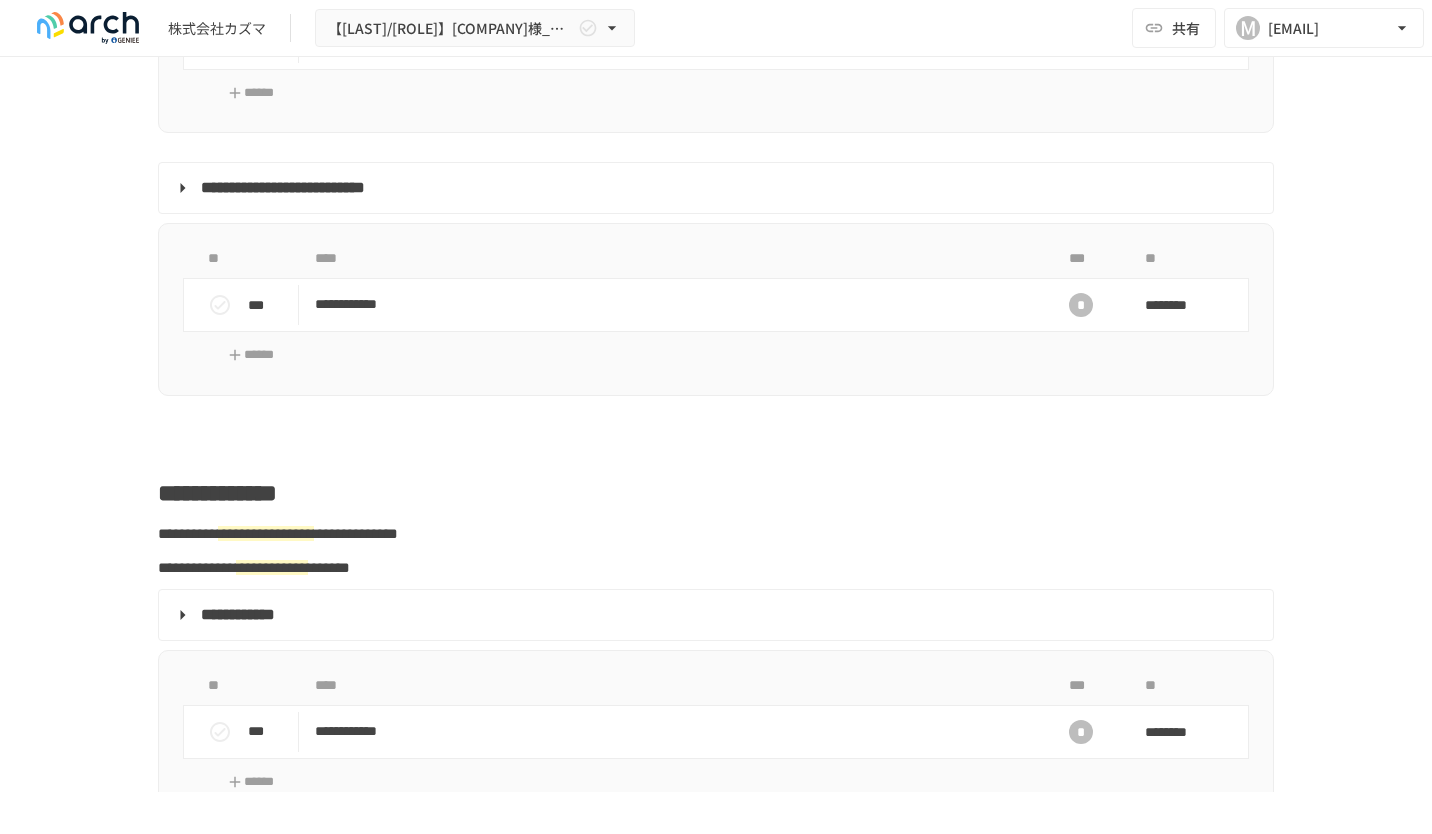scroll, scrollTop: 2679, scrollLeft: 0, axis: vertical 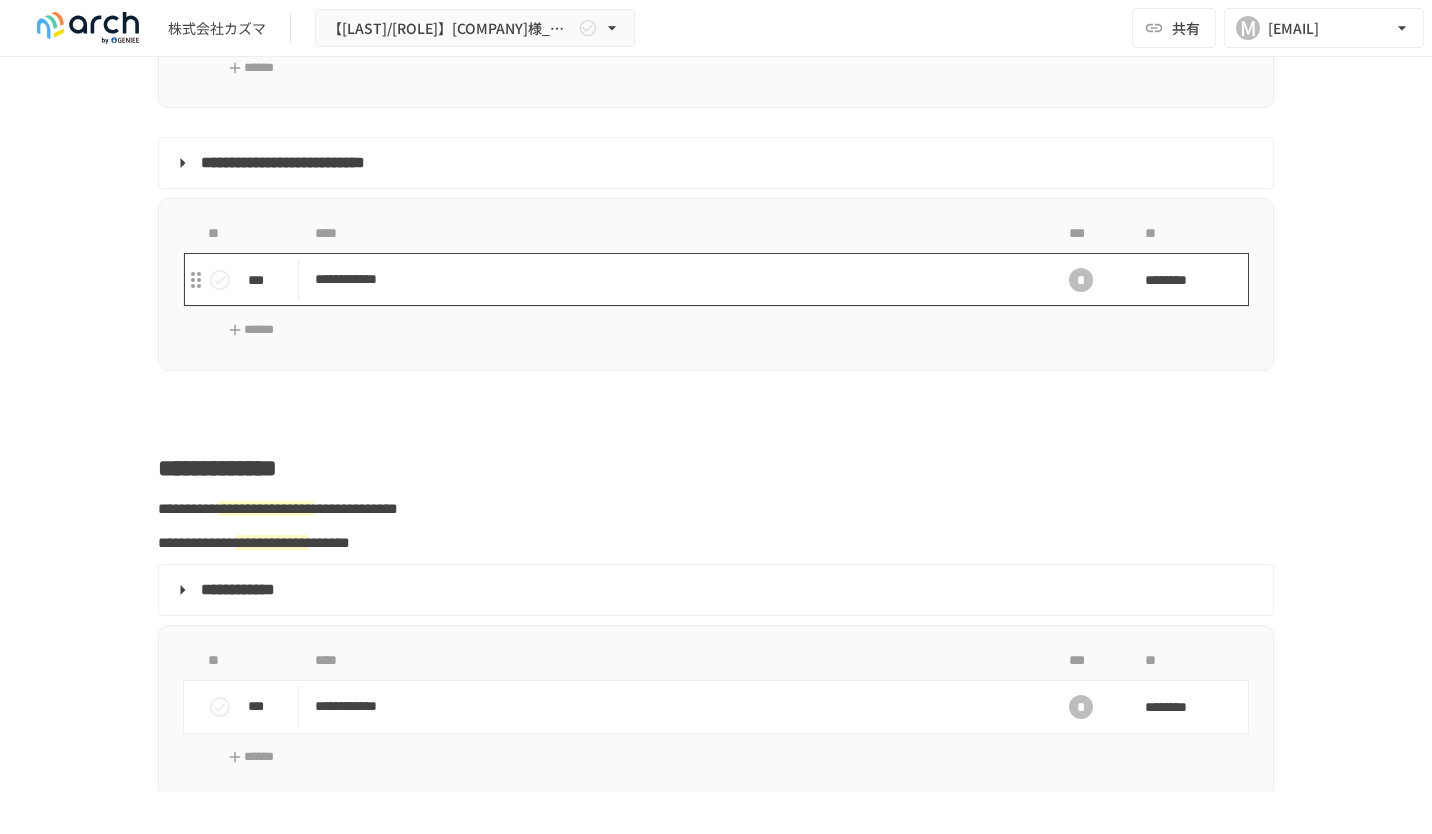 click on "**********" at bounding box center (674, 279) 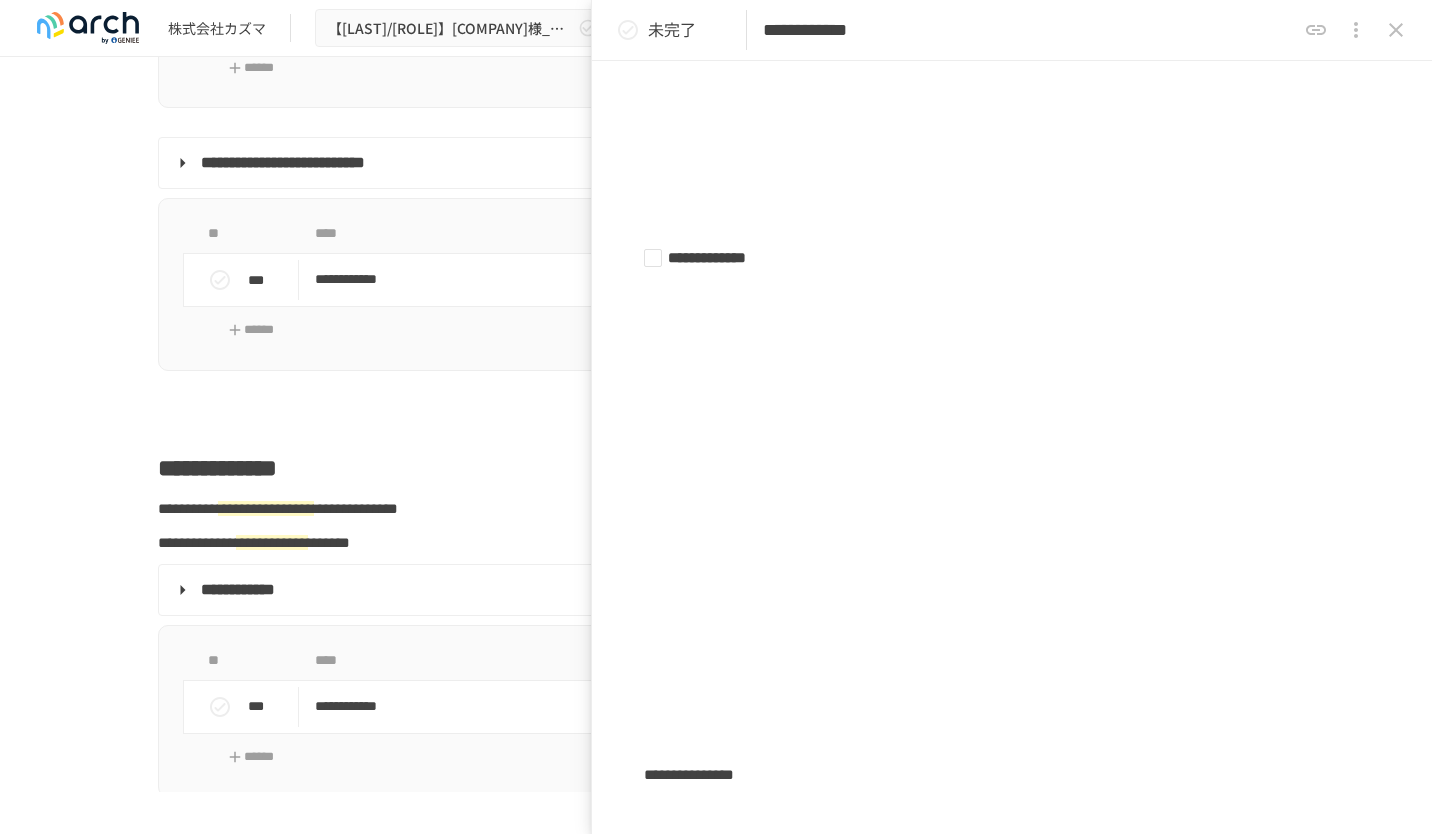 scroll, scrollTop: 1828, scrollLeft: 0, axis: vertical 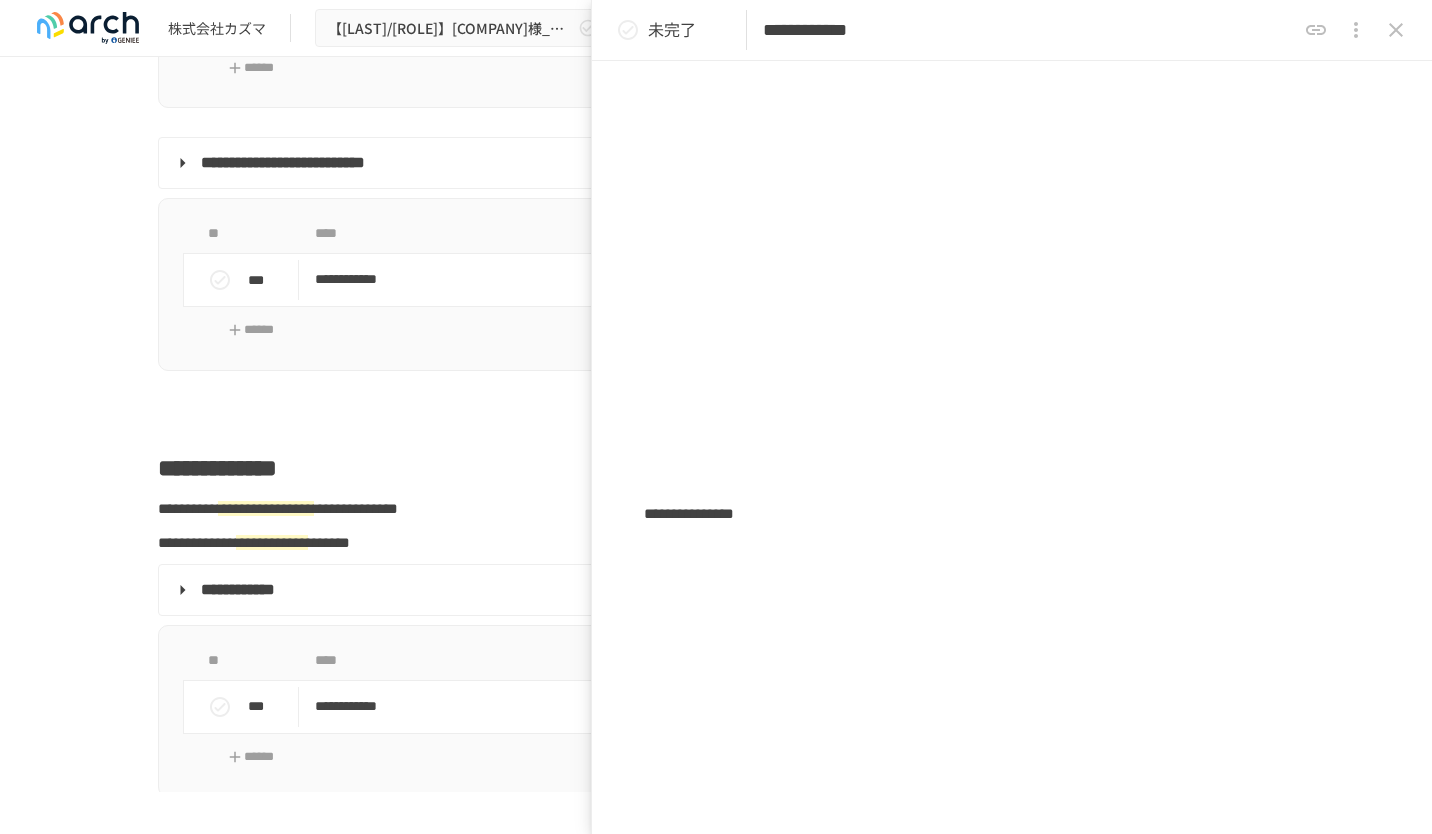 click at bounding box center (716, 413) 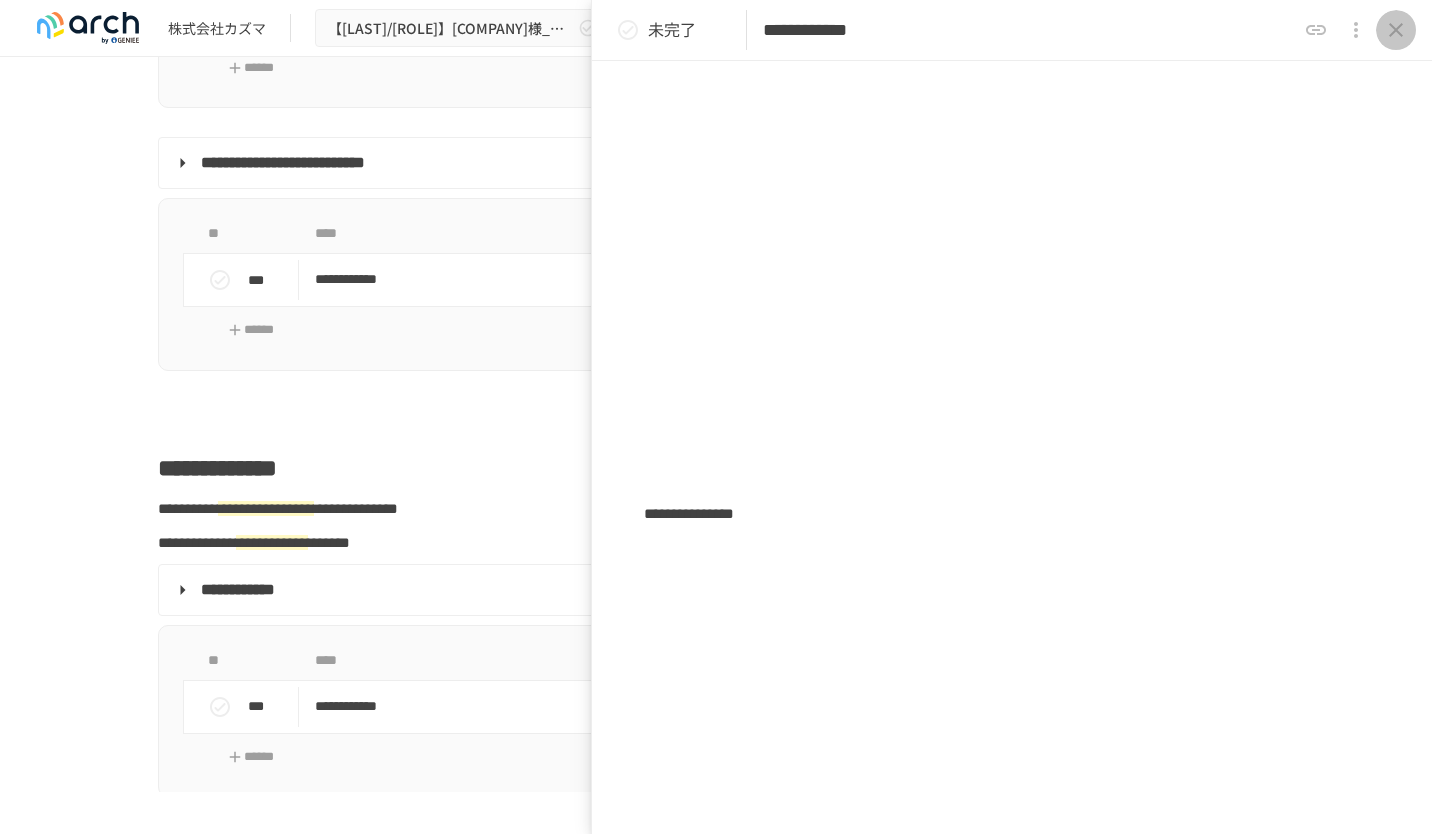 click 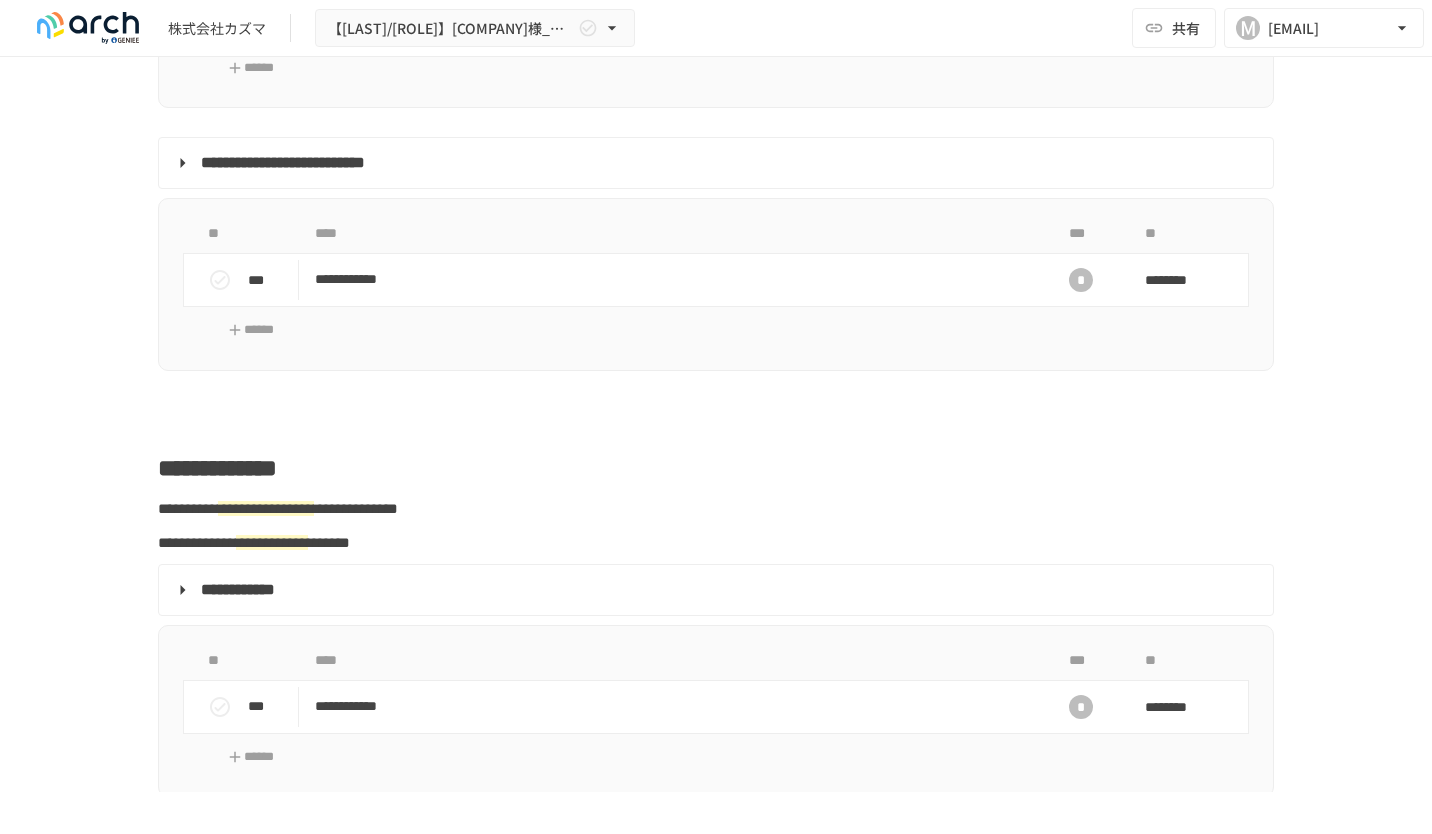 click on "**********" at bounding box center (716, 1413) 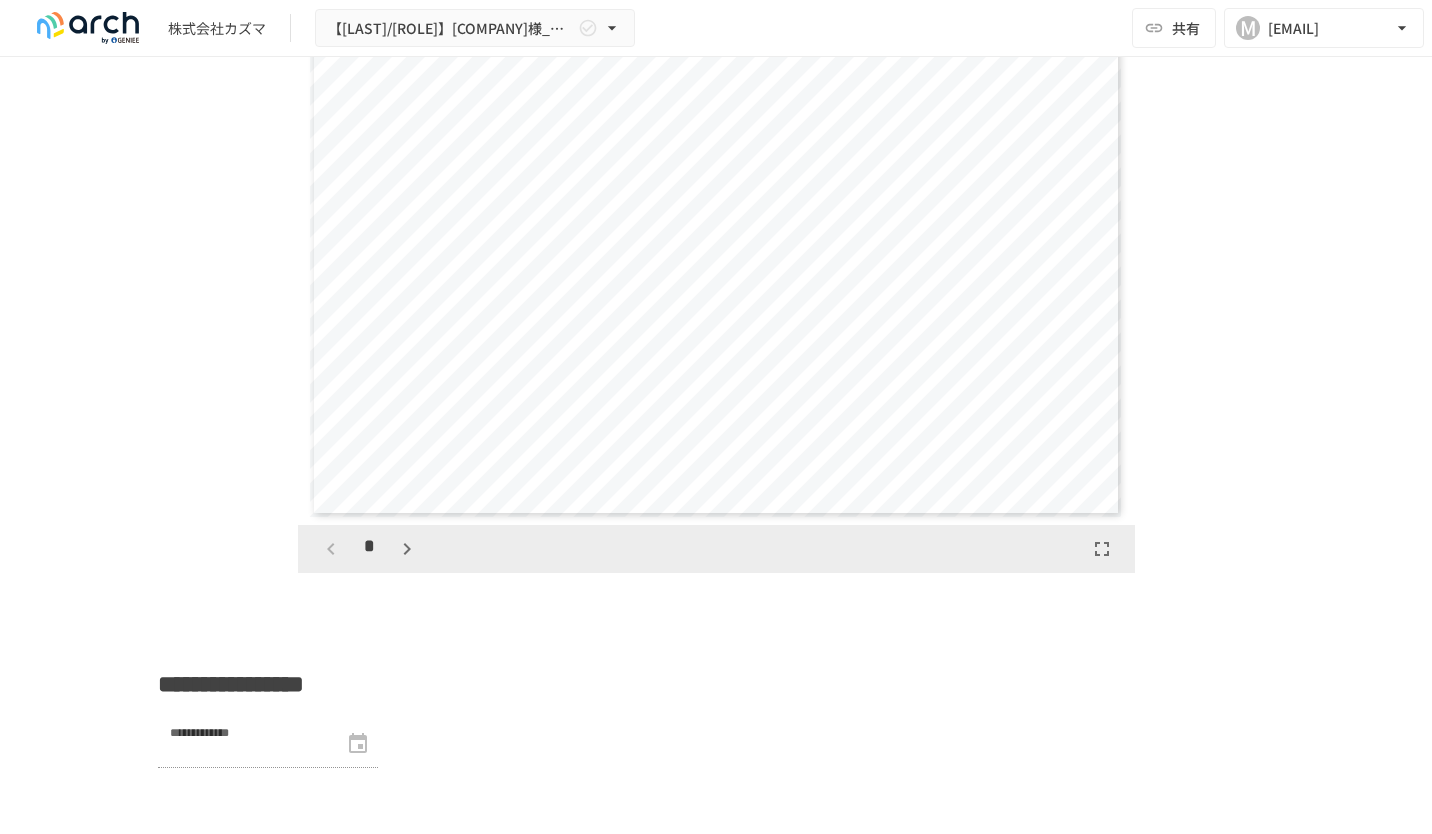 scroll, scrollTop: 3639, scrollLeft: 0, axis: vertical 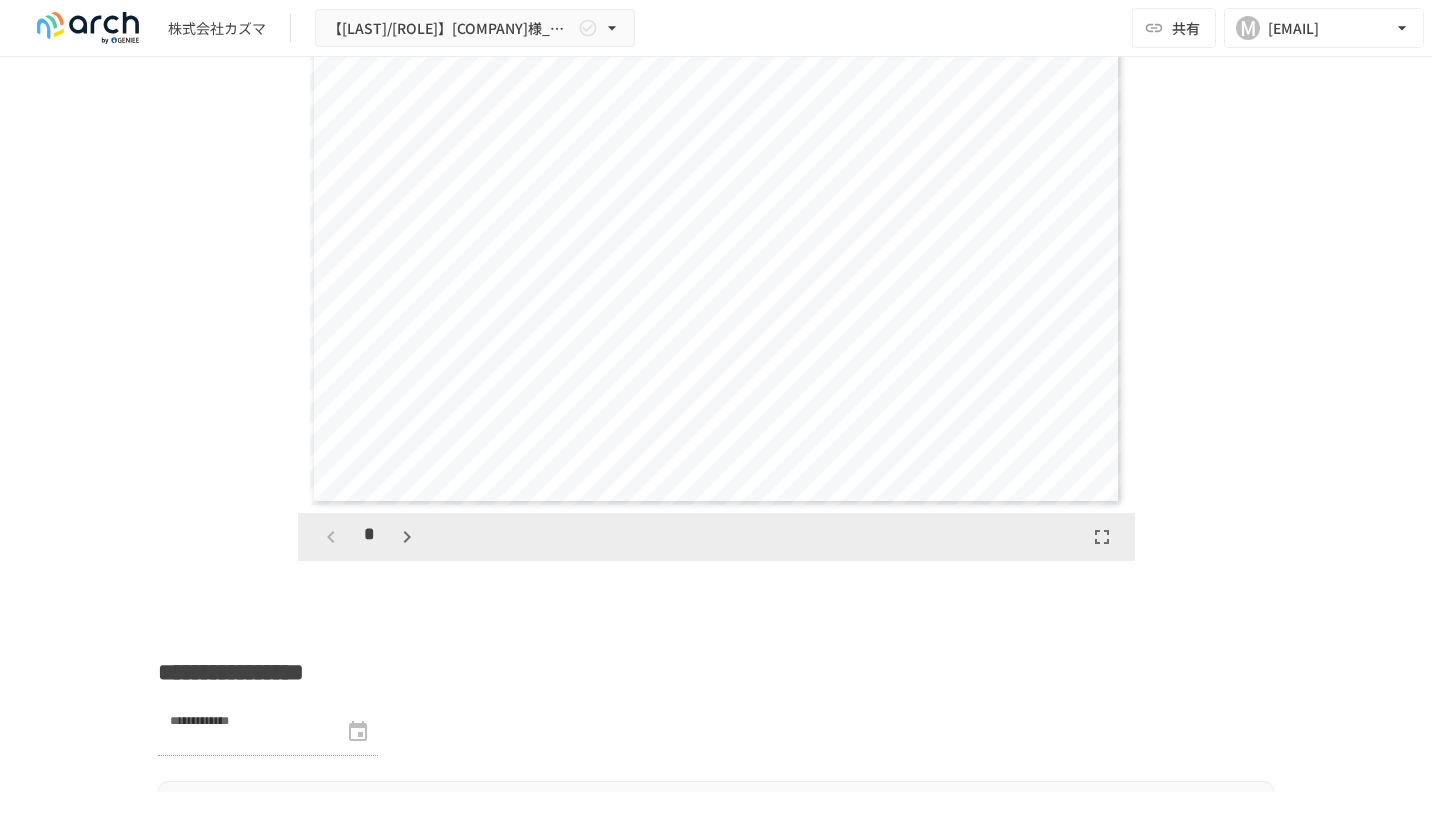 click 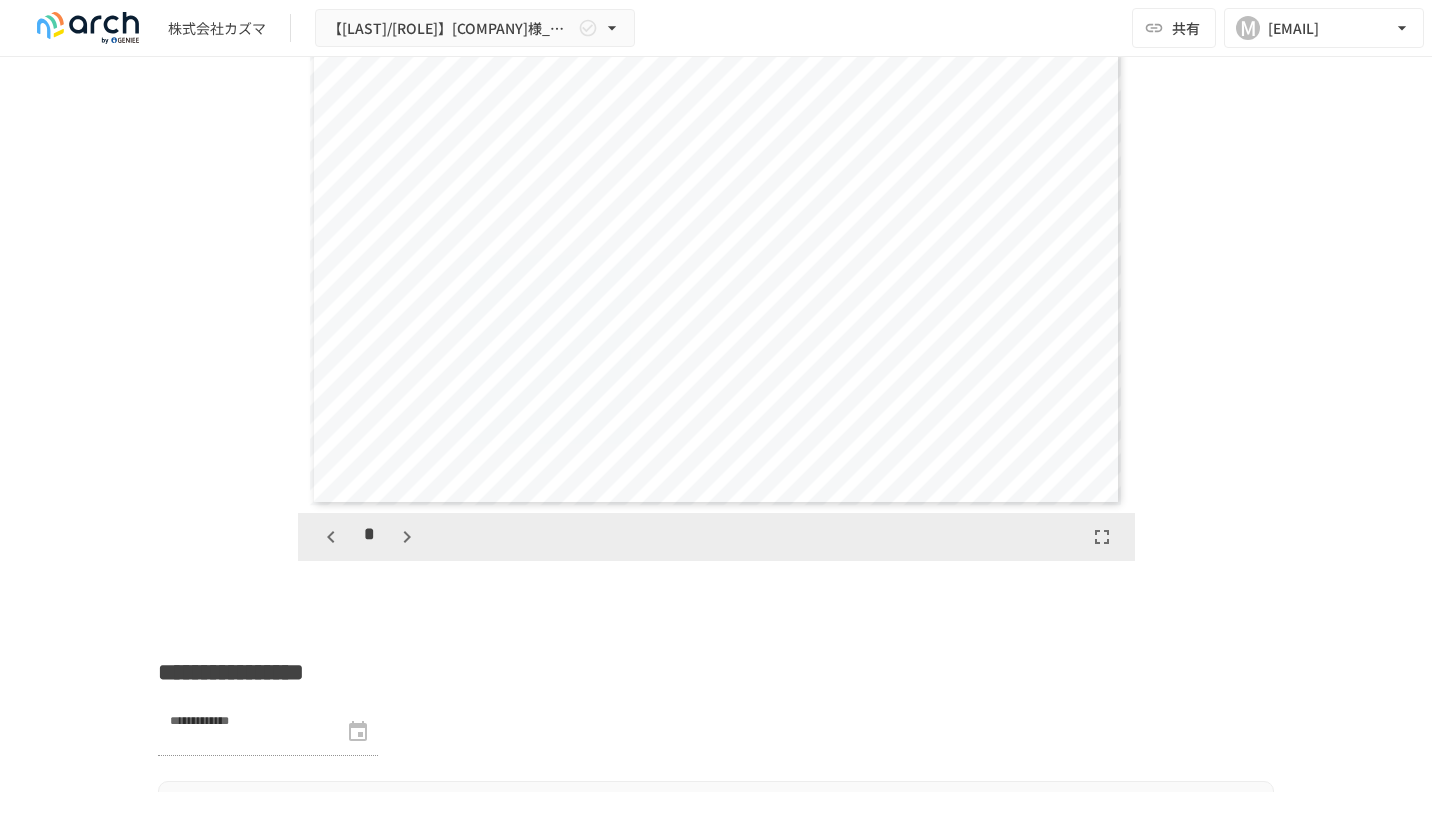 click 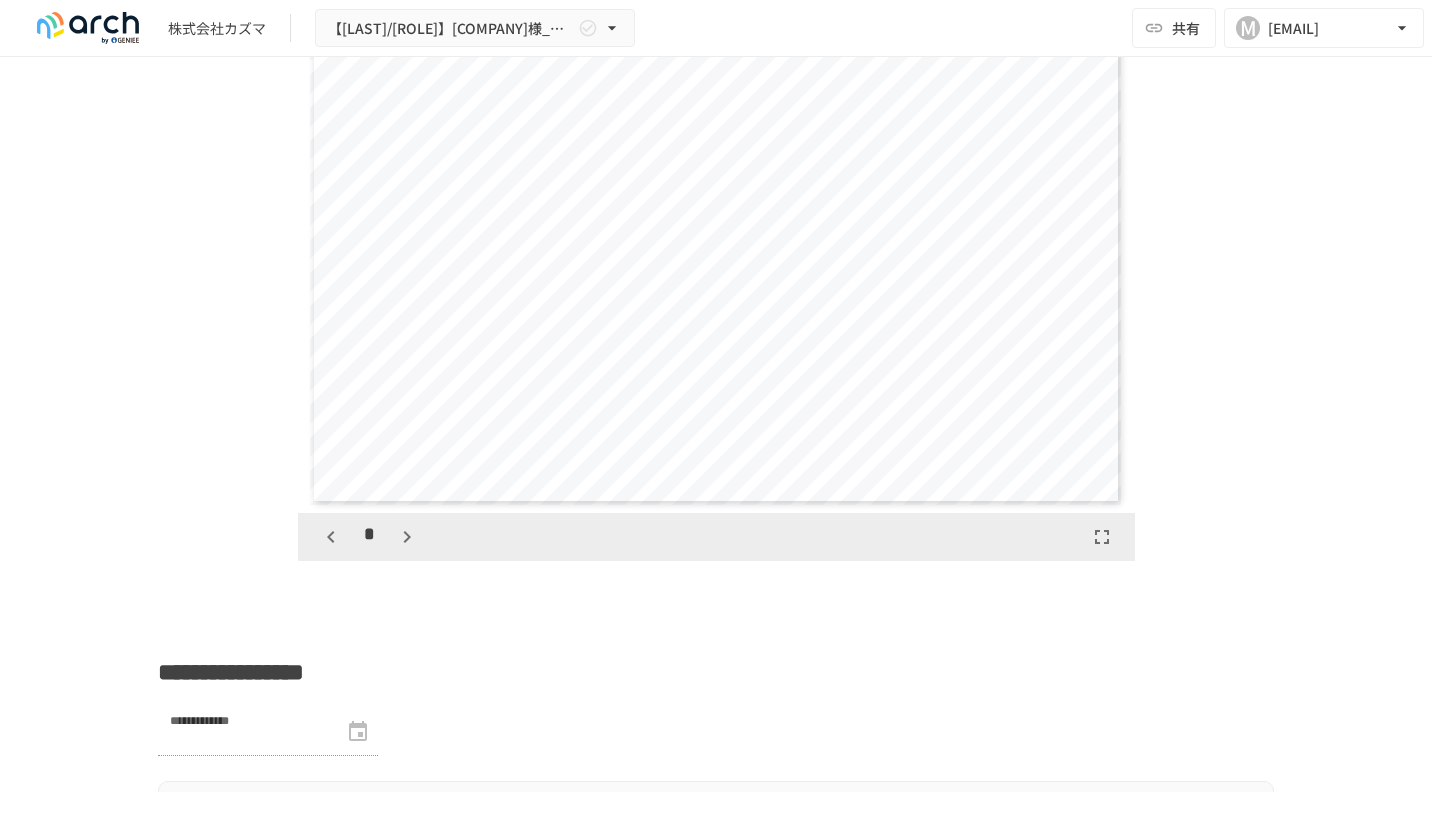 click 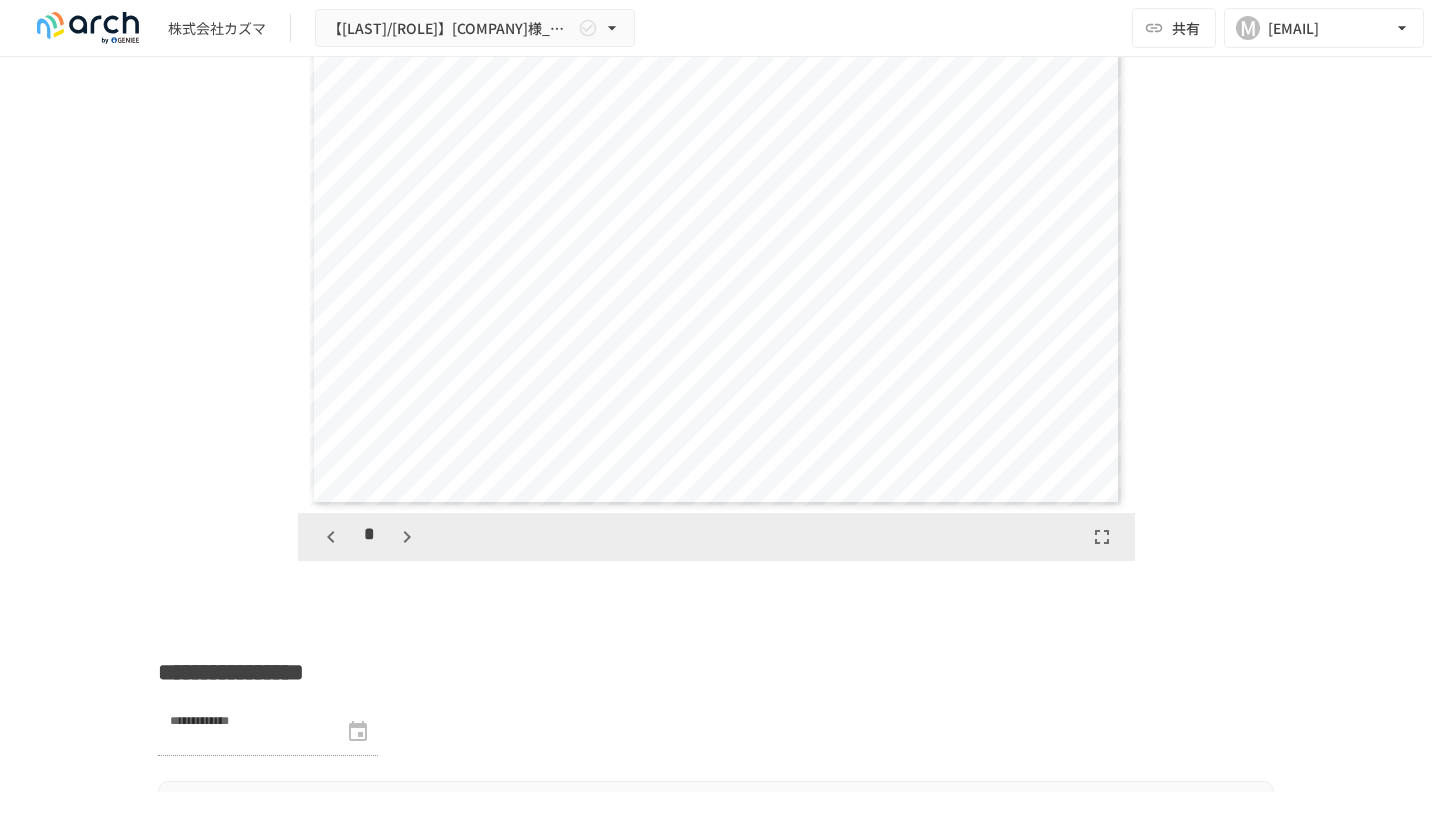 click 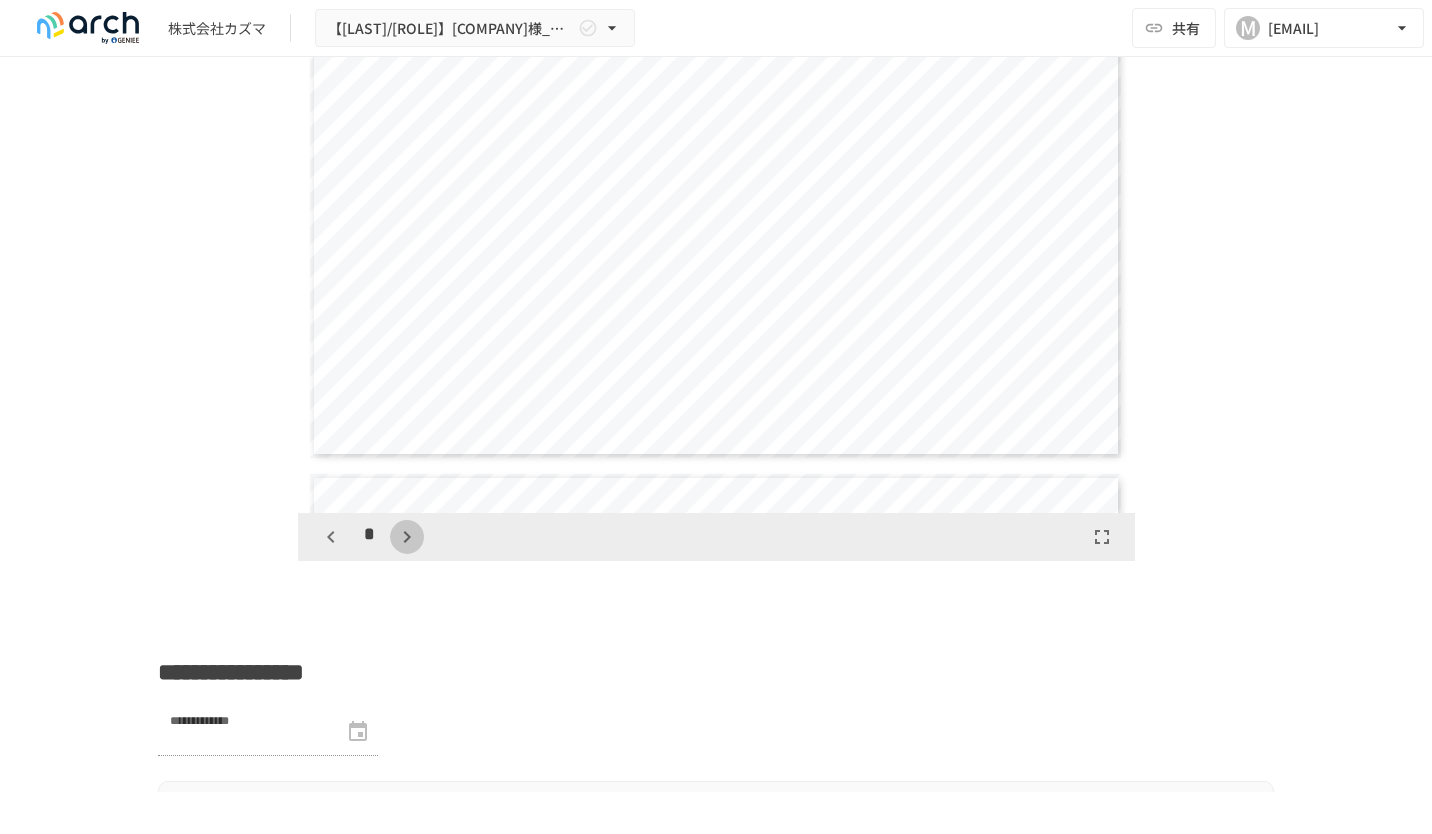 click 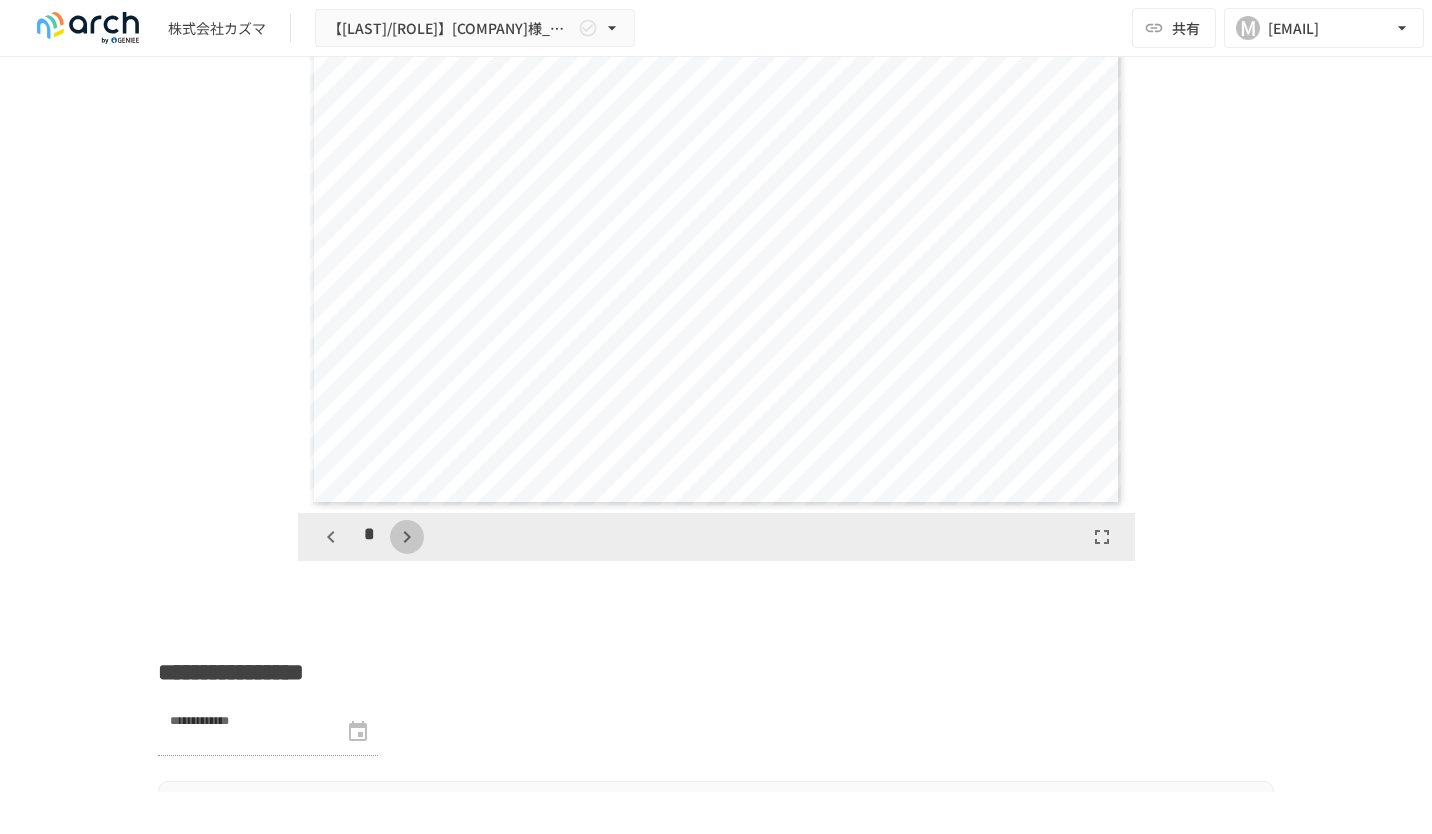 click 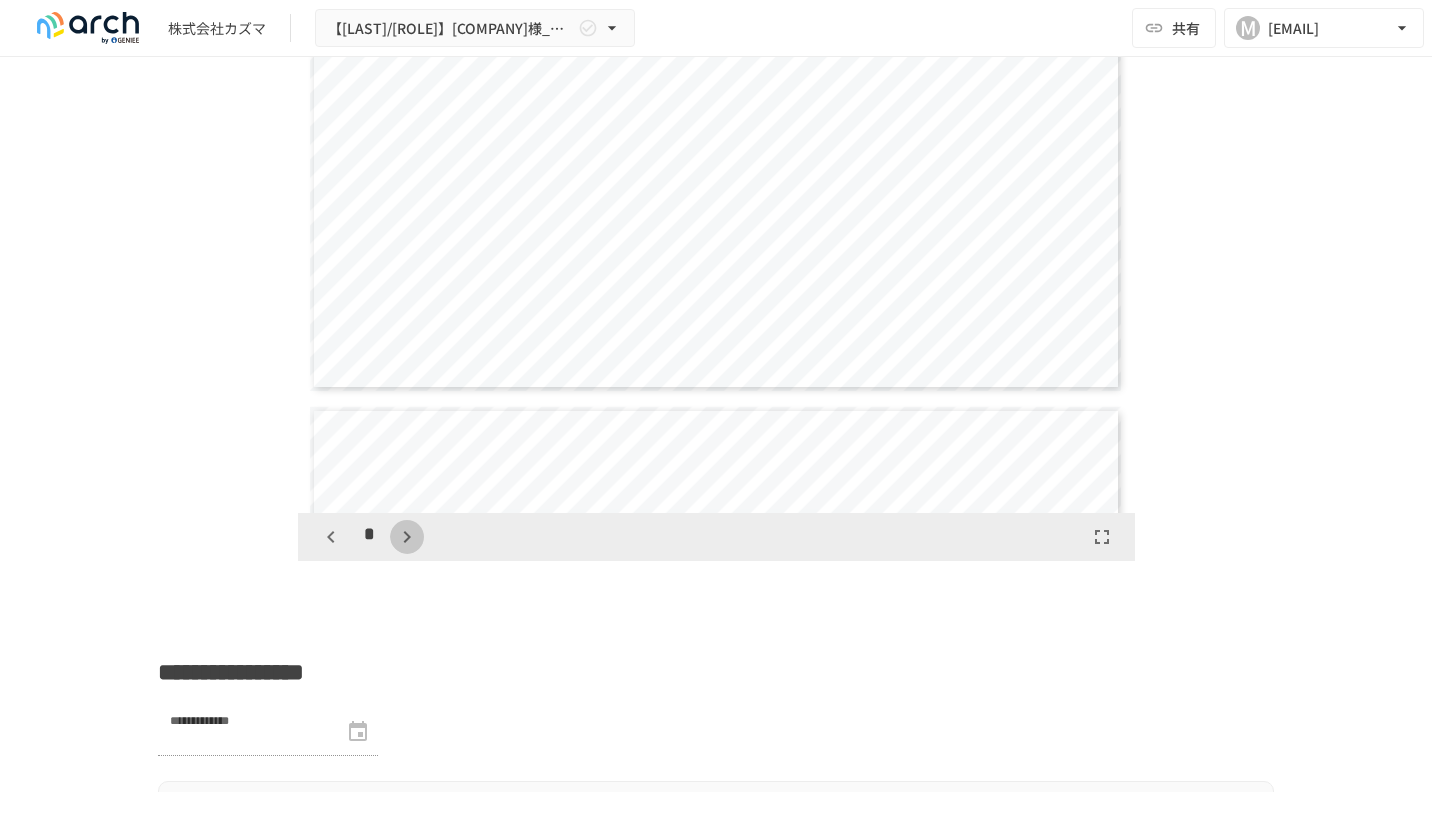 click 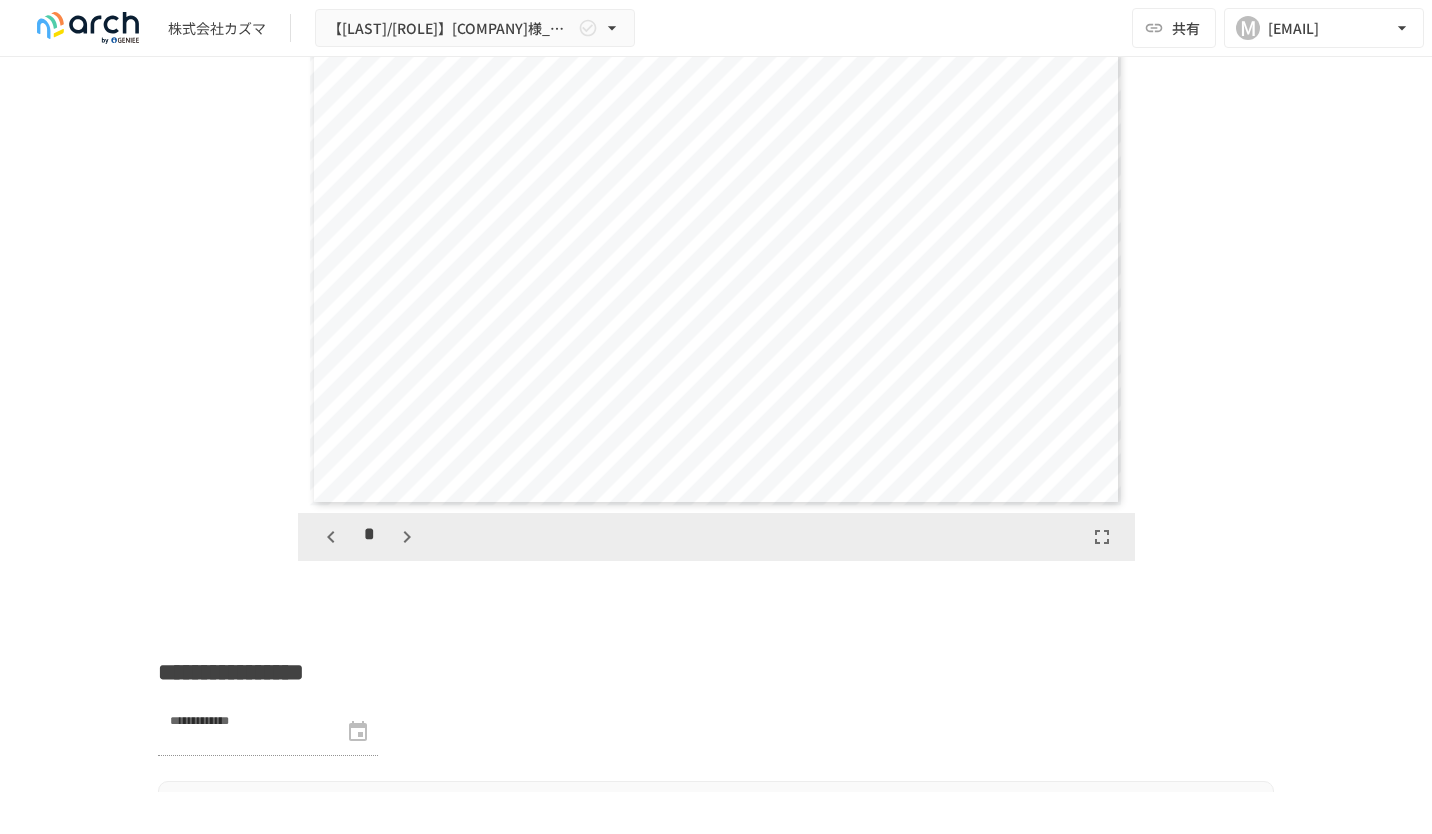 click on "**********" at bounding box center [716, 424] 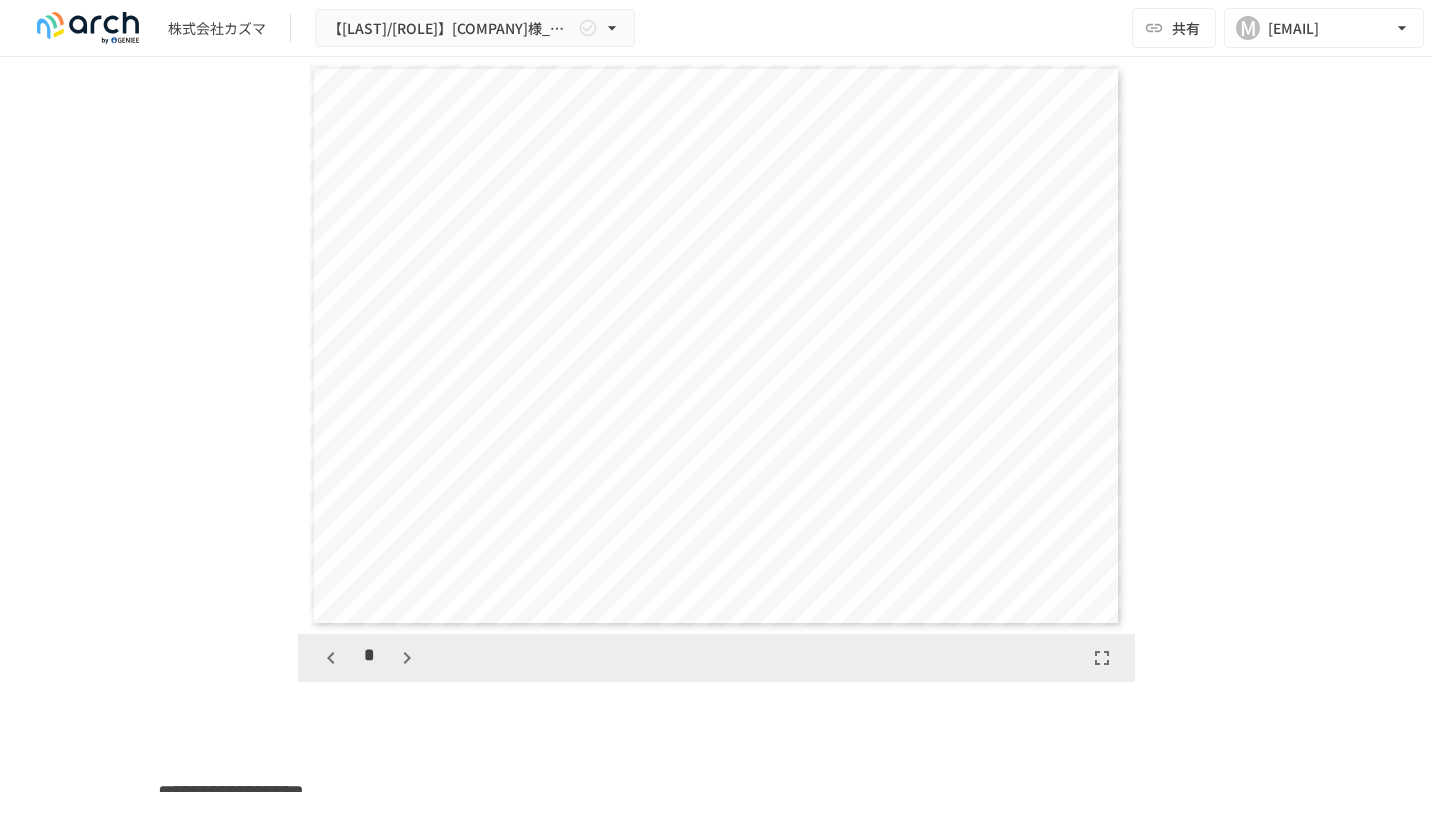 scroll, scrollTop: 3519, scrollLeft: 0, axis: vertical 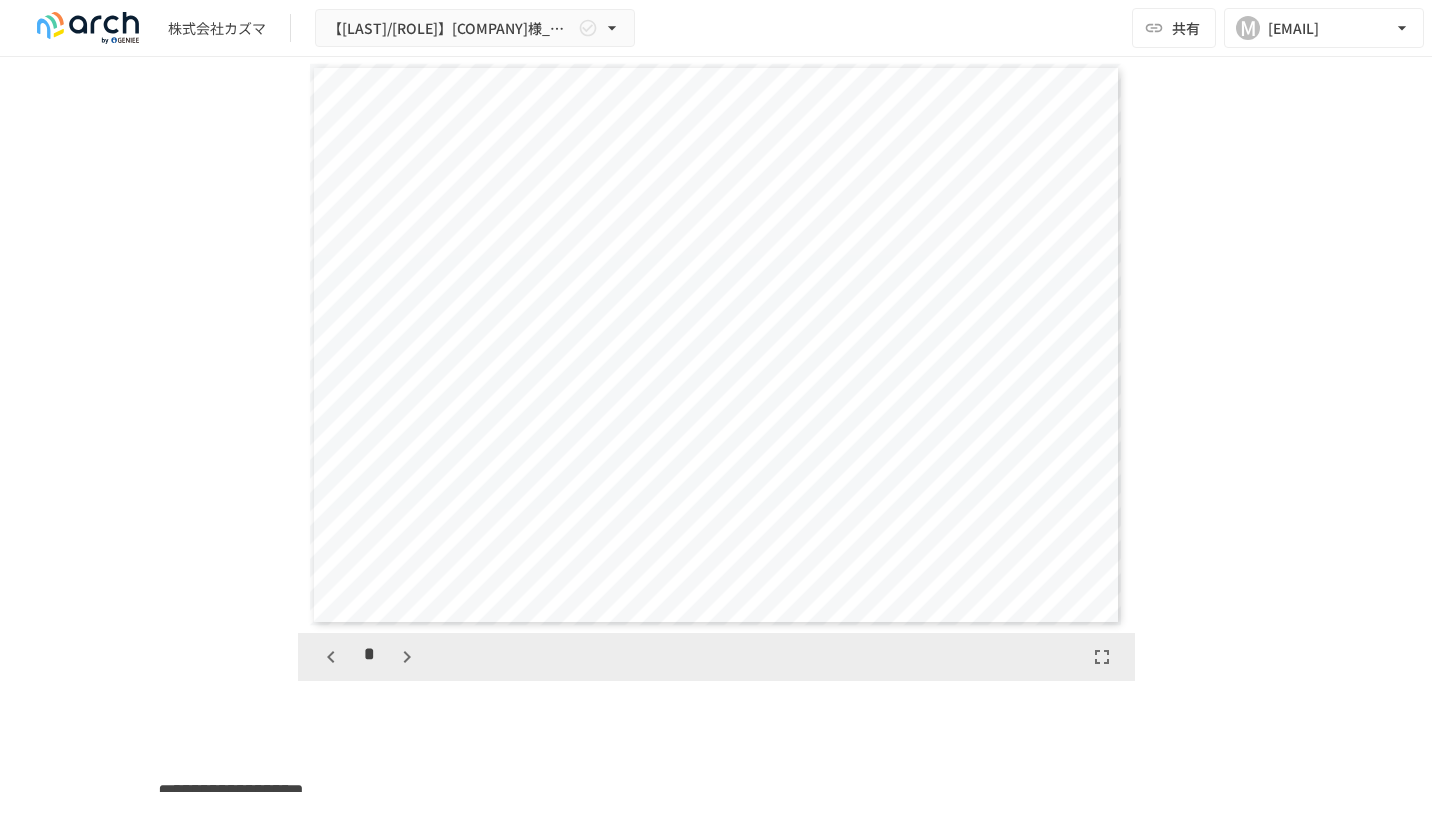 click on "**********" at bounding box center (716, 345) 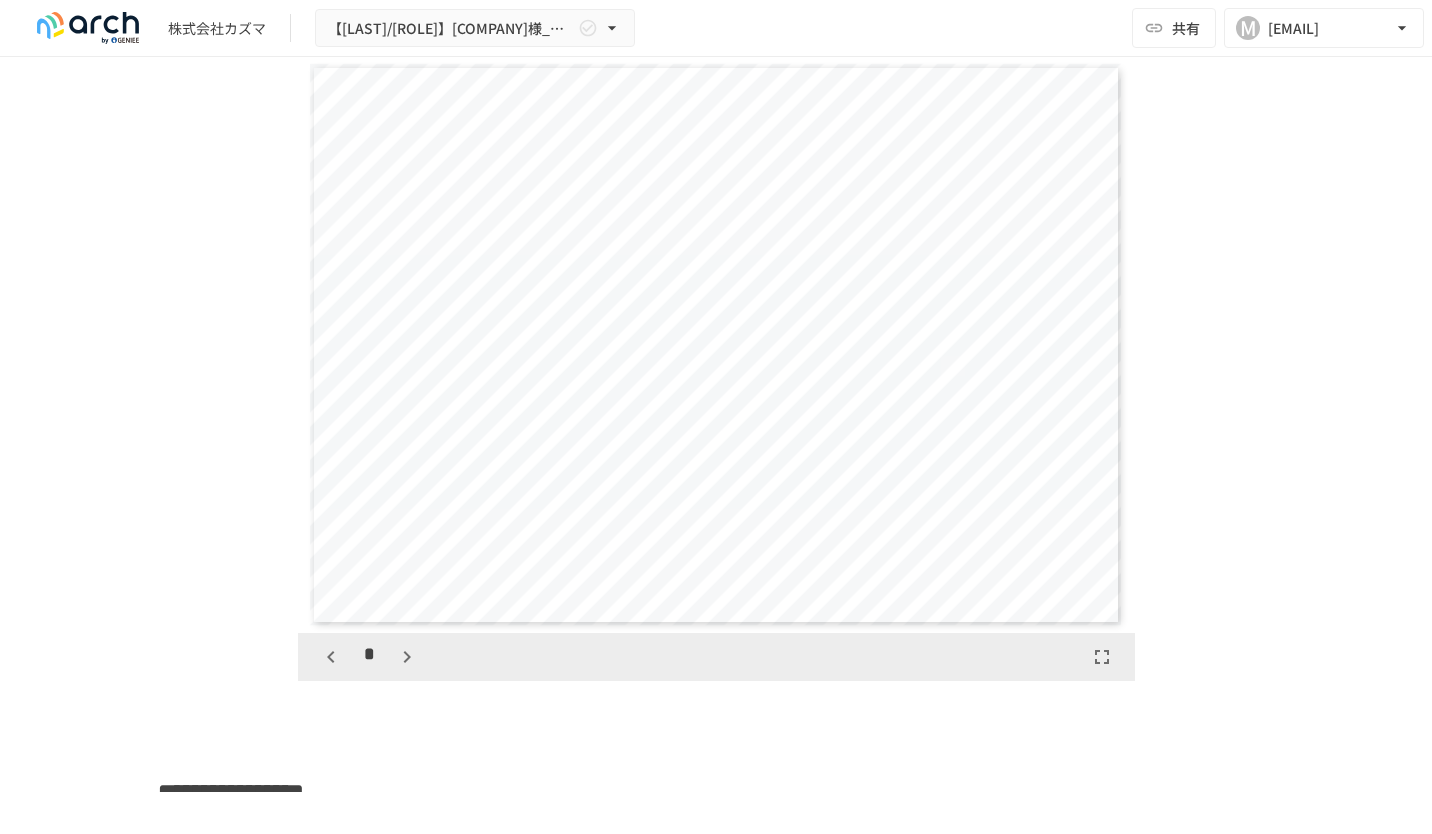 click 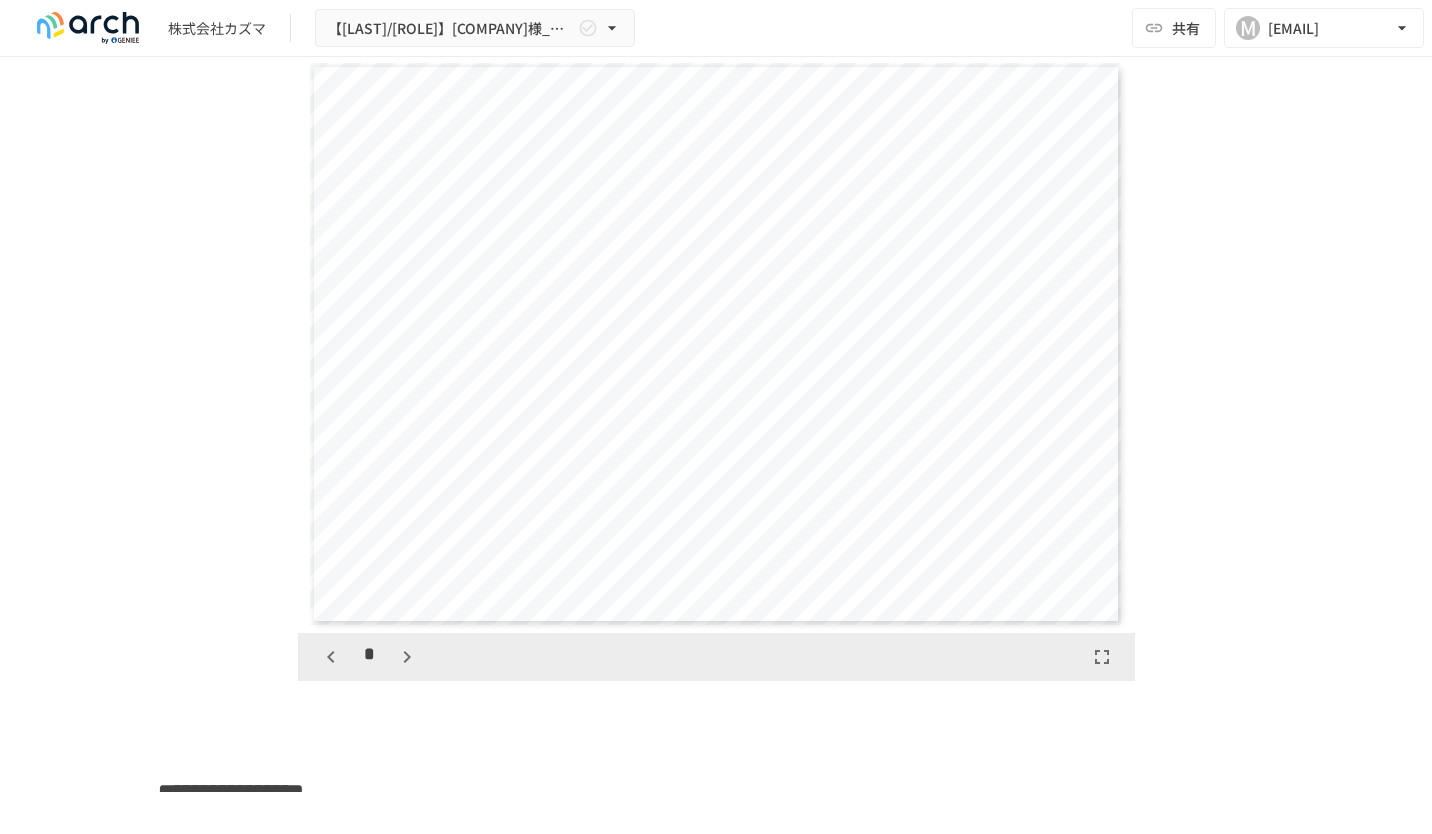 click 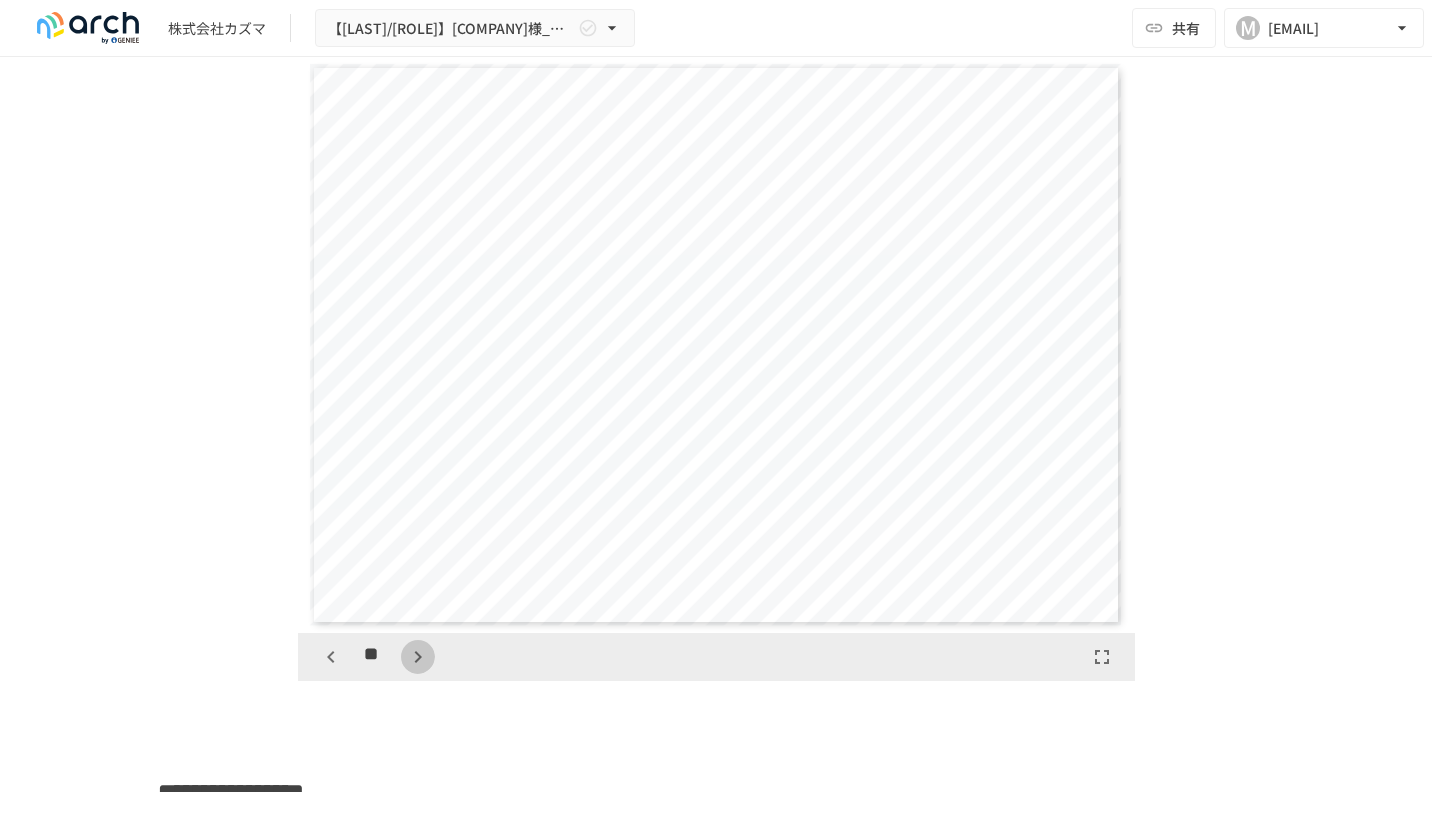 click 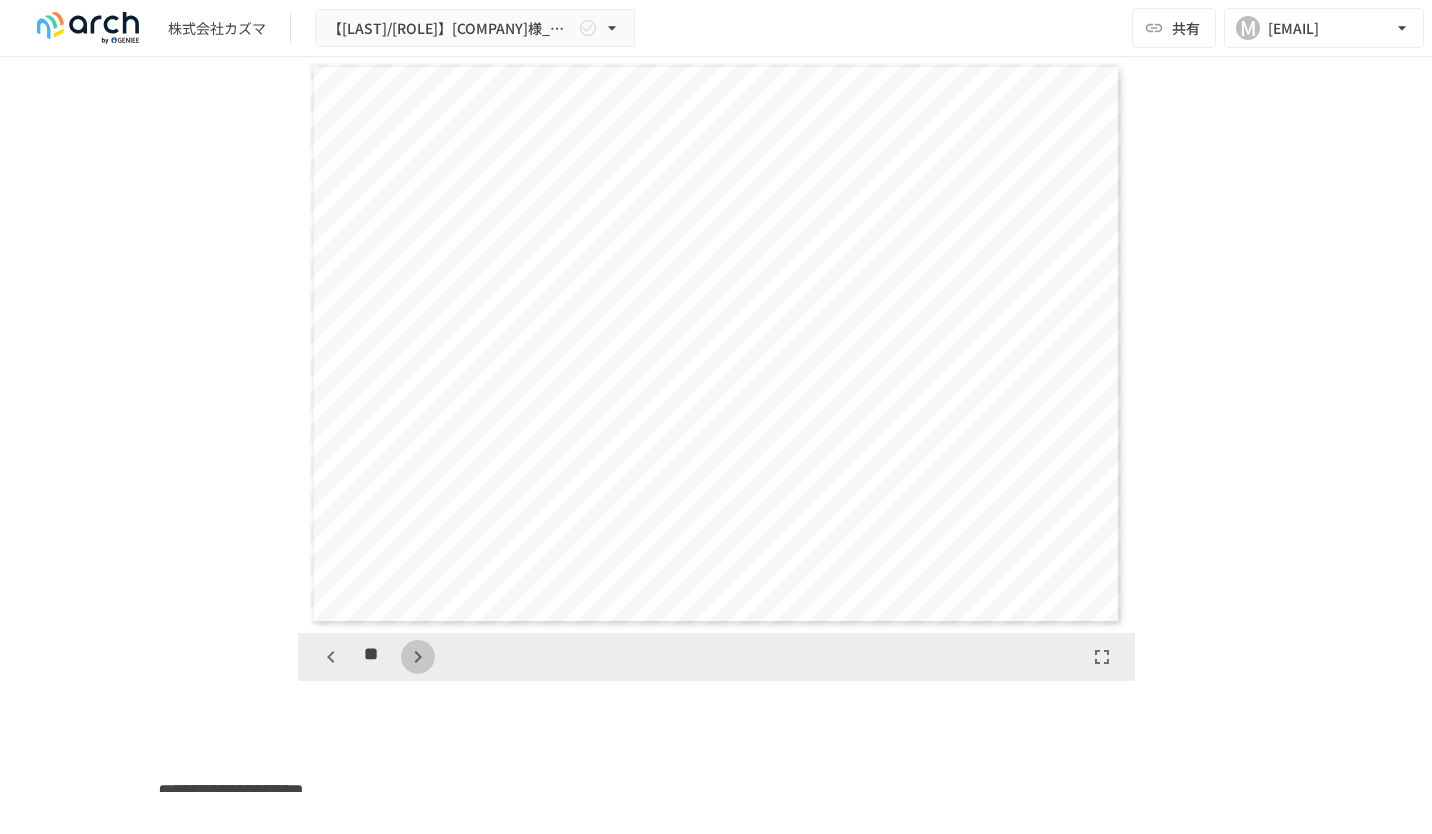 click 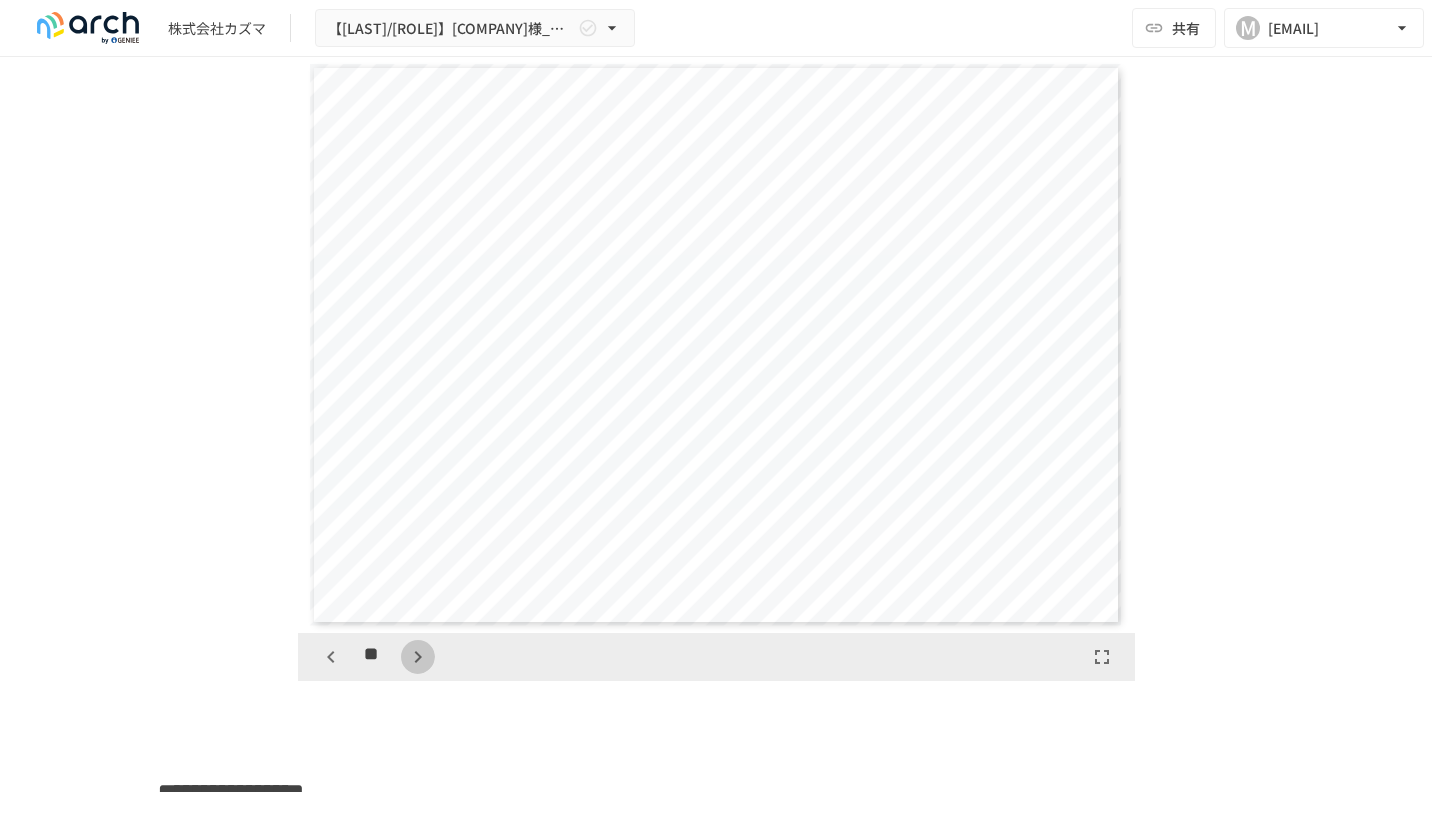 click 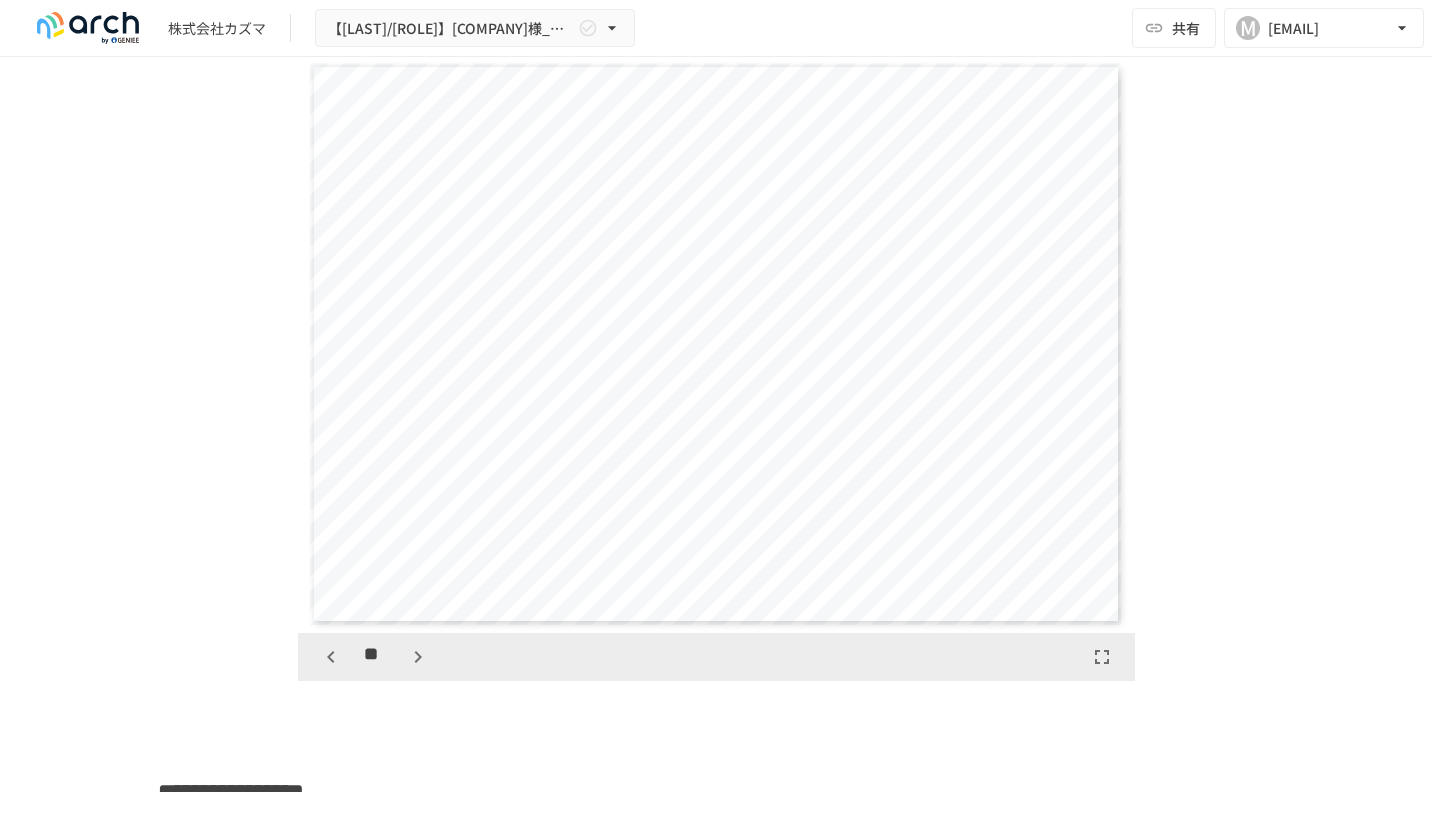 click 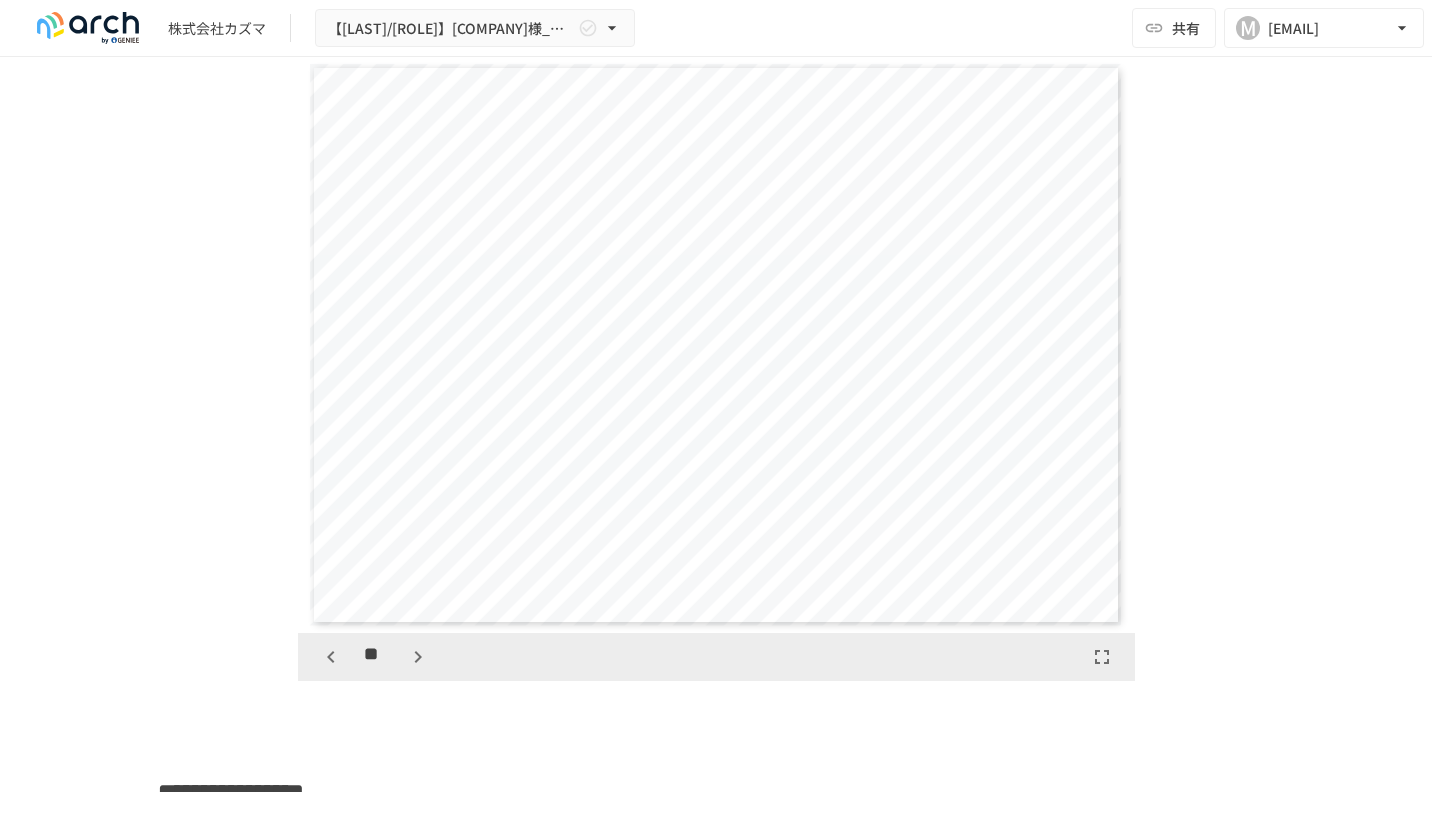 click 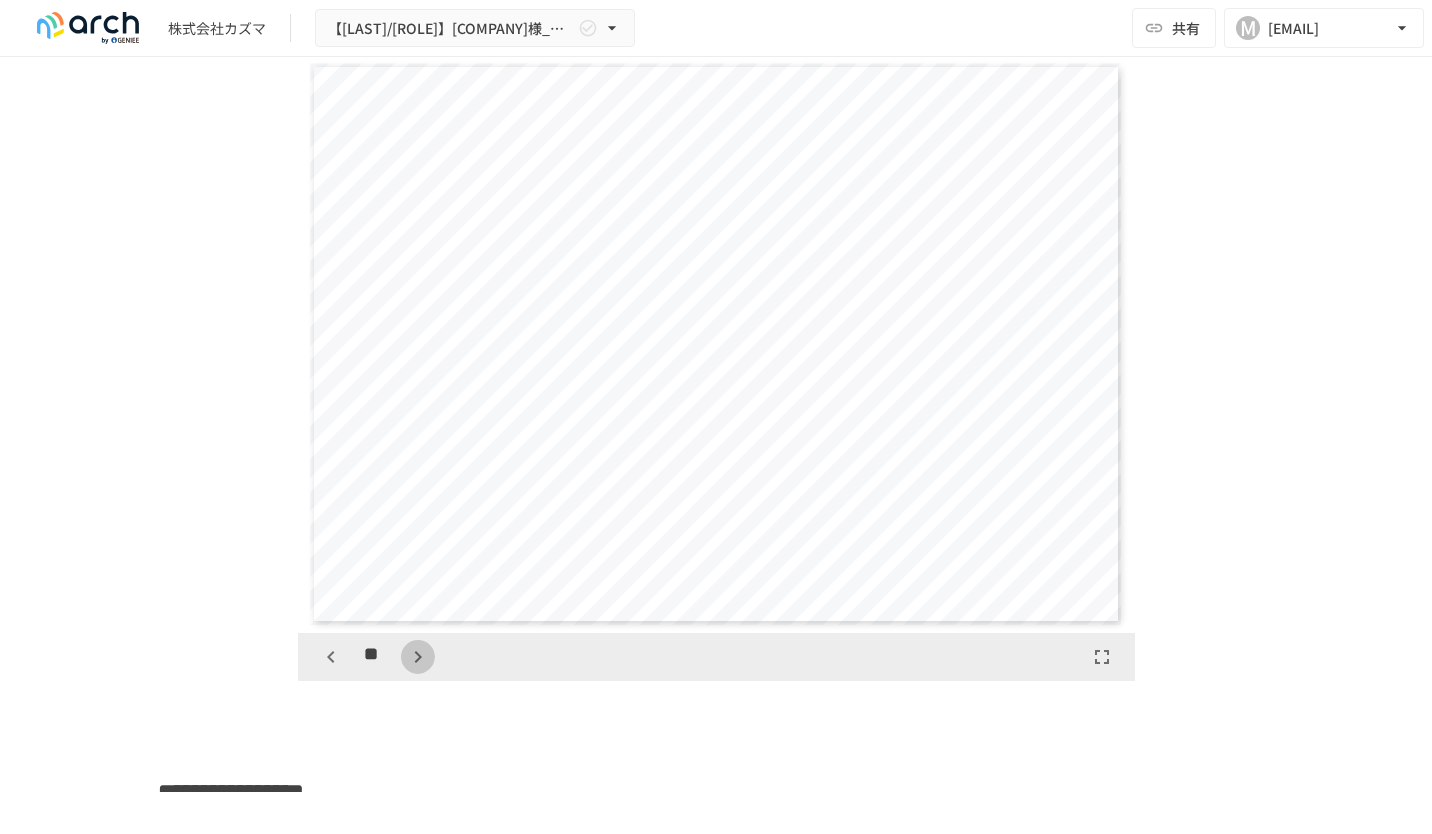 click 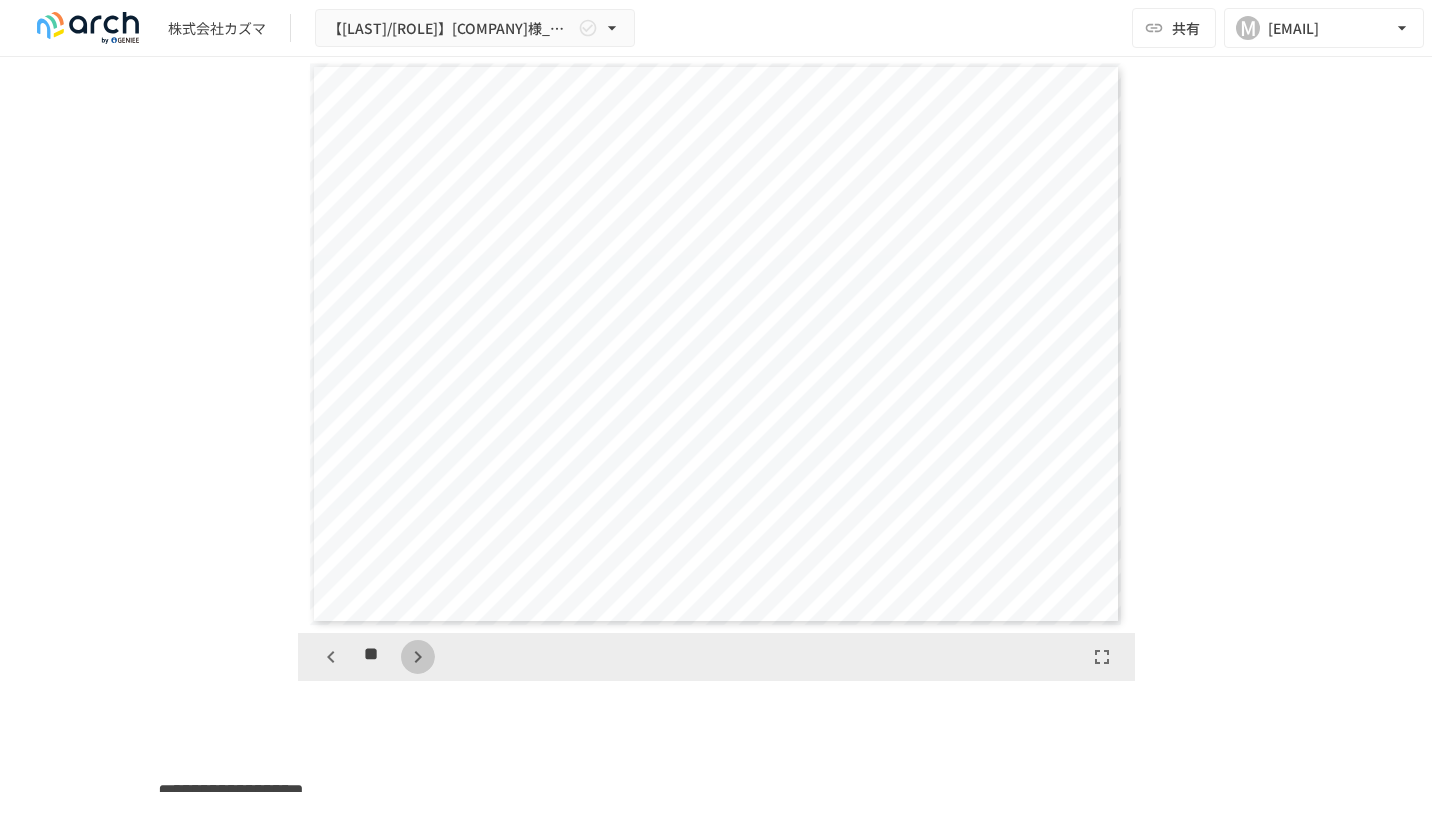 scroll, scrollTop: 8662, scrollLeft: 0, axis: vertical 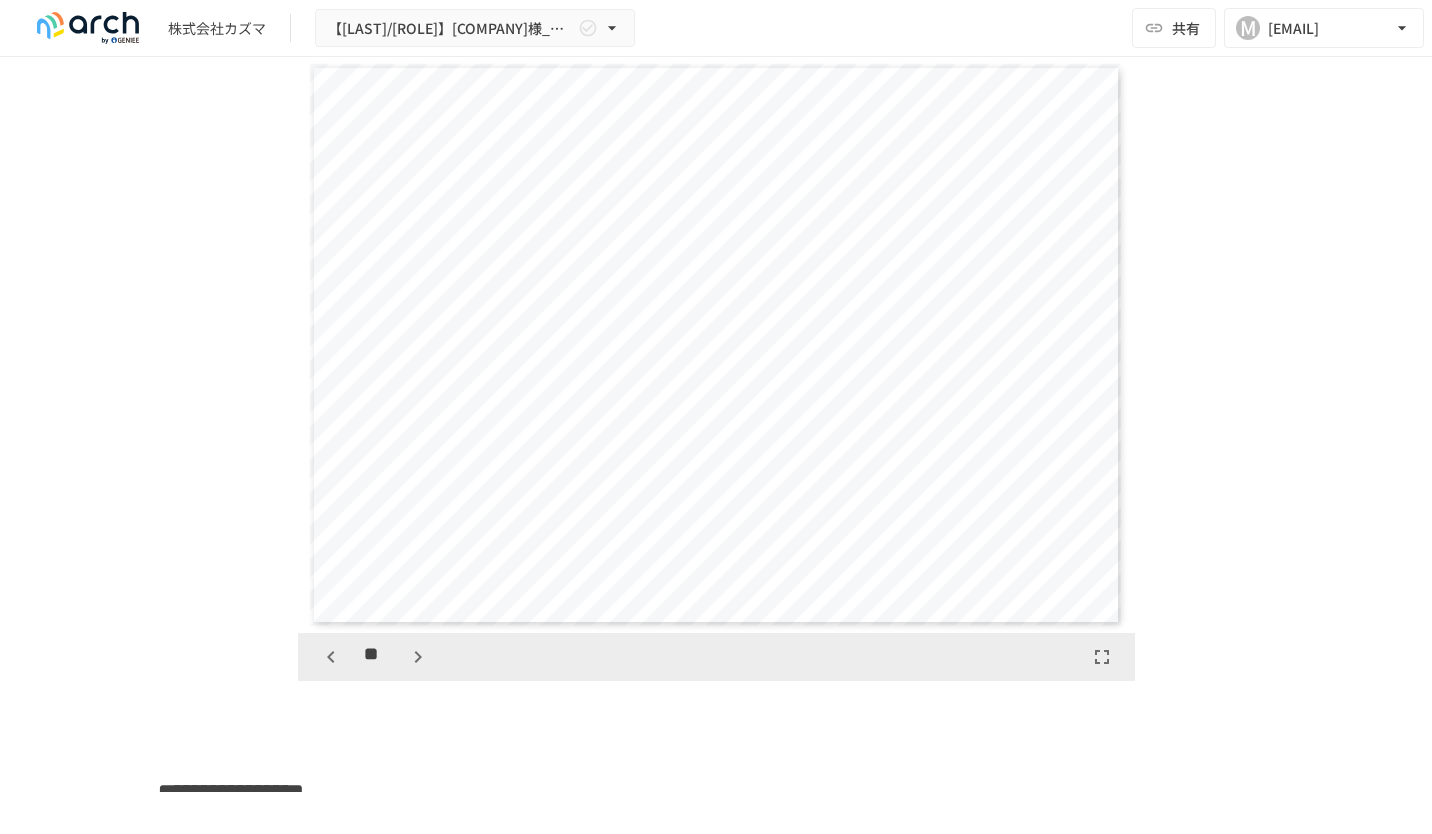 click 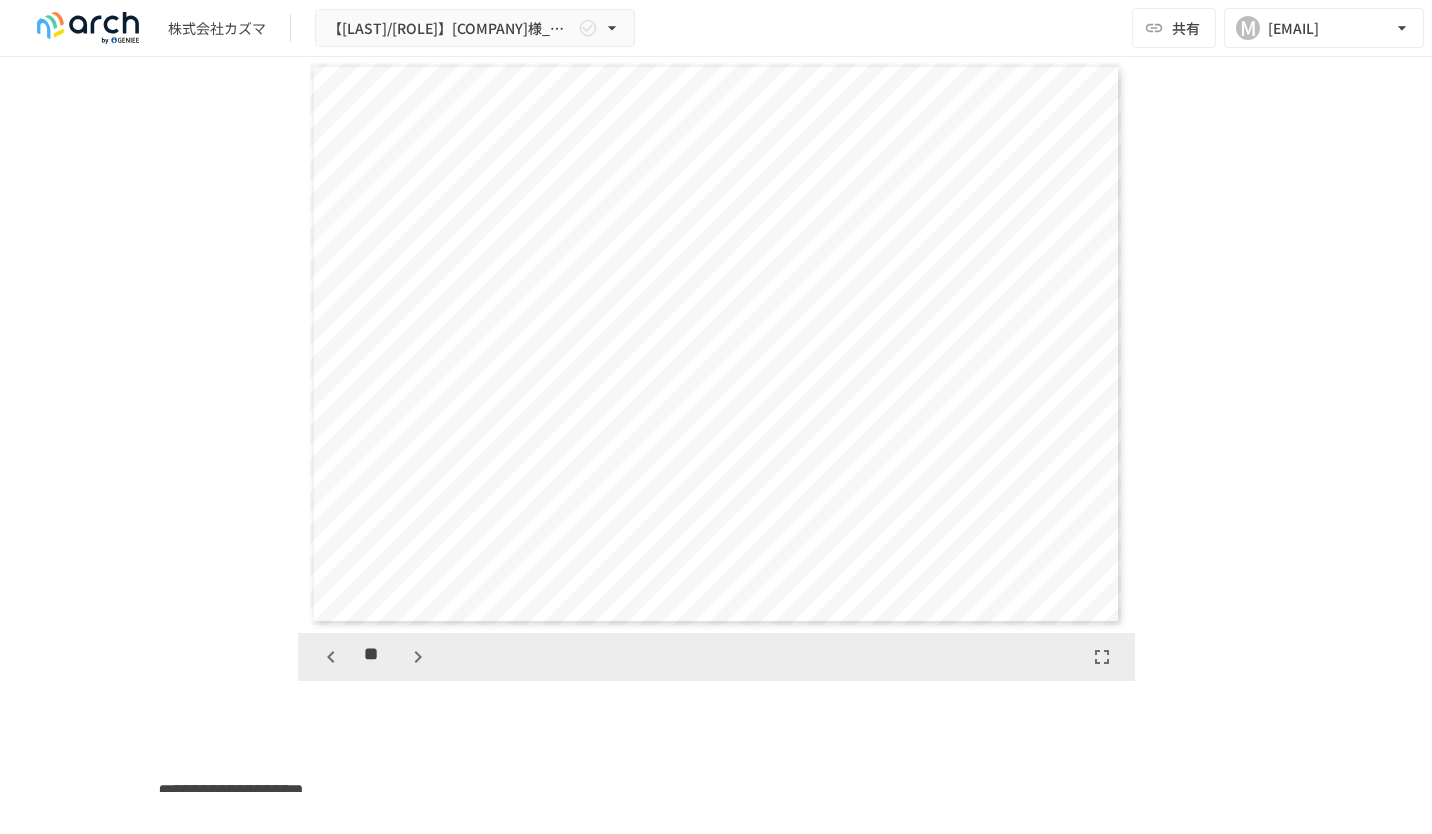 click 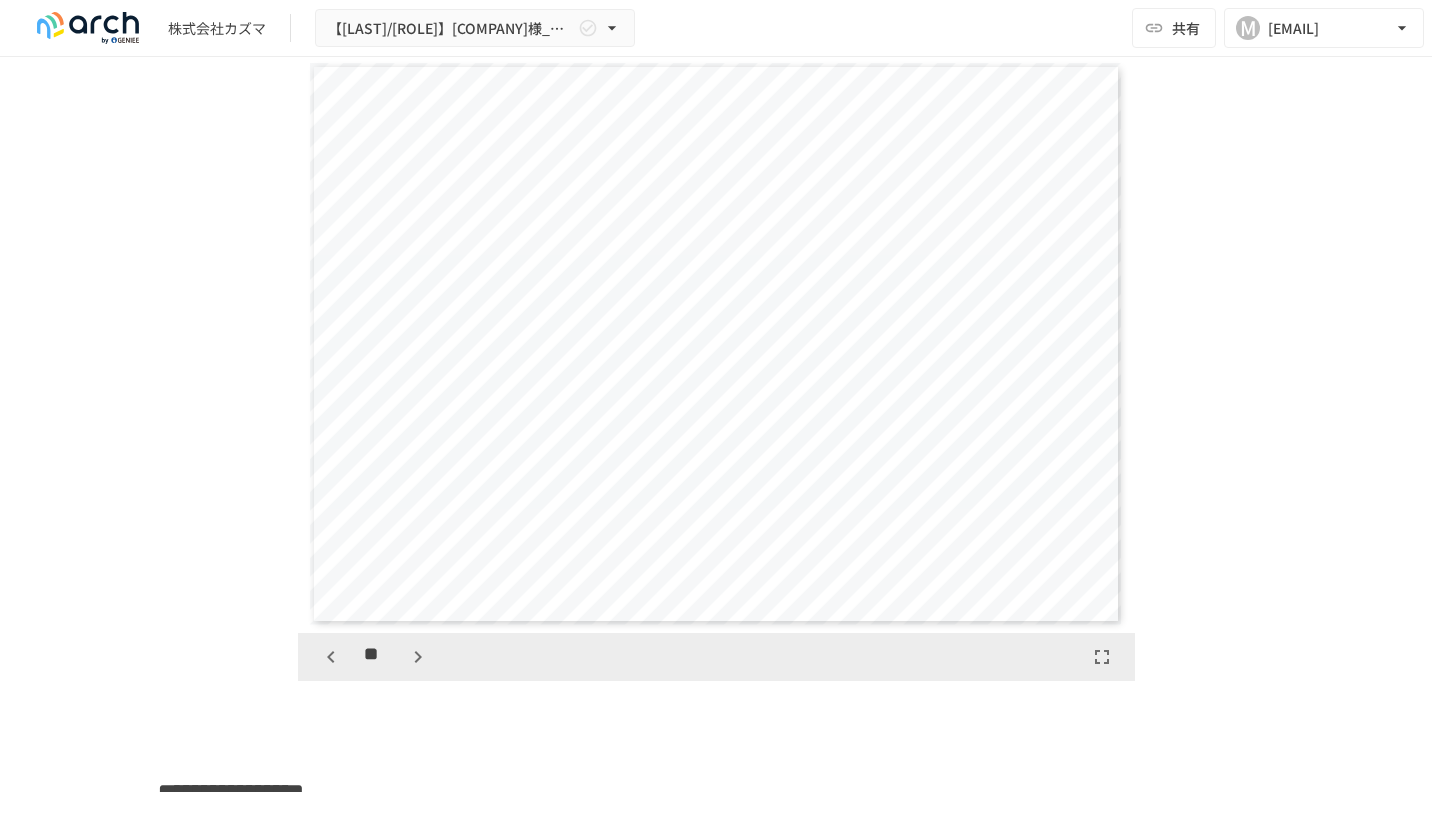 click 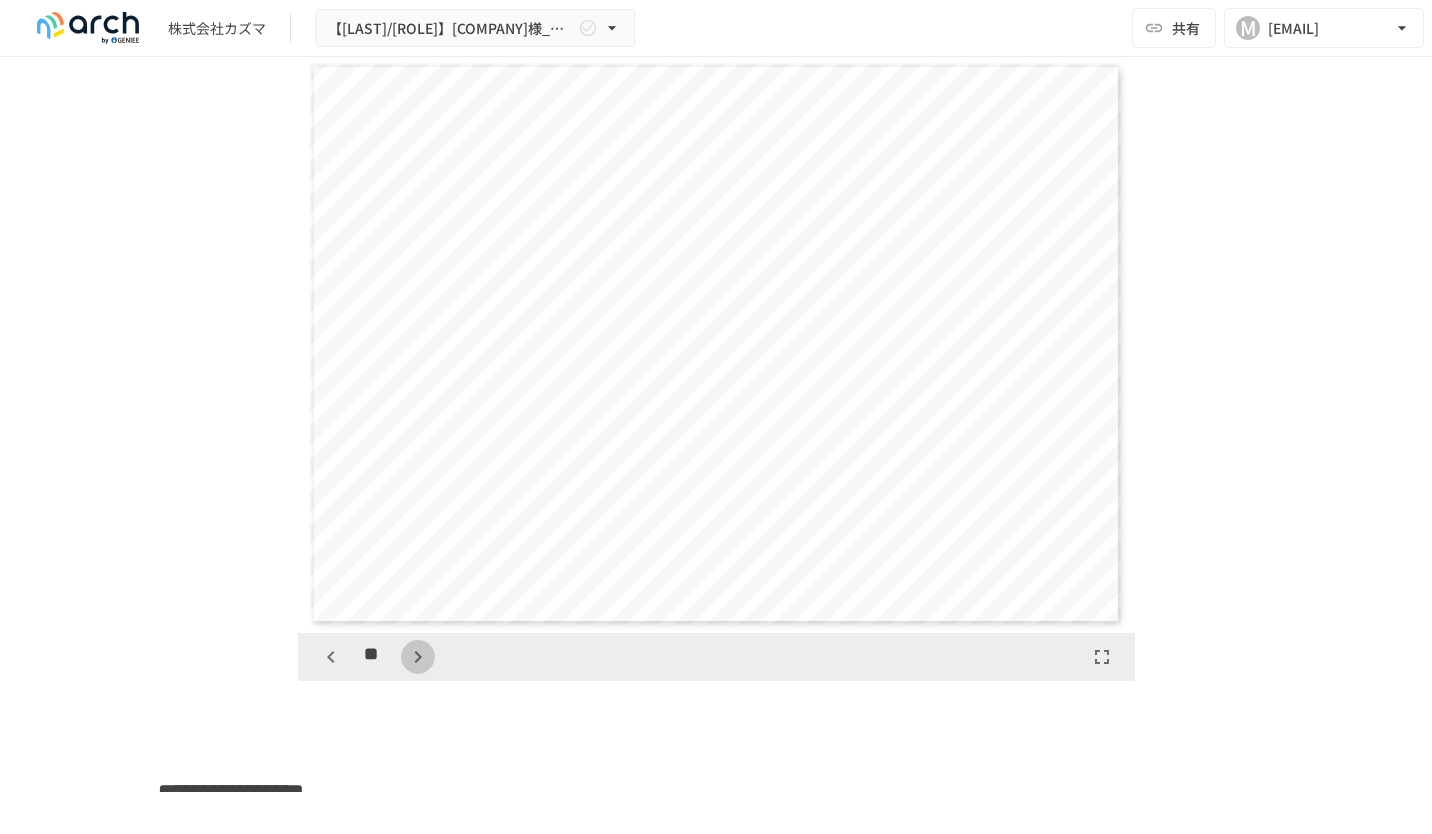 click 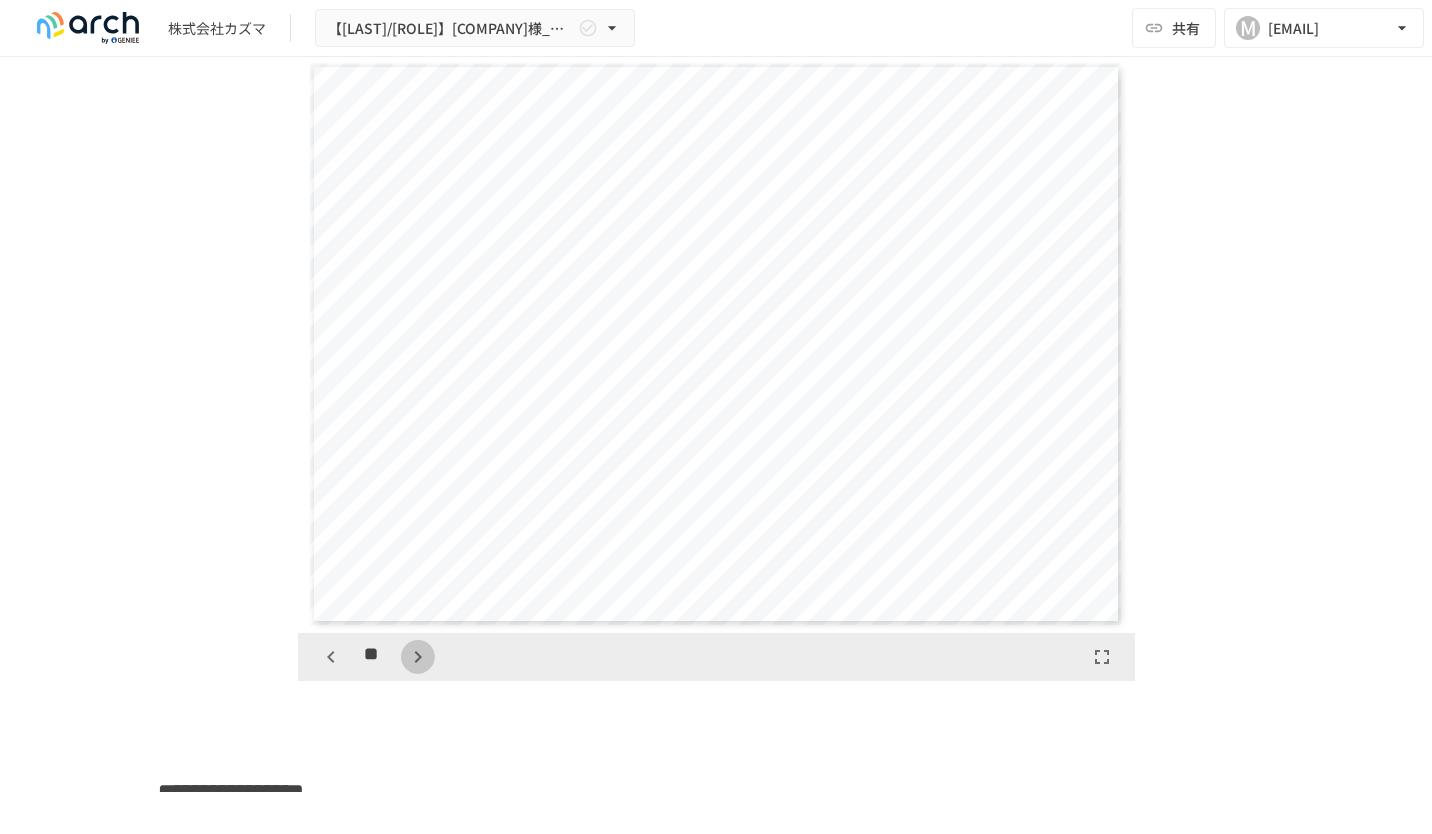 click 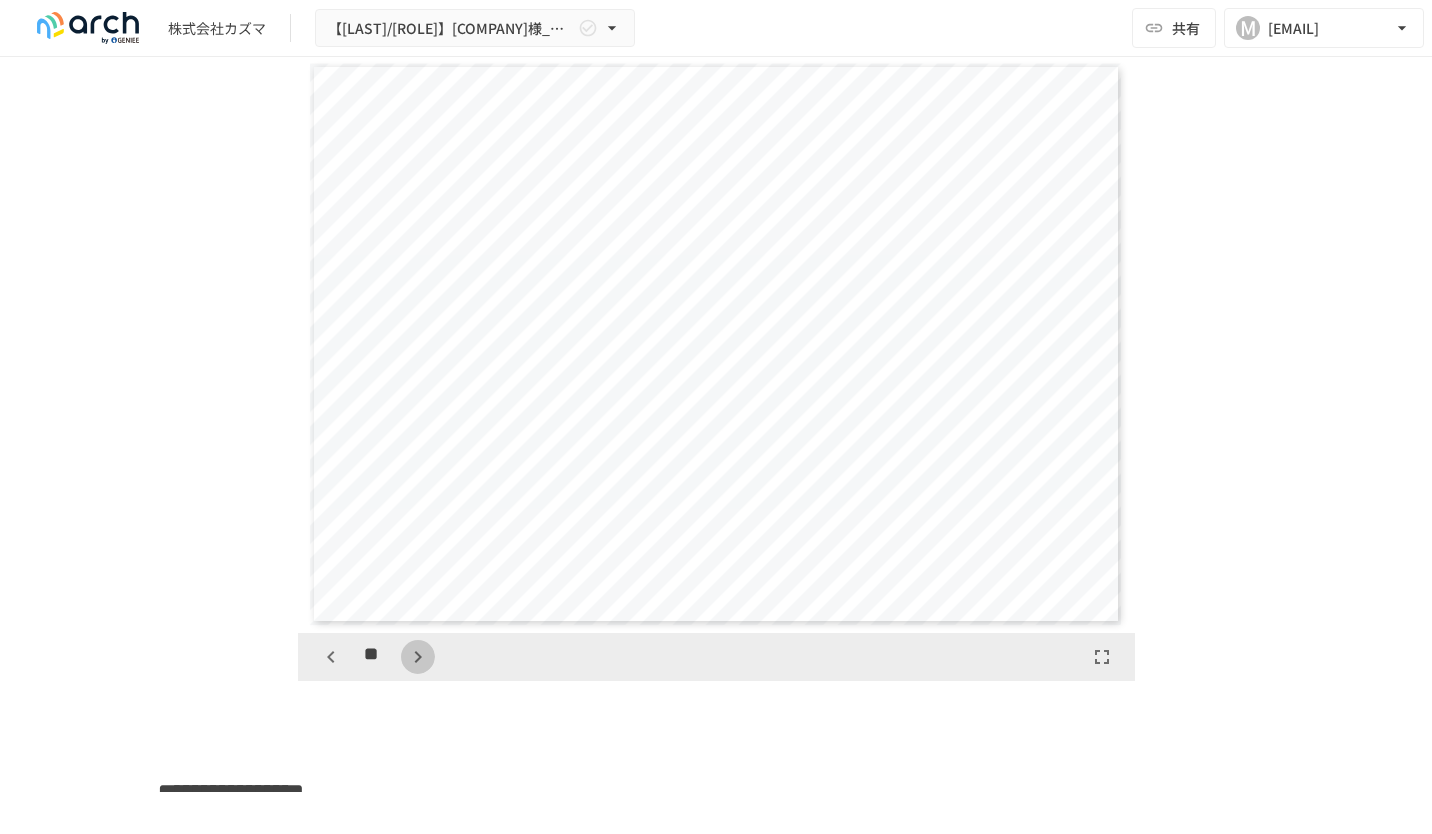 click 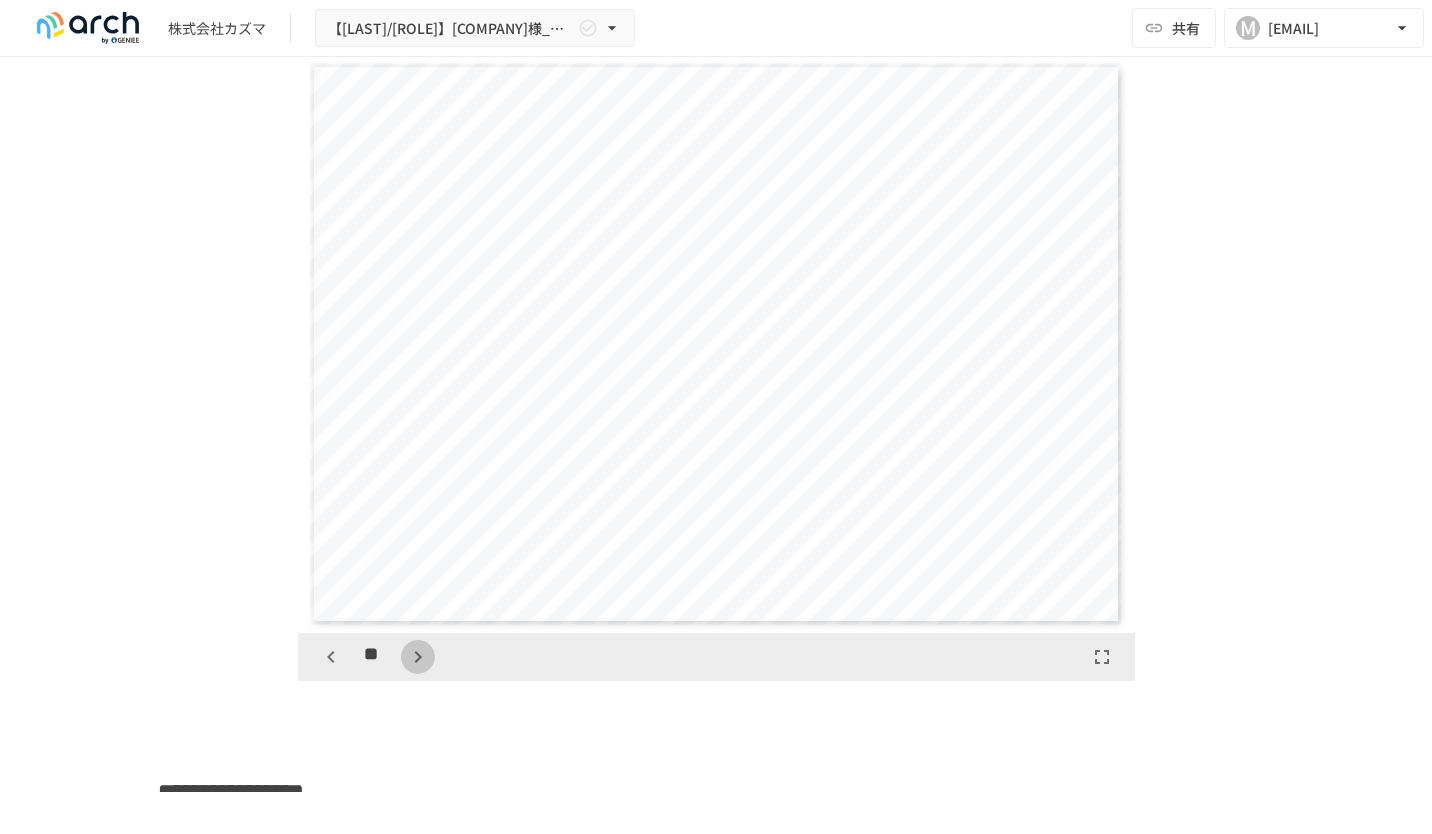 click 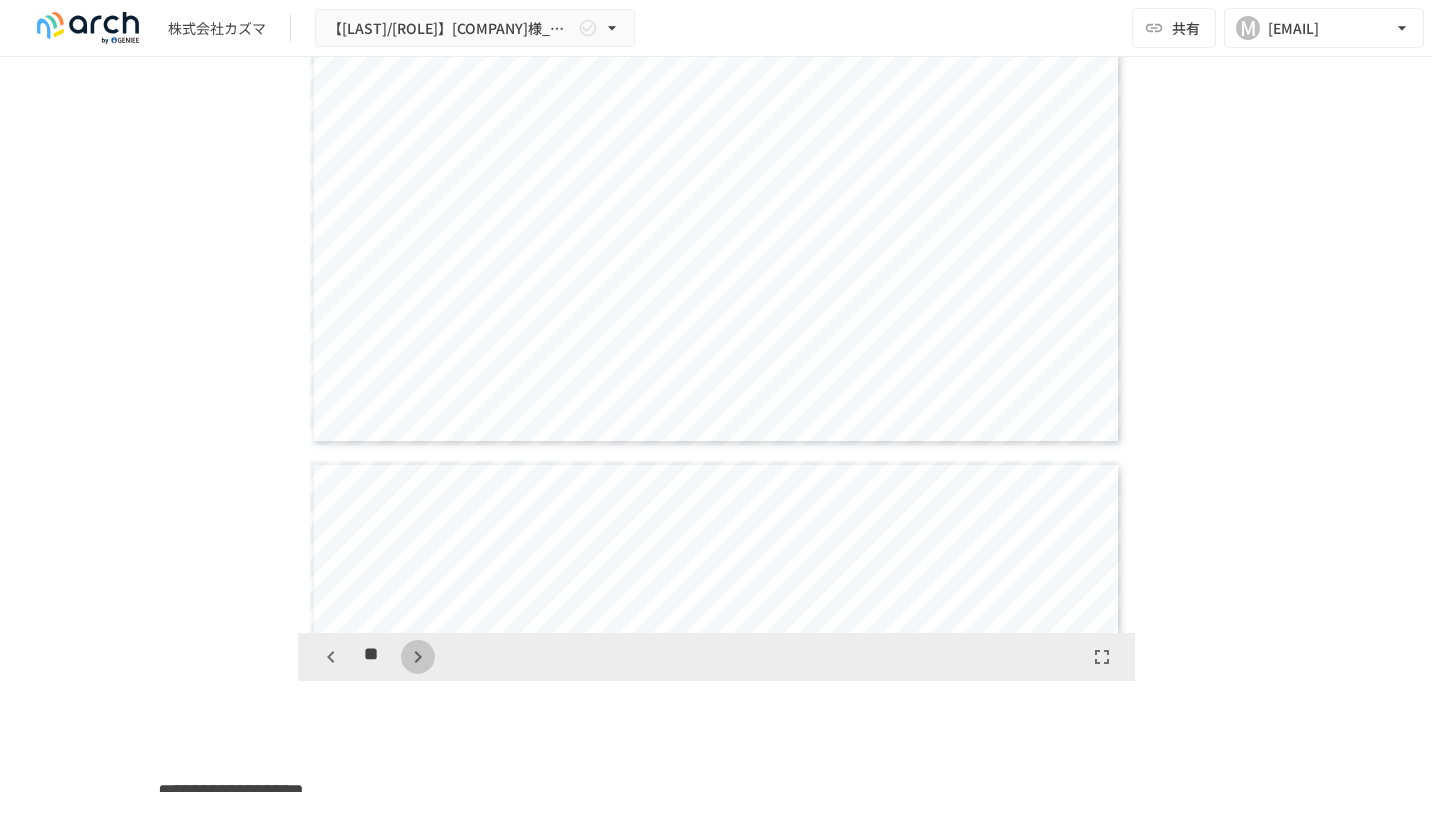 click 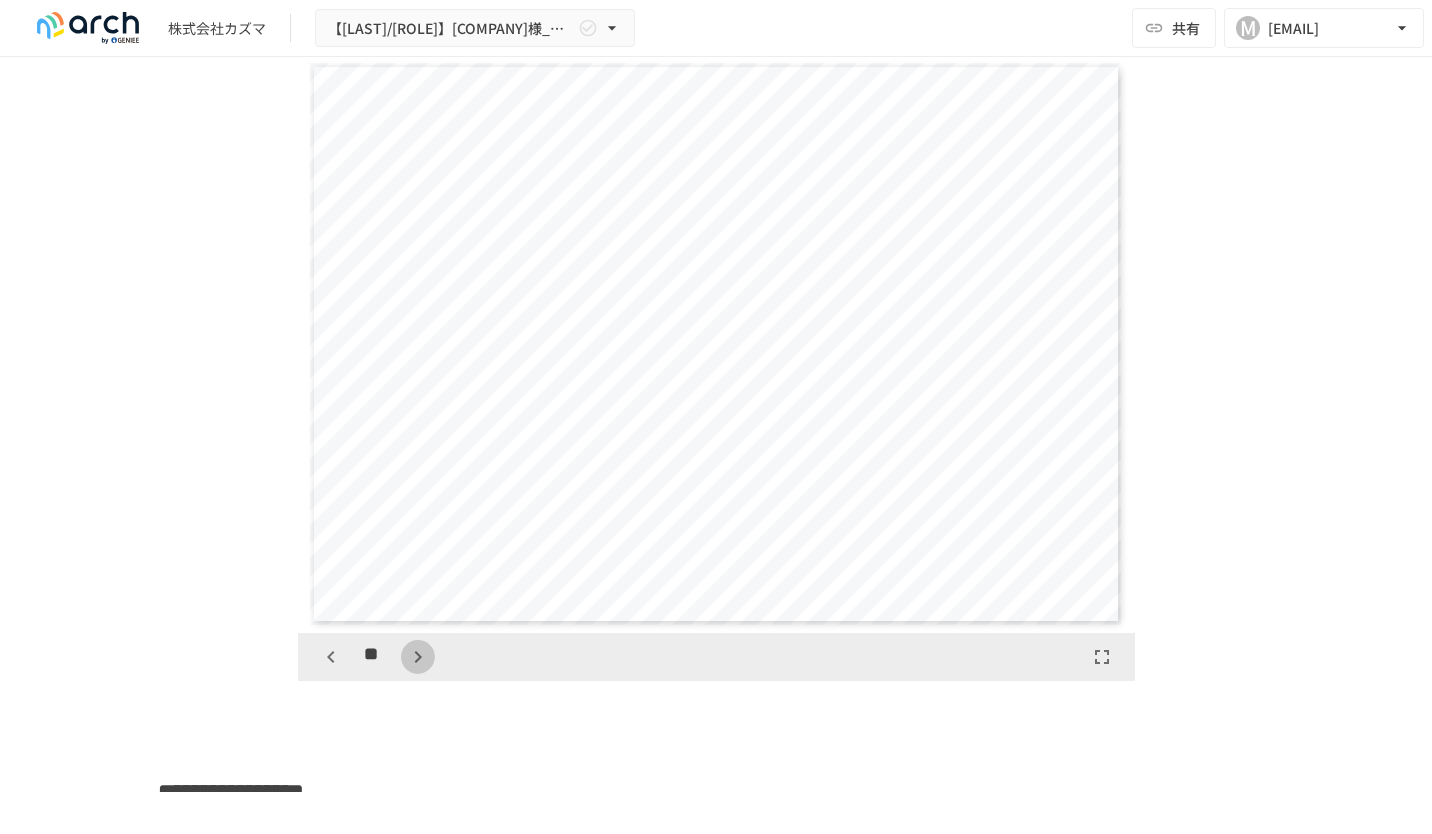 click 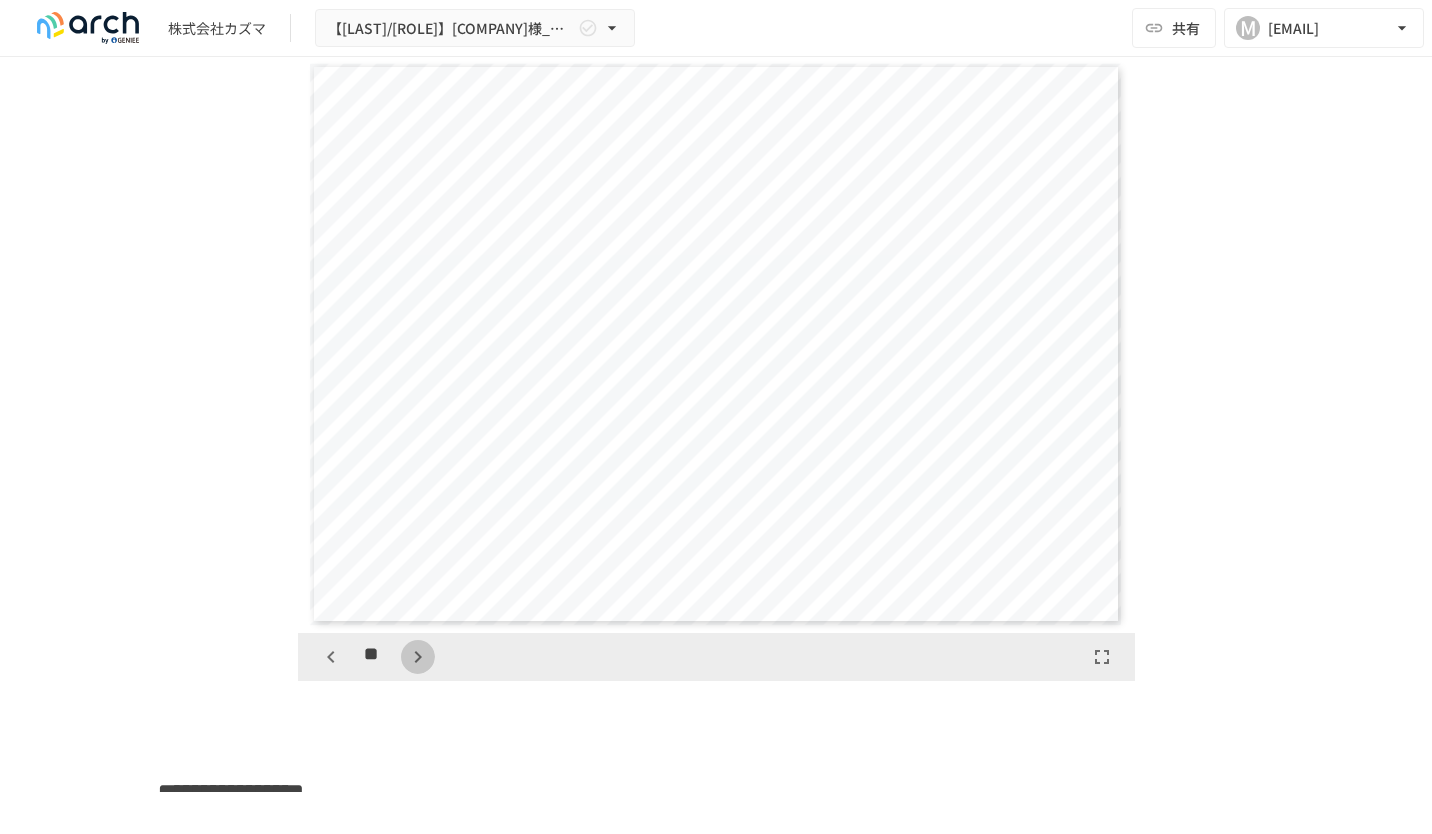 click 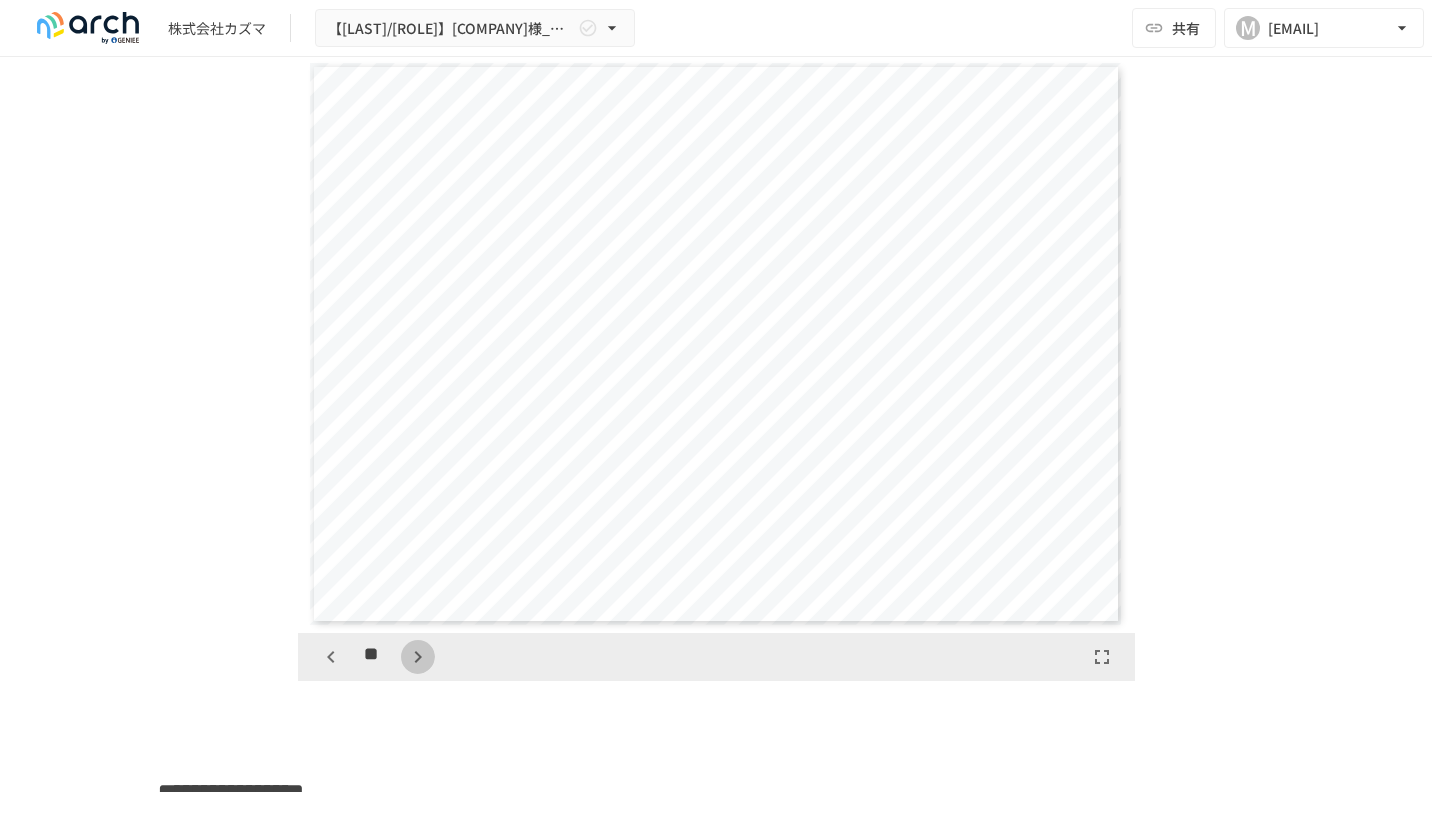 click 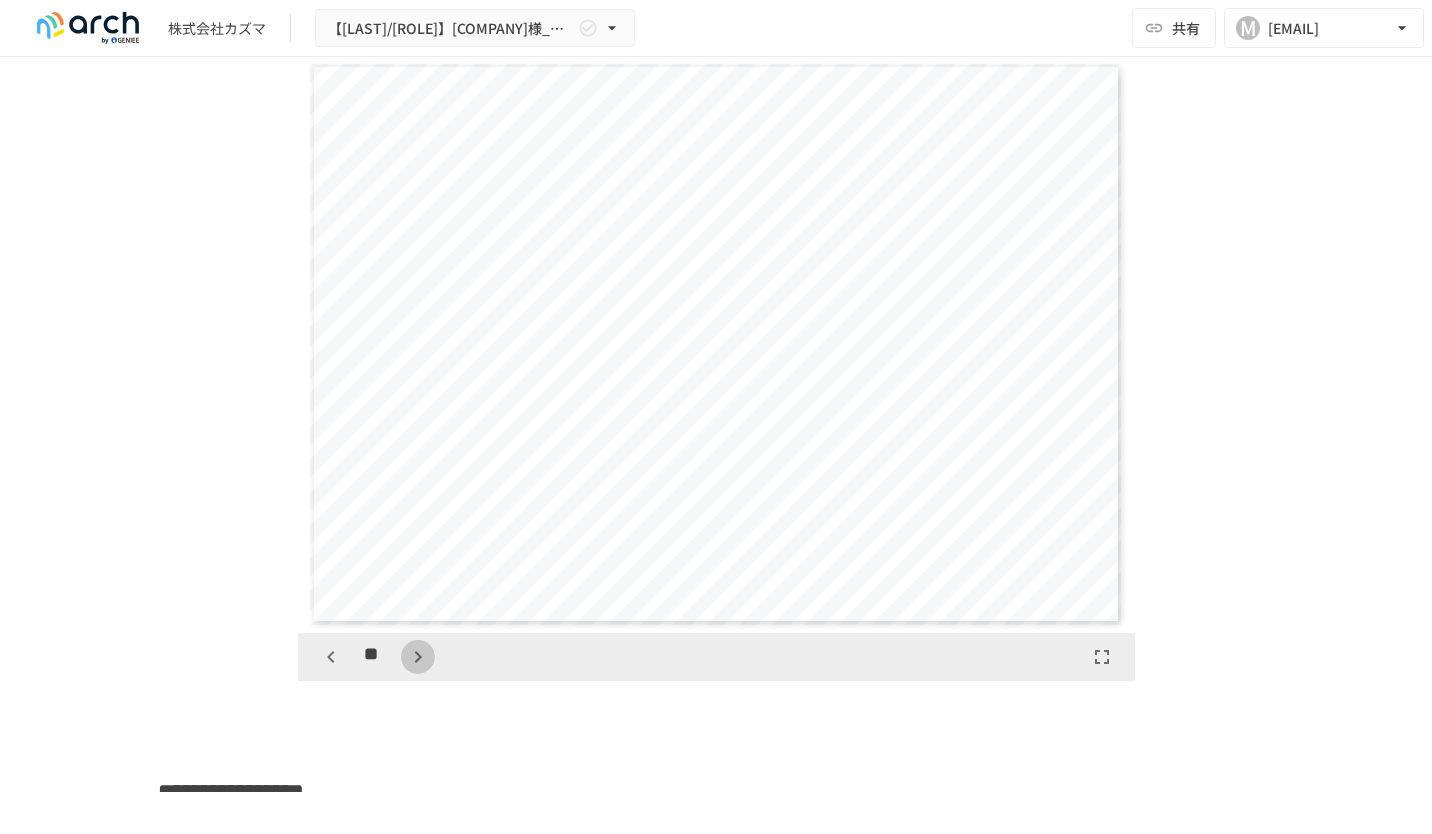 click 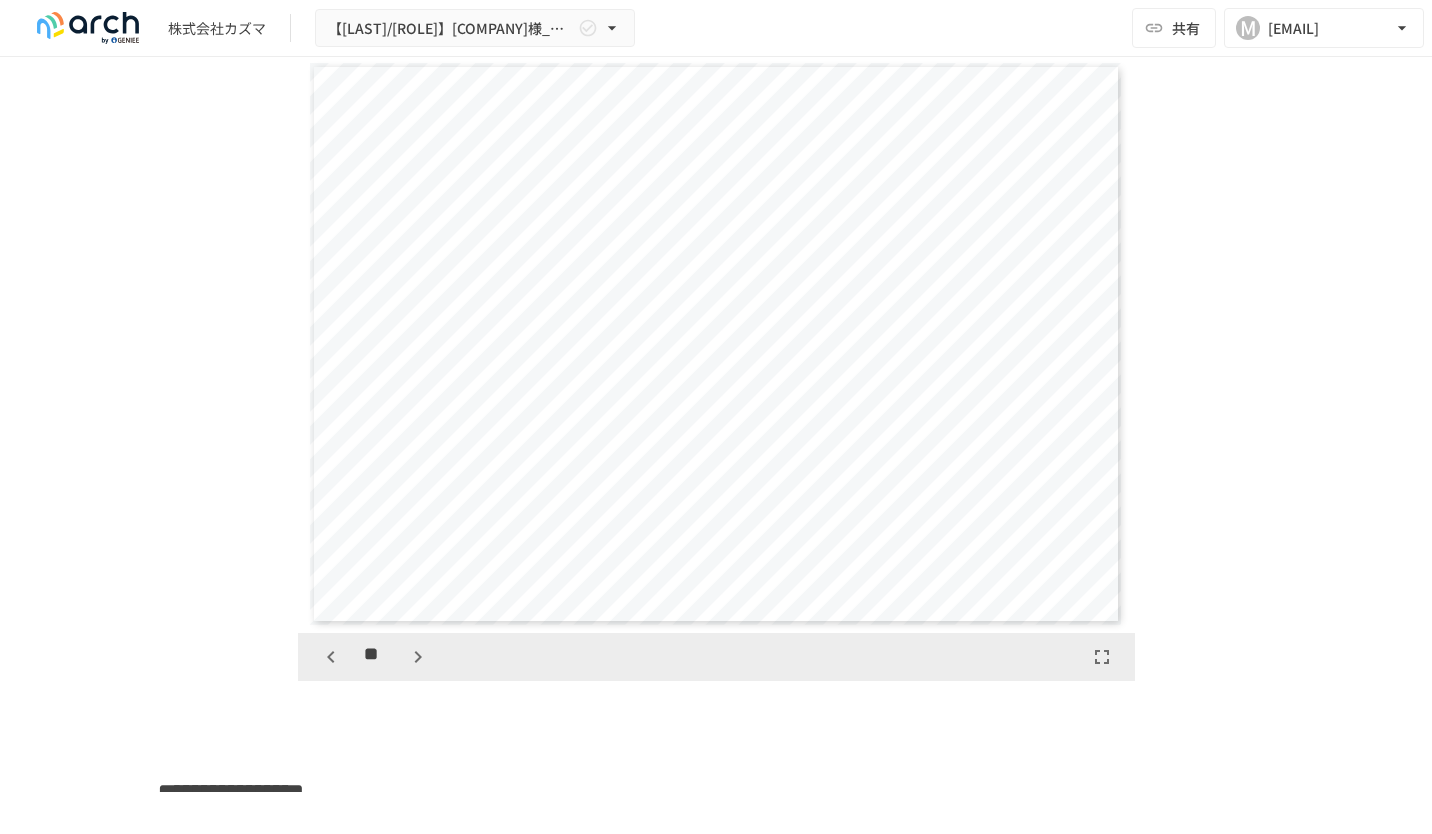 click 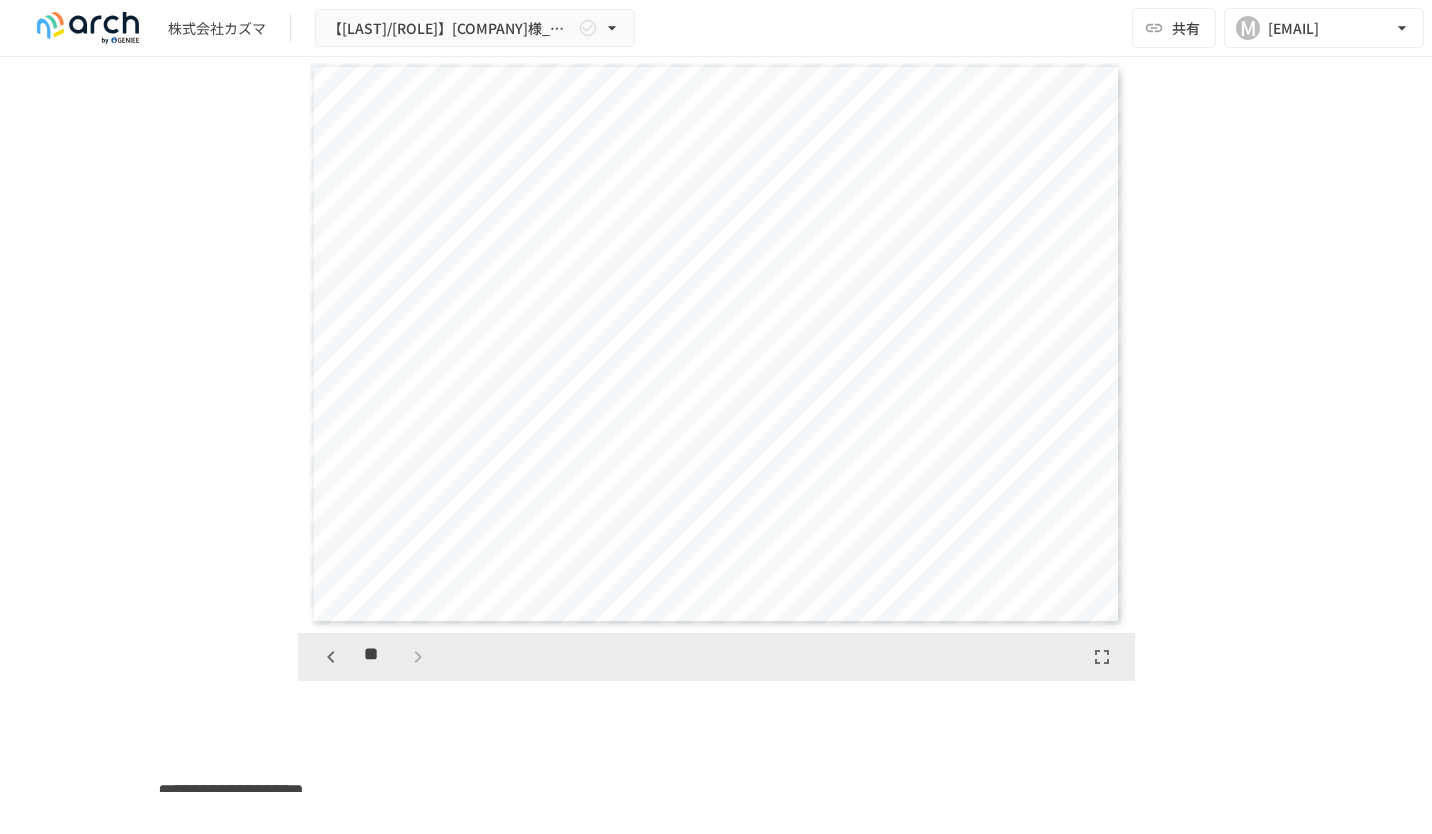 scroll, scrollTop: 16170, scrollLeft: 0, axis: vertical 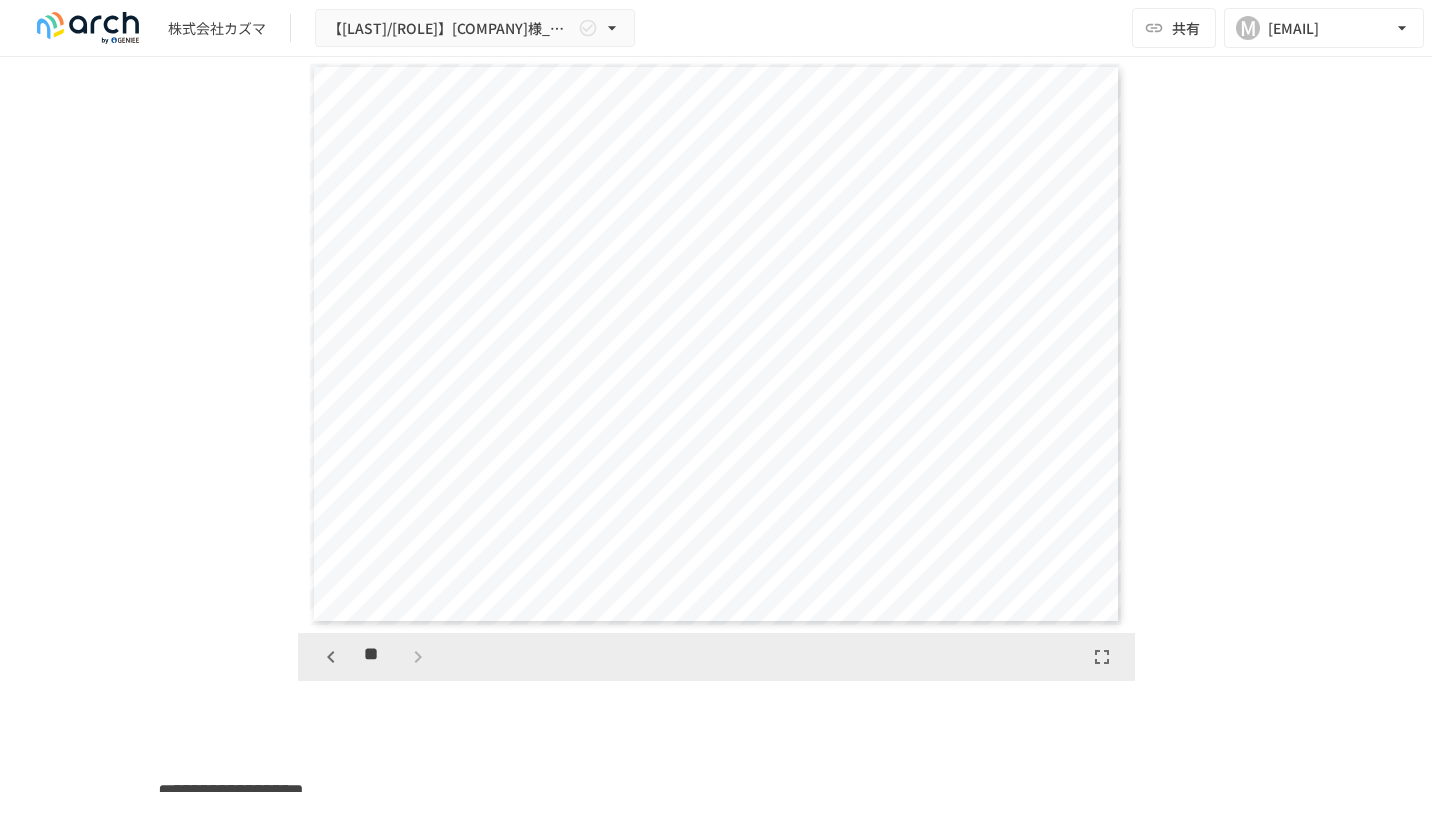 click on "**" at bounding box center (374, 657) 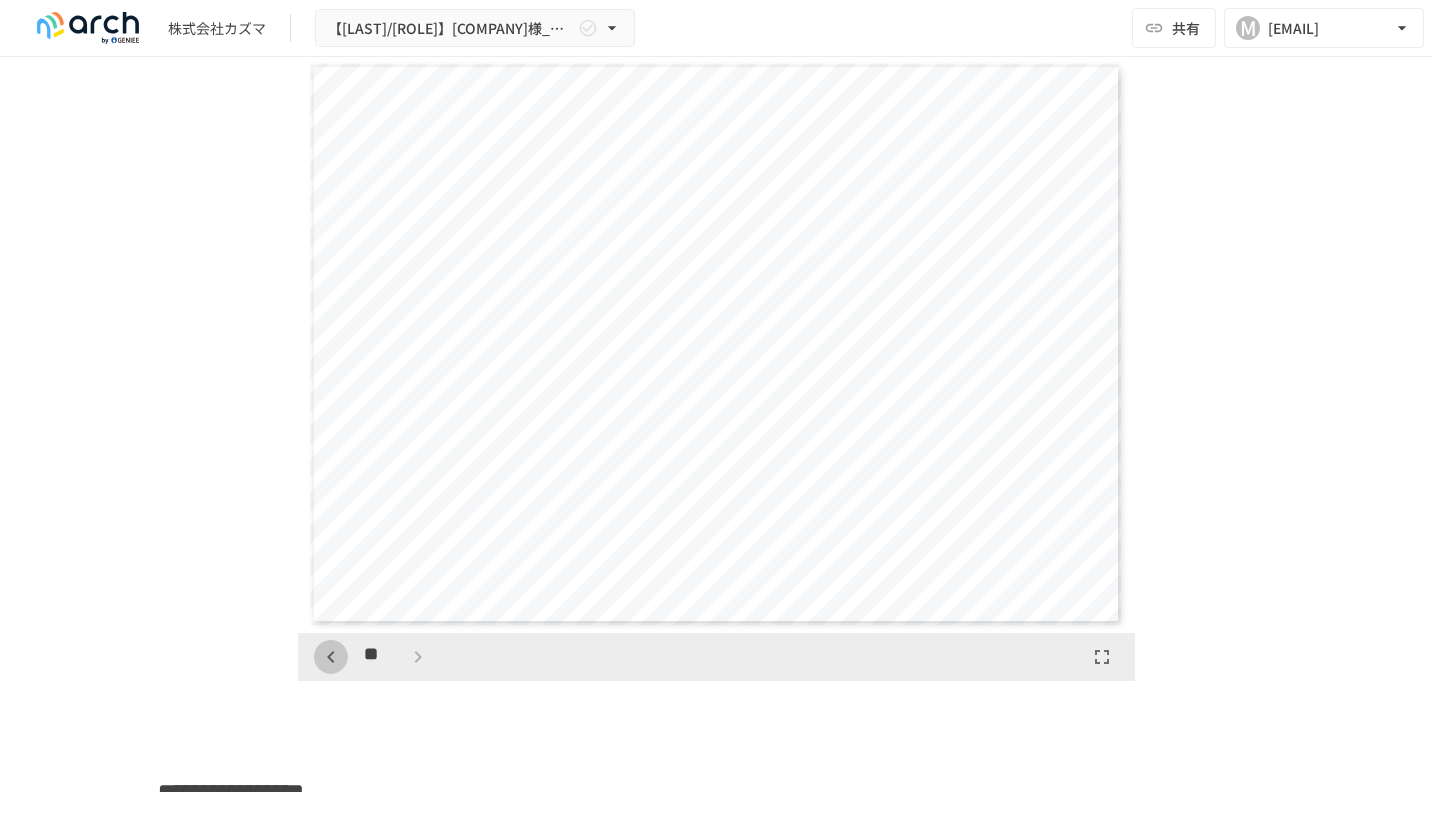 click at bounding box center [331, 657] 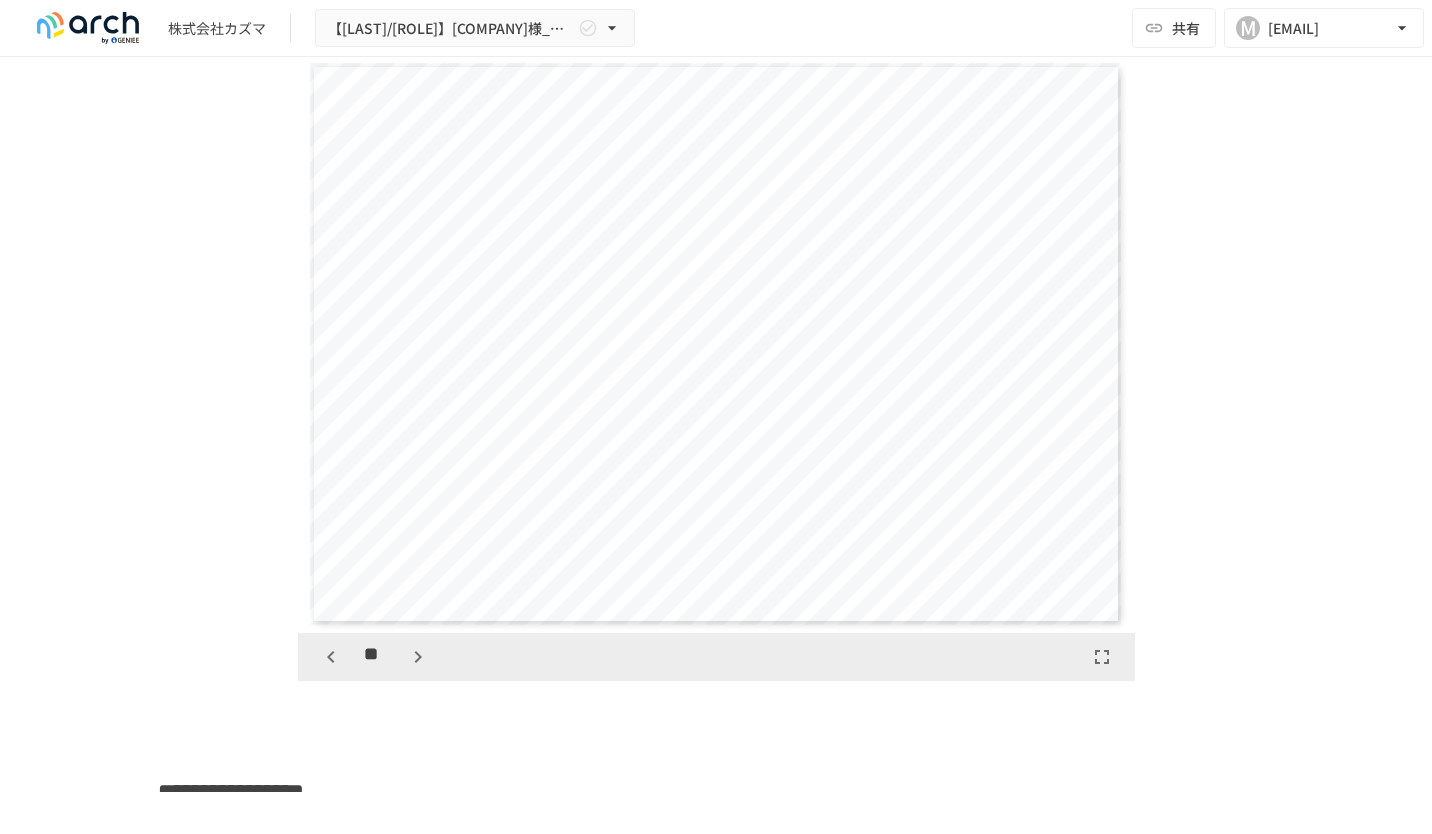 click at bounding box center (331, 657) 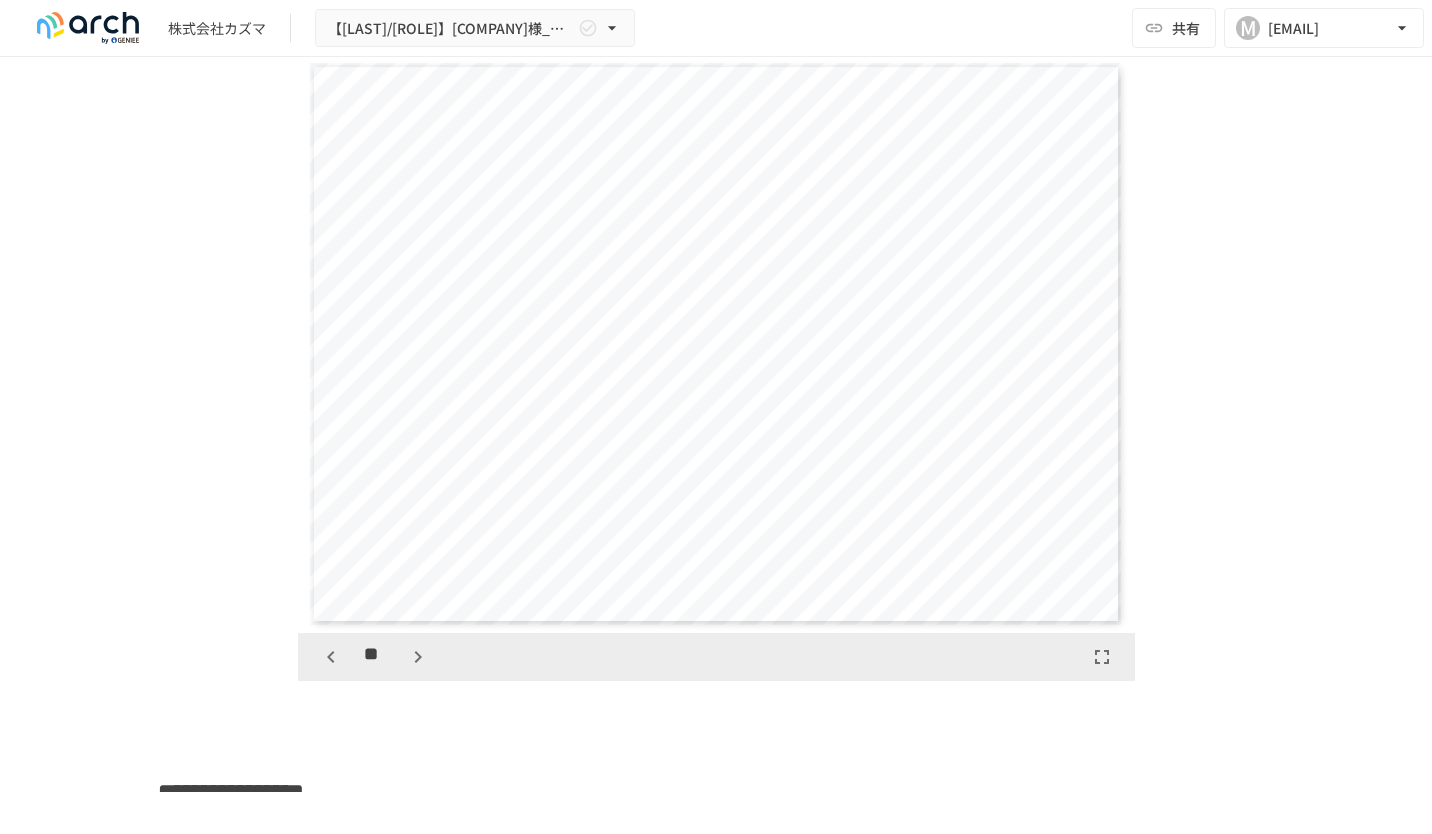 click at bounding box center (331, 657) 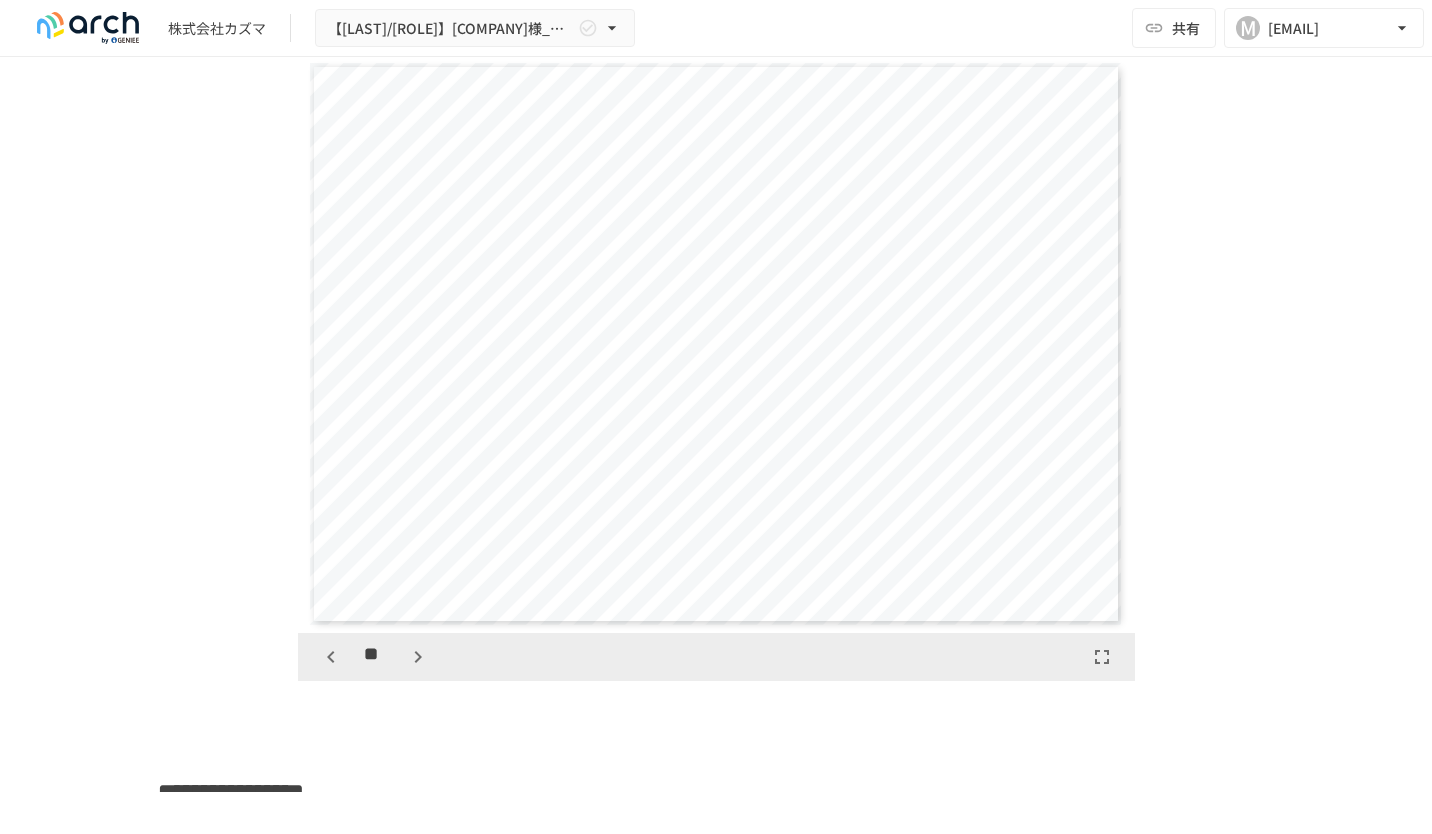 click at bounding box center [331, 657] 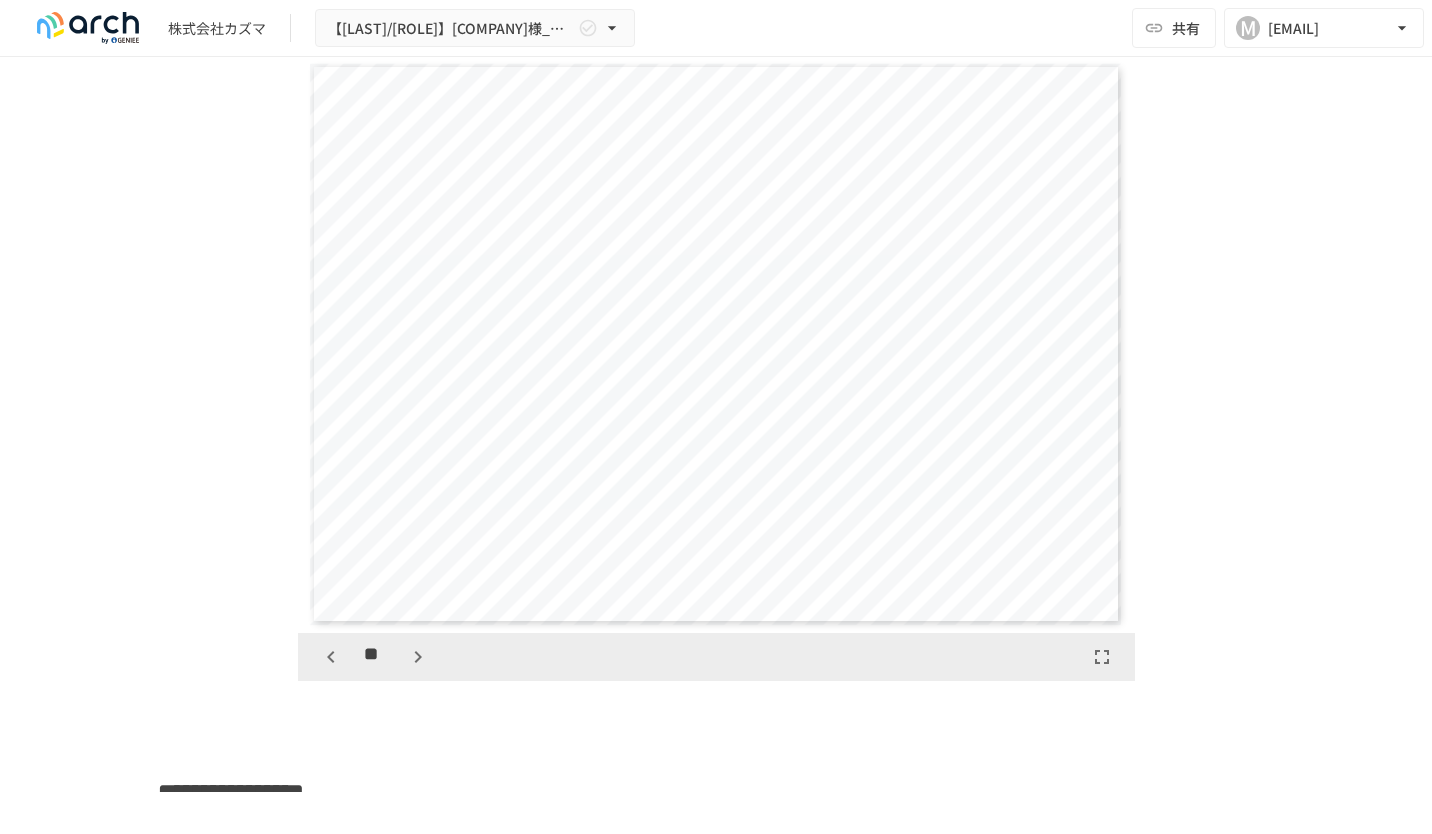 click at bounding box center (331, 657) 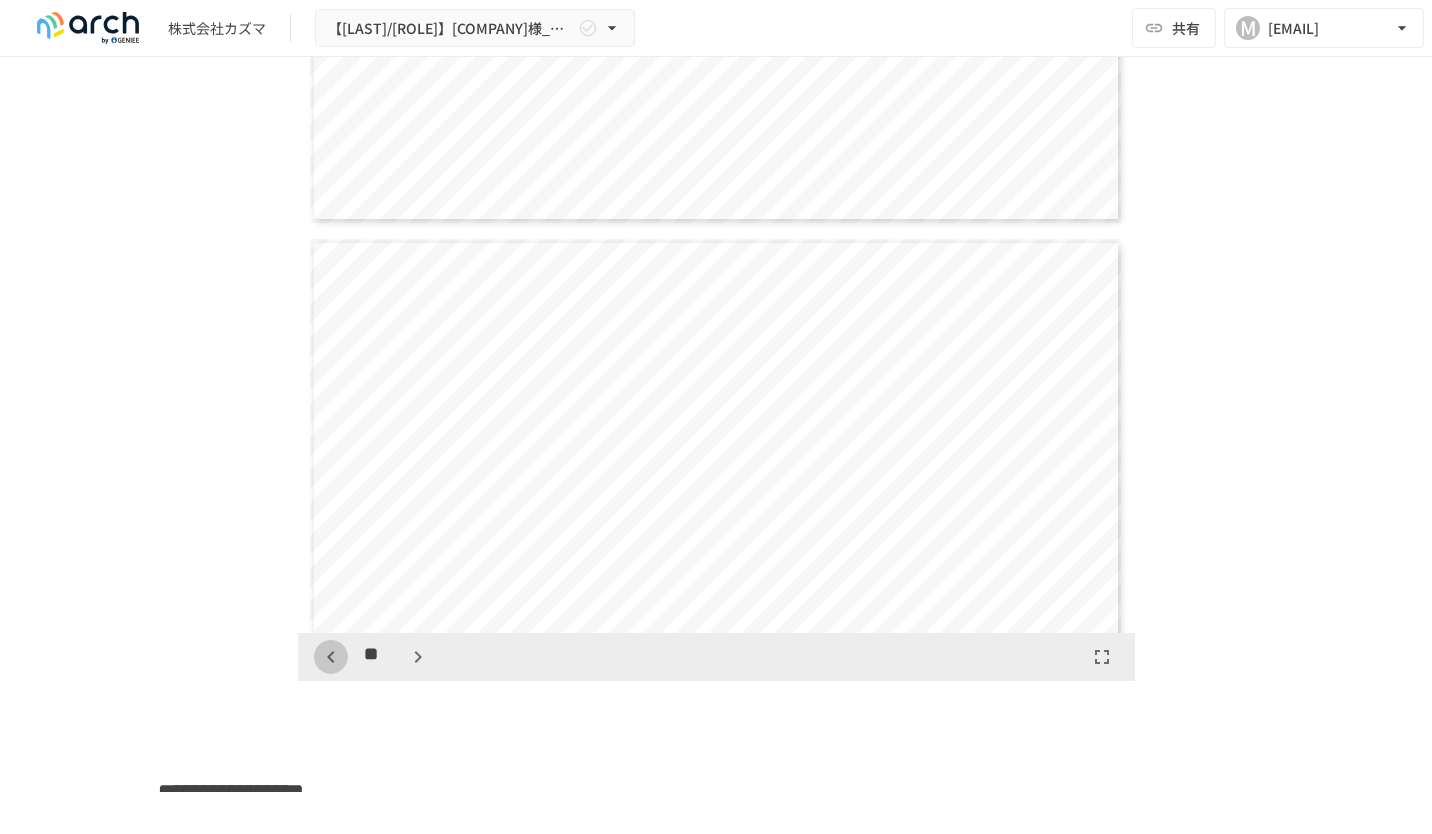 click at bounding box center (331, 657) 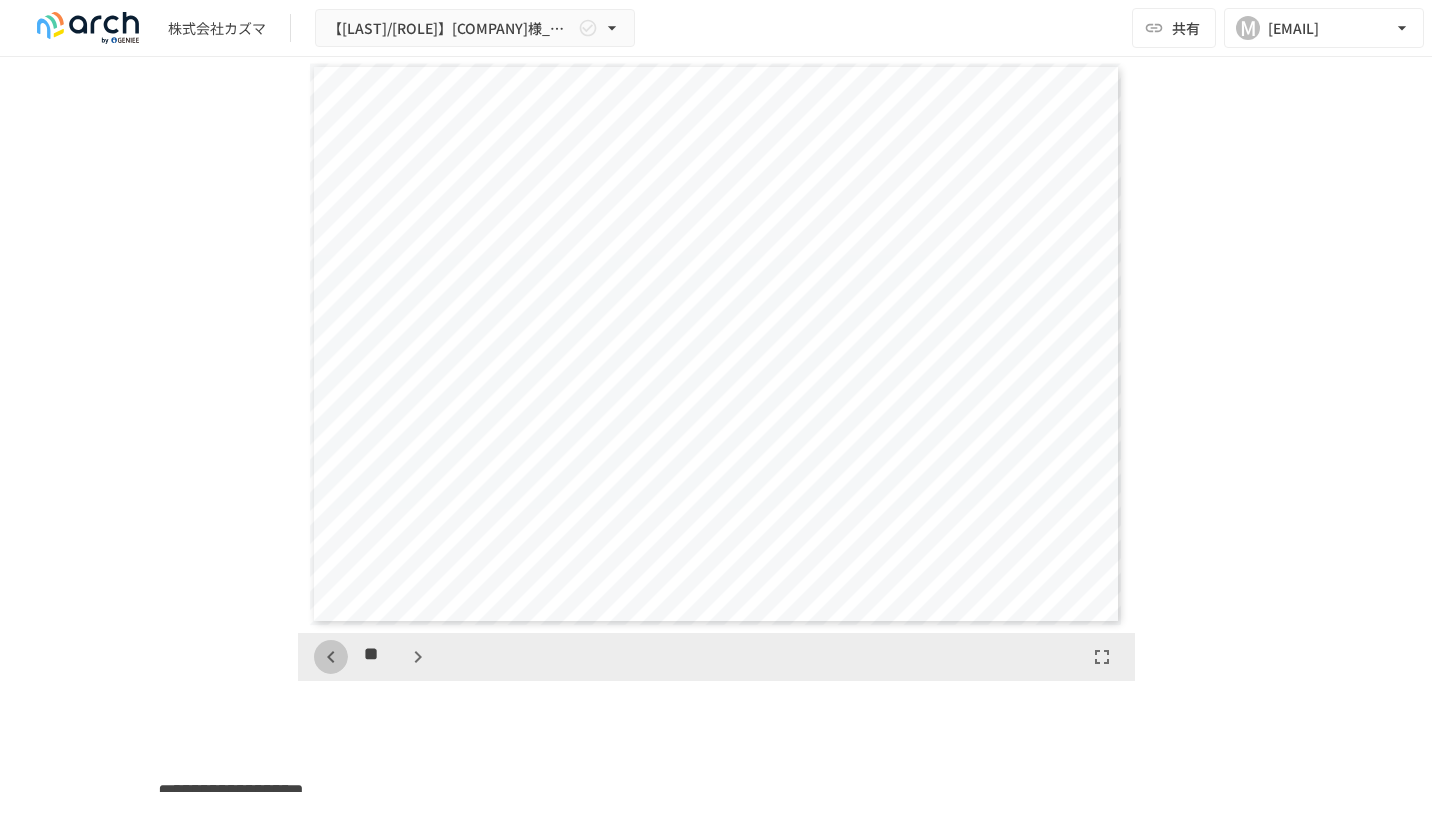 click at bounding box center [331, 657] 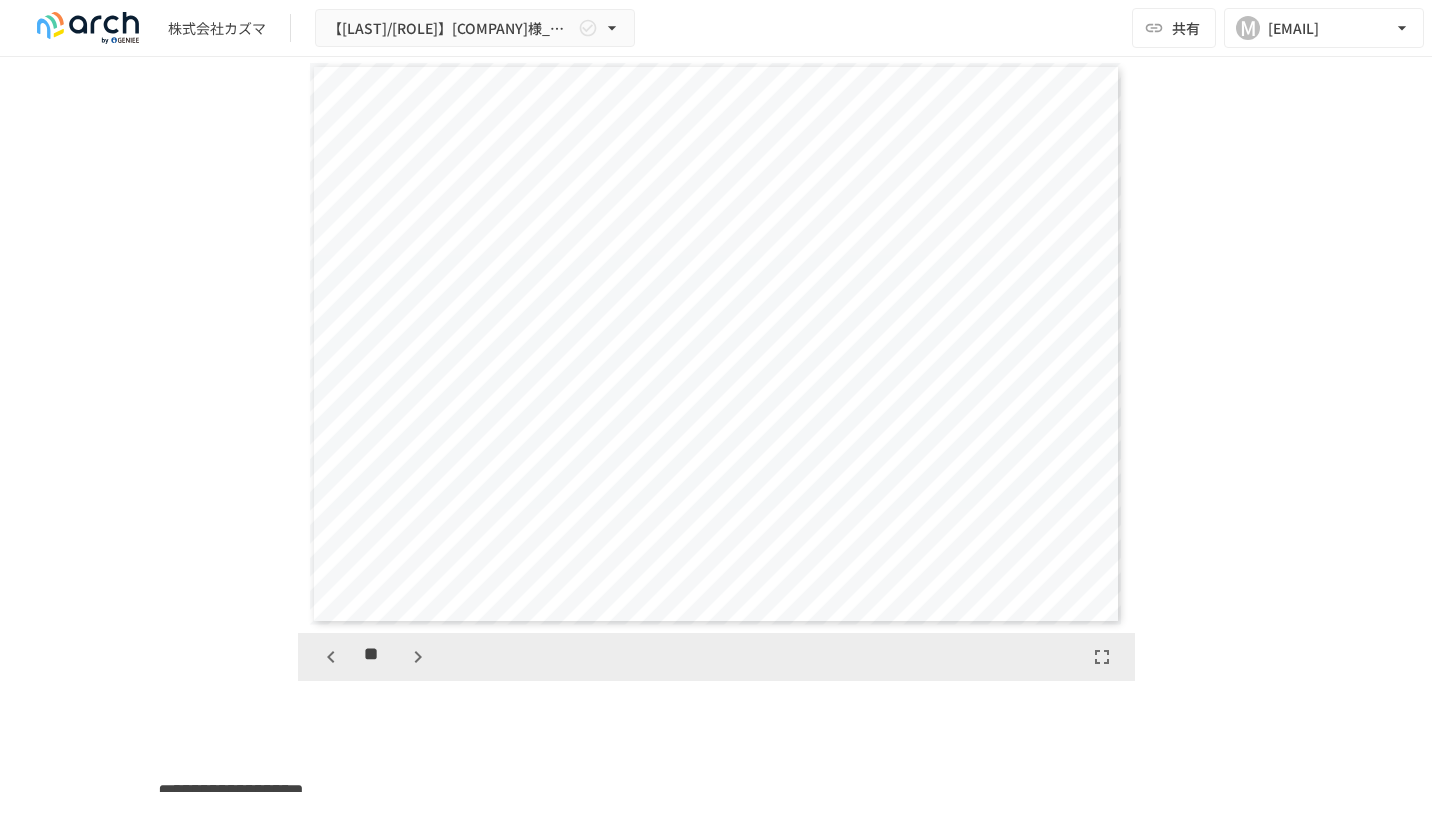 click at bounding box center (331, 657) 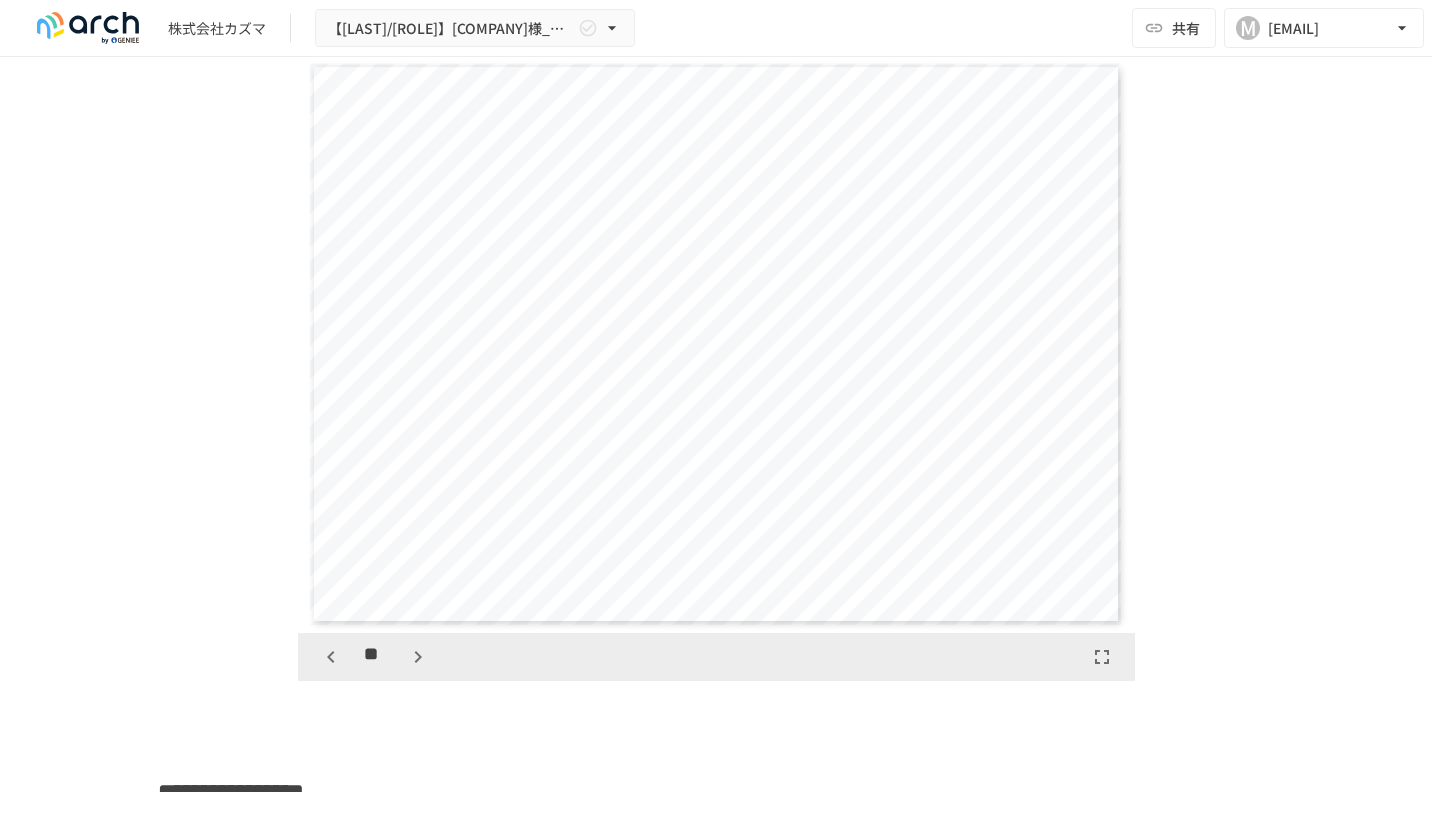 click at bounding box center [331, 657] 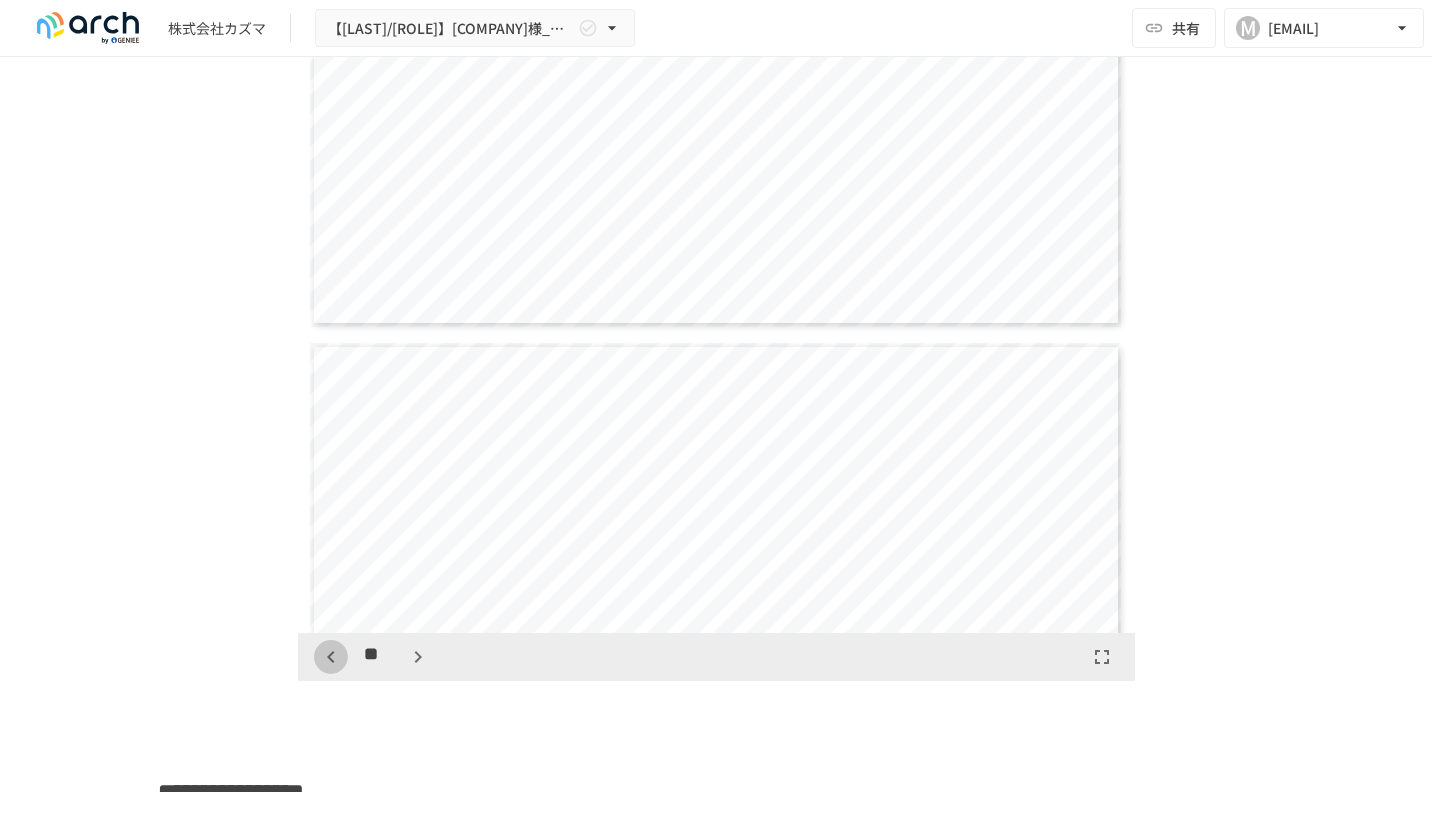 click at bounding box center (331, 657) 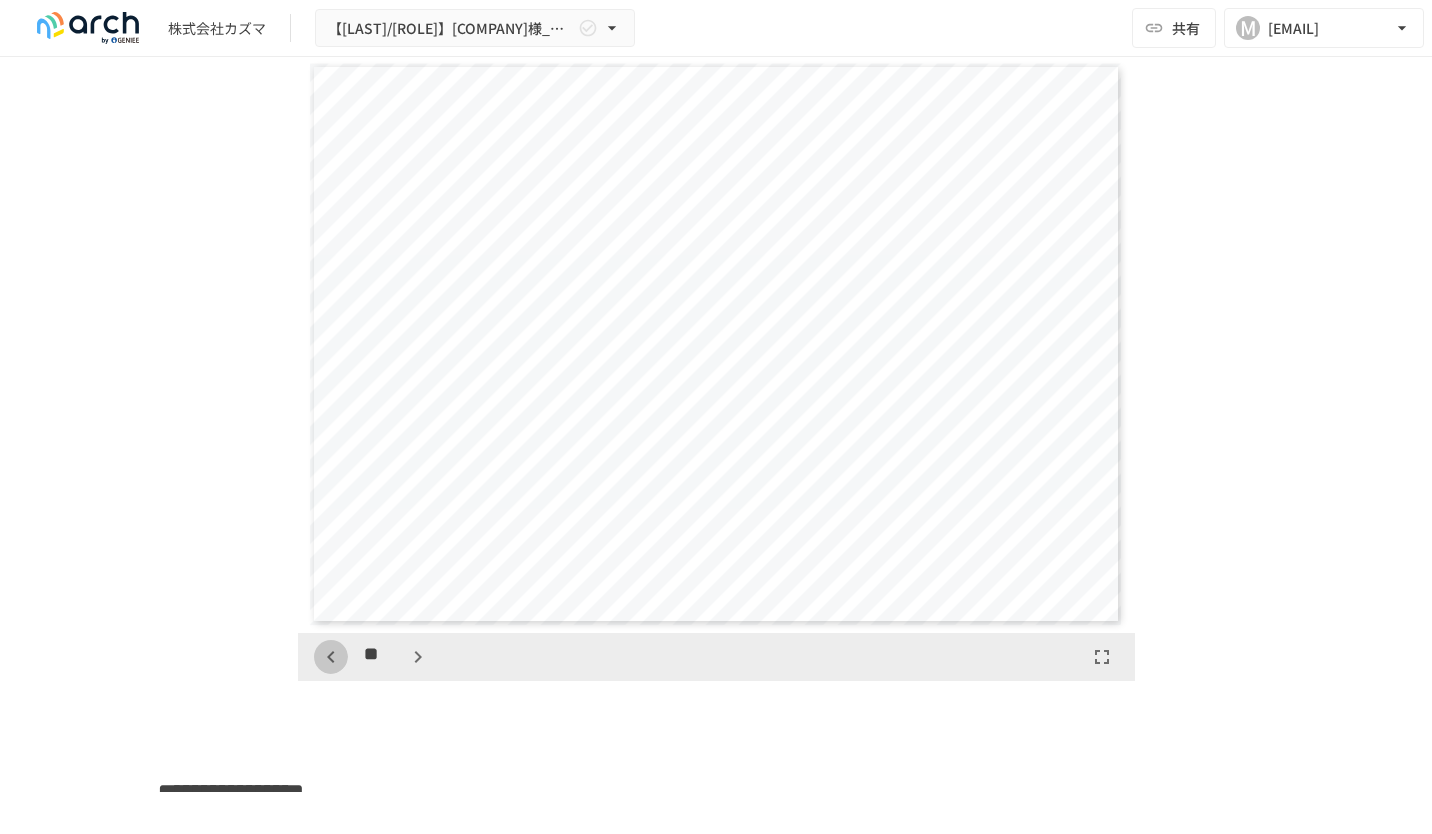click at bounding box center (331, 657) 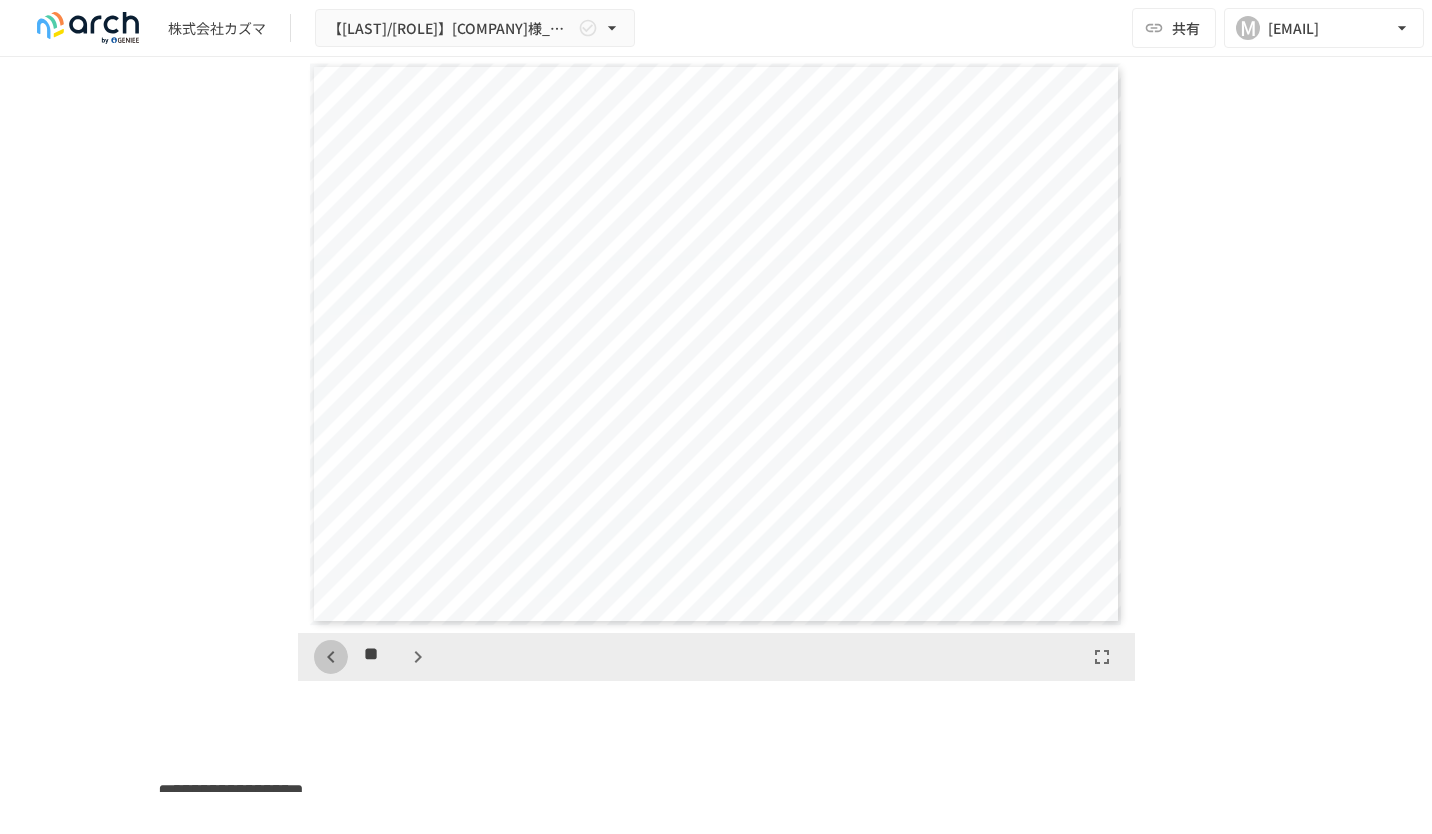 click at bounding box center [331, 657] 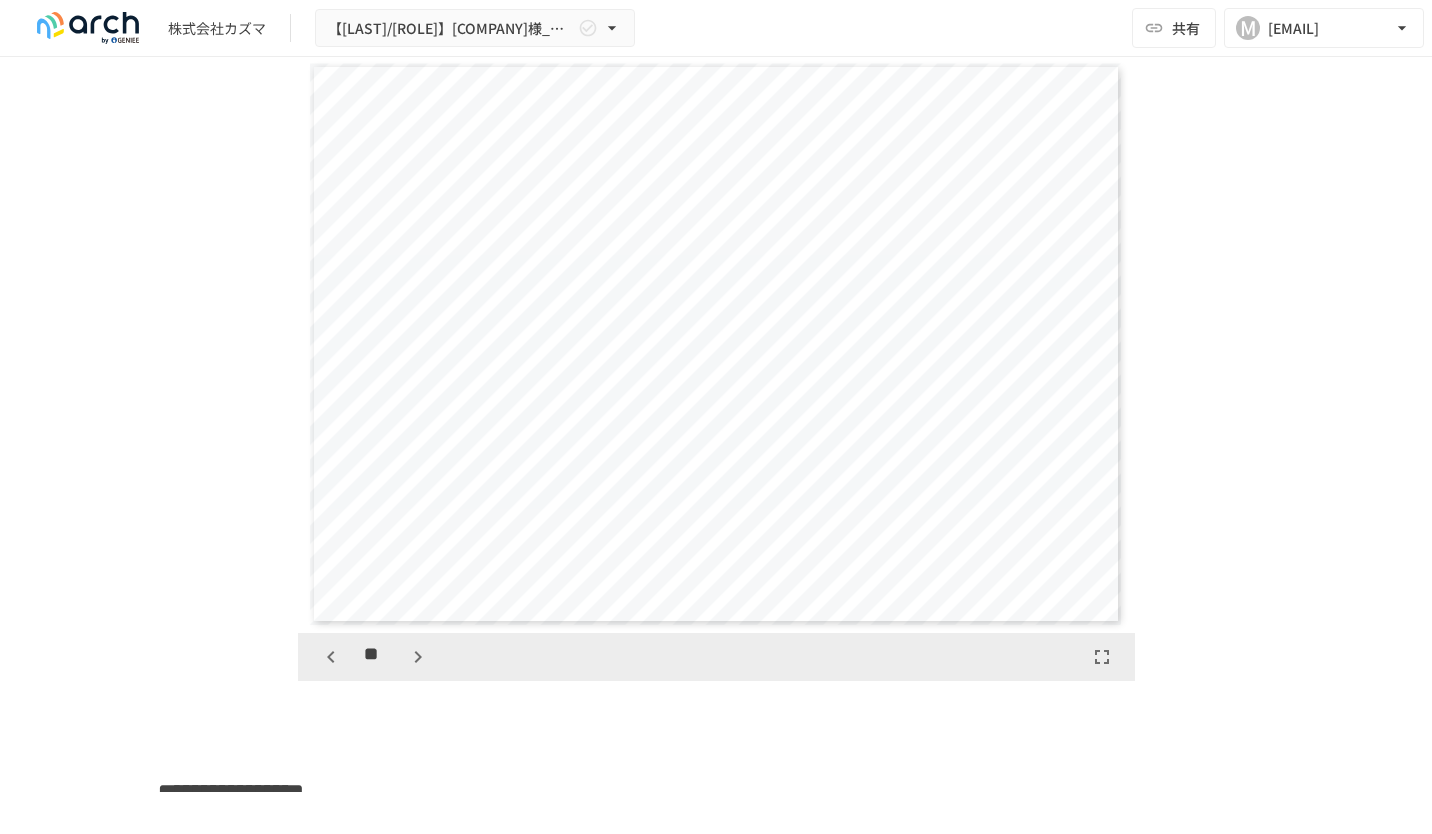 click at bounding box center (331, 657) 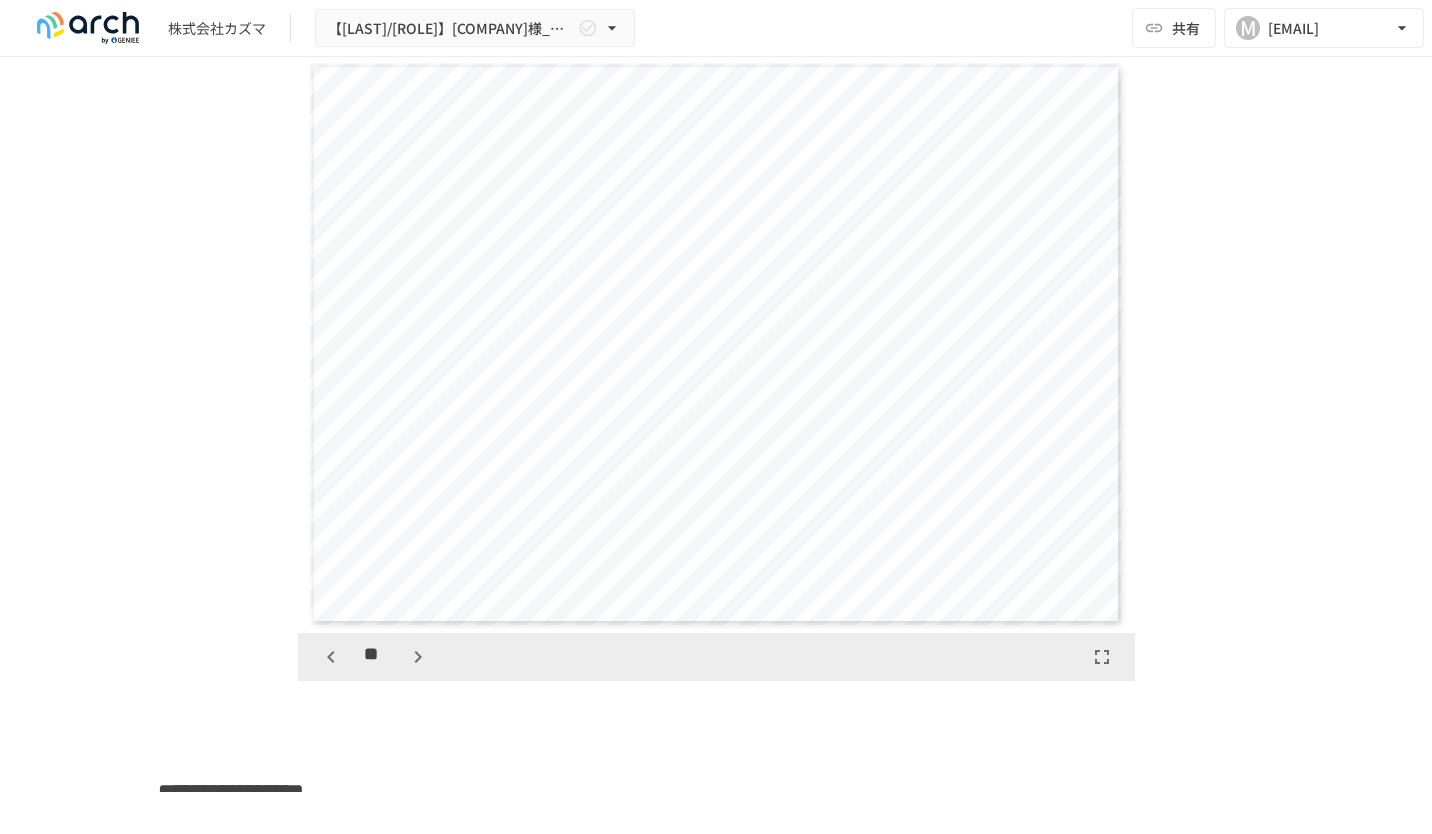 click at bounding box center (331, 657) 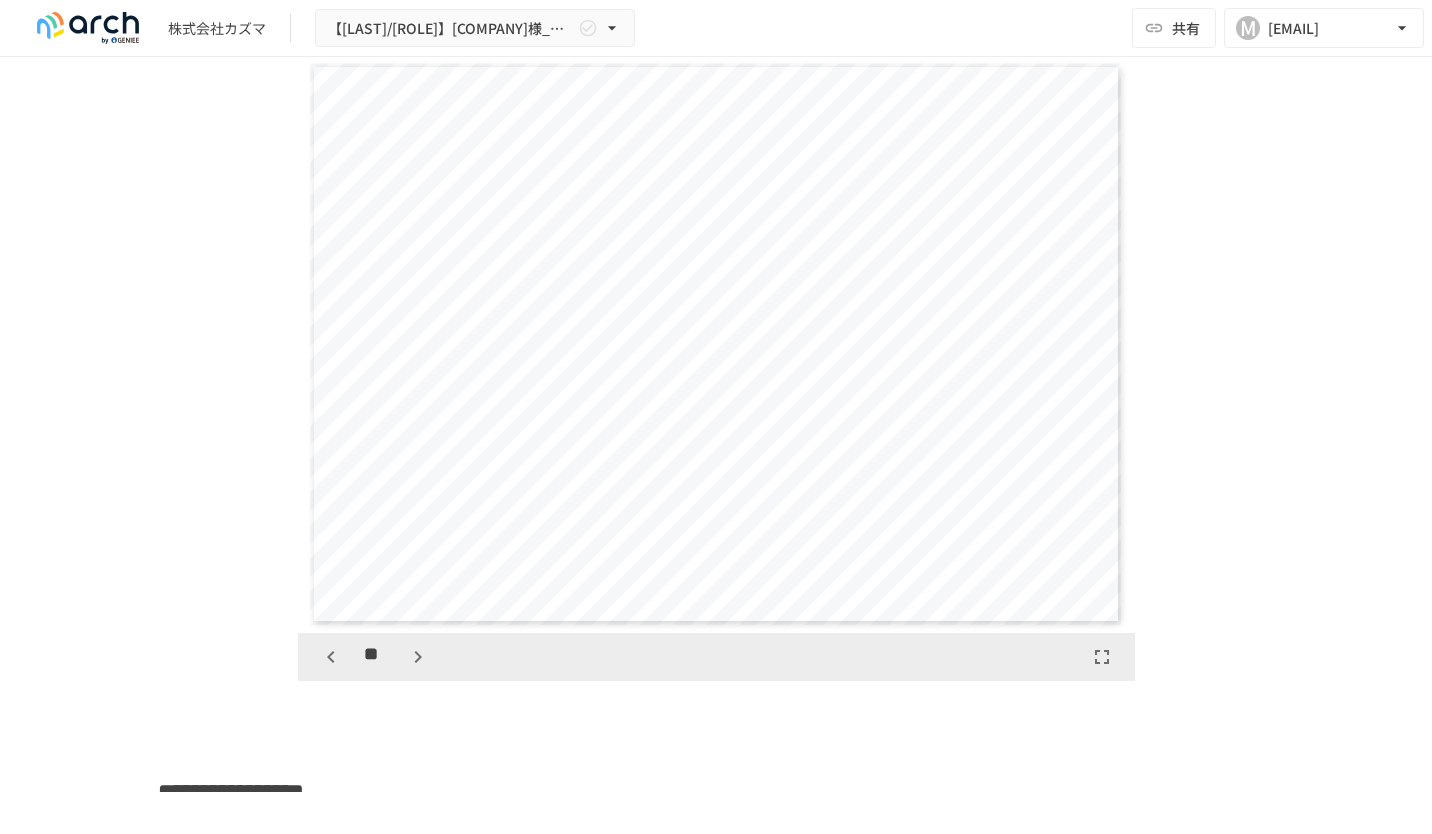 click at bounding box center [331, 657] 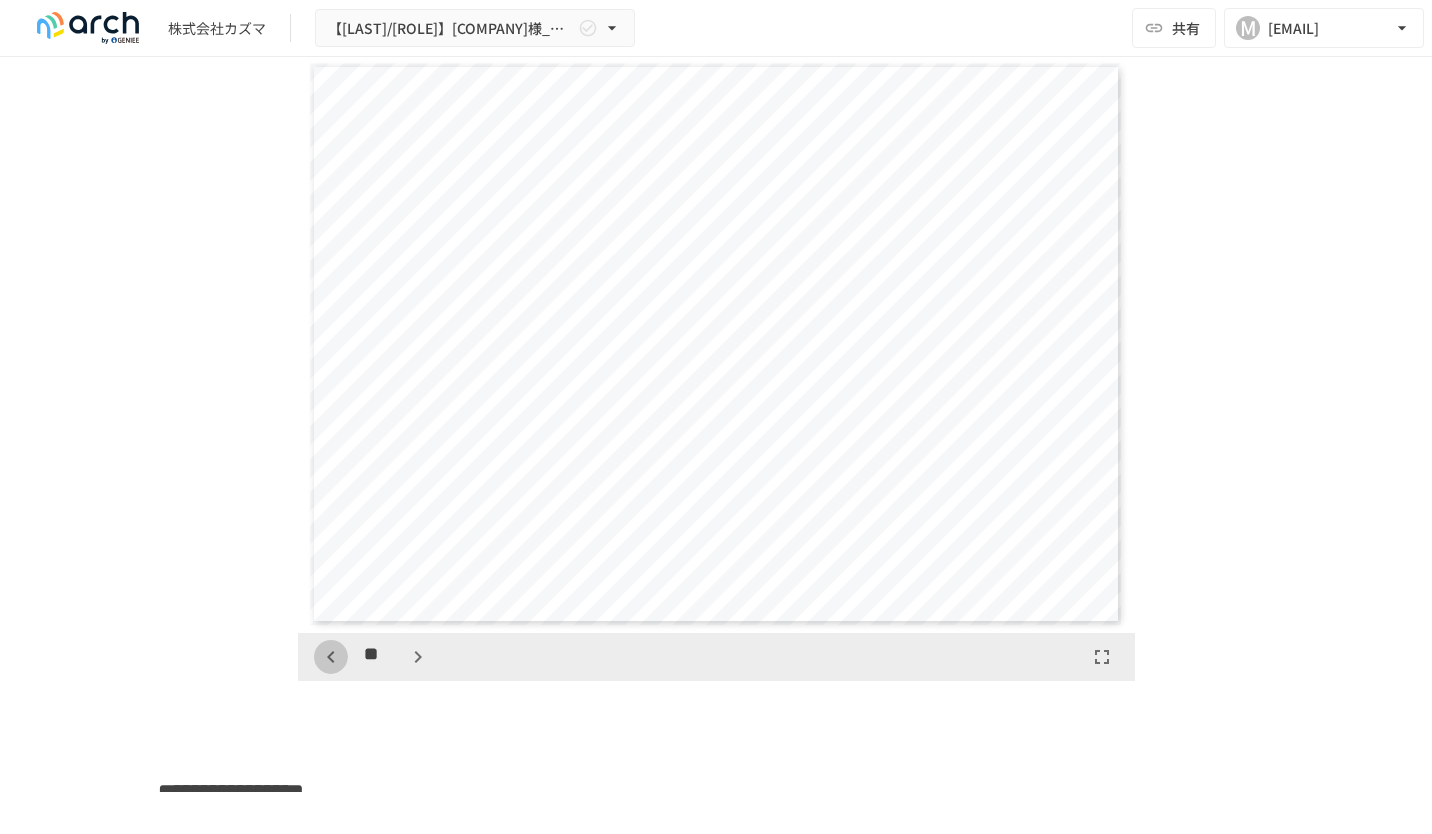 click at bounding box center (331, 657) 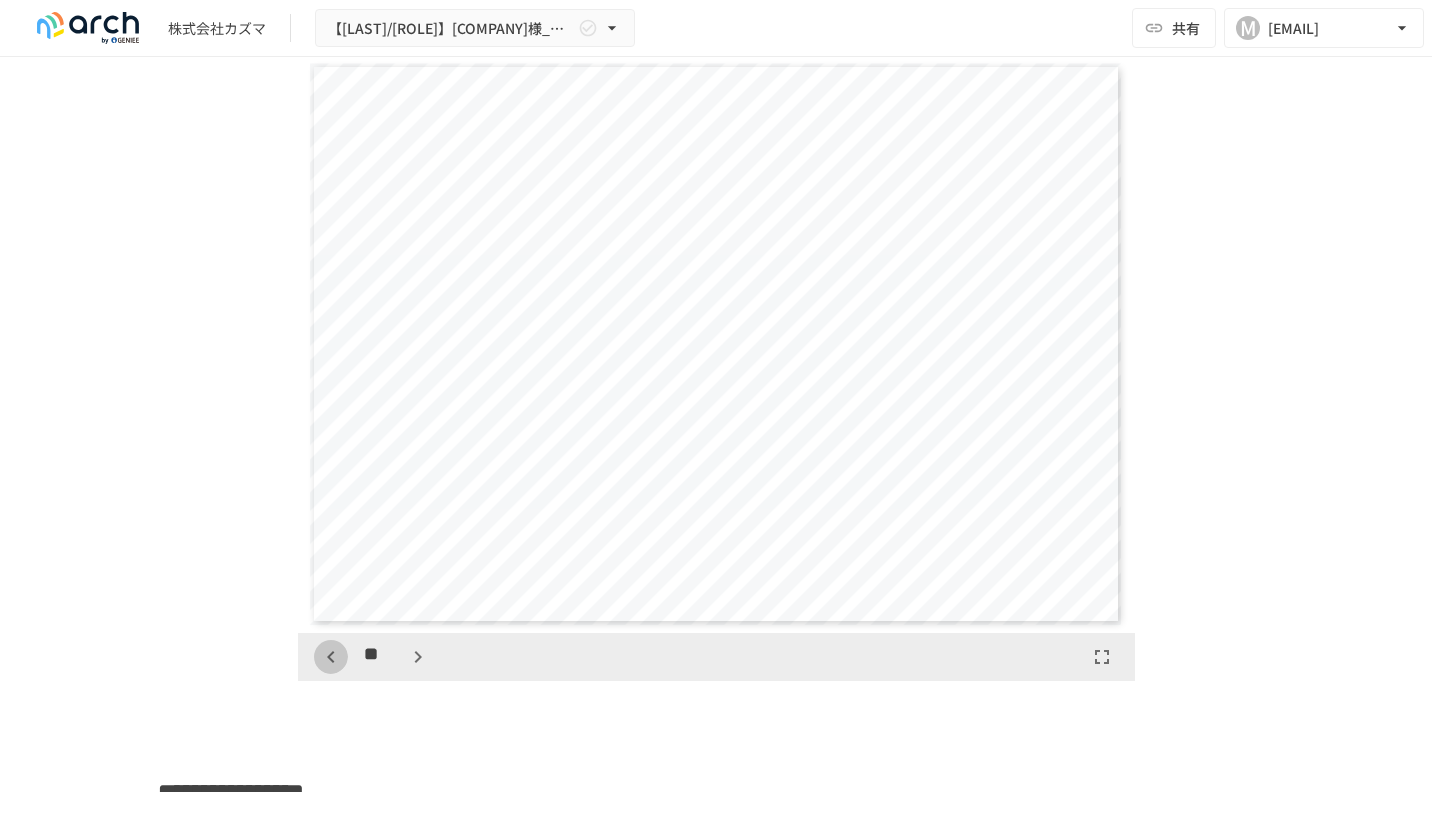click at bounding box center [331, 657] 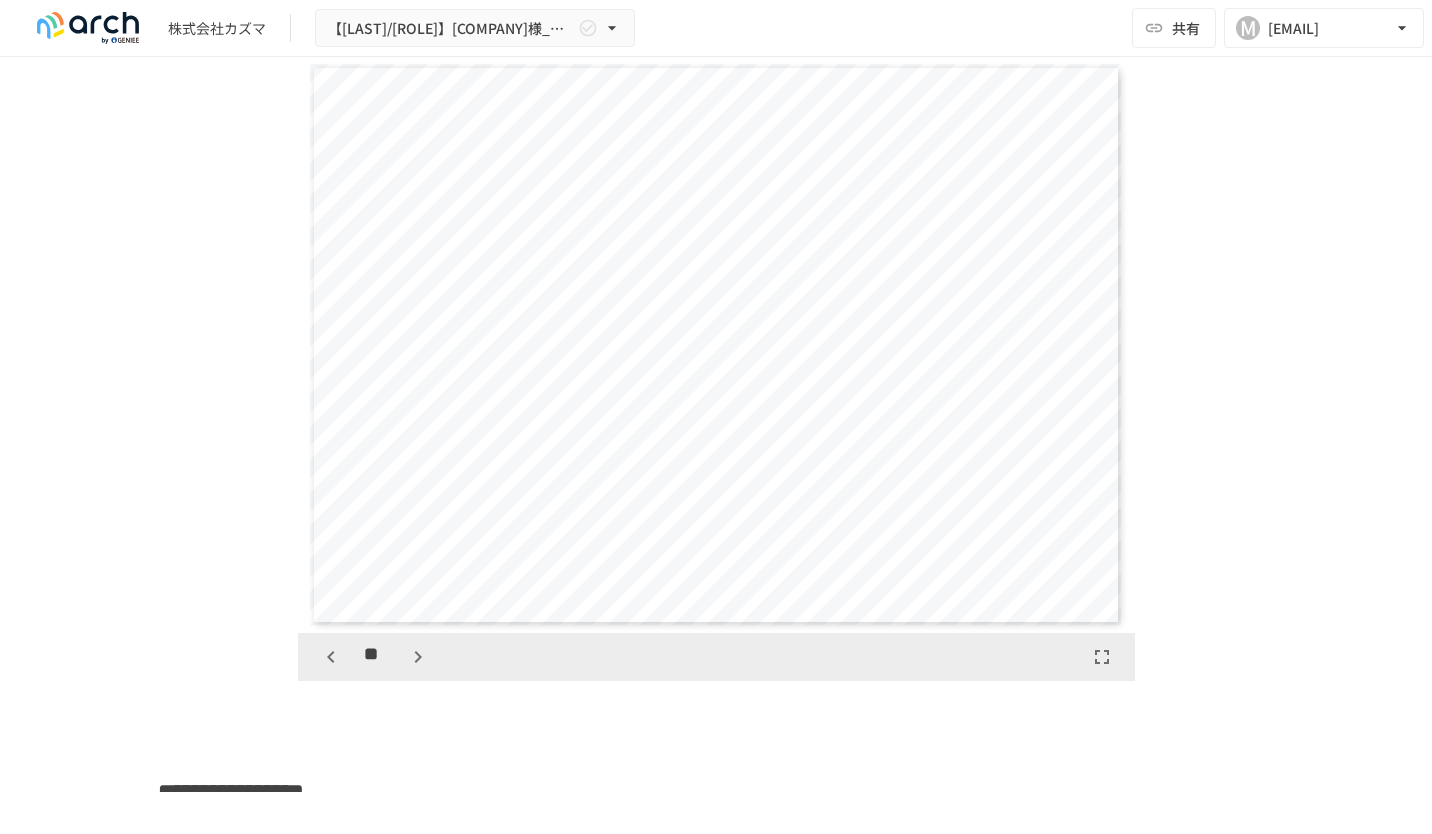 click at bounding box center (331, 657) 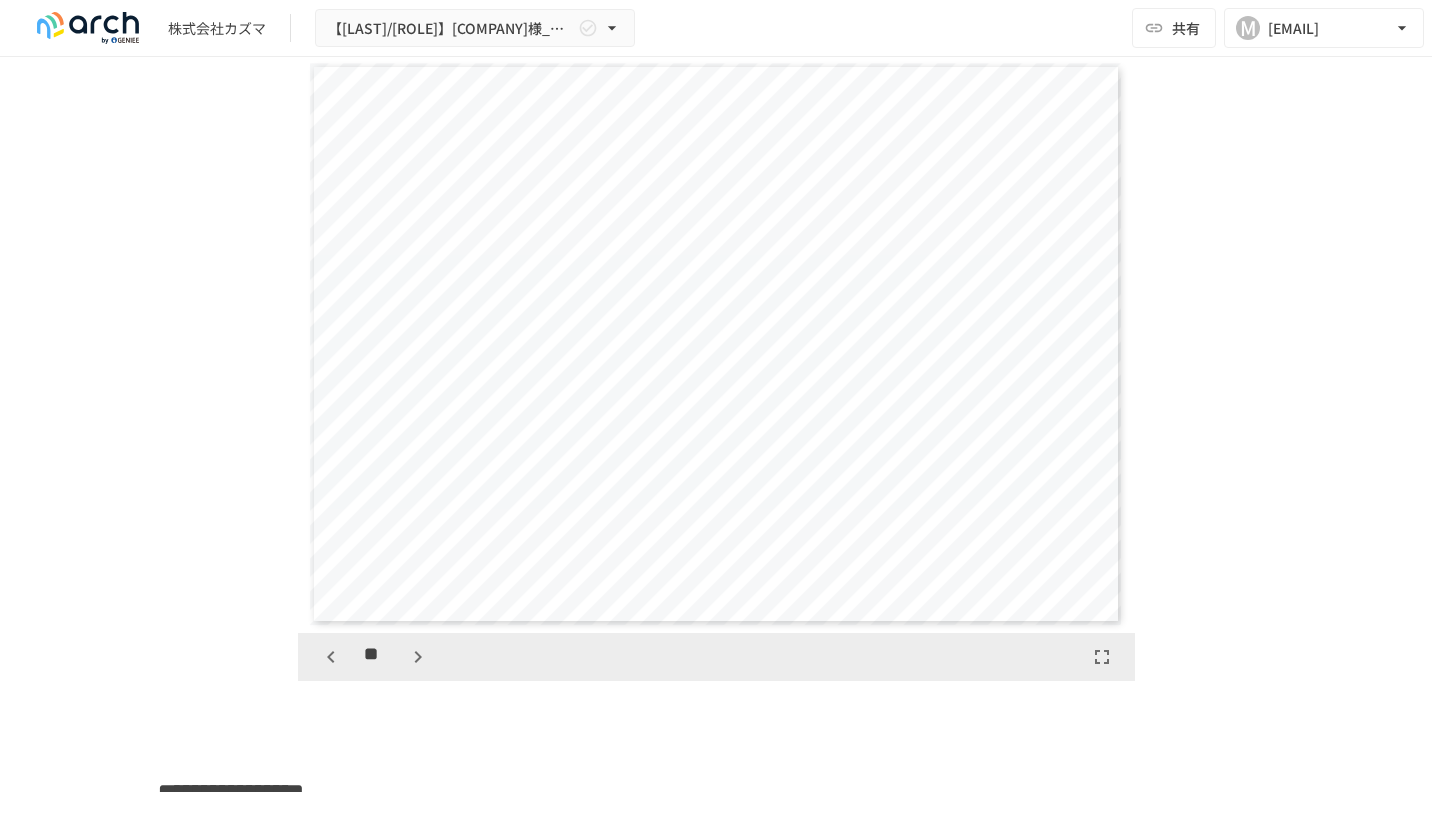 click at bounding box center [331, 657] 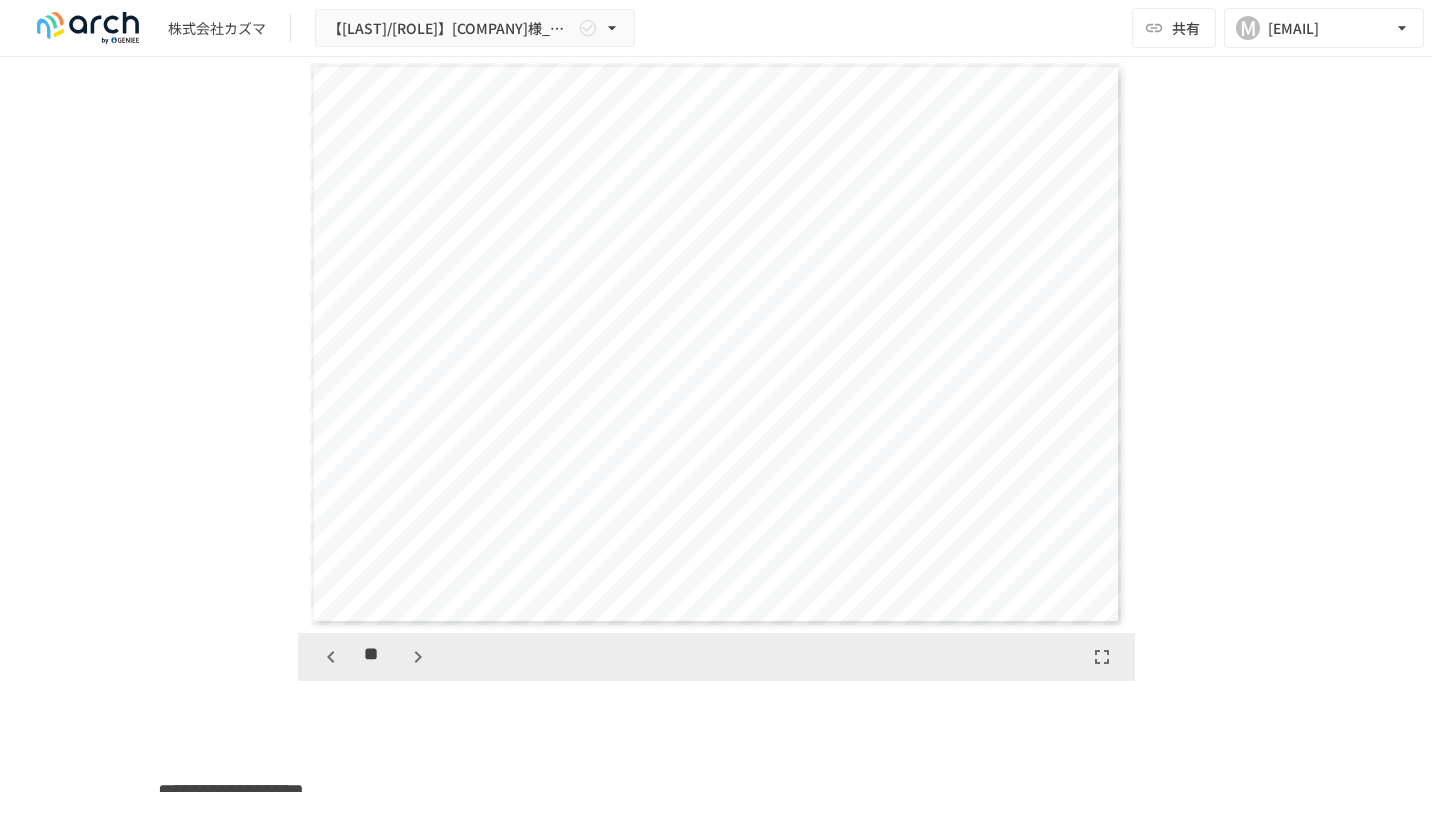 scroll, scrollTop: 5197, scrollLeft: 0, axis: vertical 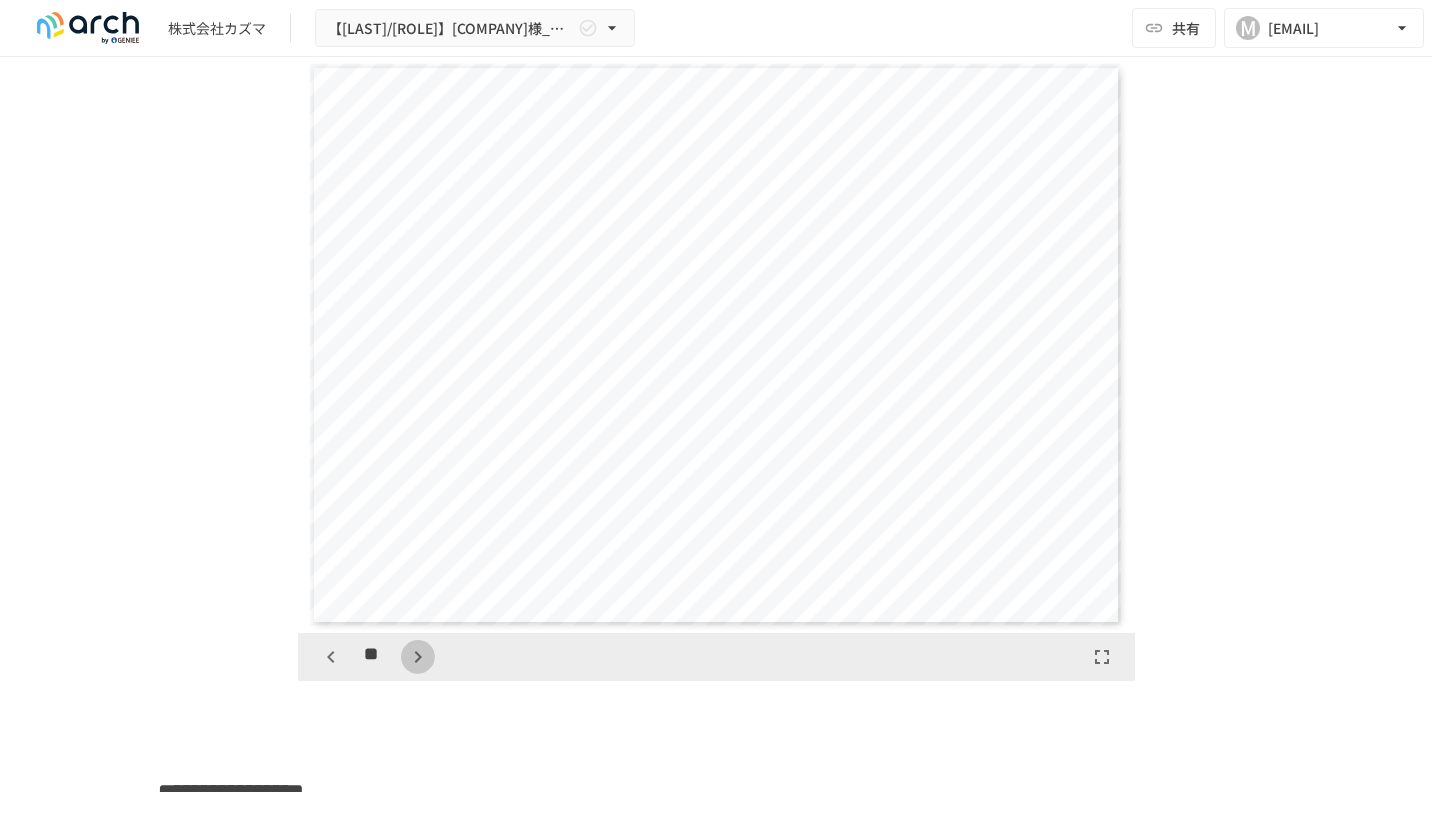 click 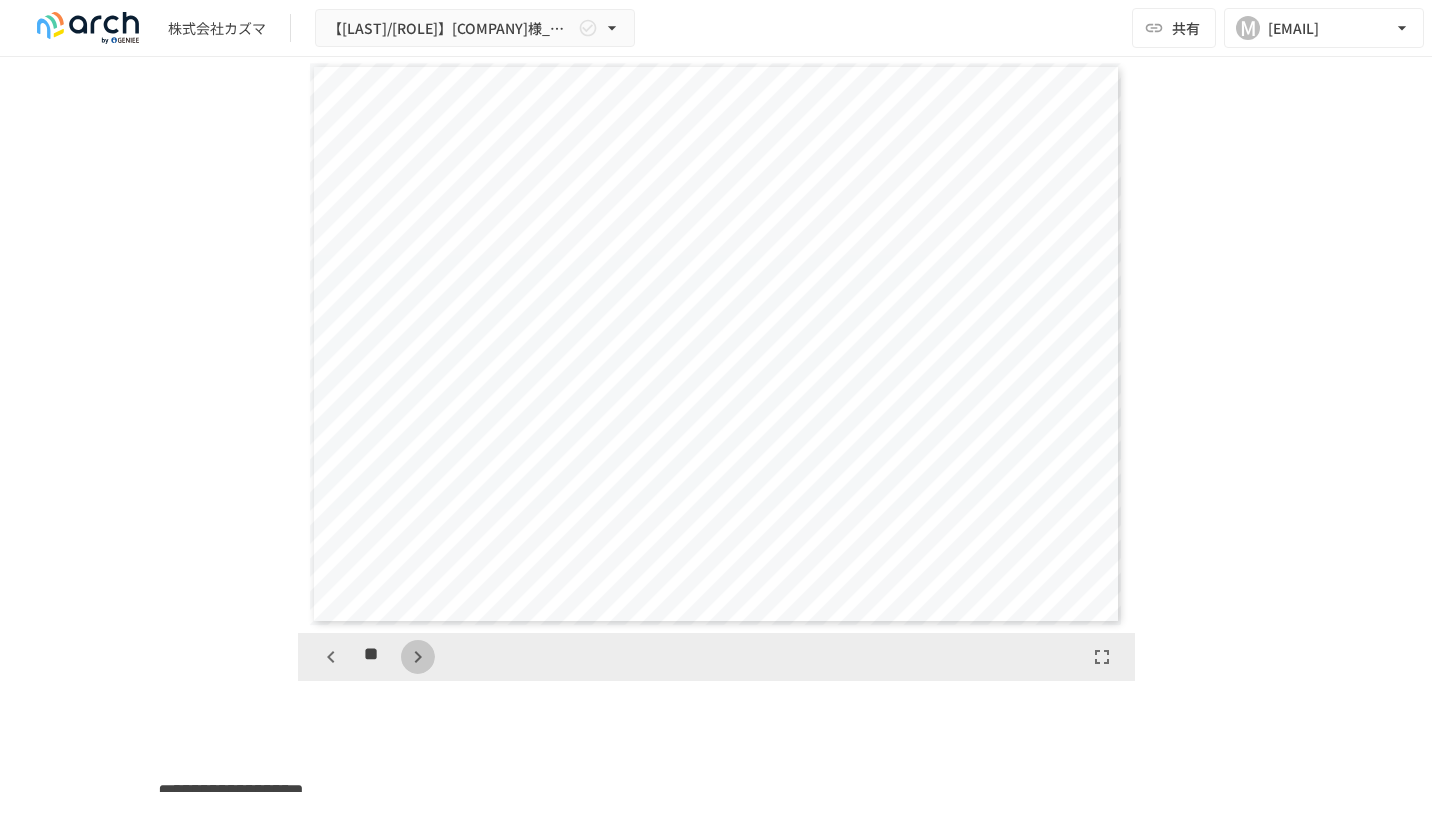 click 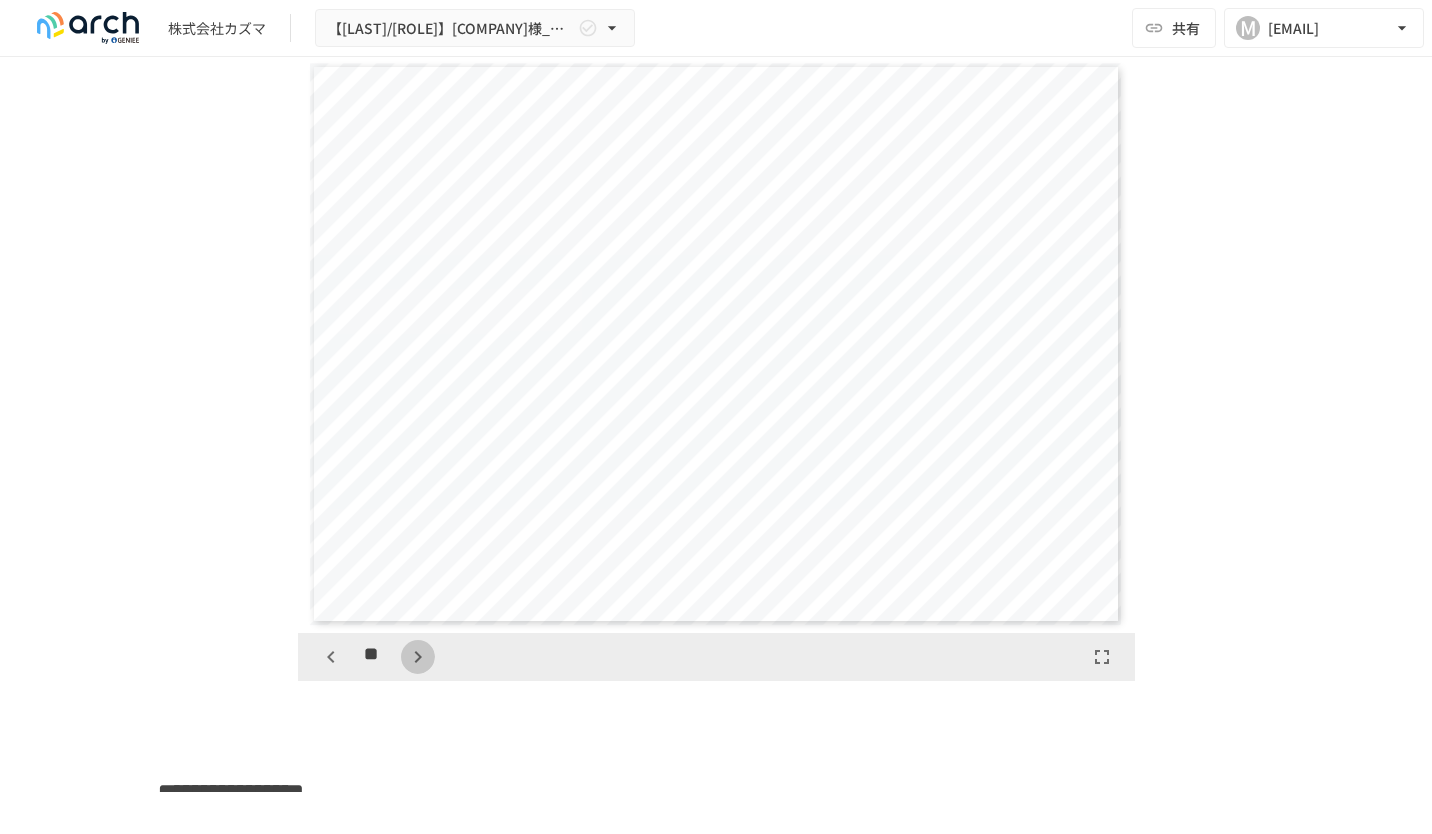 scroll, scrollTop: 6352, scrollLeft: 0, axis: vertical 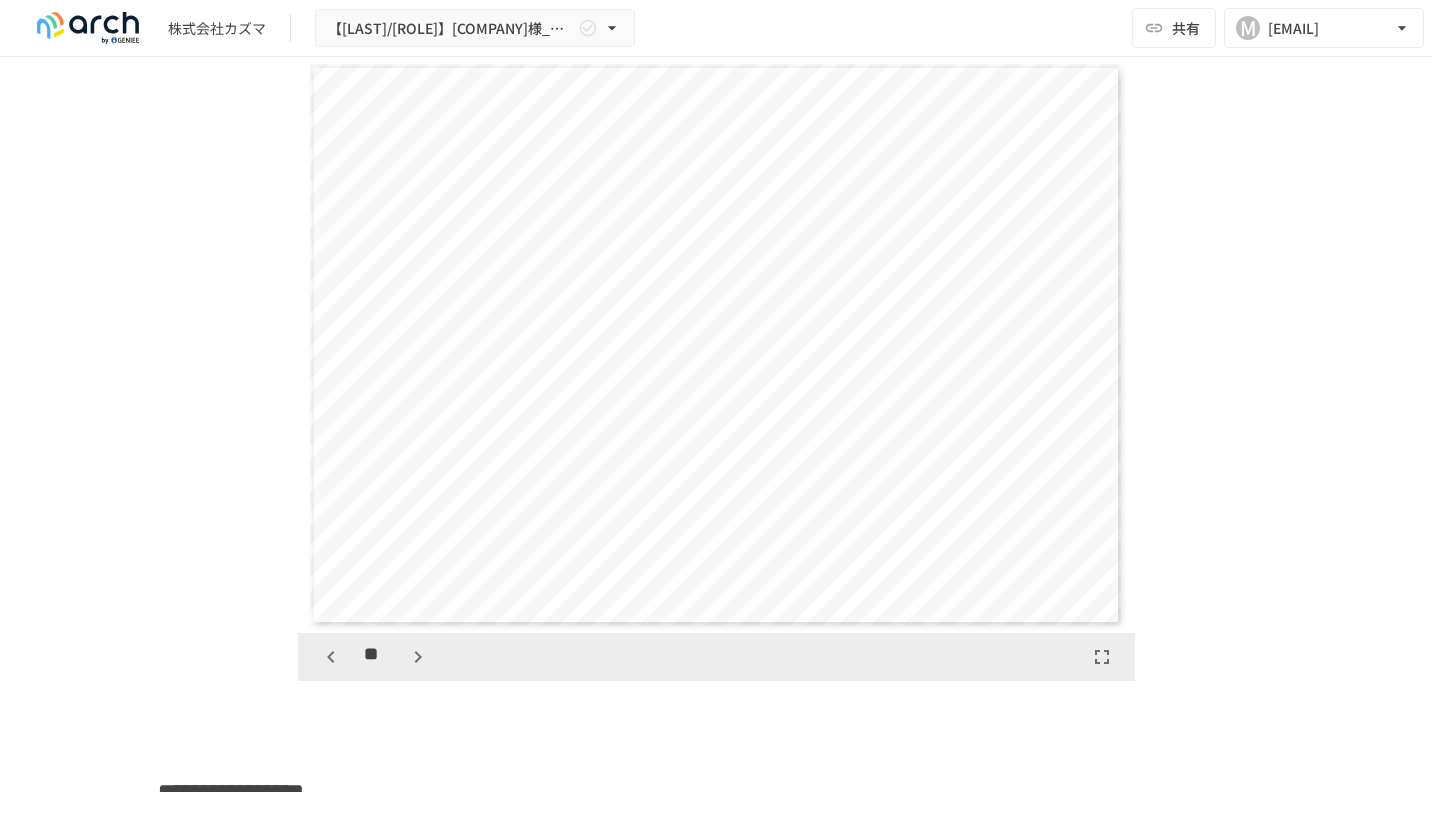 click on "**********" at bounding box center (716, 368) 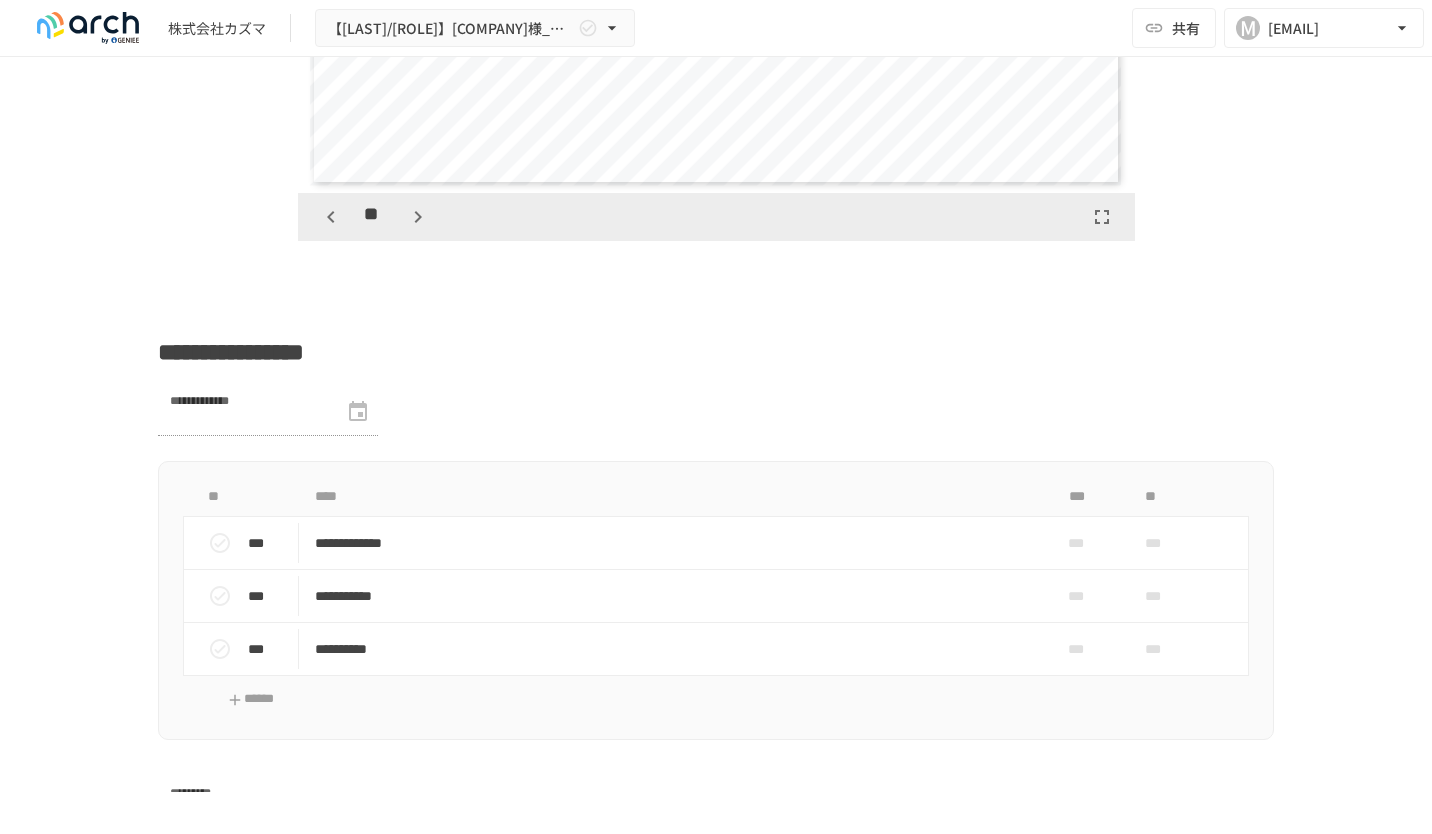 scroll, scrollTop: 3999, scrollLeft: 0, axis: vertical 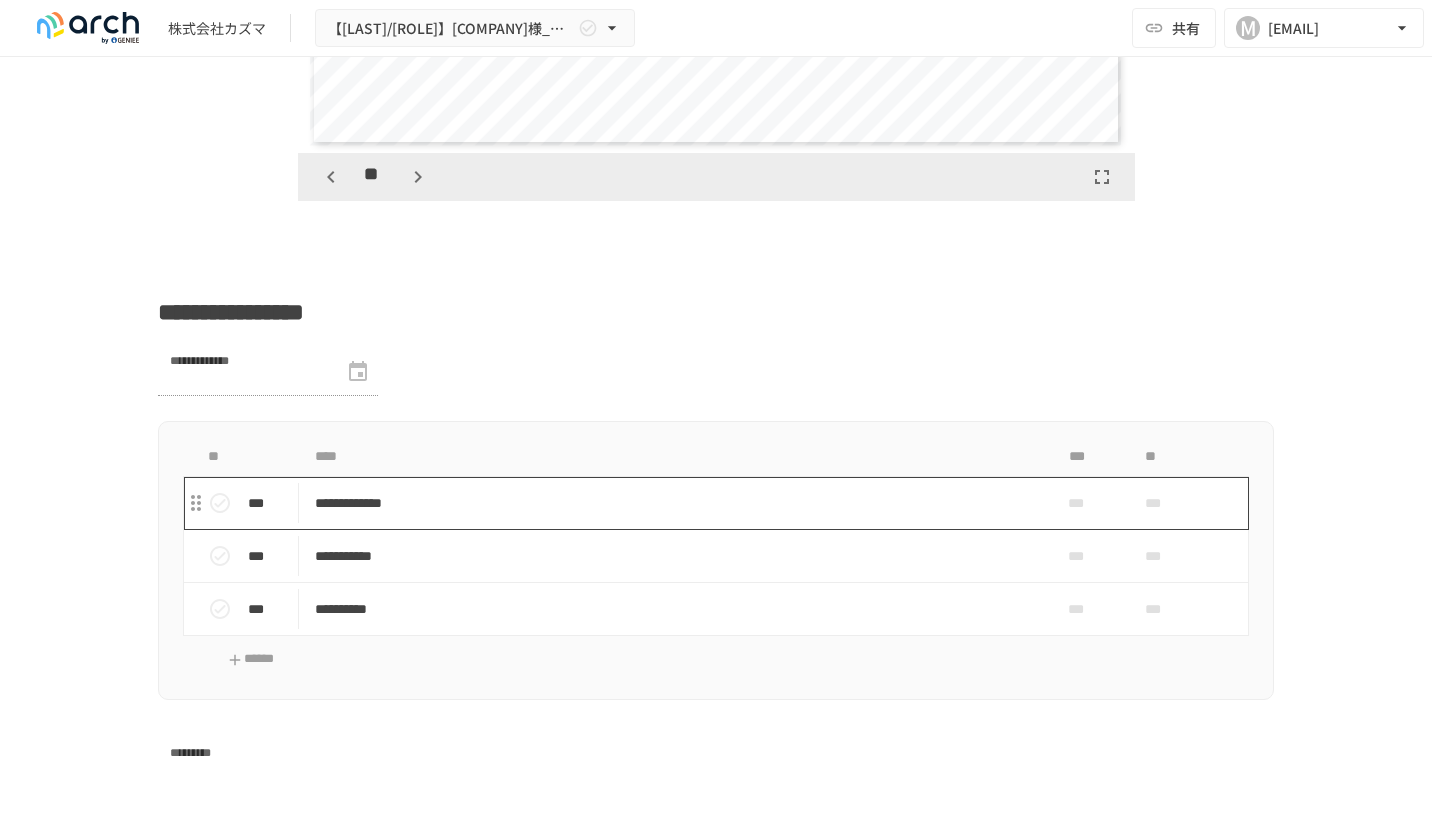 click on "**********" at bounding box center (674, 503) 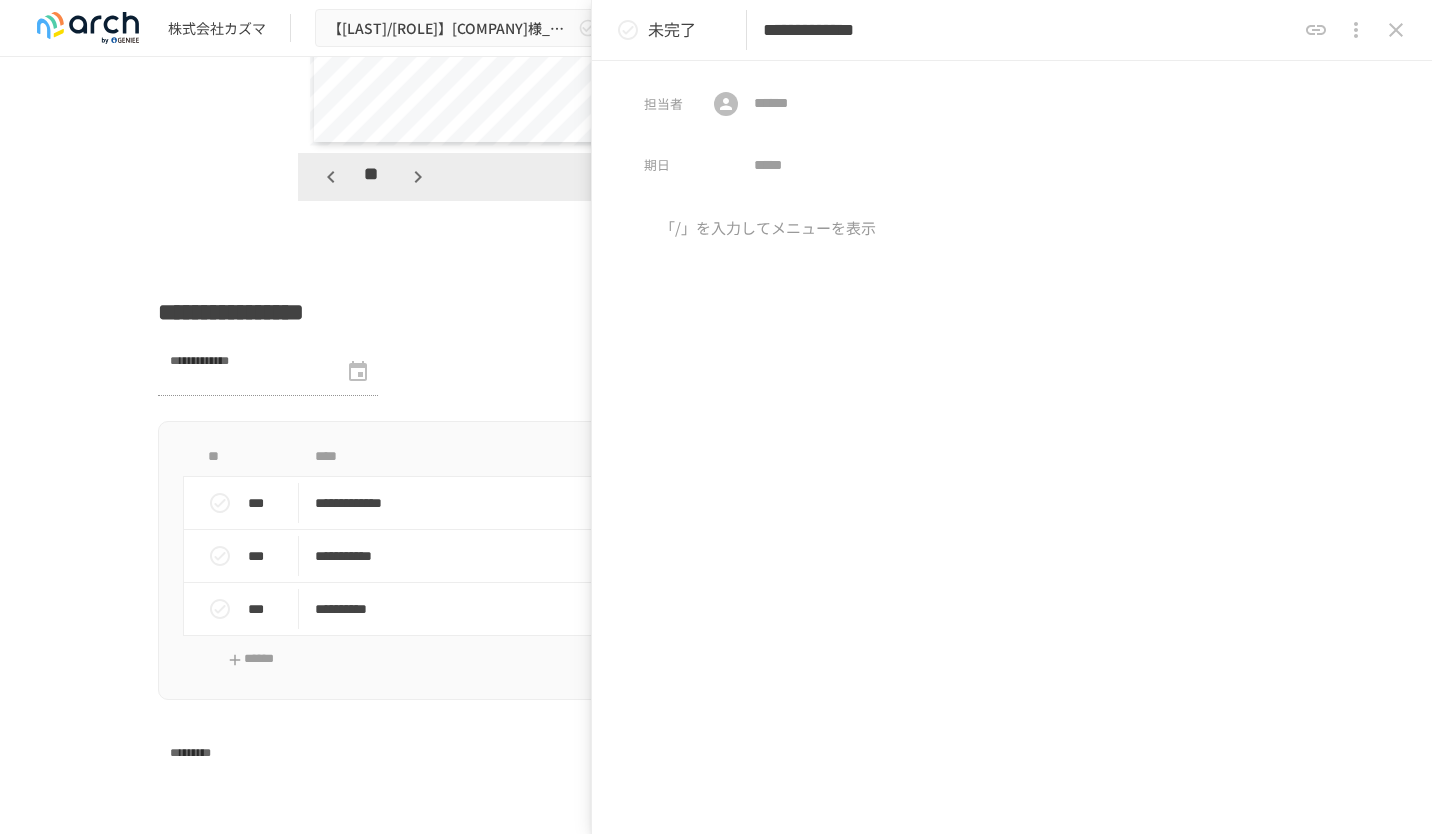 click on "**********" at bounding box center [716, 560] 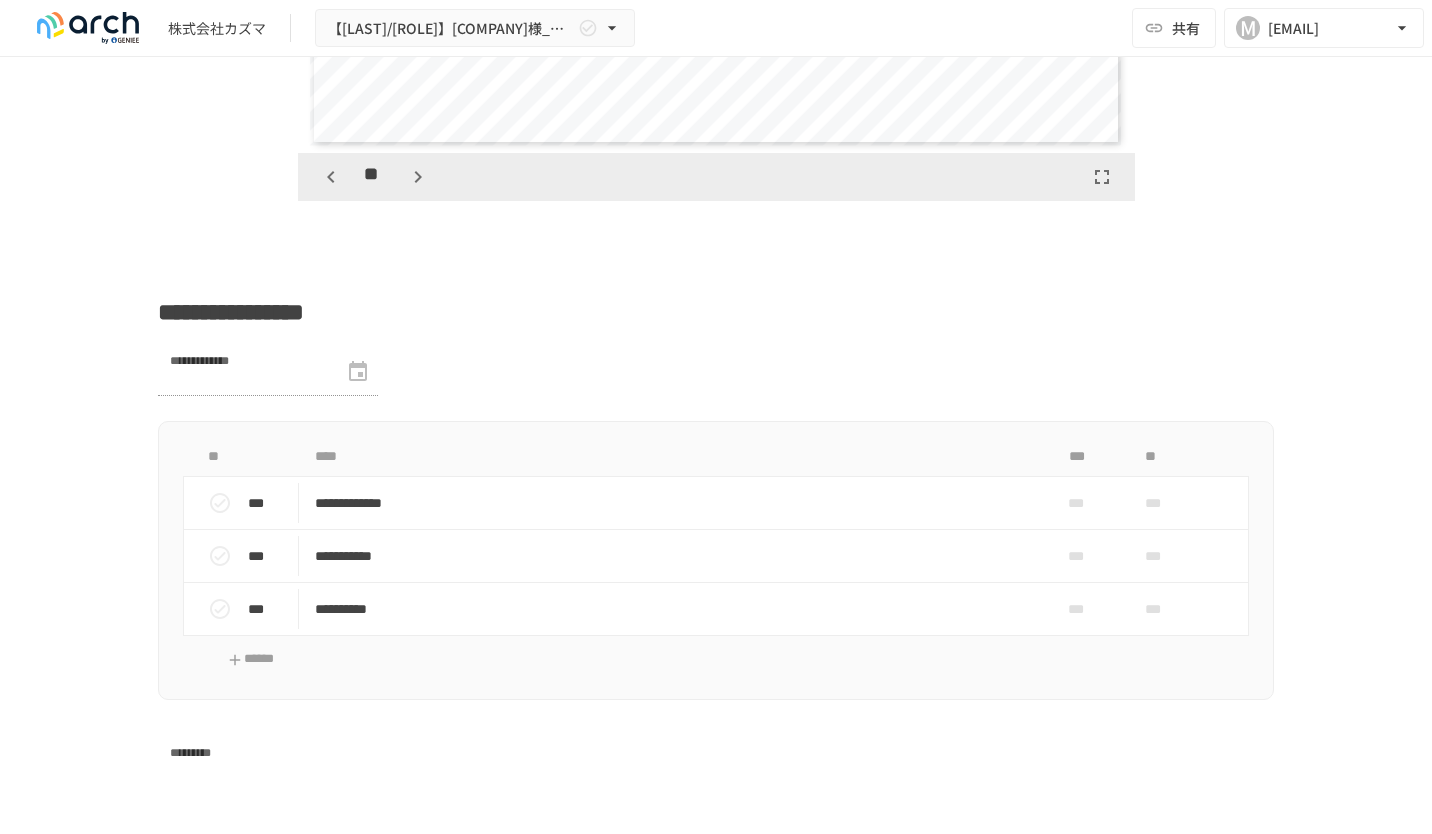 click on "**********" at bounding box center [716, 93] 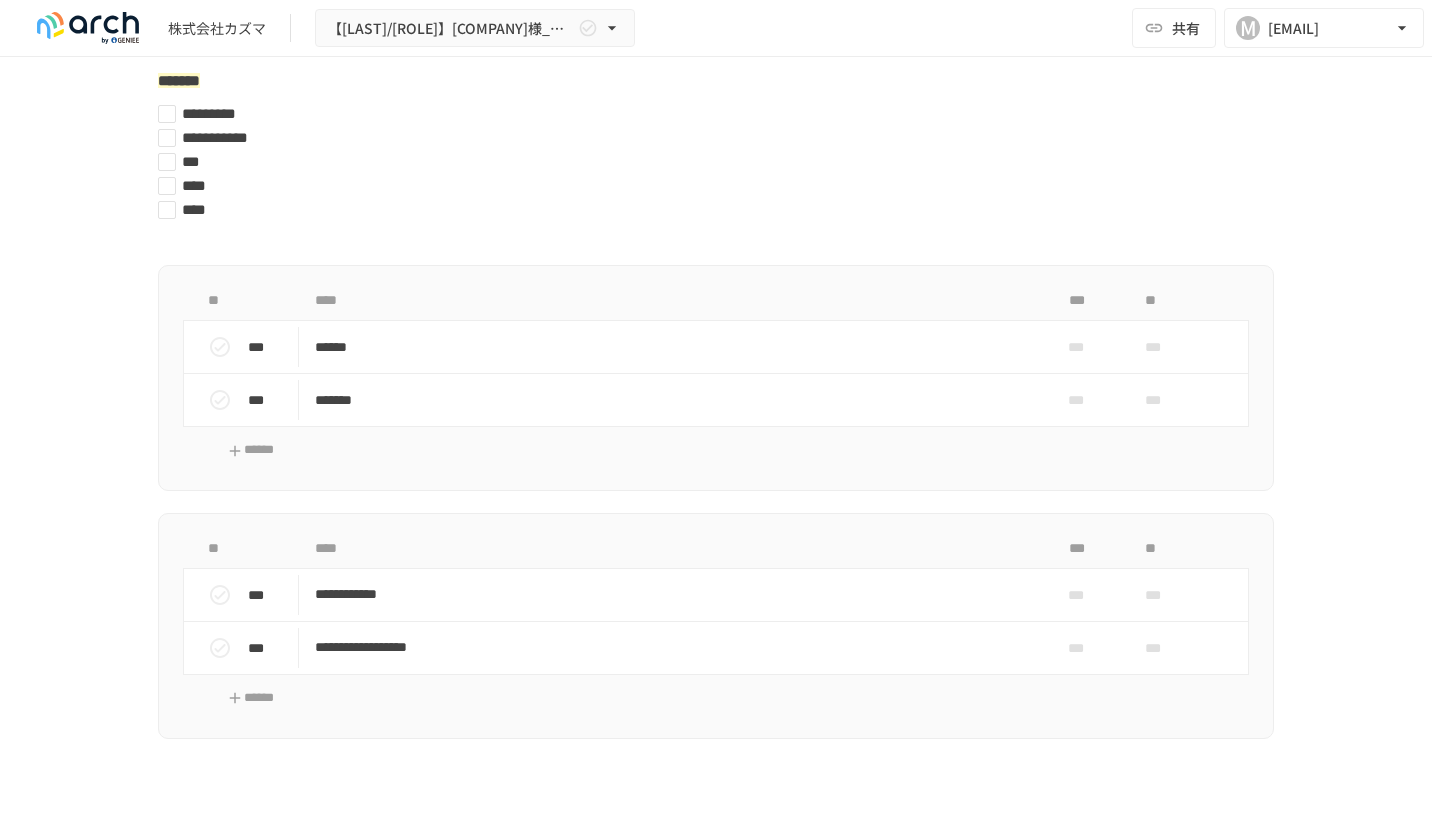 click on "**********" at bounding box center (716, -2307) 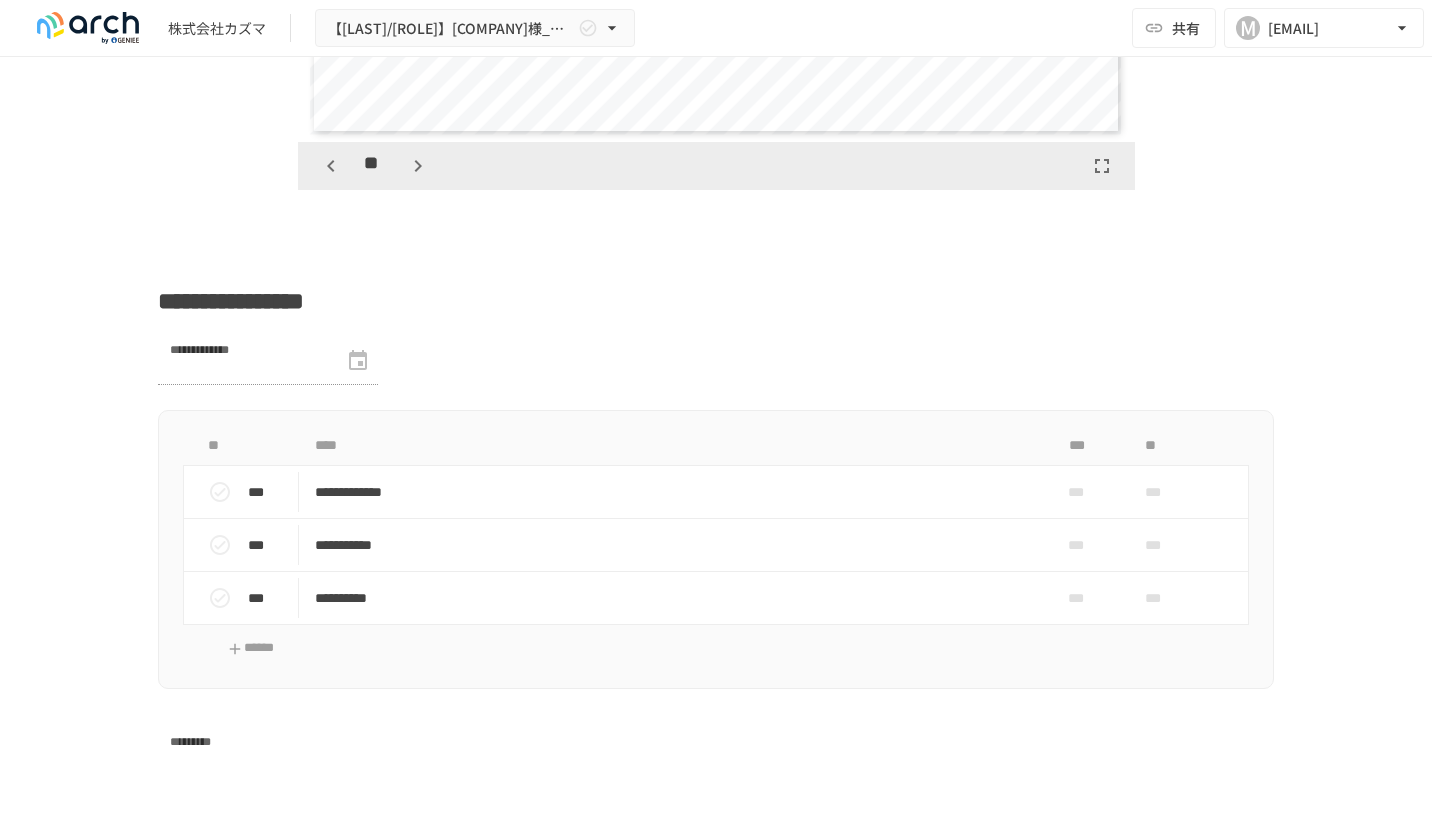 scroll, scrollTop: 4072, scrollLeft: 0, axis: vertical 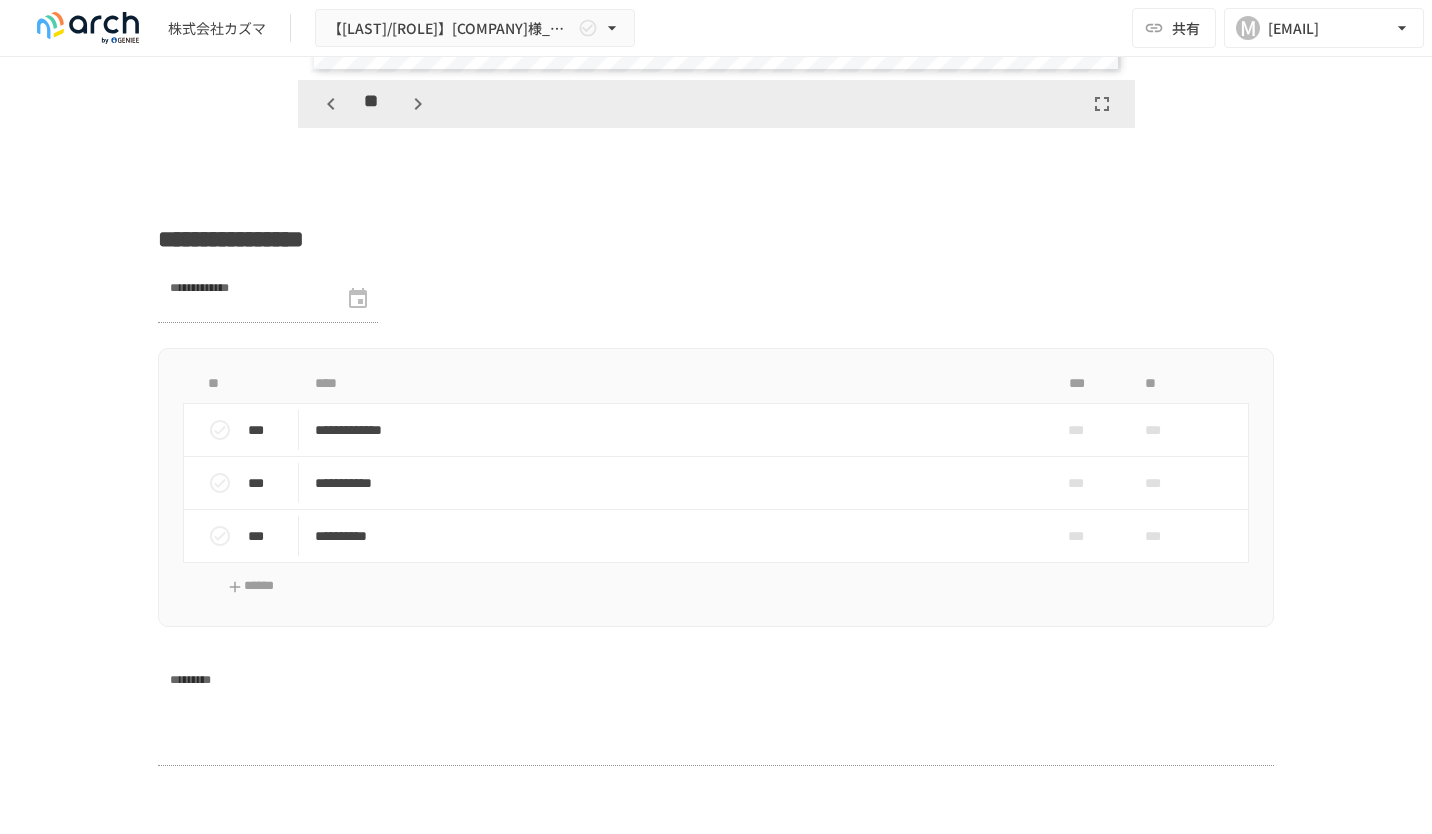 click on "**********" at bounding box center [716, 20] 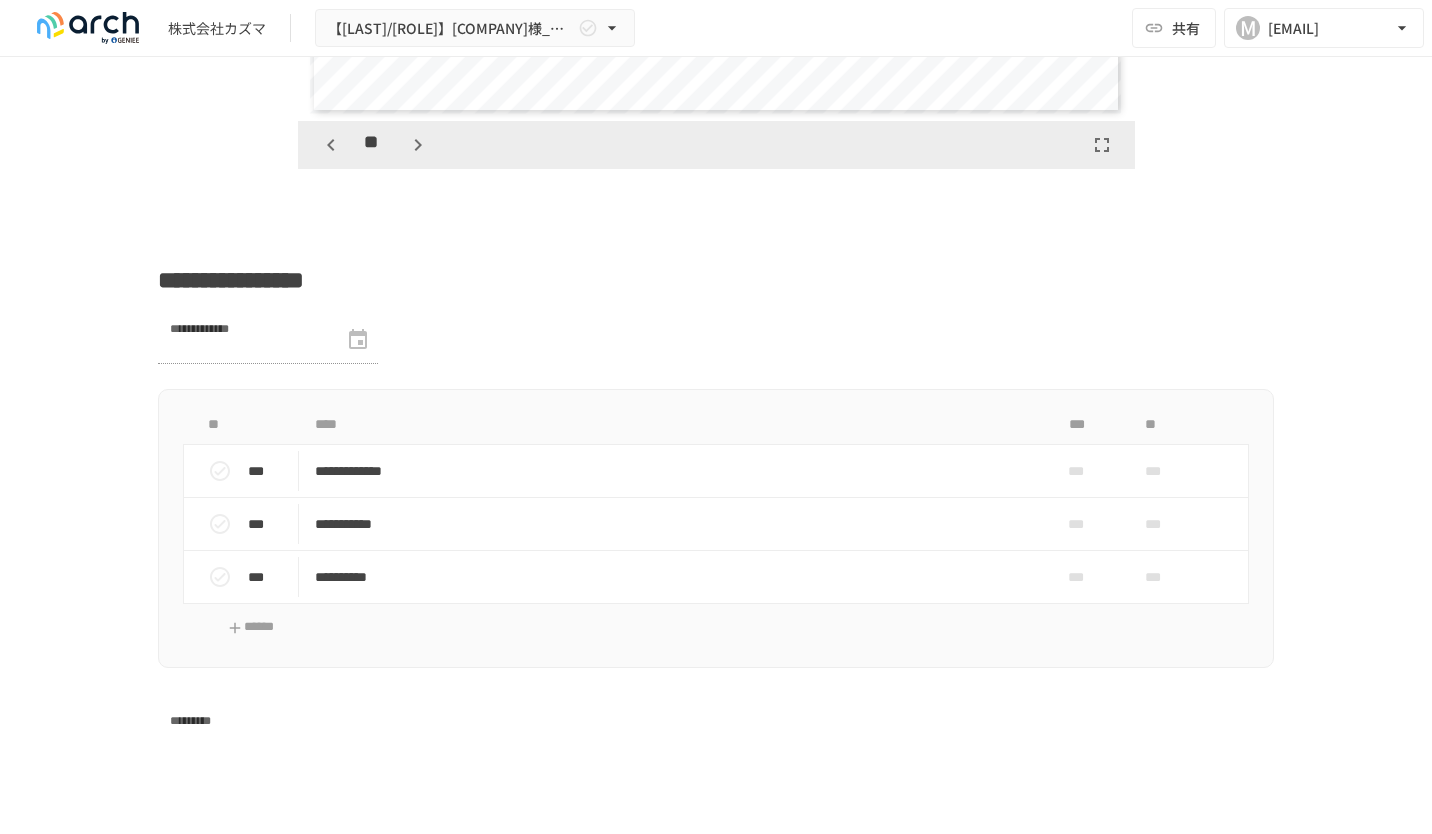 scroll, scrollTop: 4032, scrollLeft: 0, axis: vertical 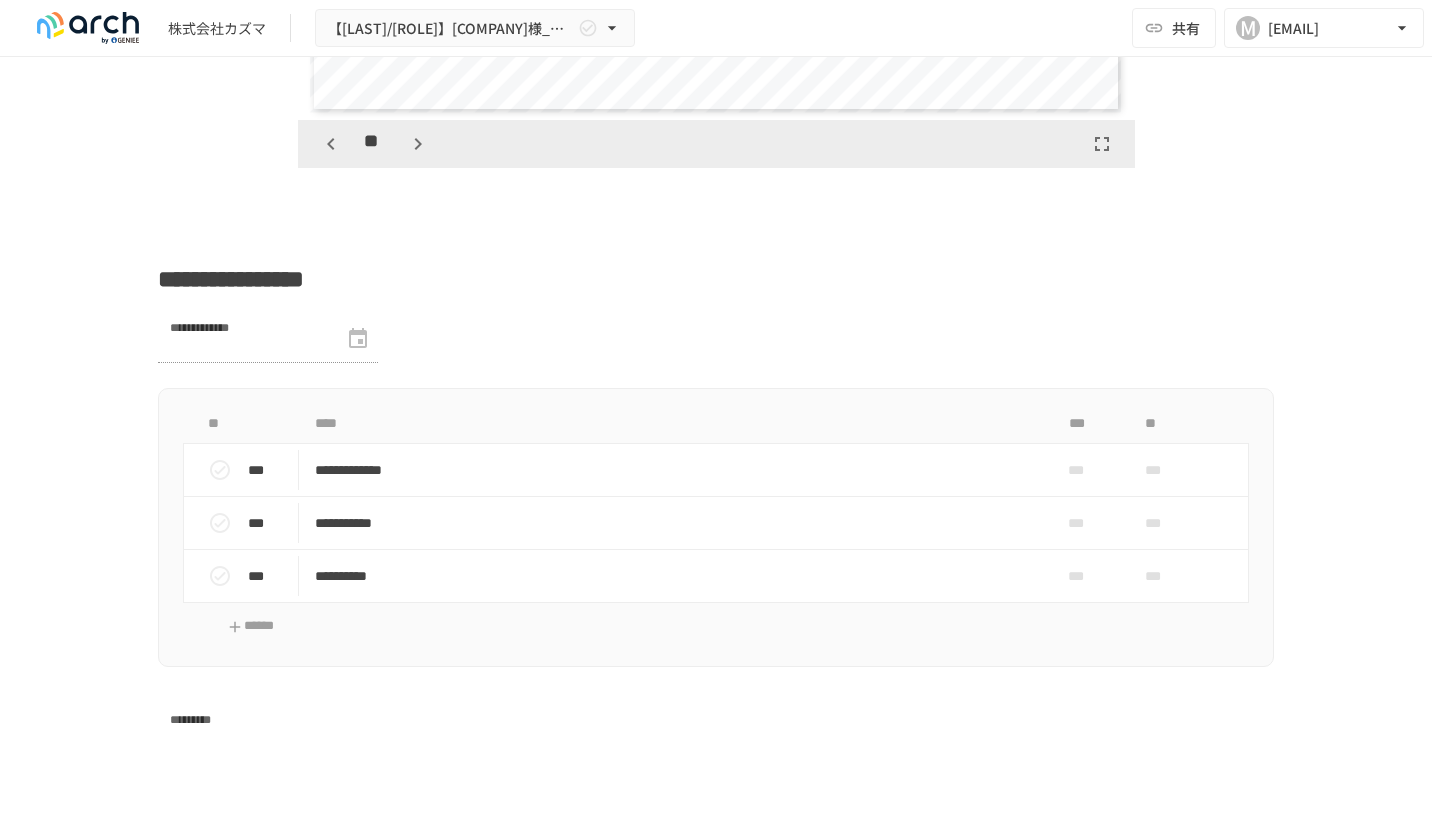 click on "**********" at bounding box center [716, 424] 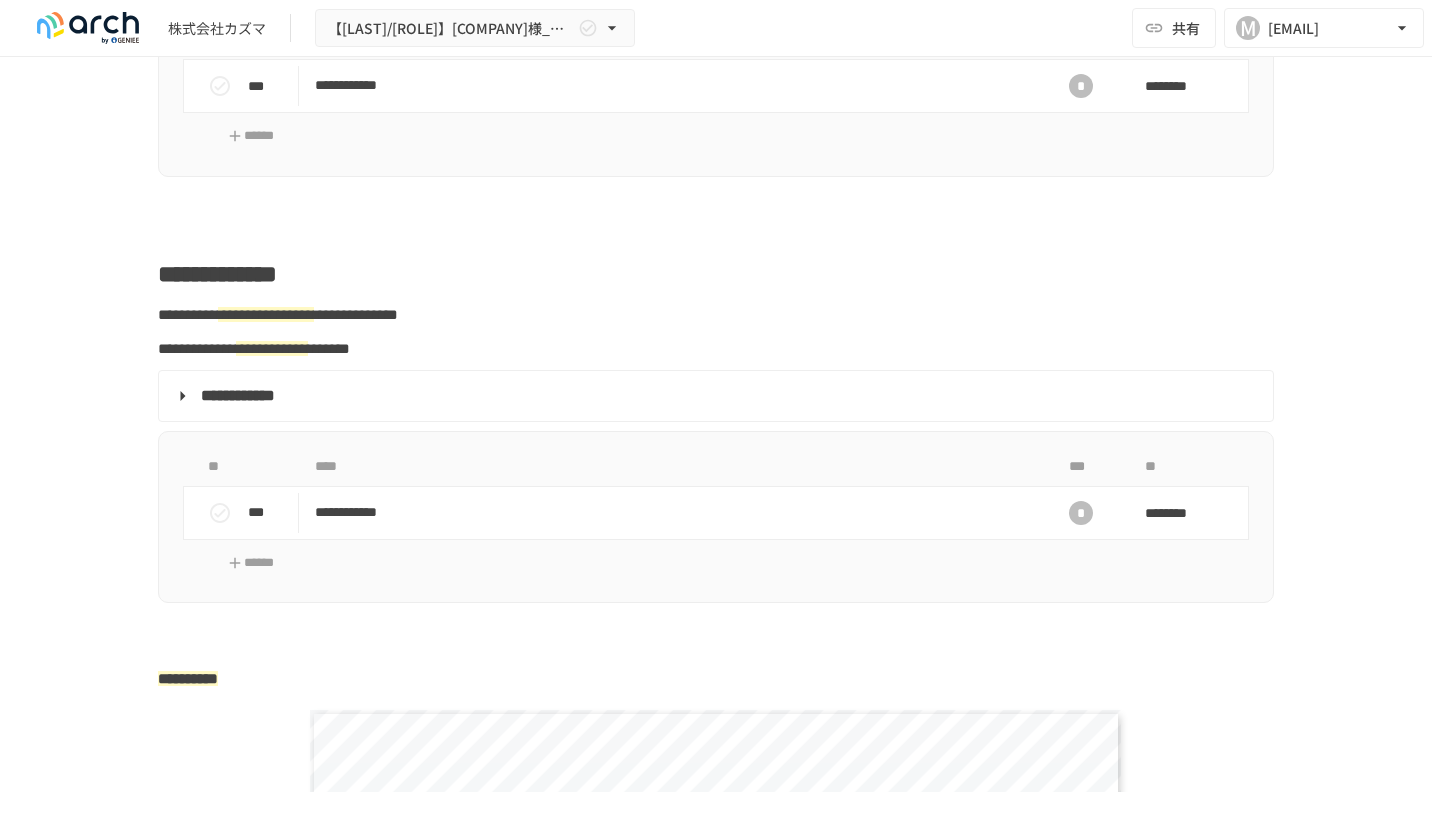 scroll, scrollTop: 2872, scrollLeft: 0, axis: vertical 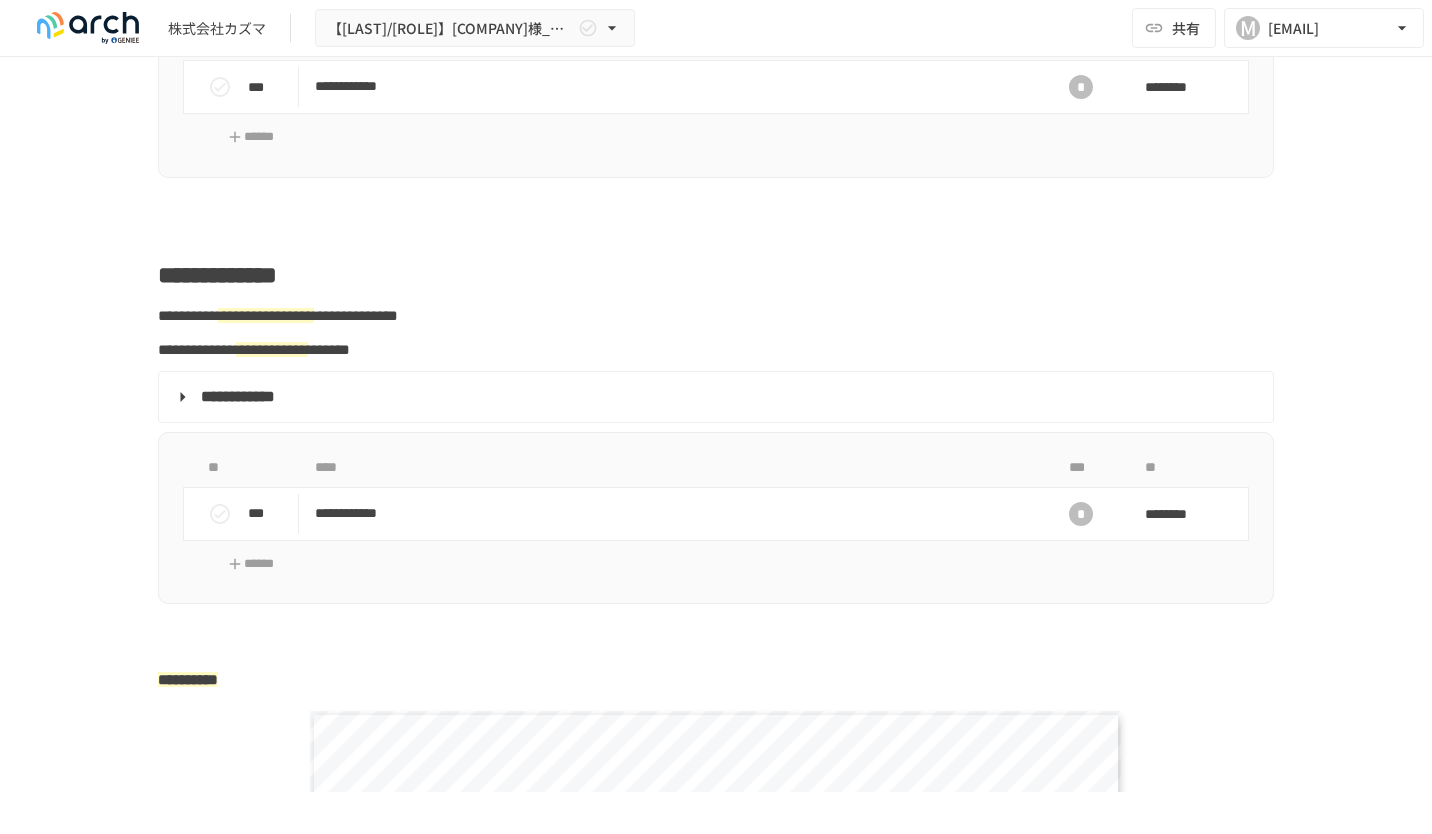 click on "**********" at bounding box center (716, 1220) 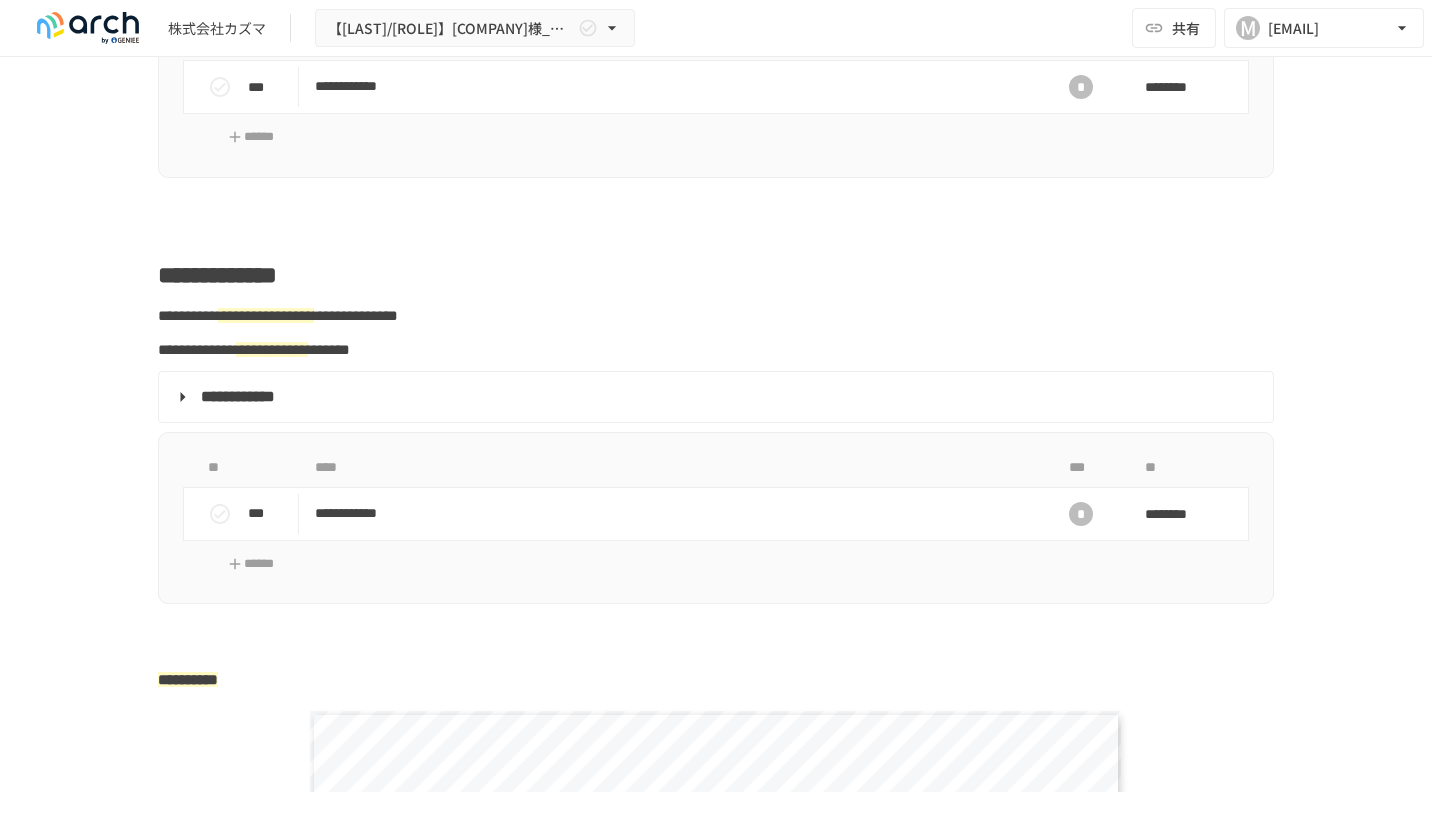 scroll, scrollTop: 2832, scrollLeft: 0, axis: vertical 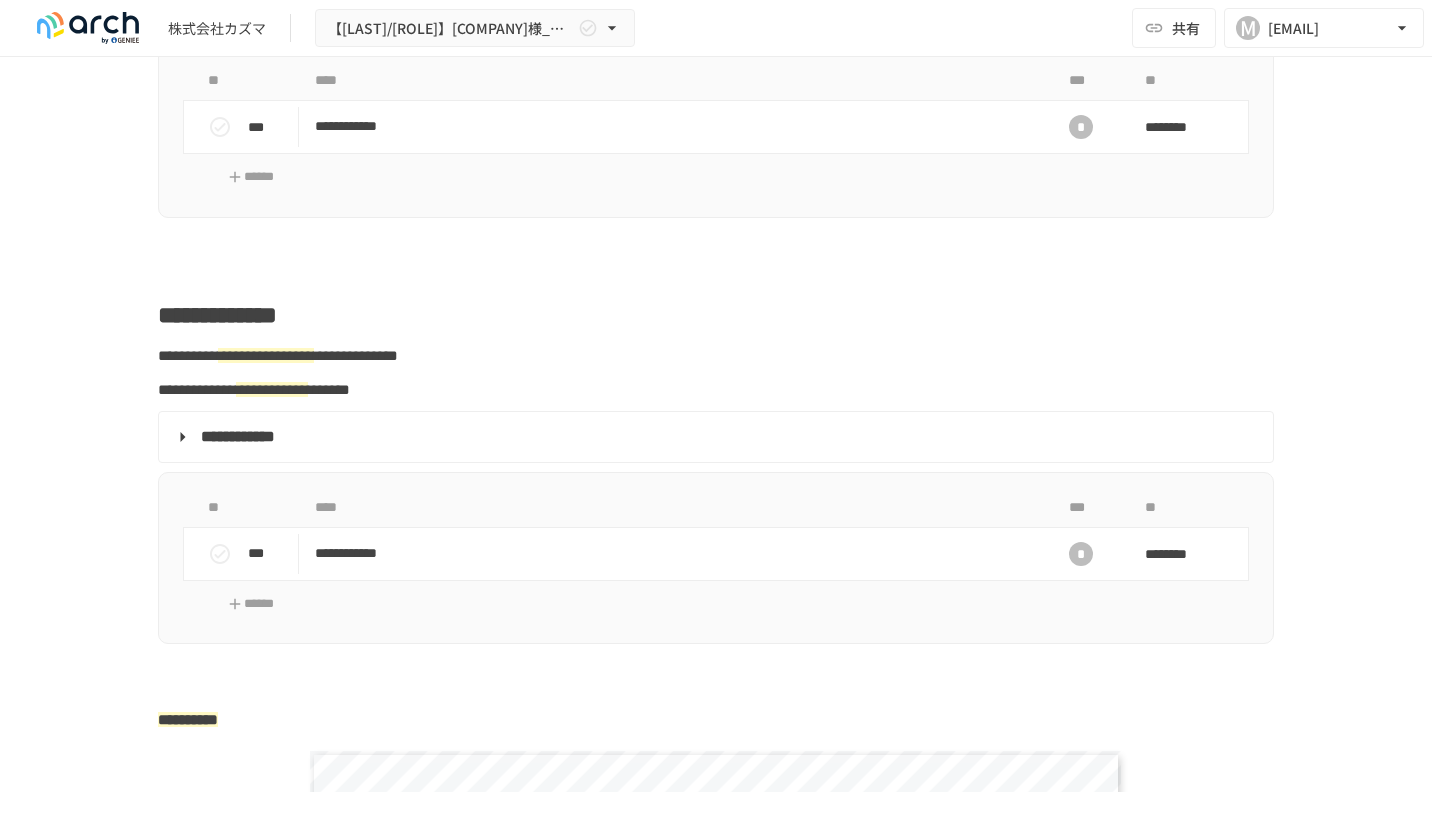 click on "**********" at bounding box center [716, 1260] 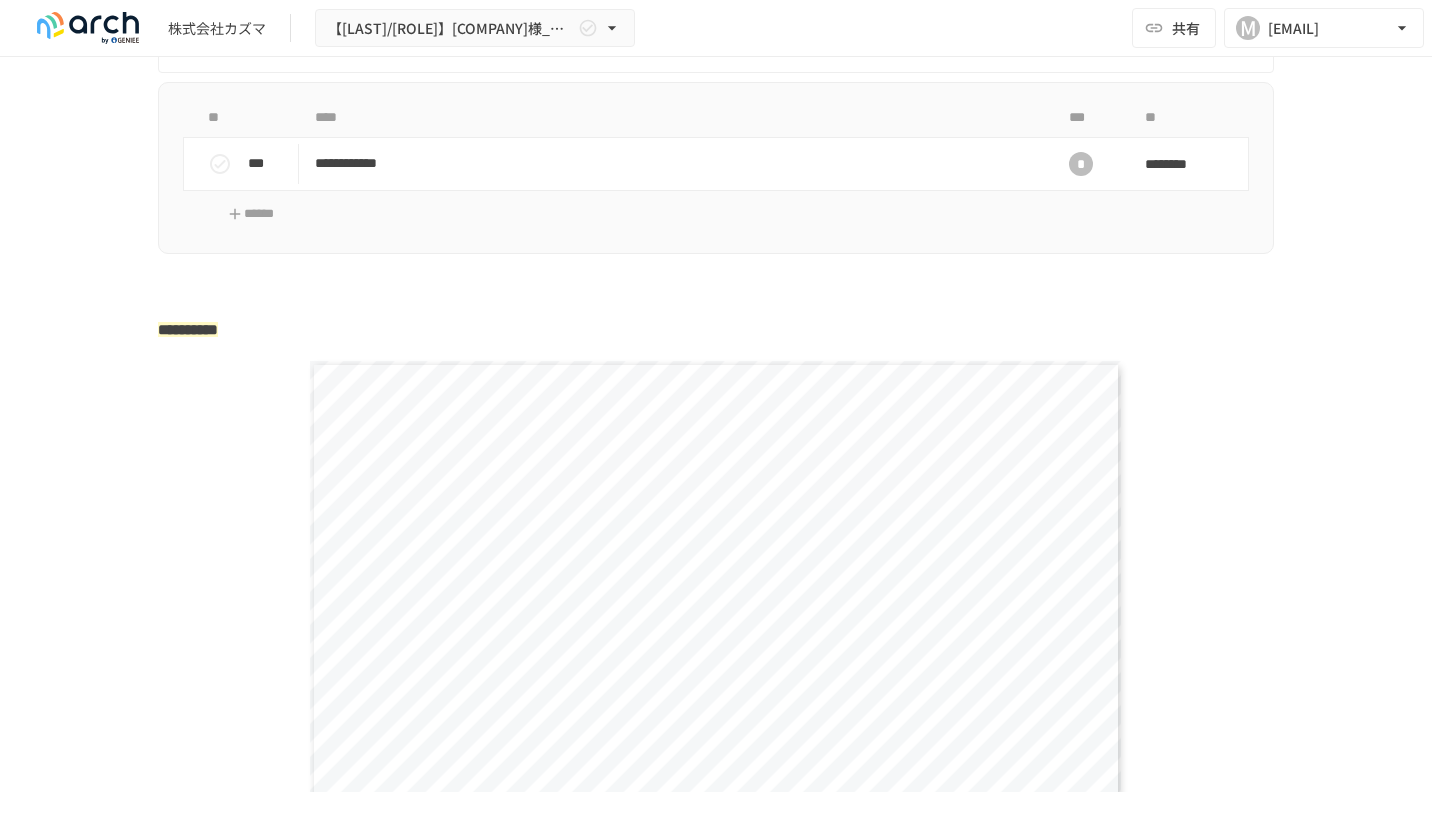 scroll, scrollTop: 3232, scrollLeft: 0, axis: vertical 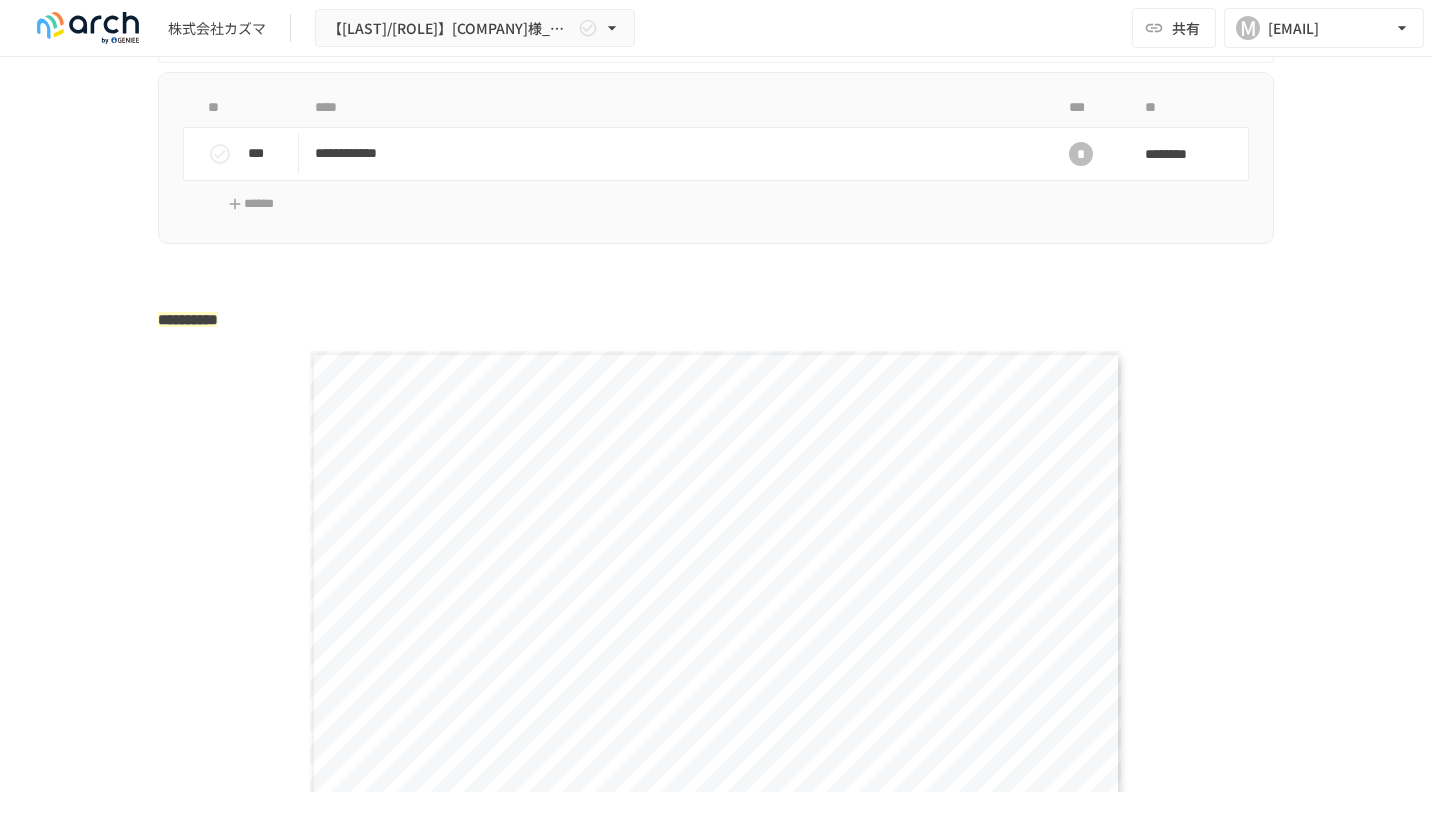 click on "**********" at bounding box center (716, 655) 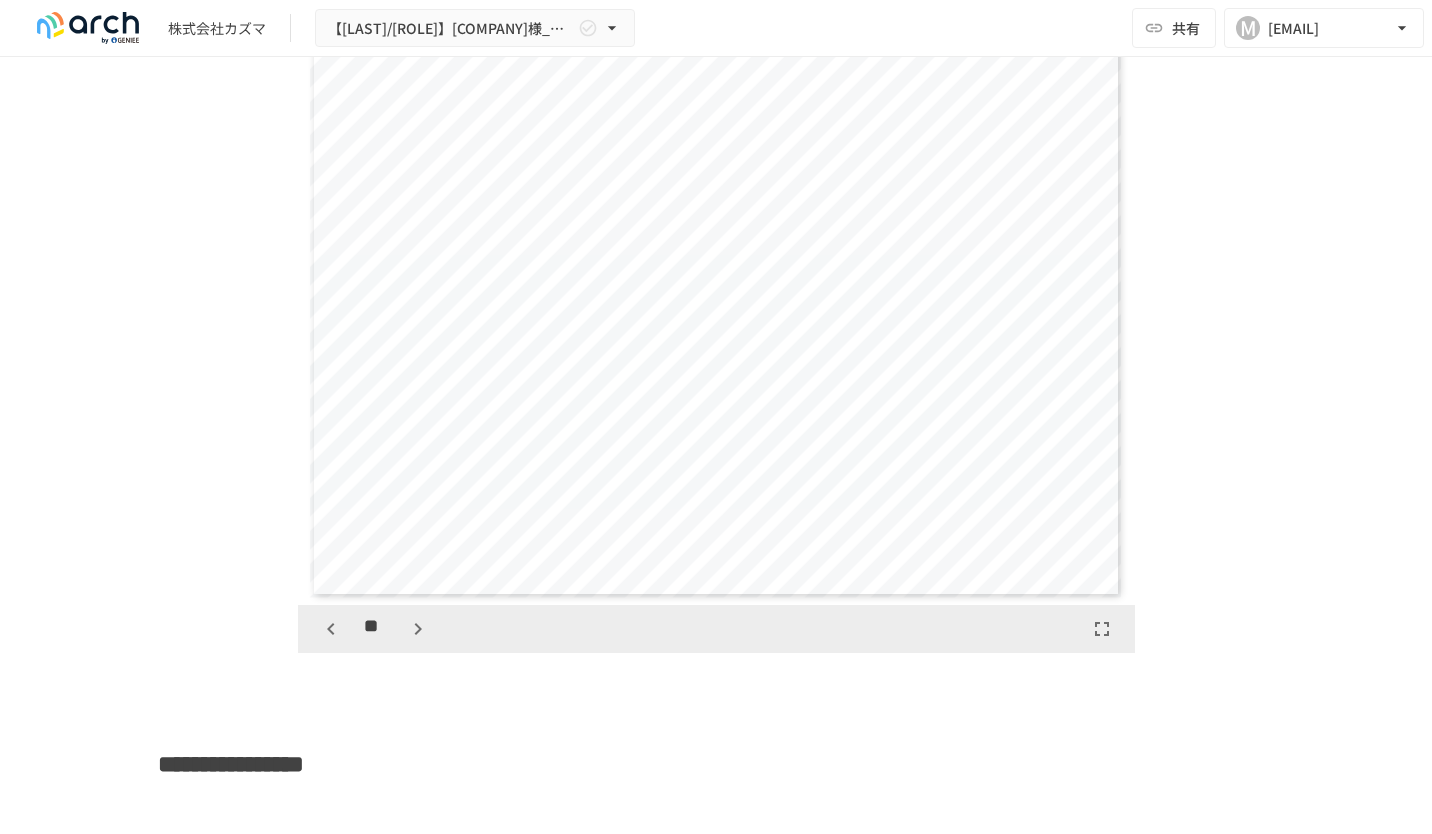 scroll, scrollTop: 3512, scrollLeft: 0, axis: vertical 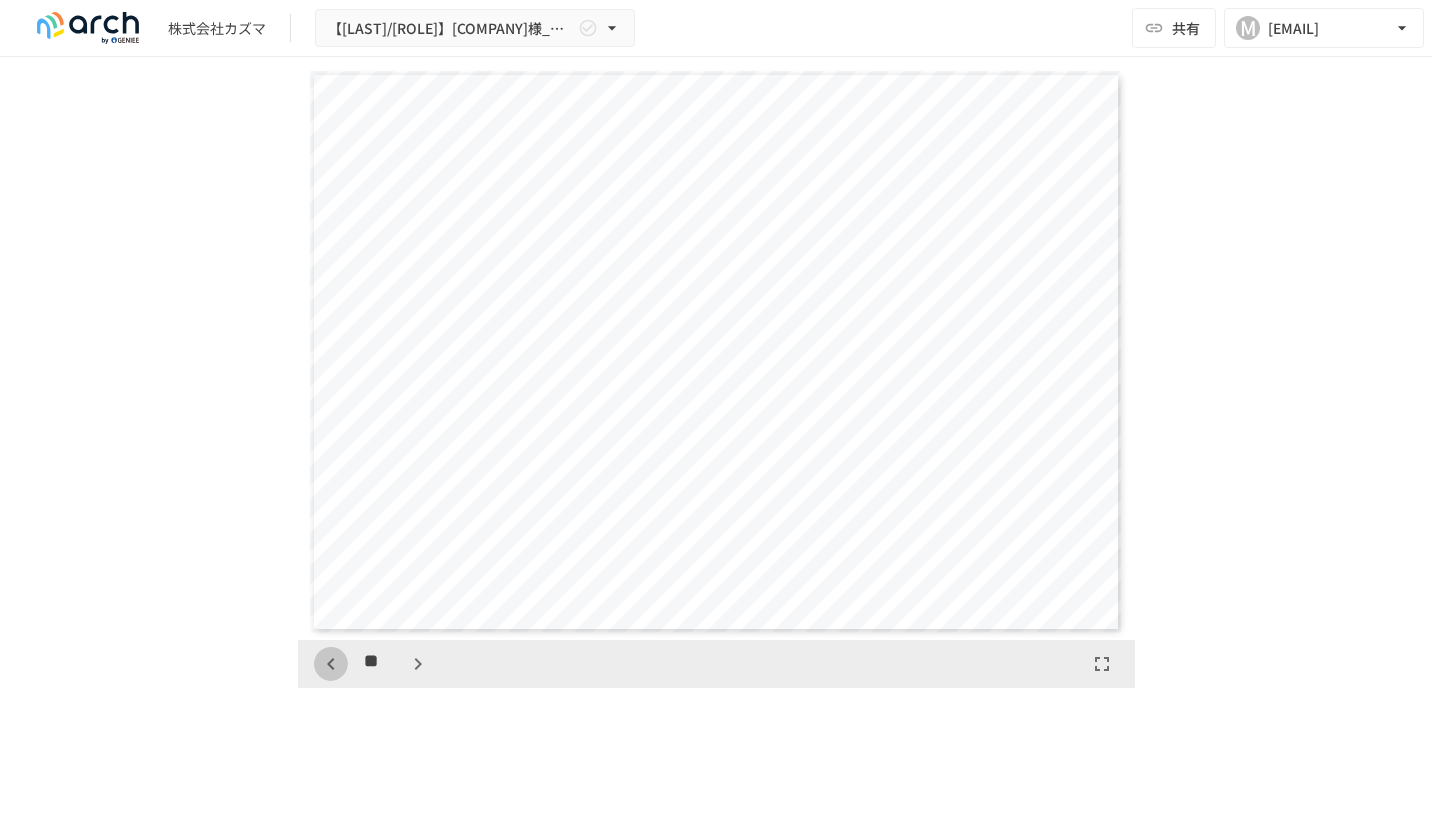 click 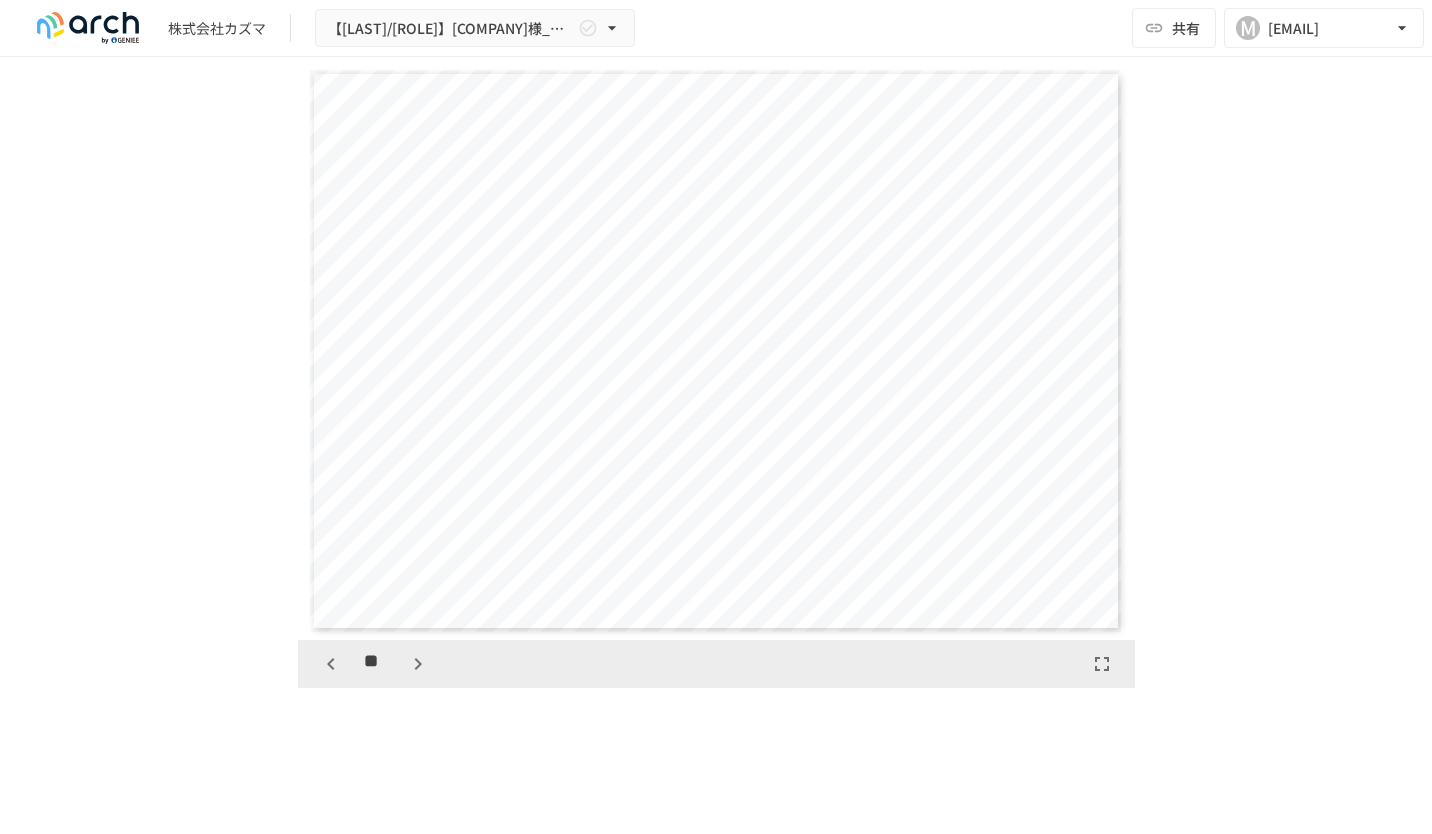 click 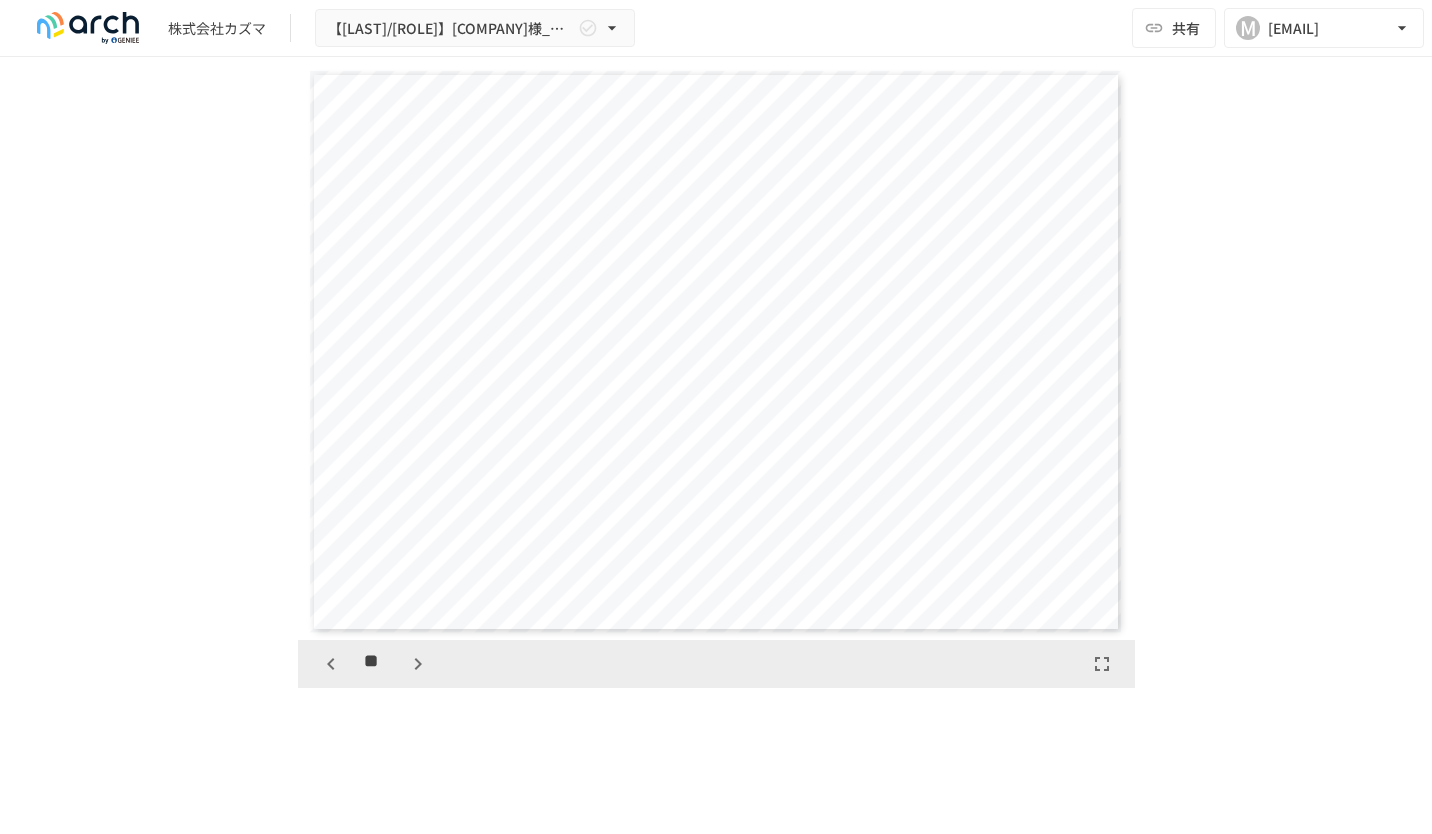click 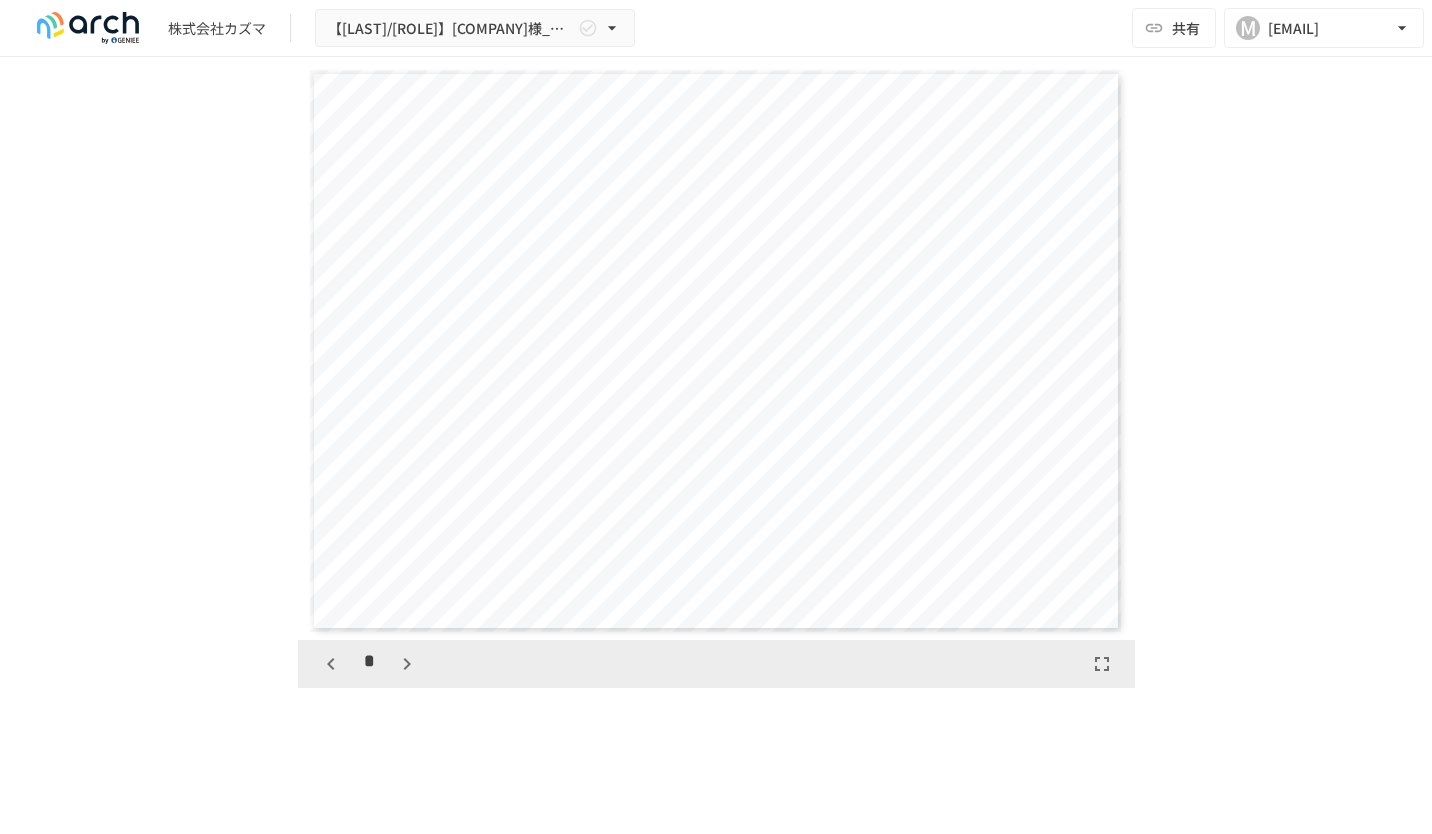 click 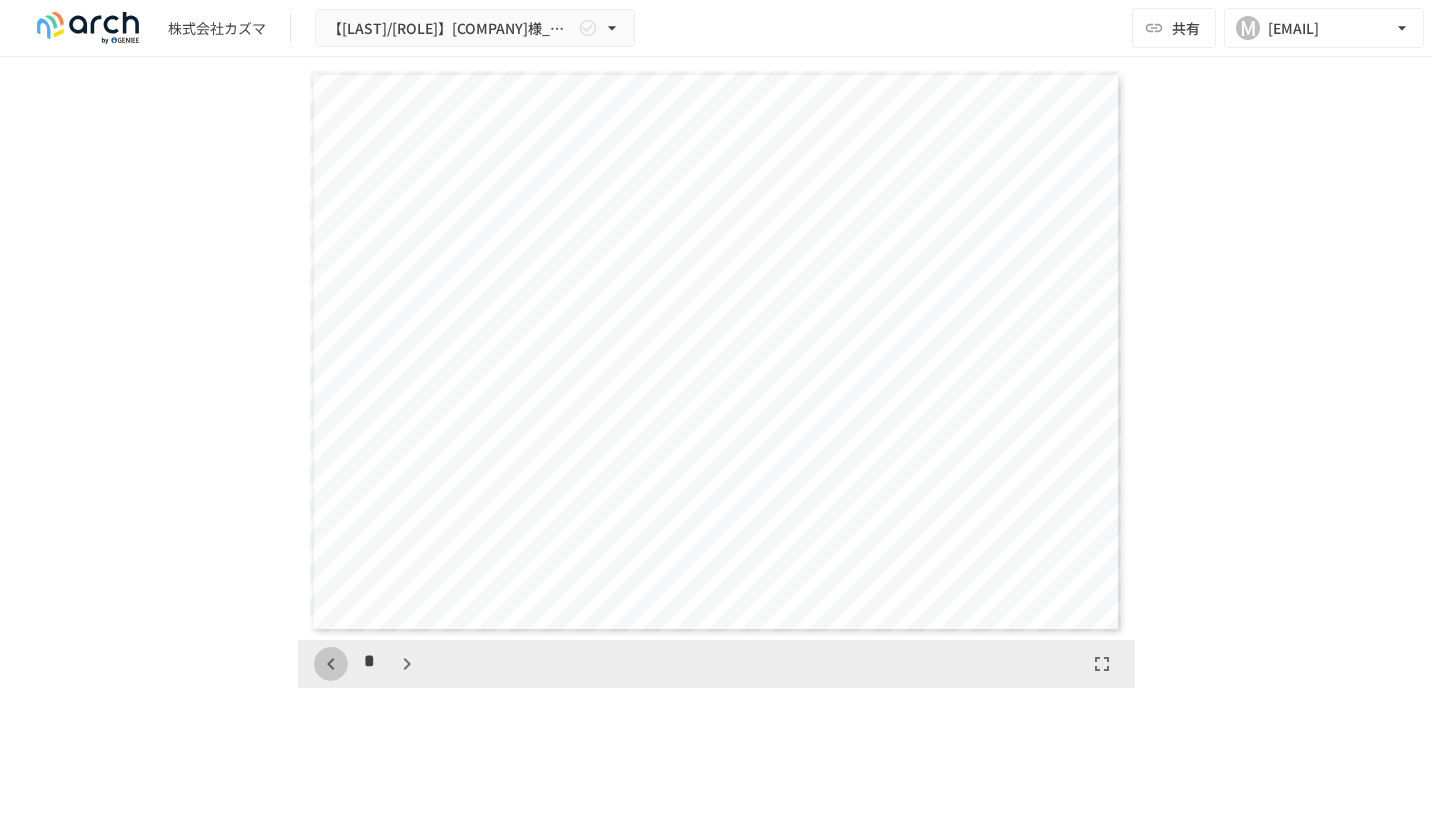 click 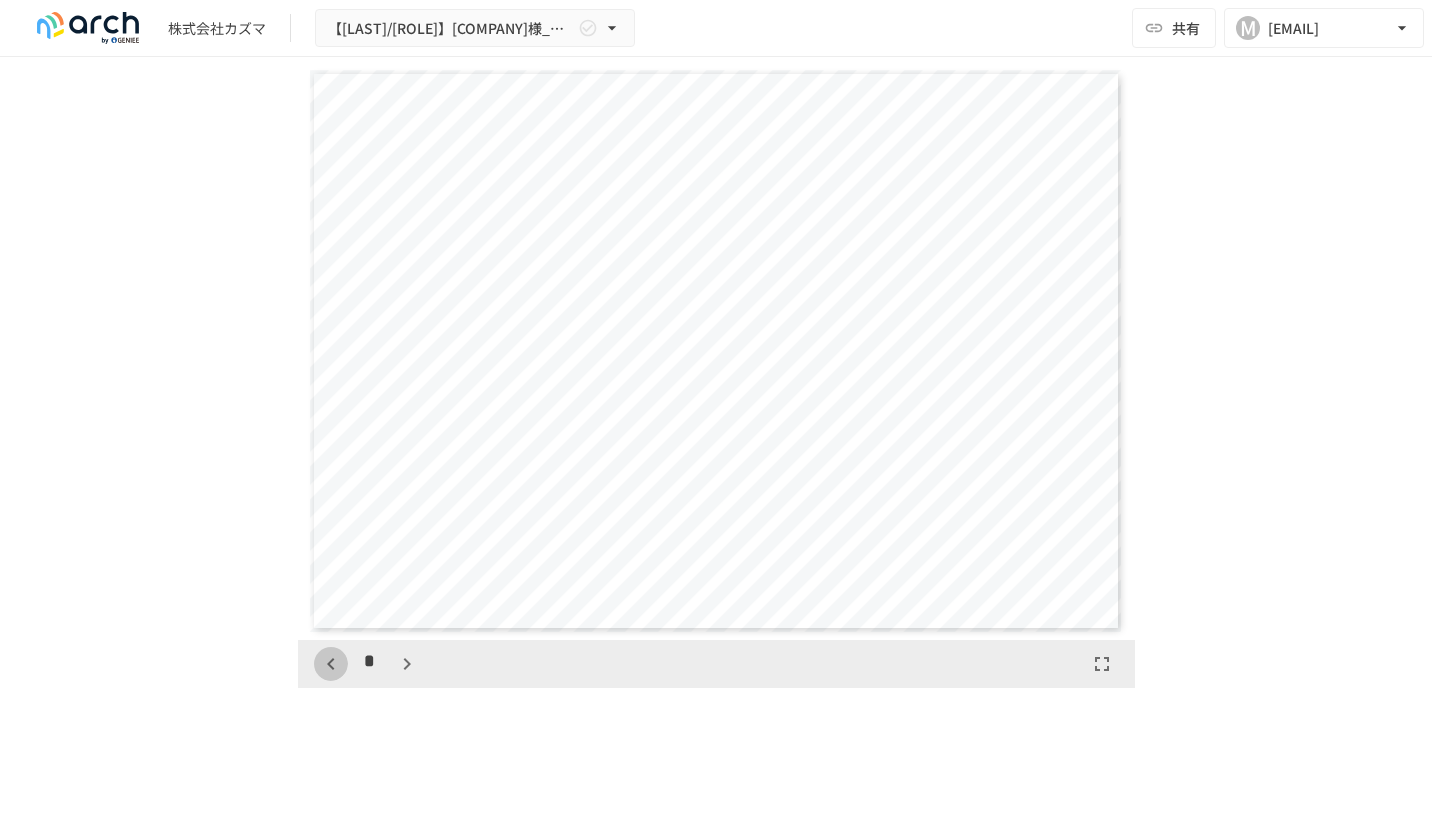 click 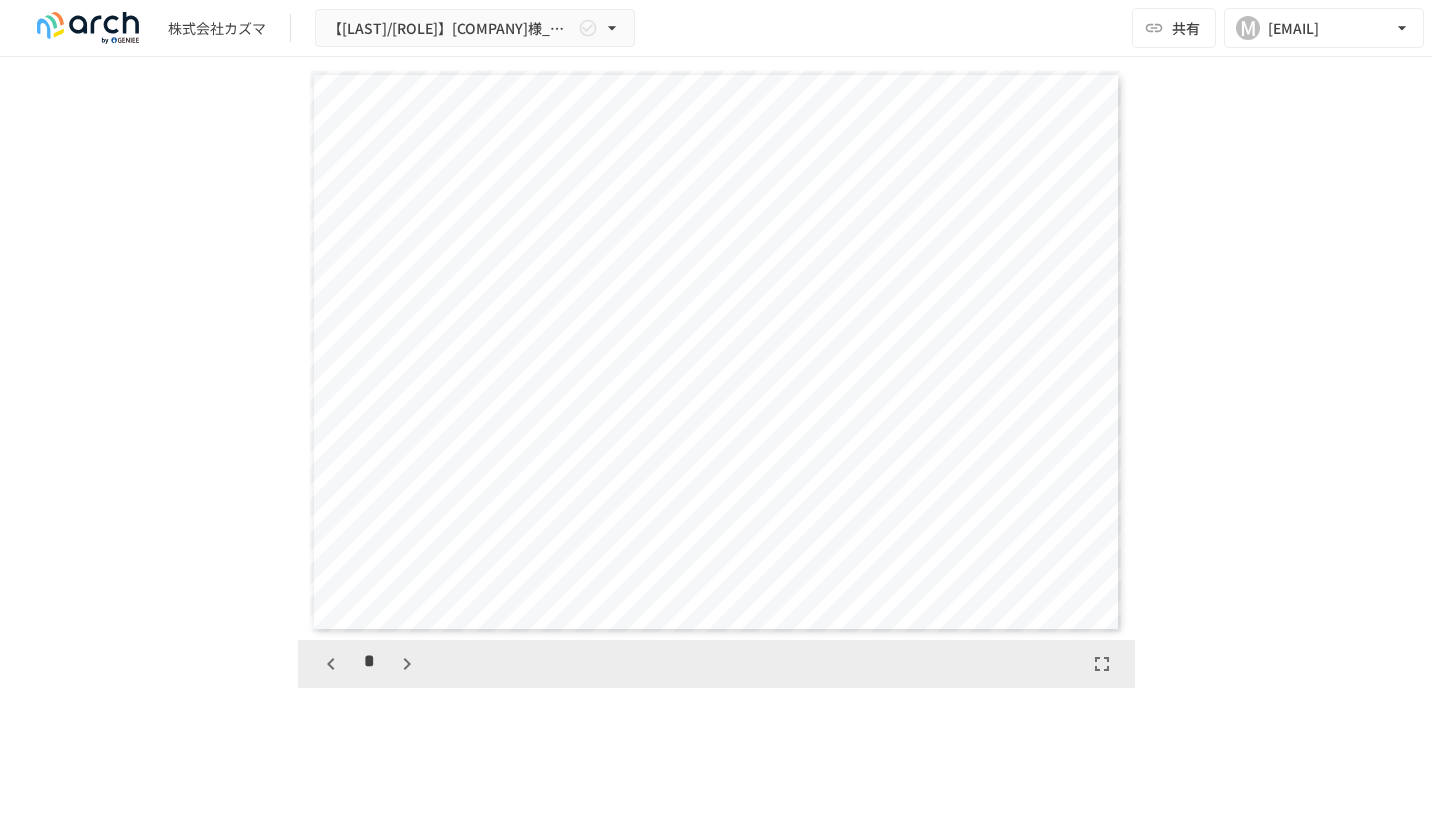 click 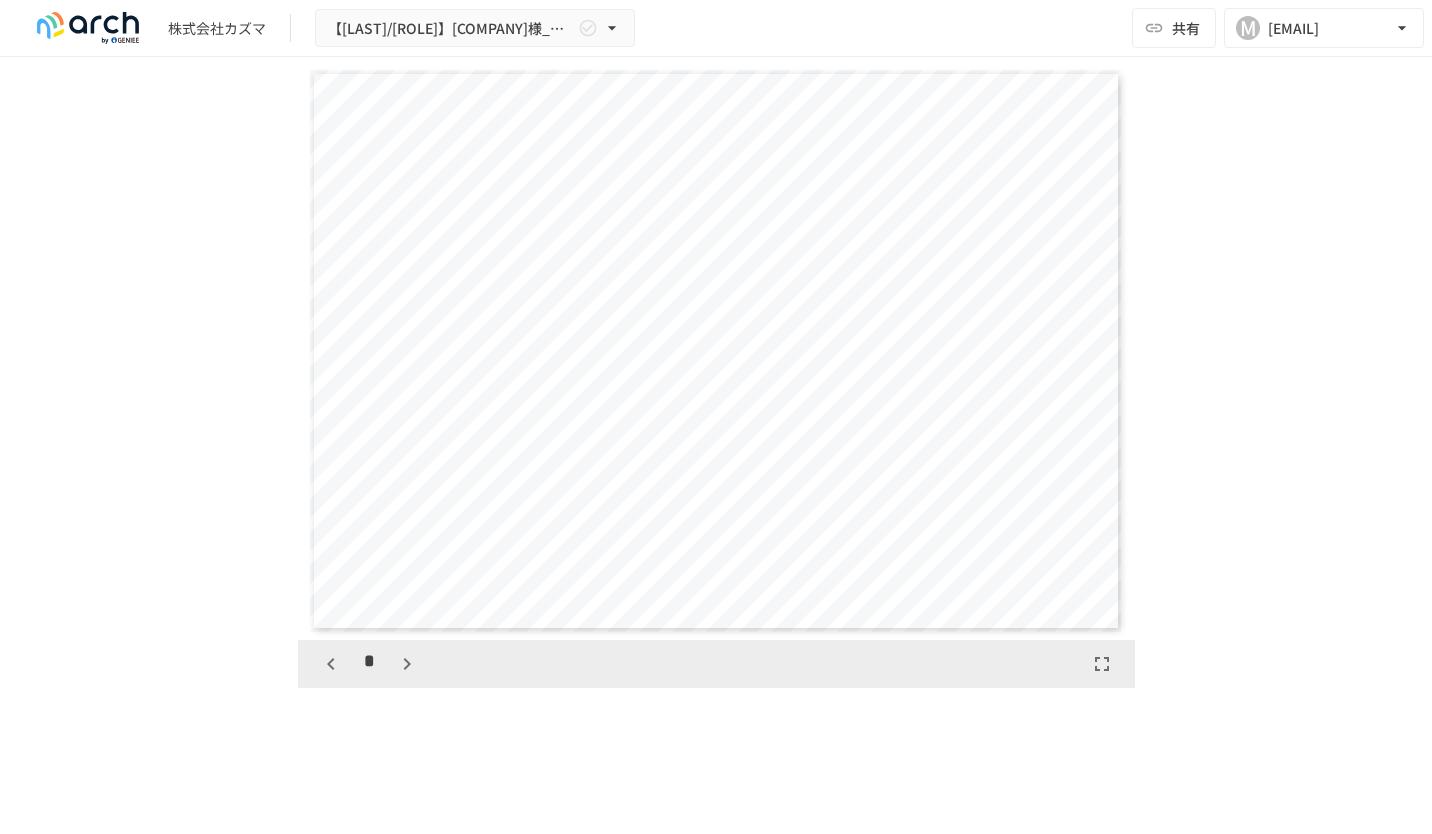 click 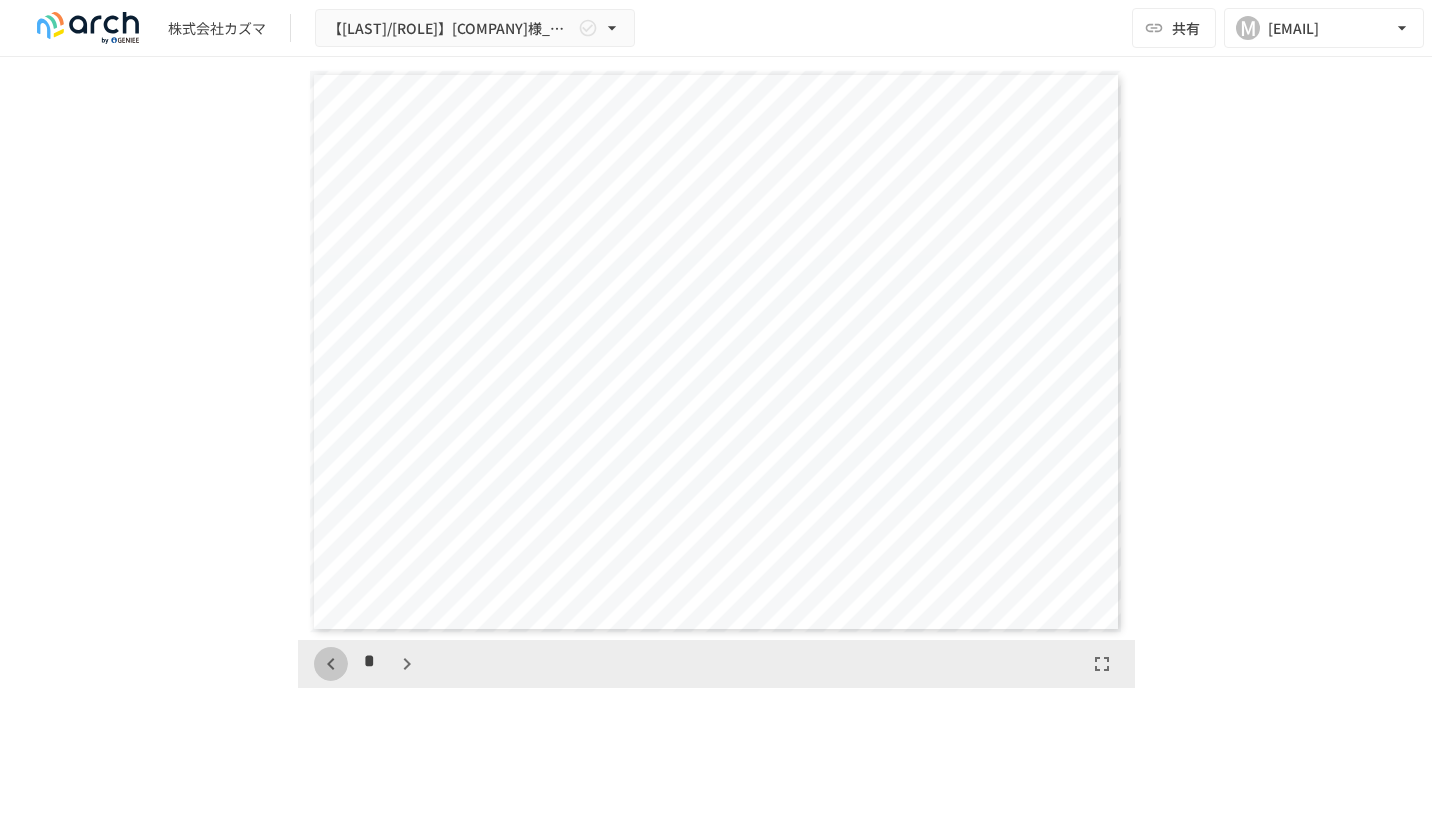click 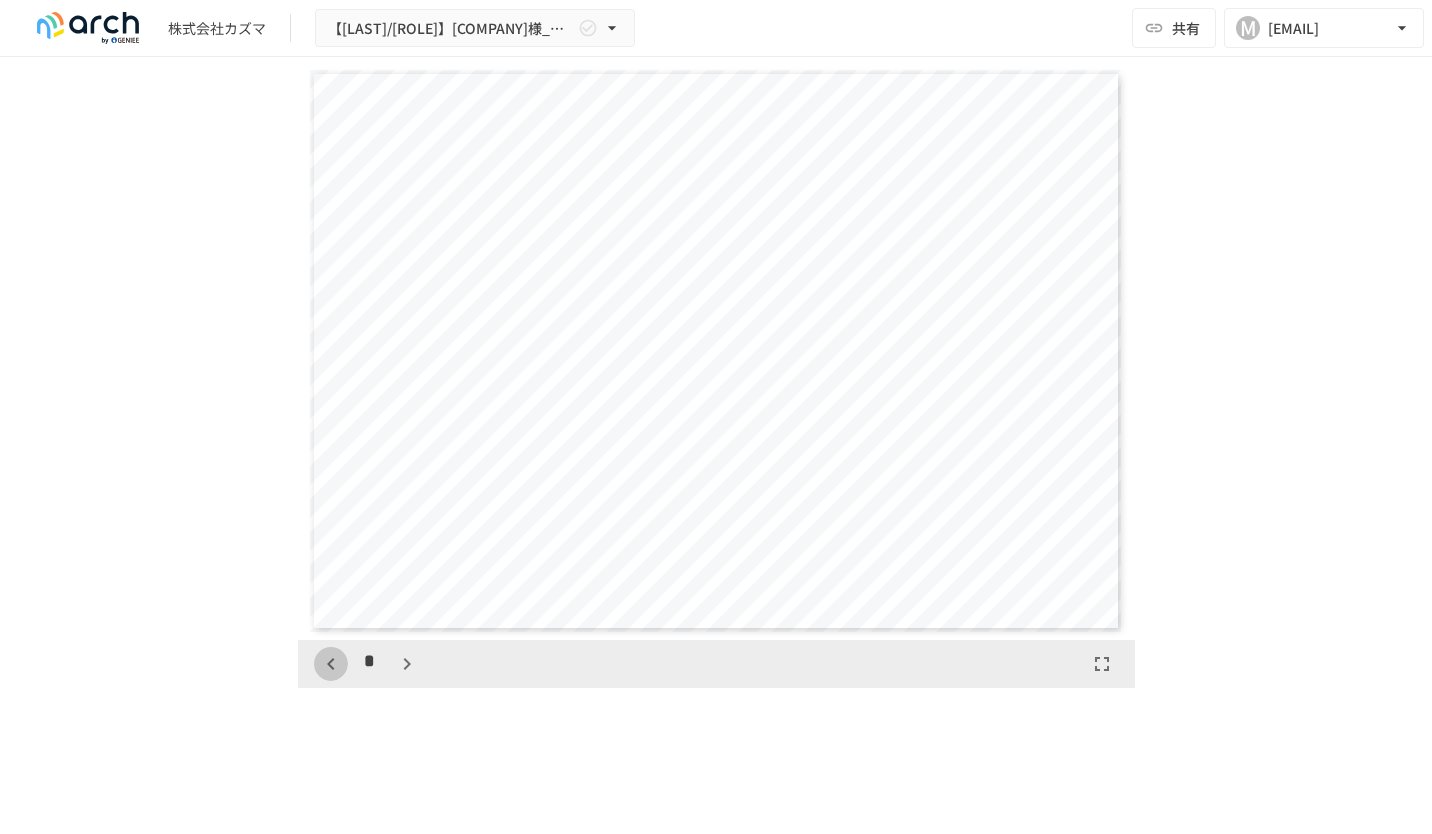 click 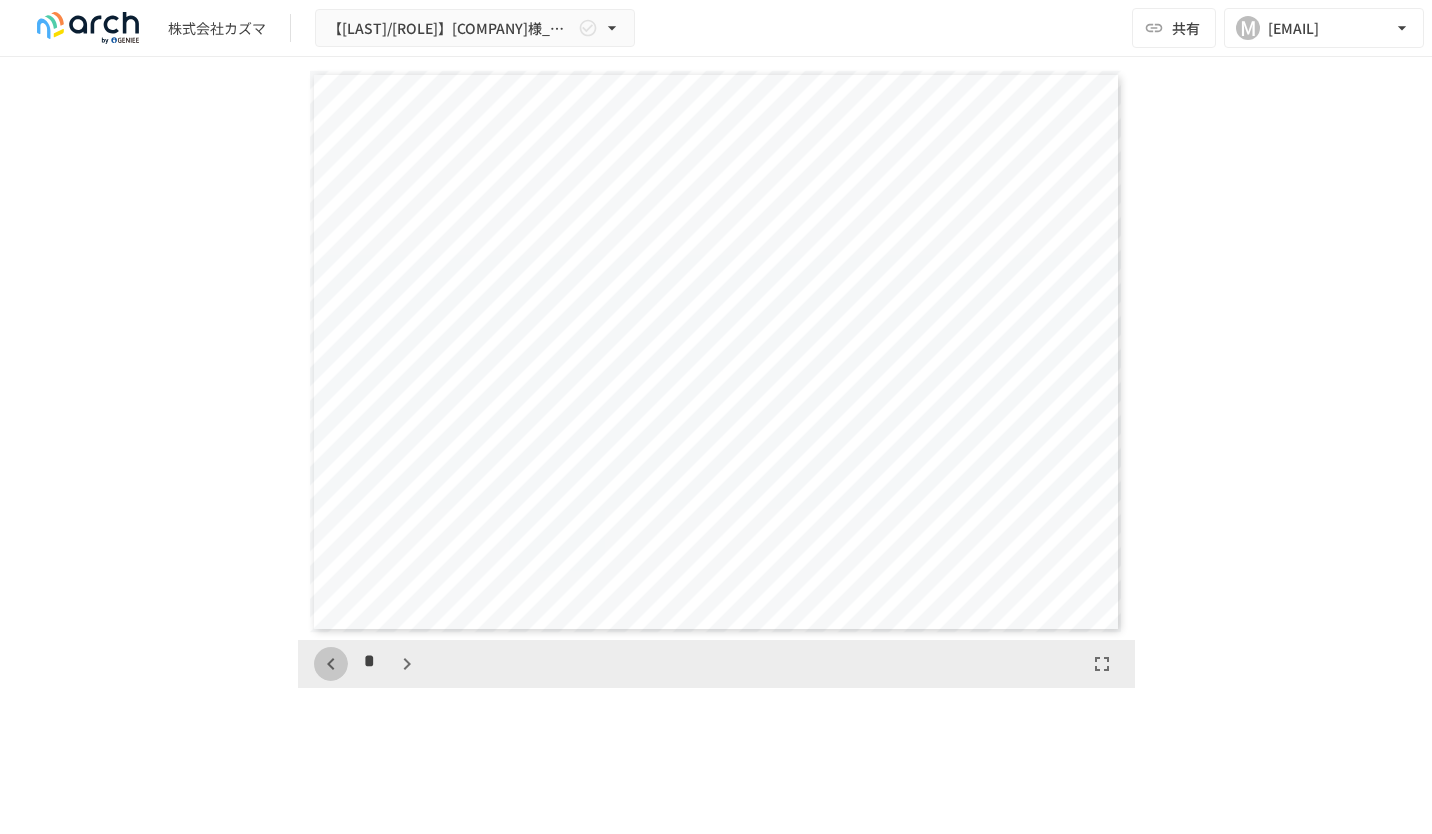 click 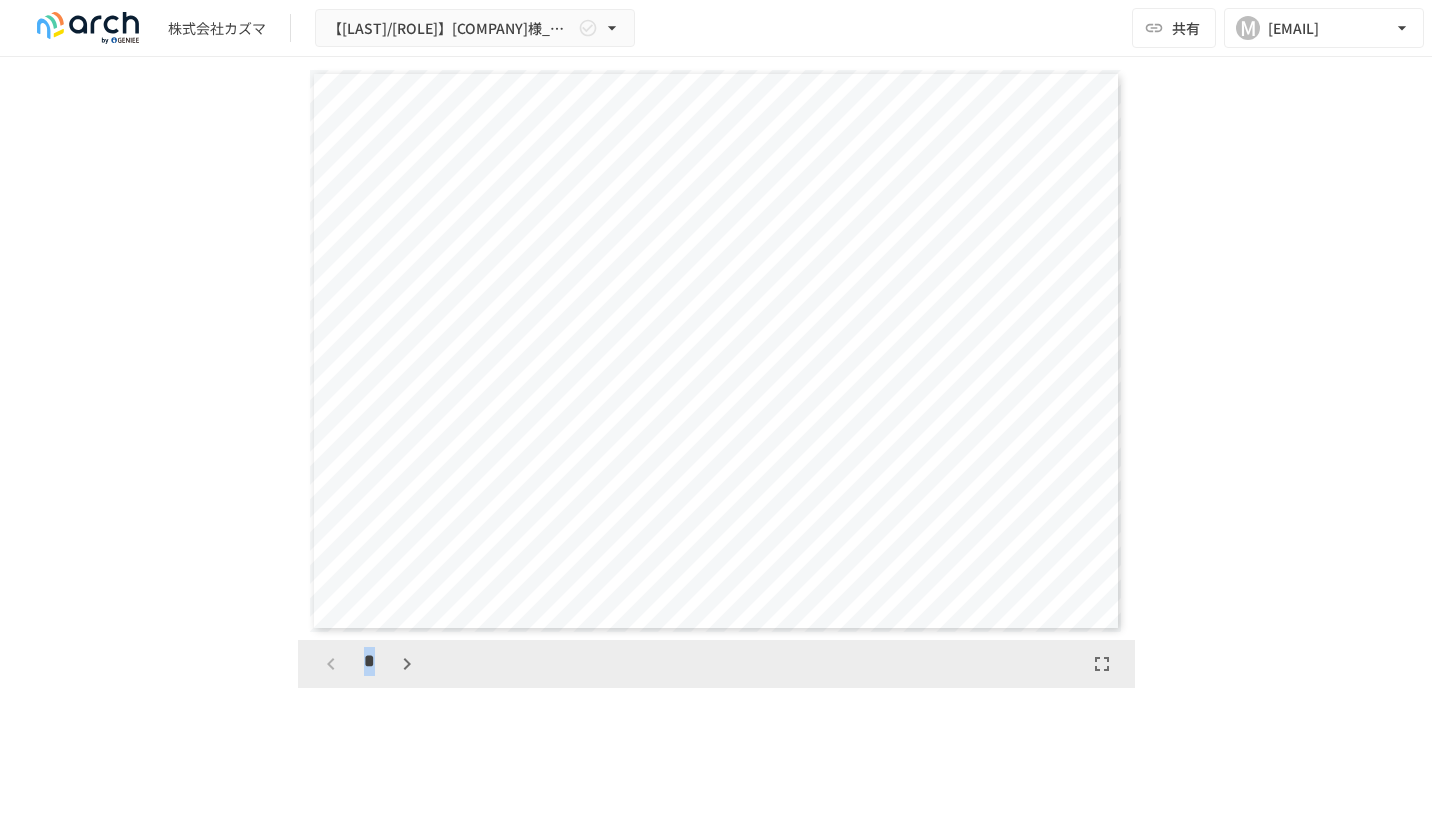 click on "*" at bounding box center (369, 664) 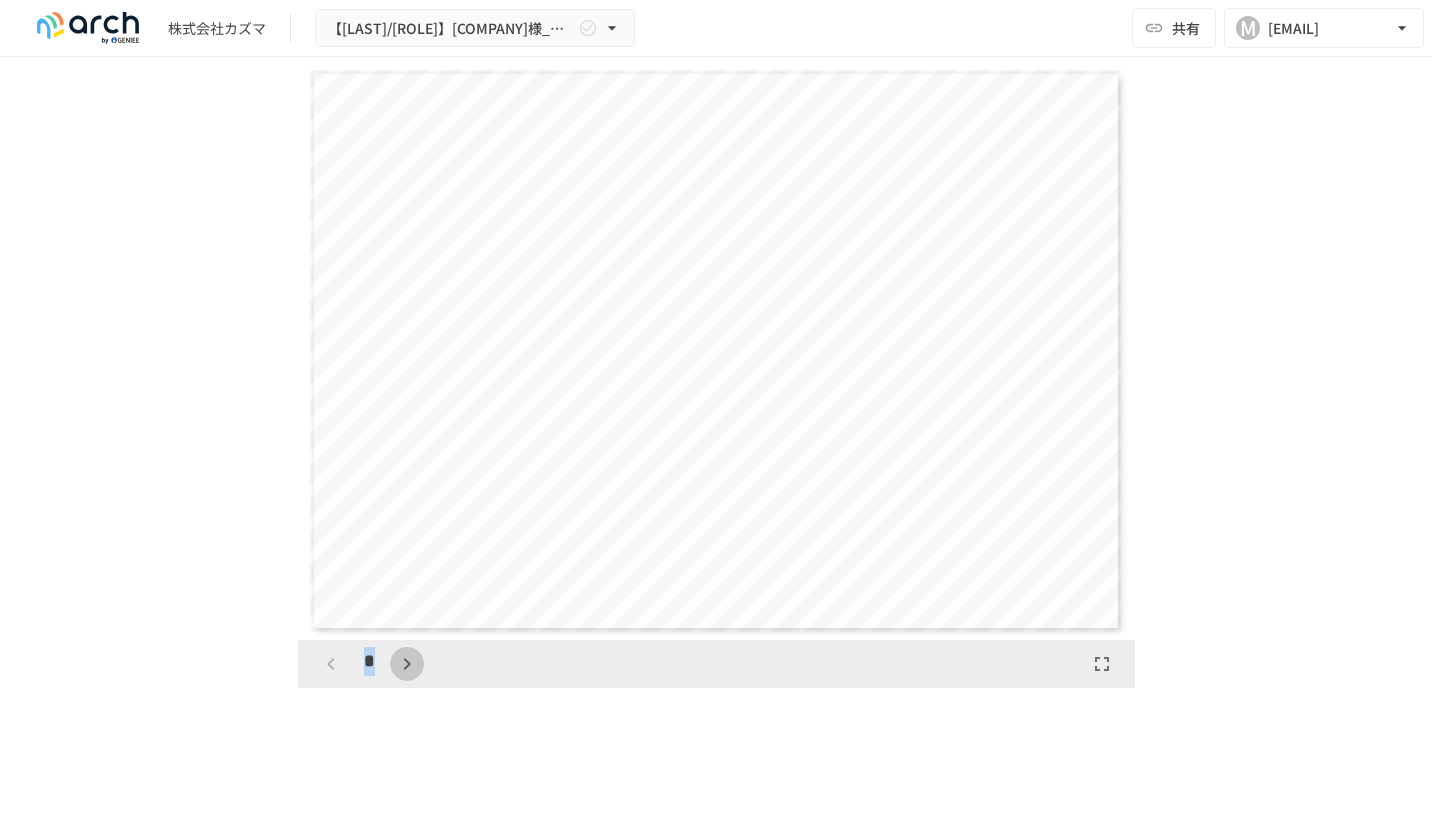 drag, startPoint x: 322, startPoint y: 708, endPoint x: 399, endPoint y: 704, distance: 77.10383 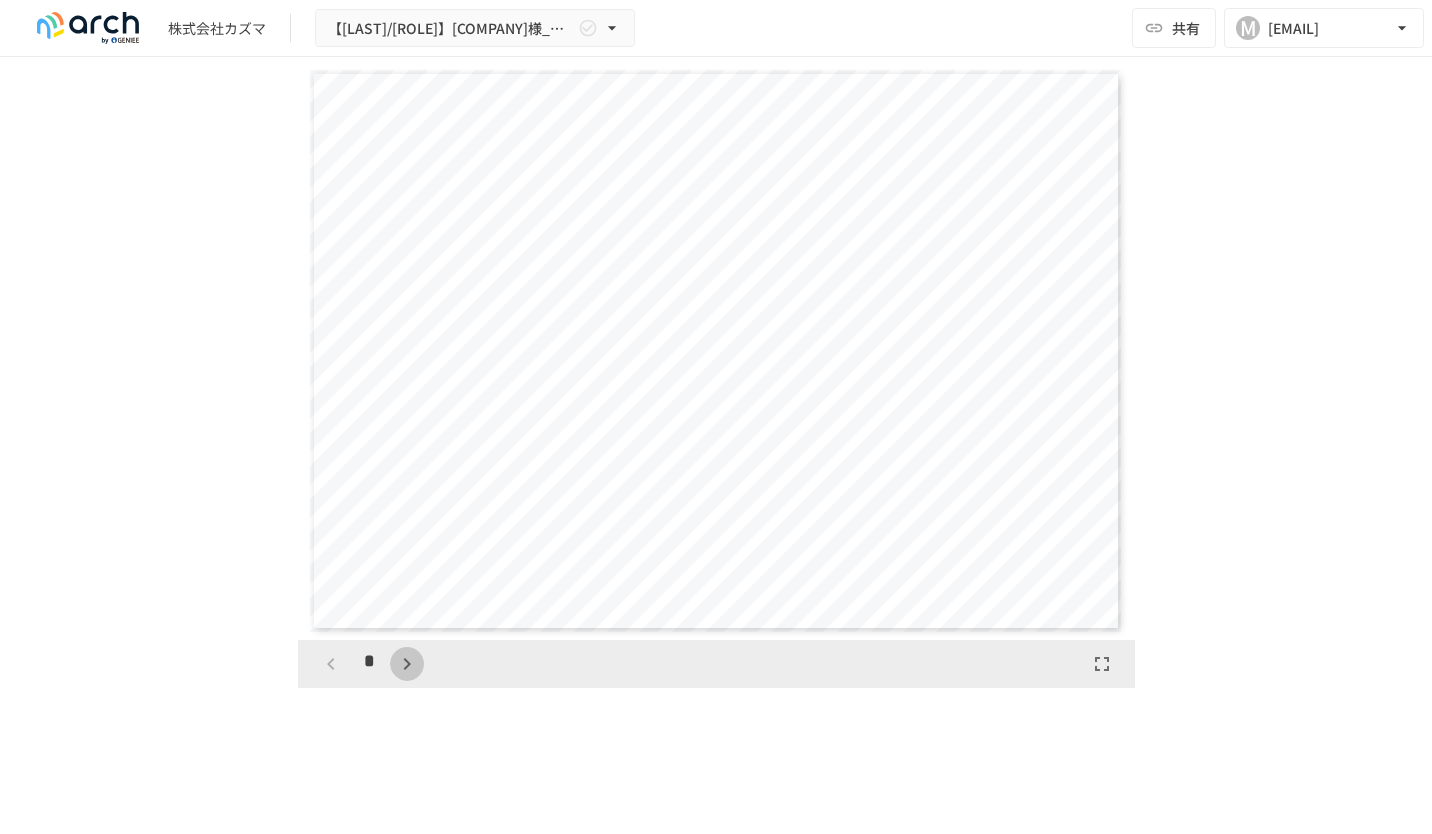 scroll, scrollTop: 577, scrollLeft: 0, axis: vertical 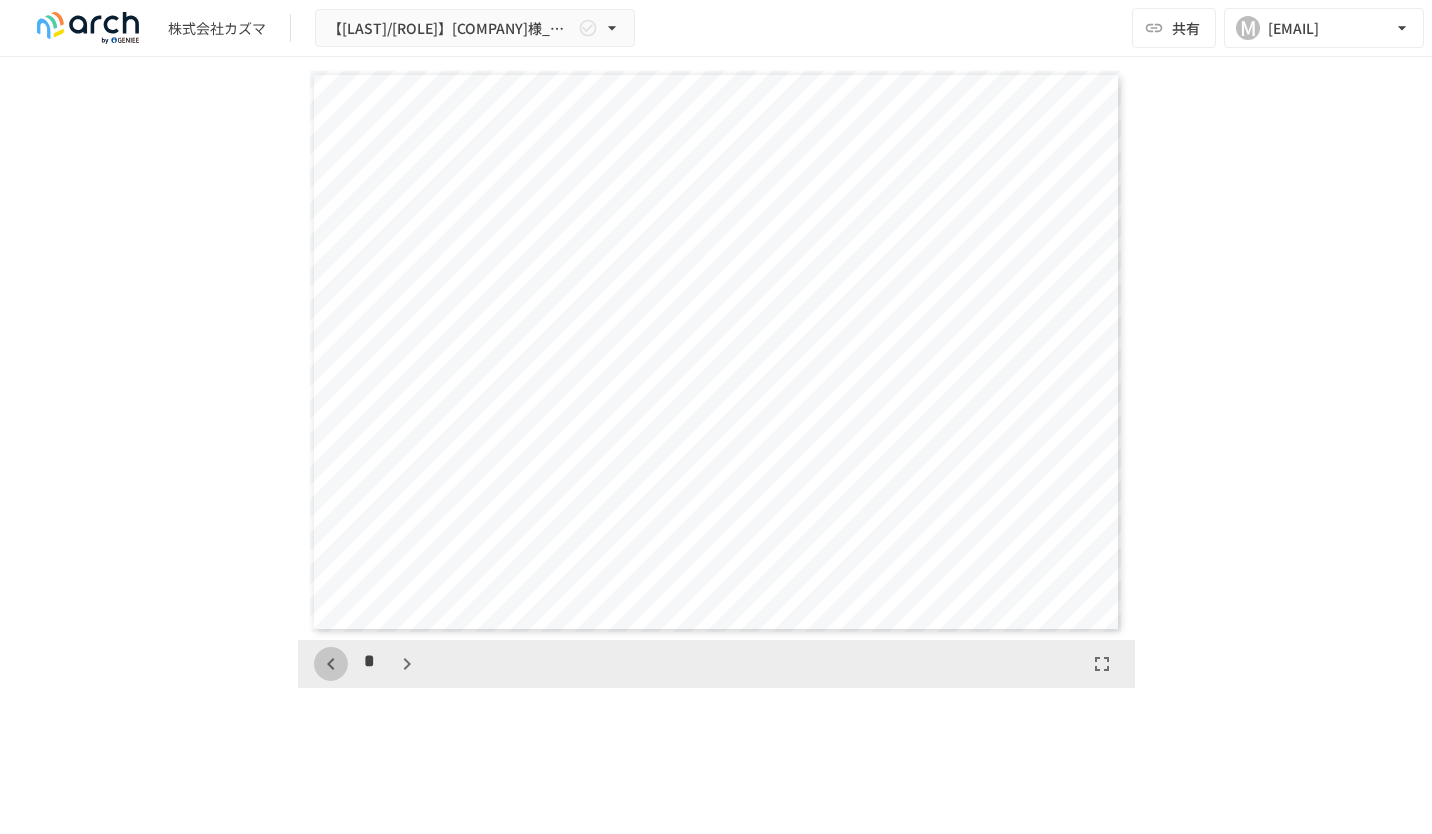 click 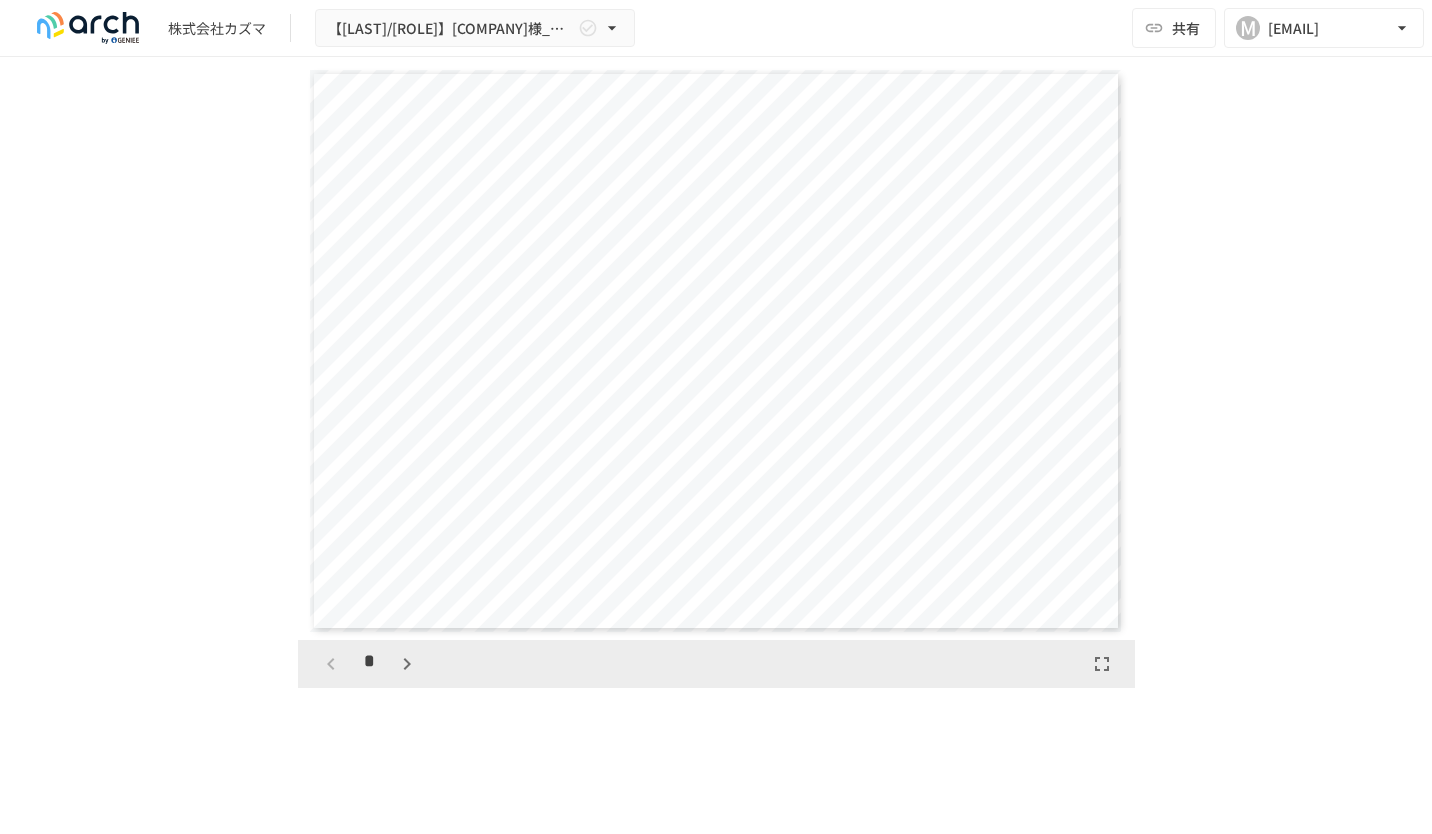 click 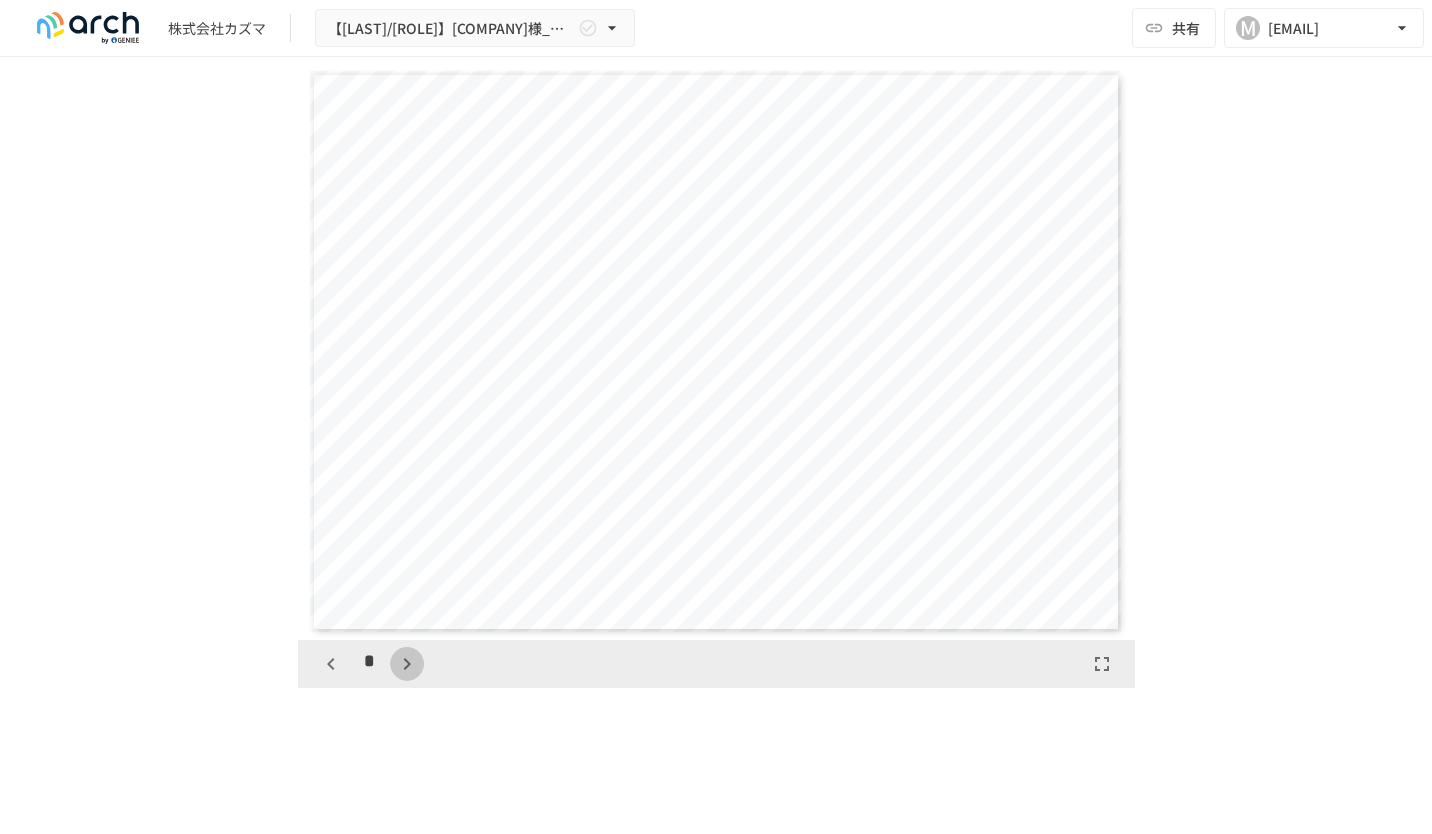 click 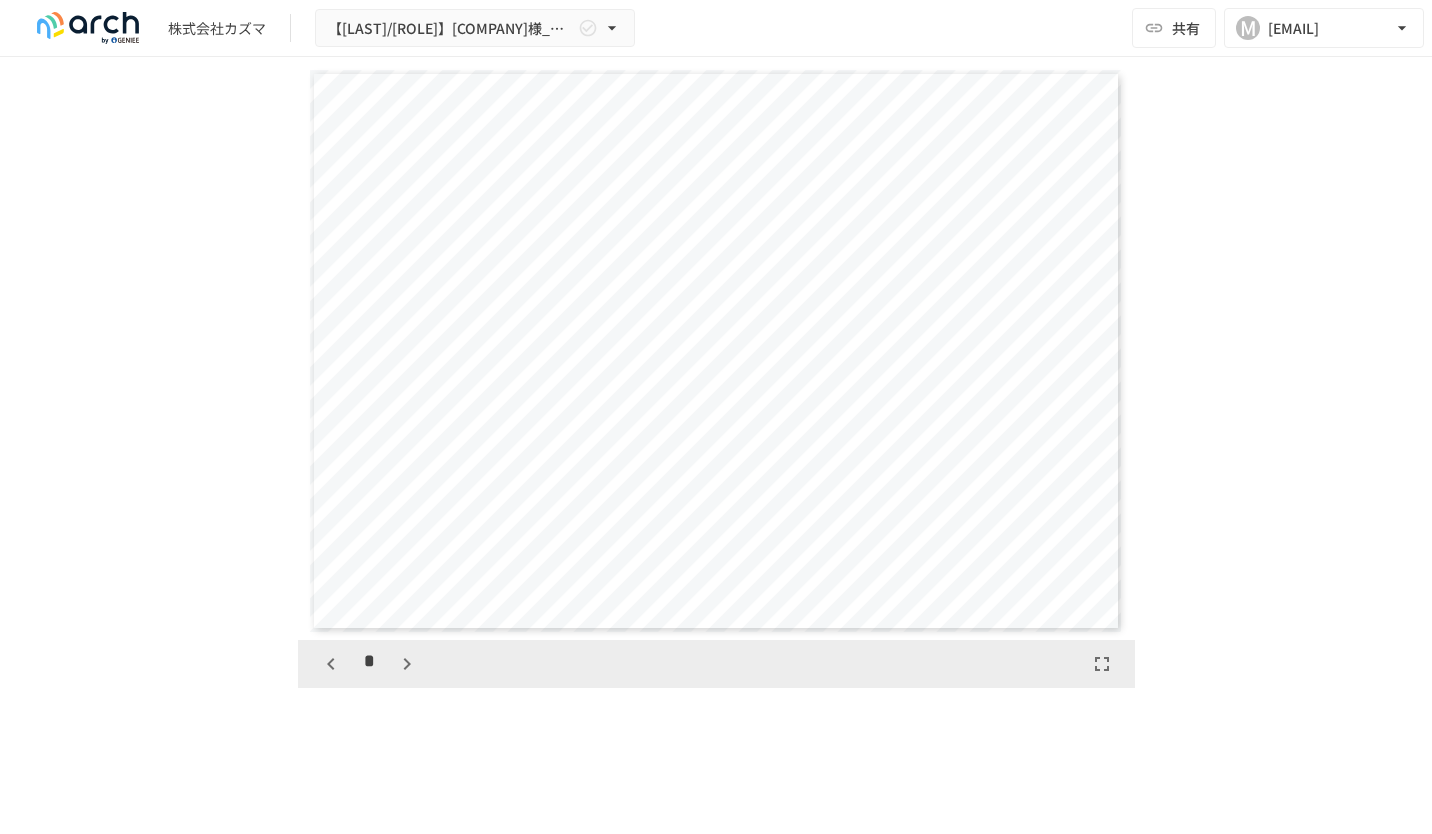 click 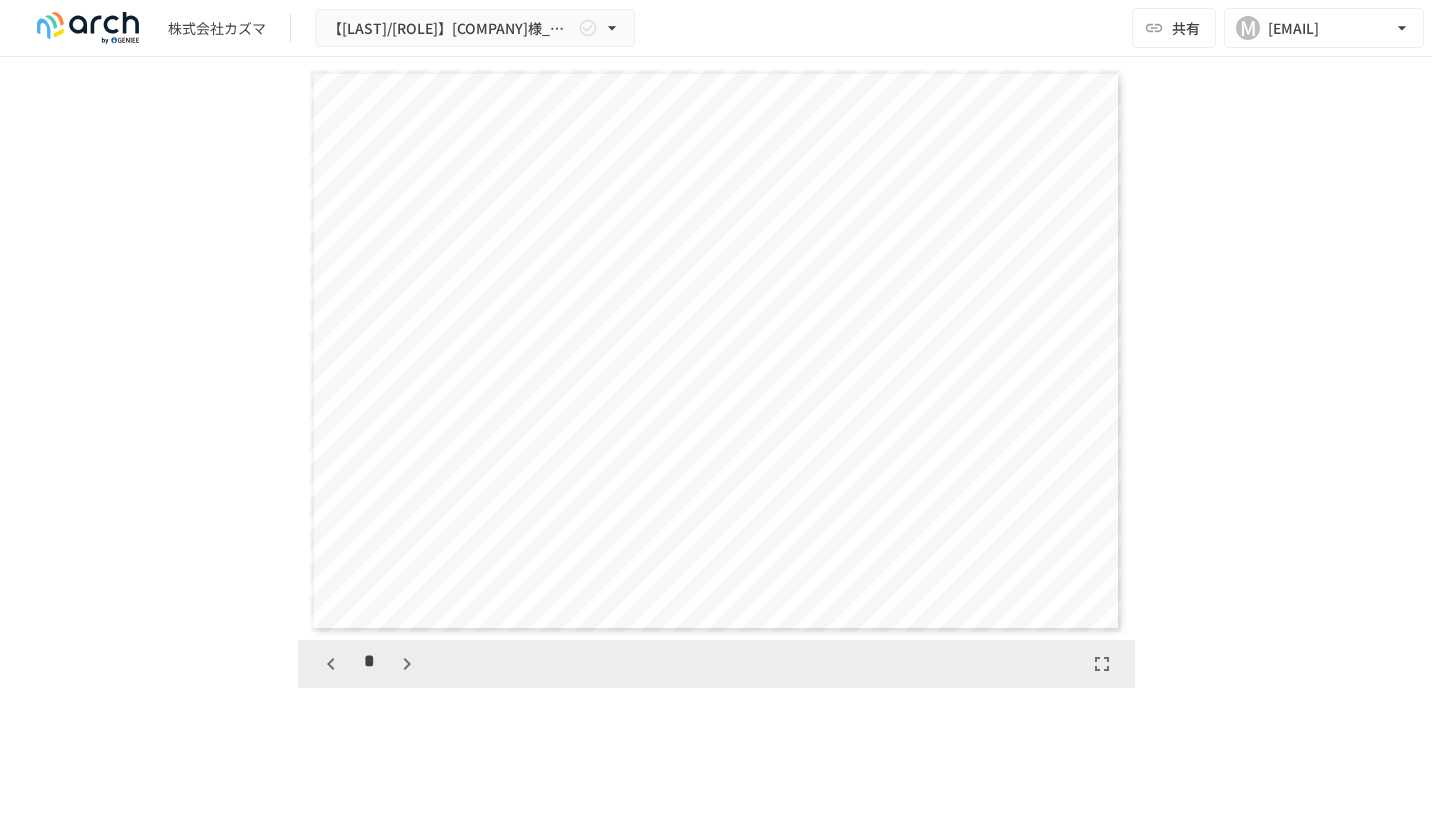 scroll, scrollTop: 1732, scrollLeft: 0, axis: vertical 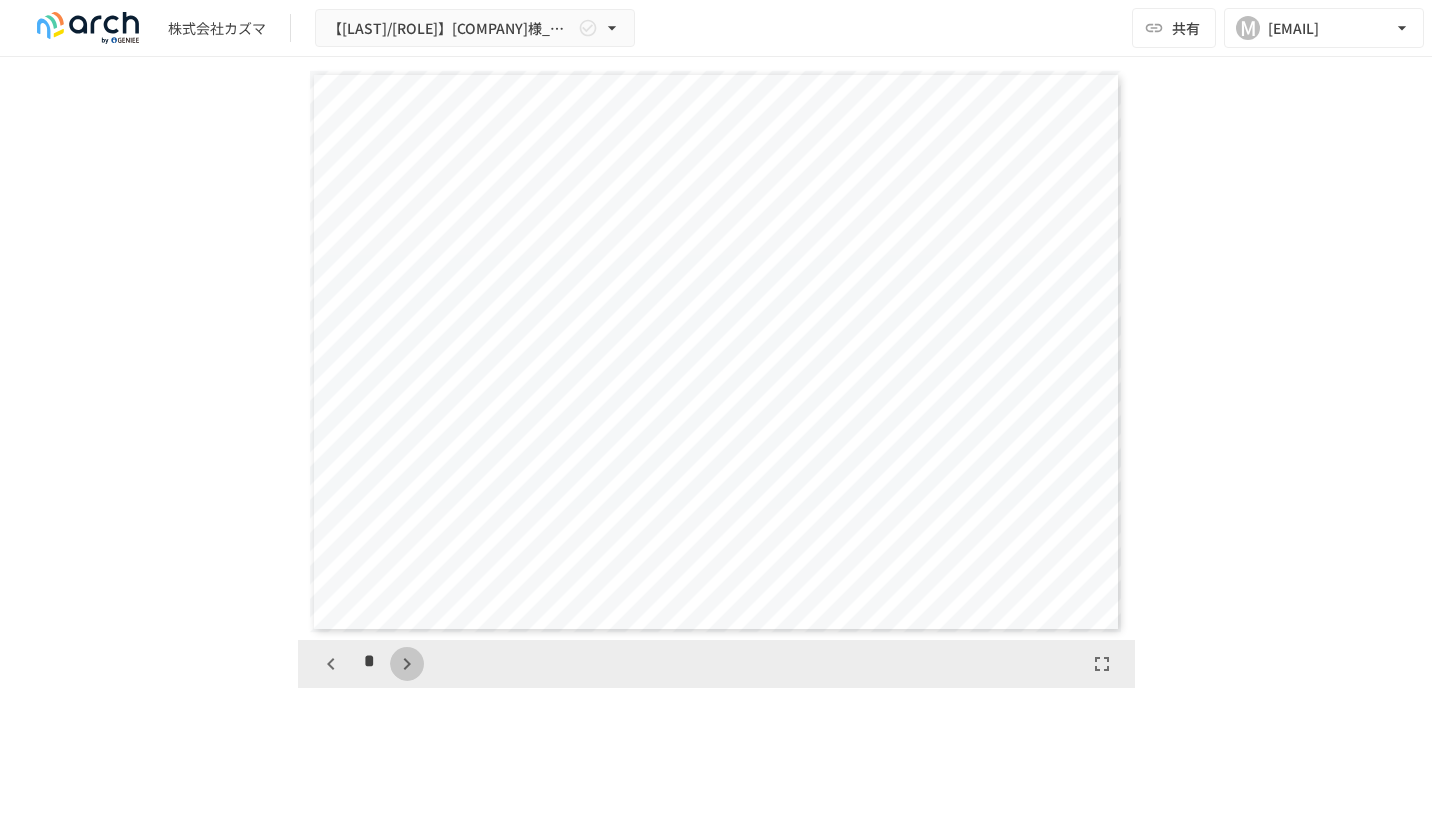 click 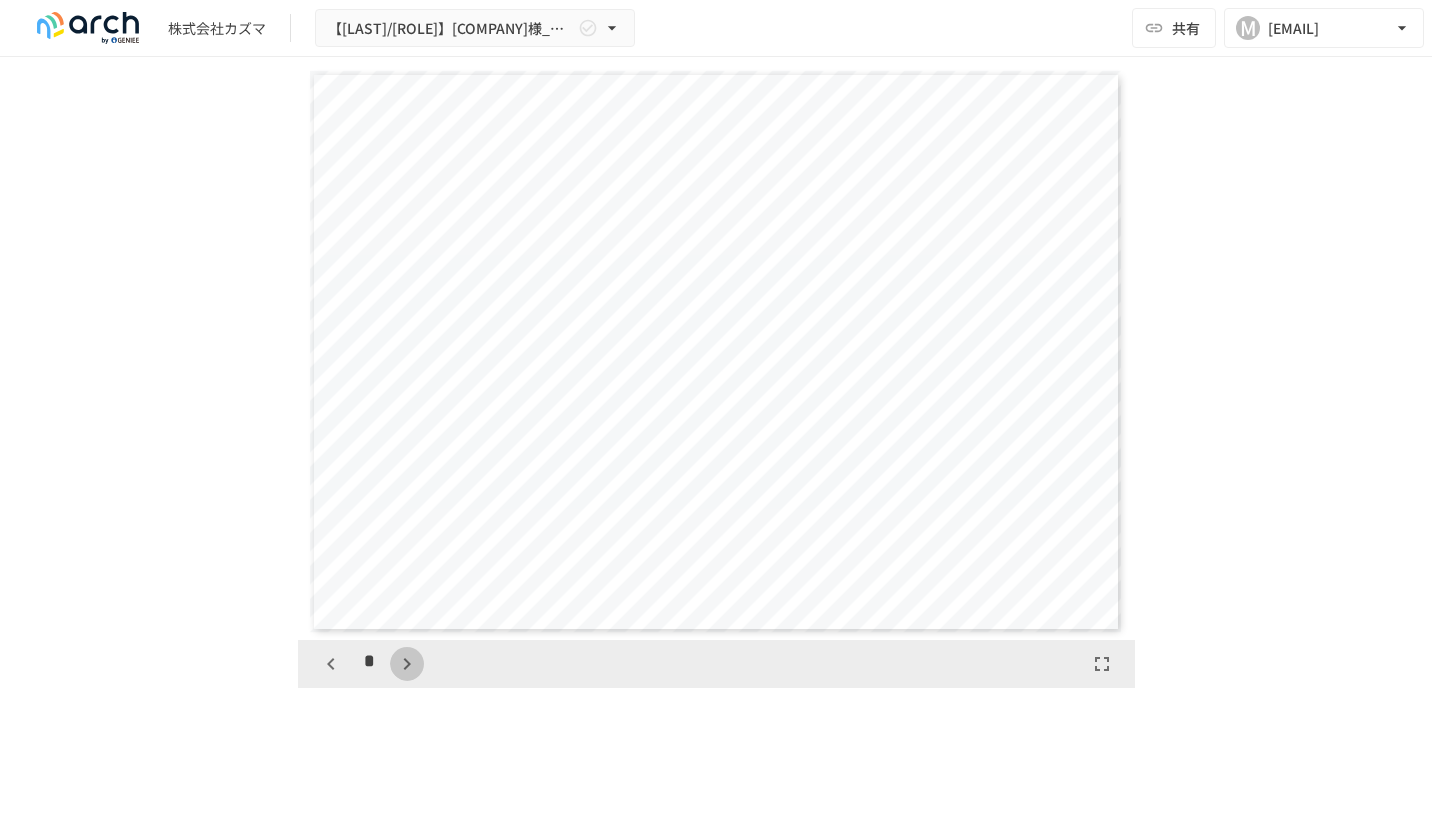 scroll, scrollTop: 2310, scrollLeft: 0, axis: vertical 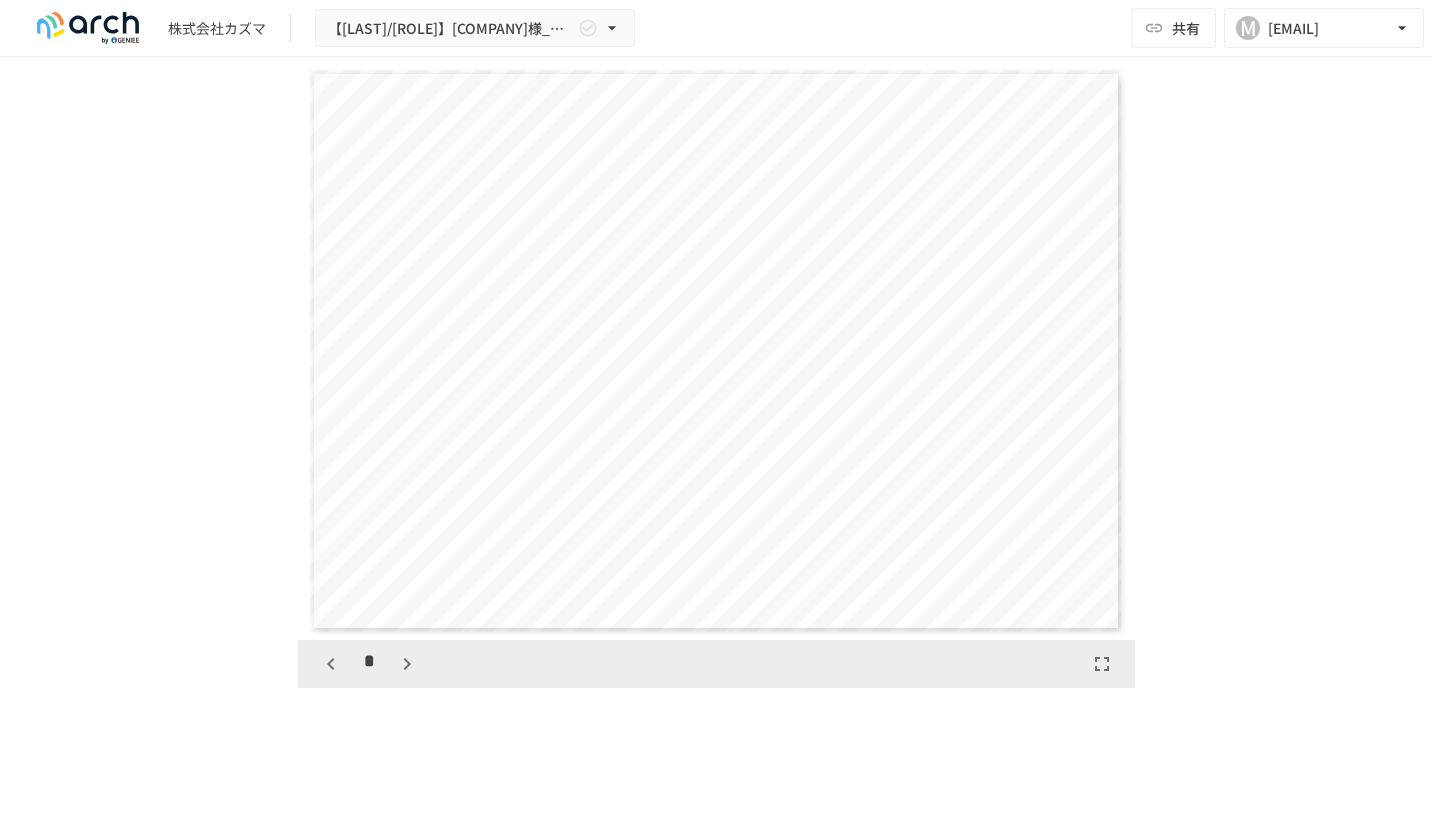 click 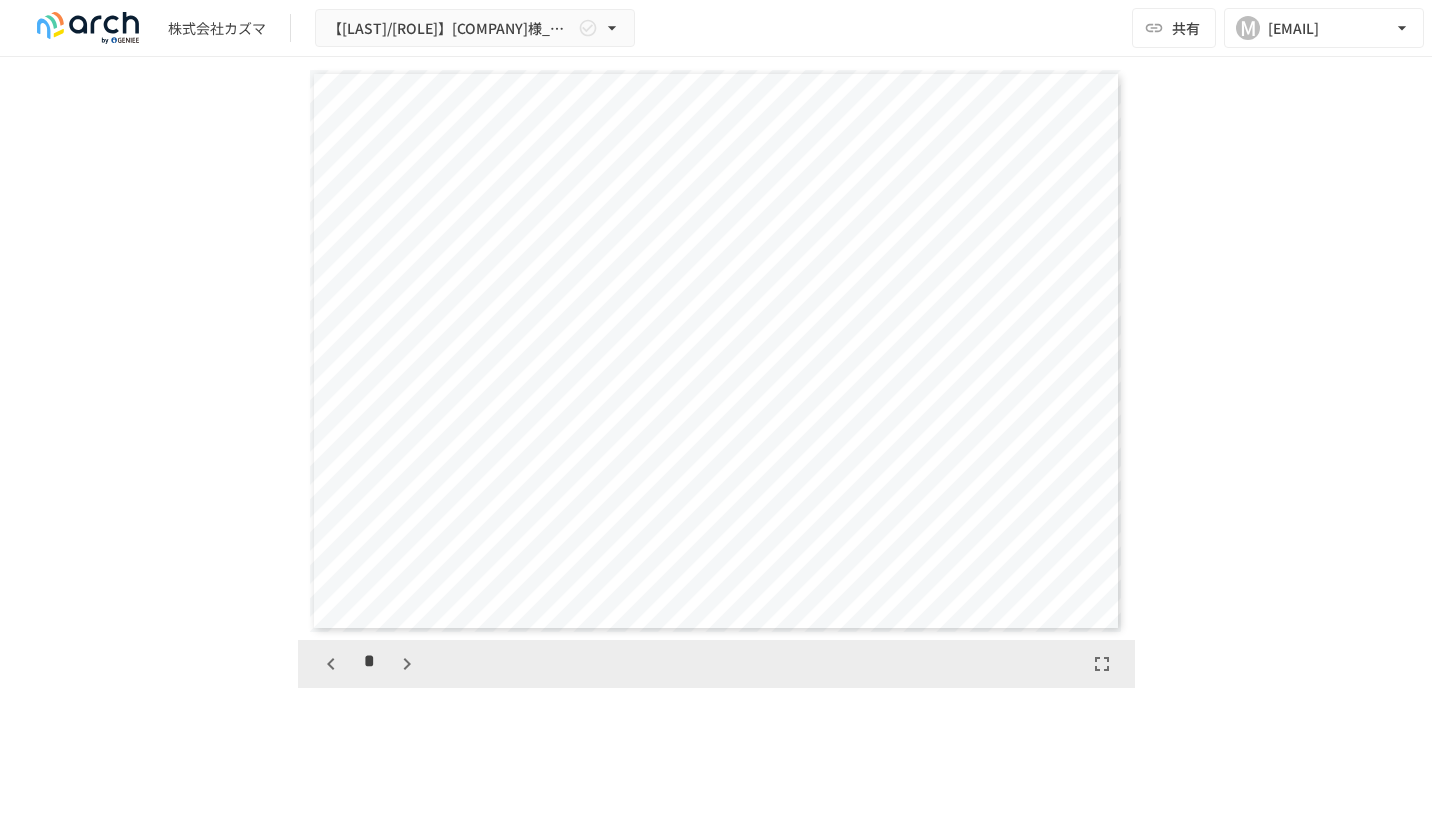 scroll, scrollTop: 2887, scrollLeft: 0, axis: vertical 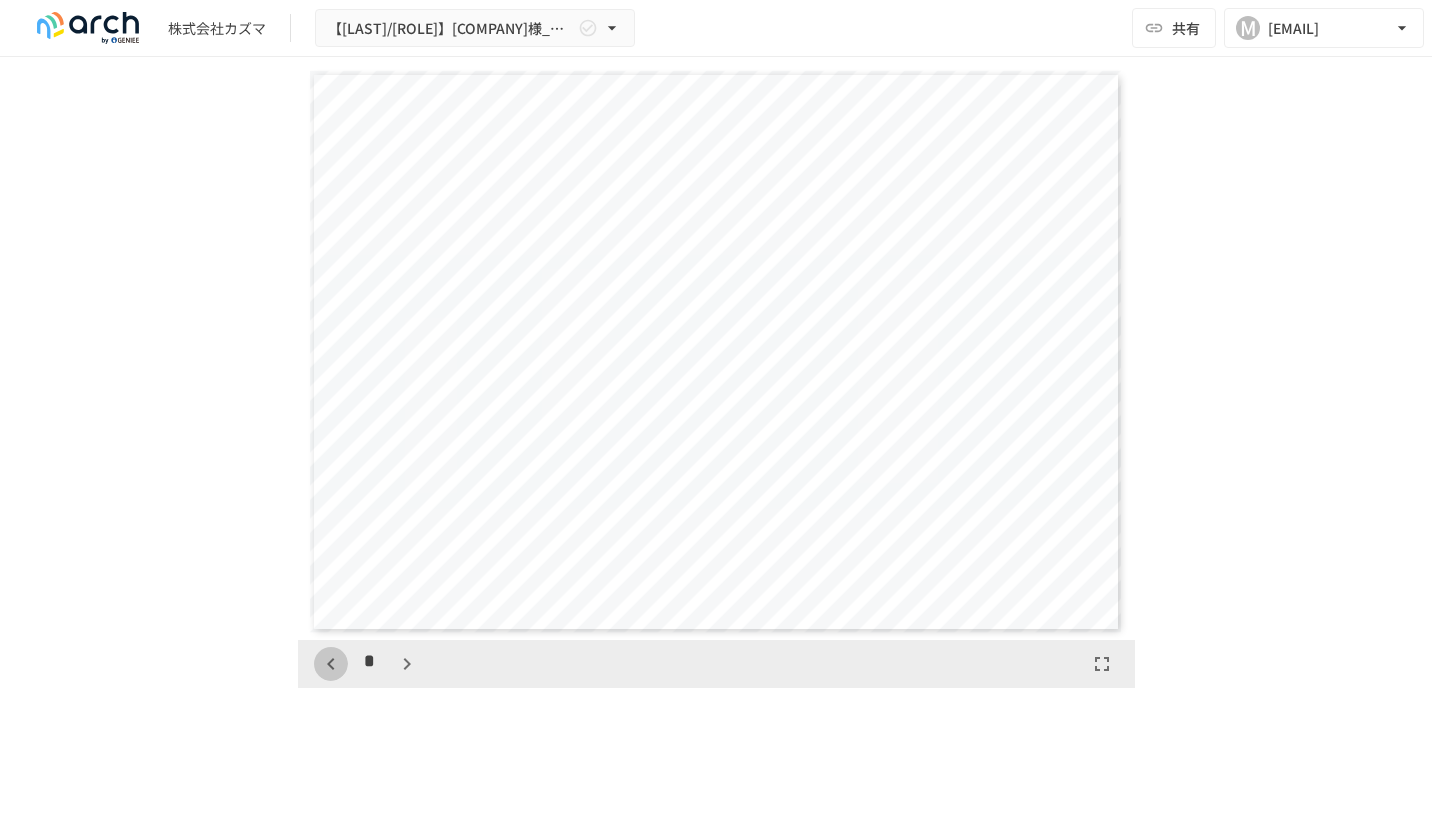 click 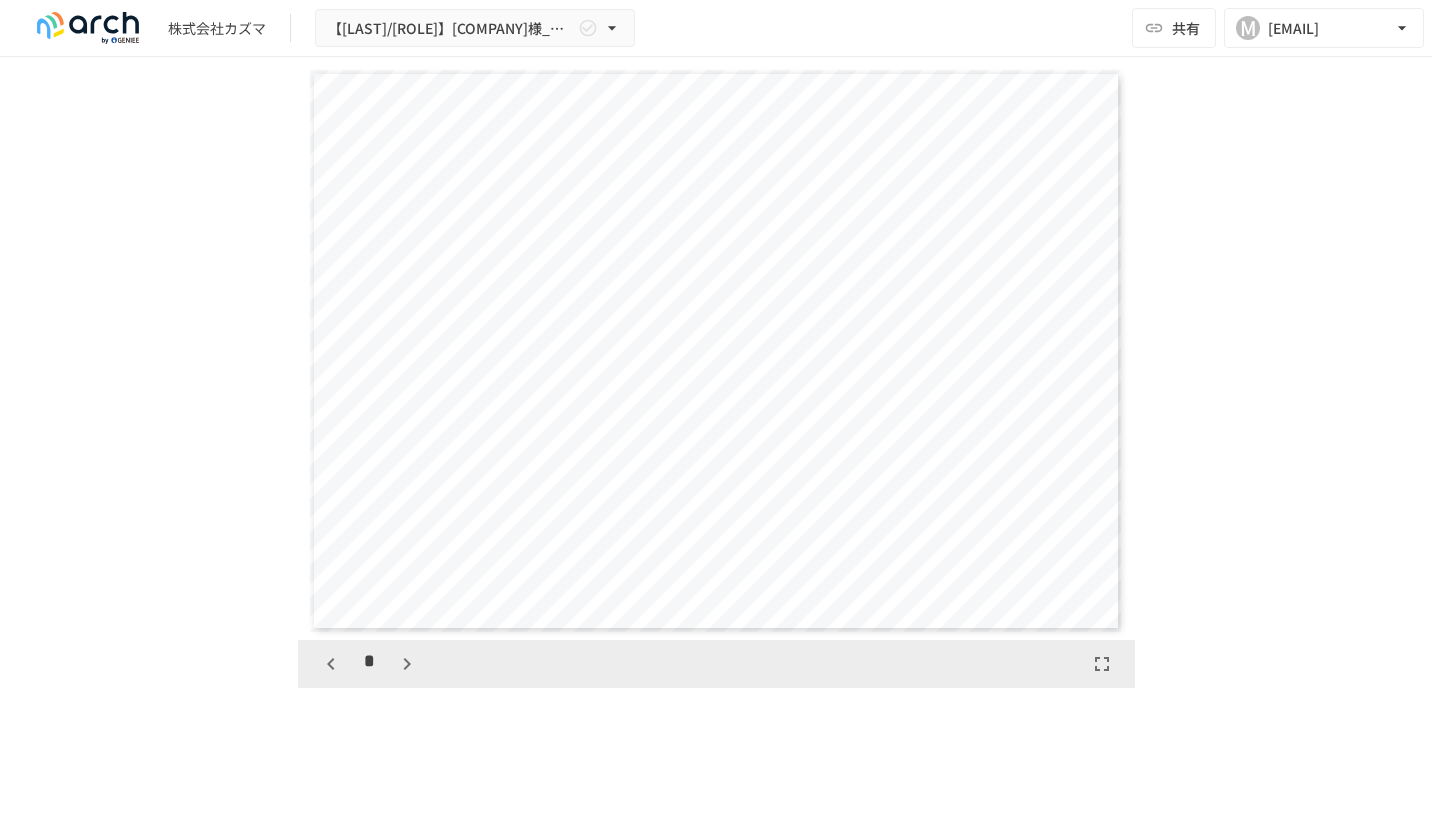 click on "*" at bounding box center (716, 664) 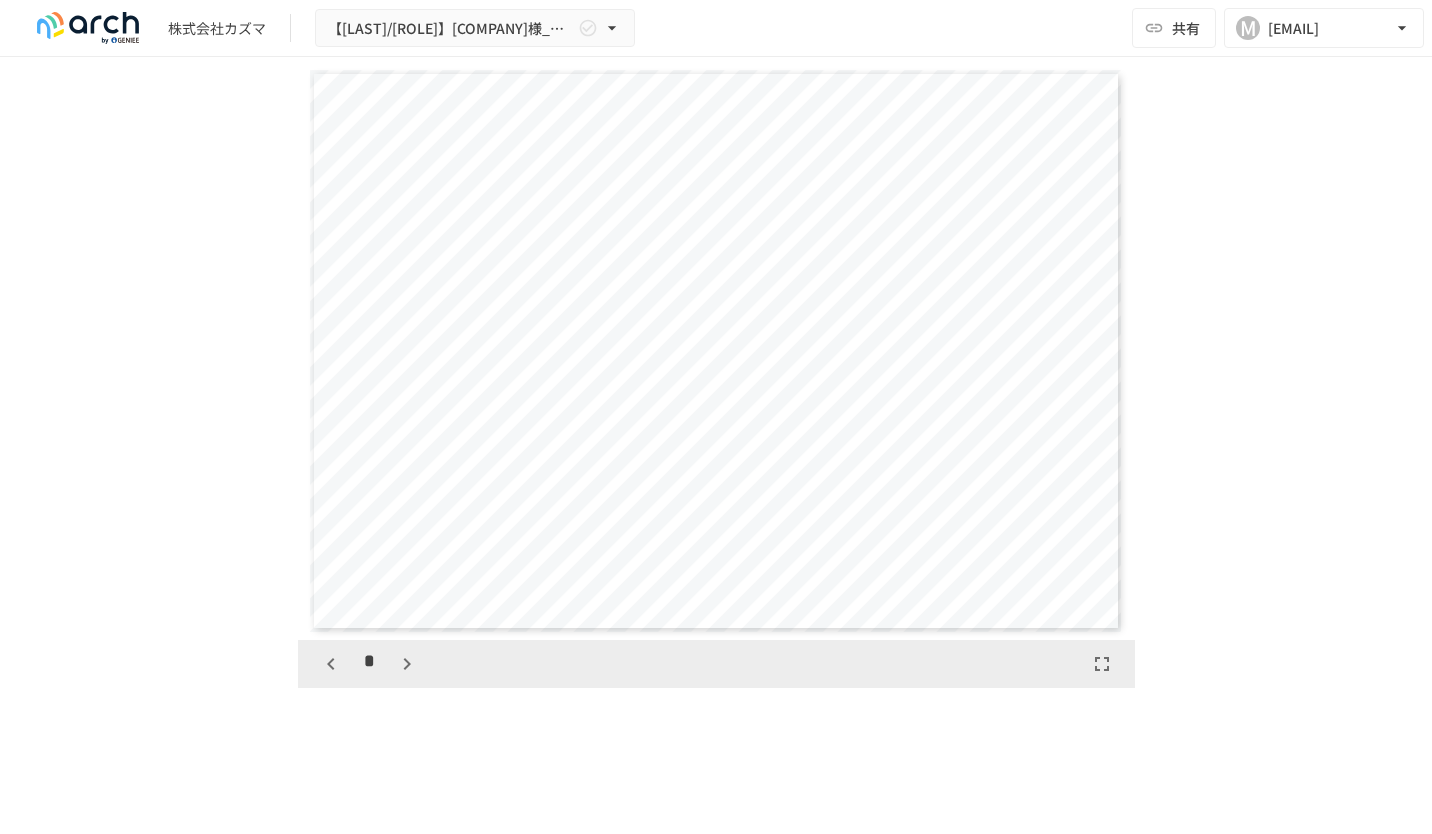 click 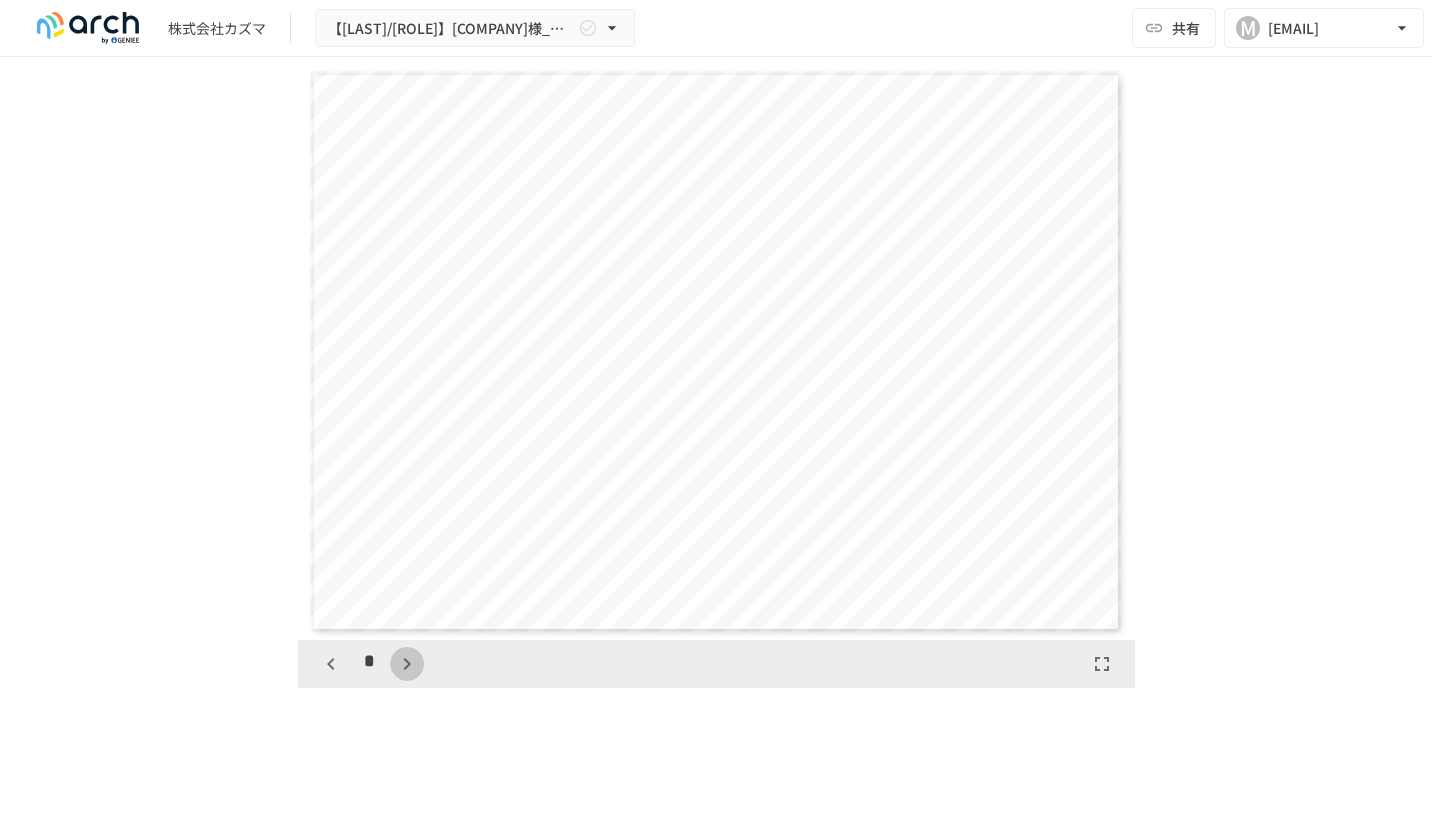click 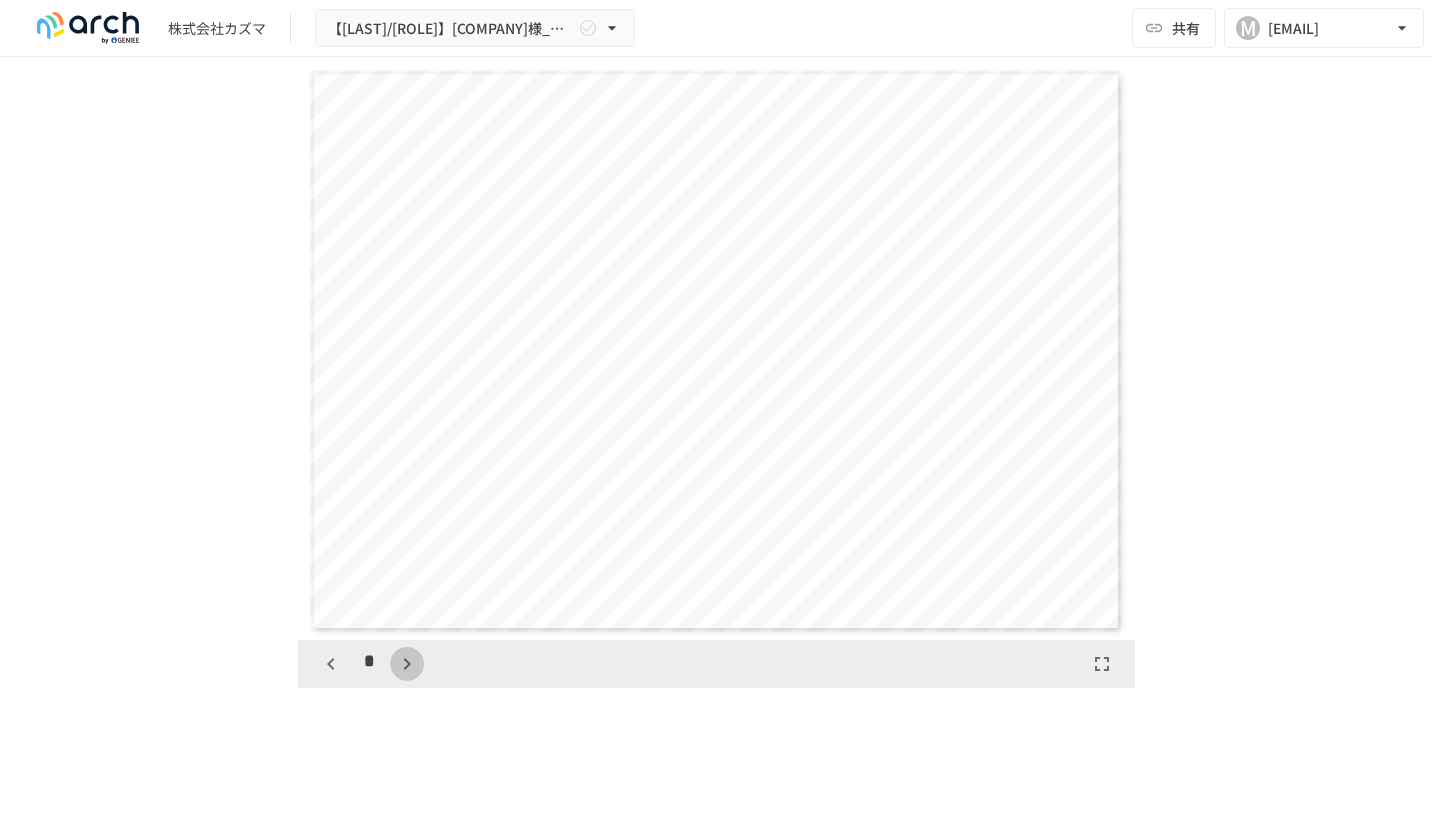 click 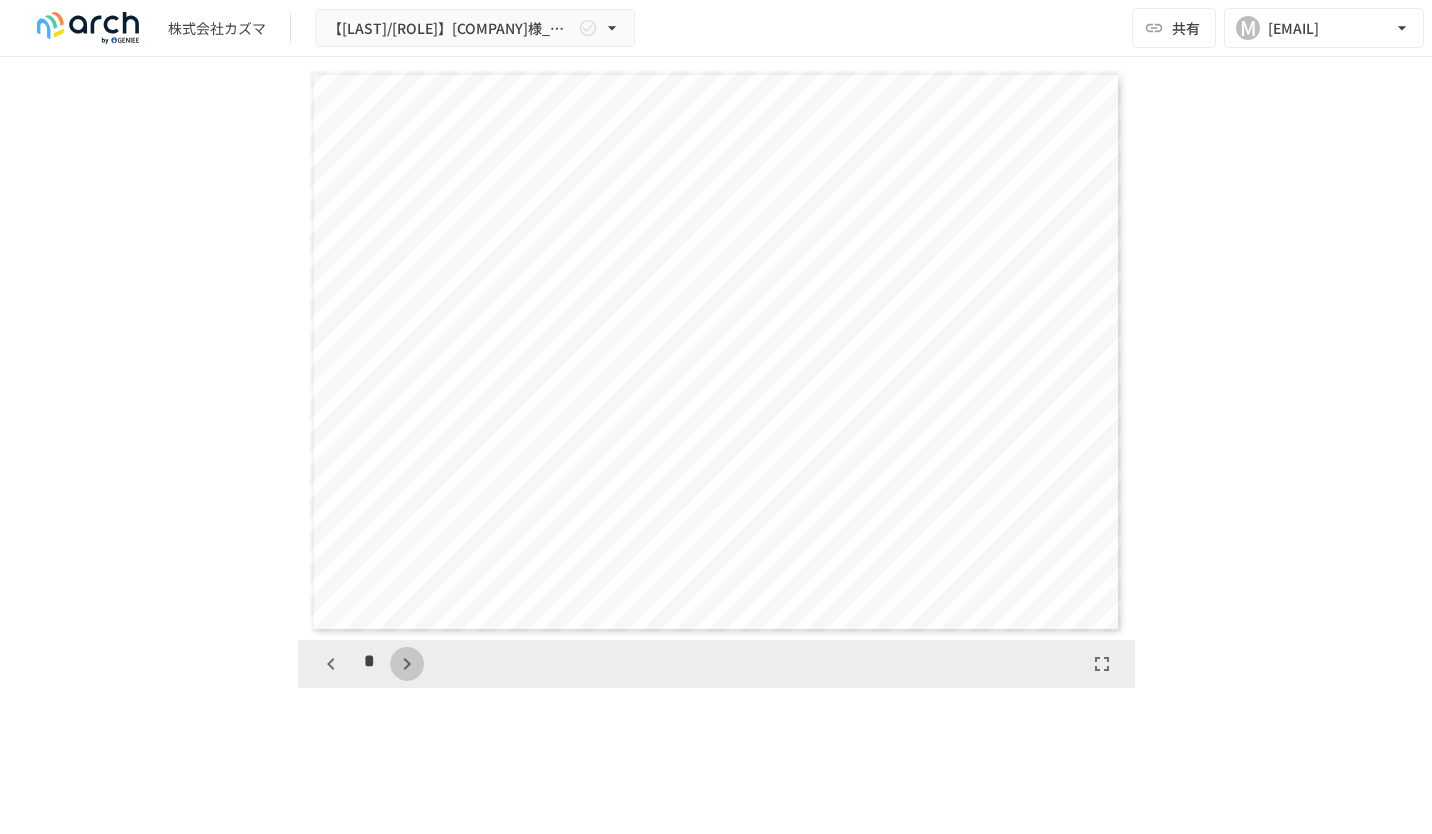 click 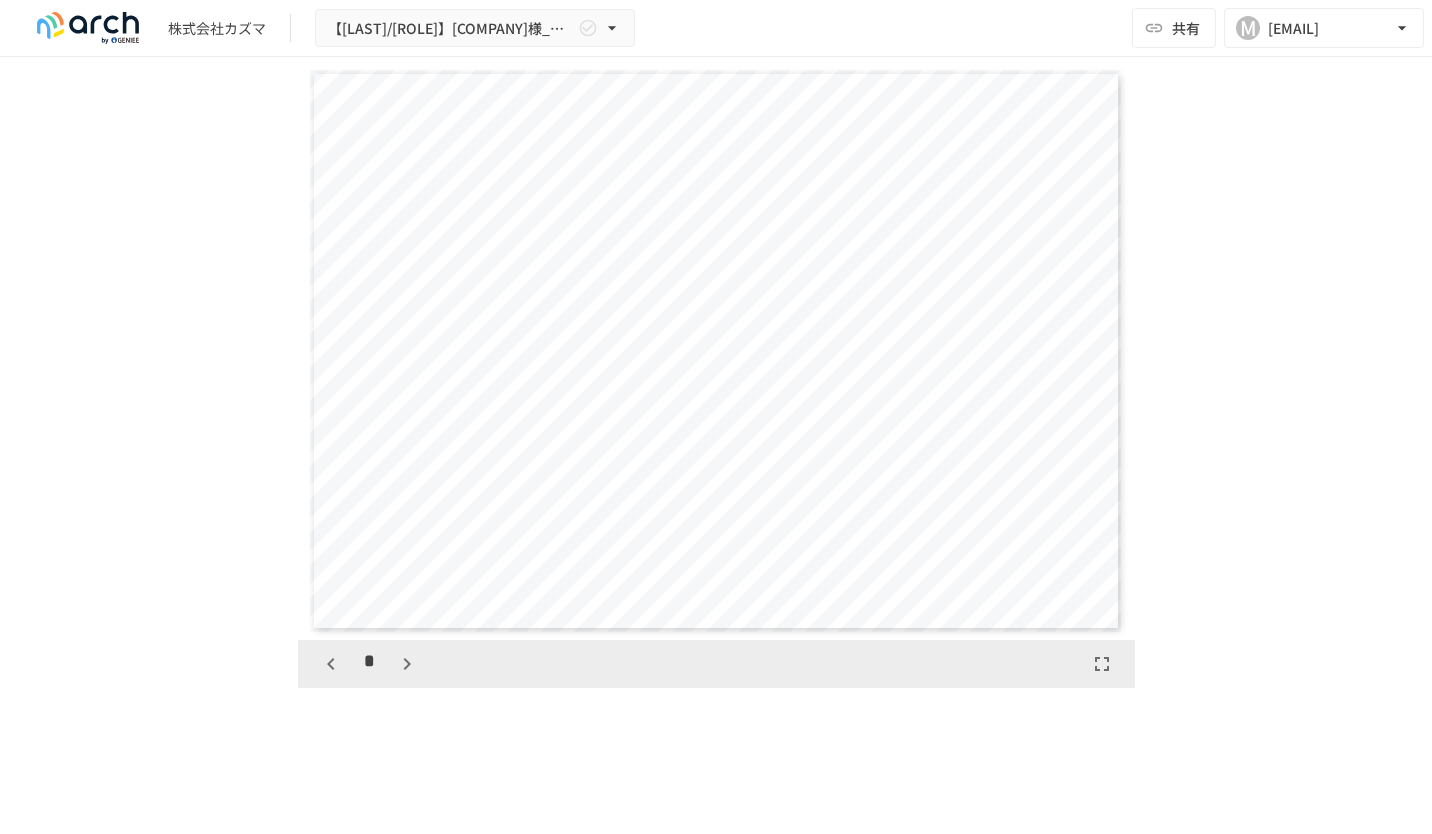 click 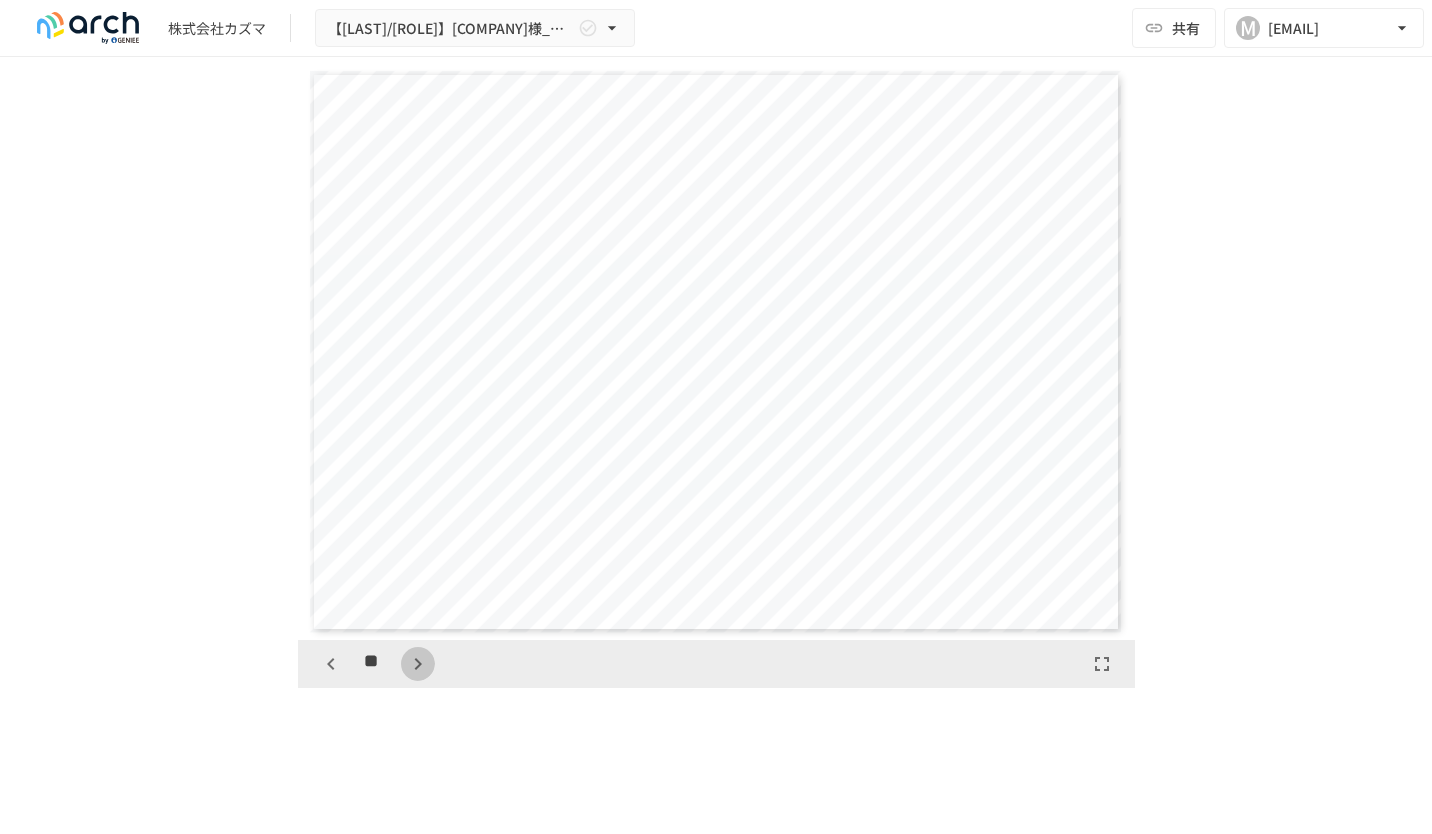 click 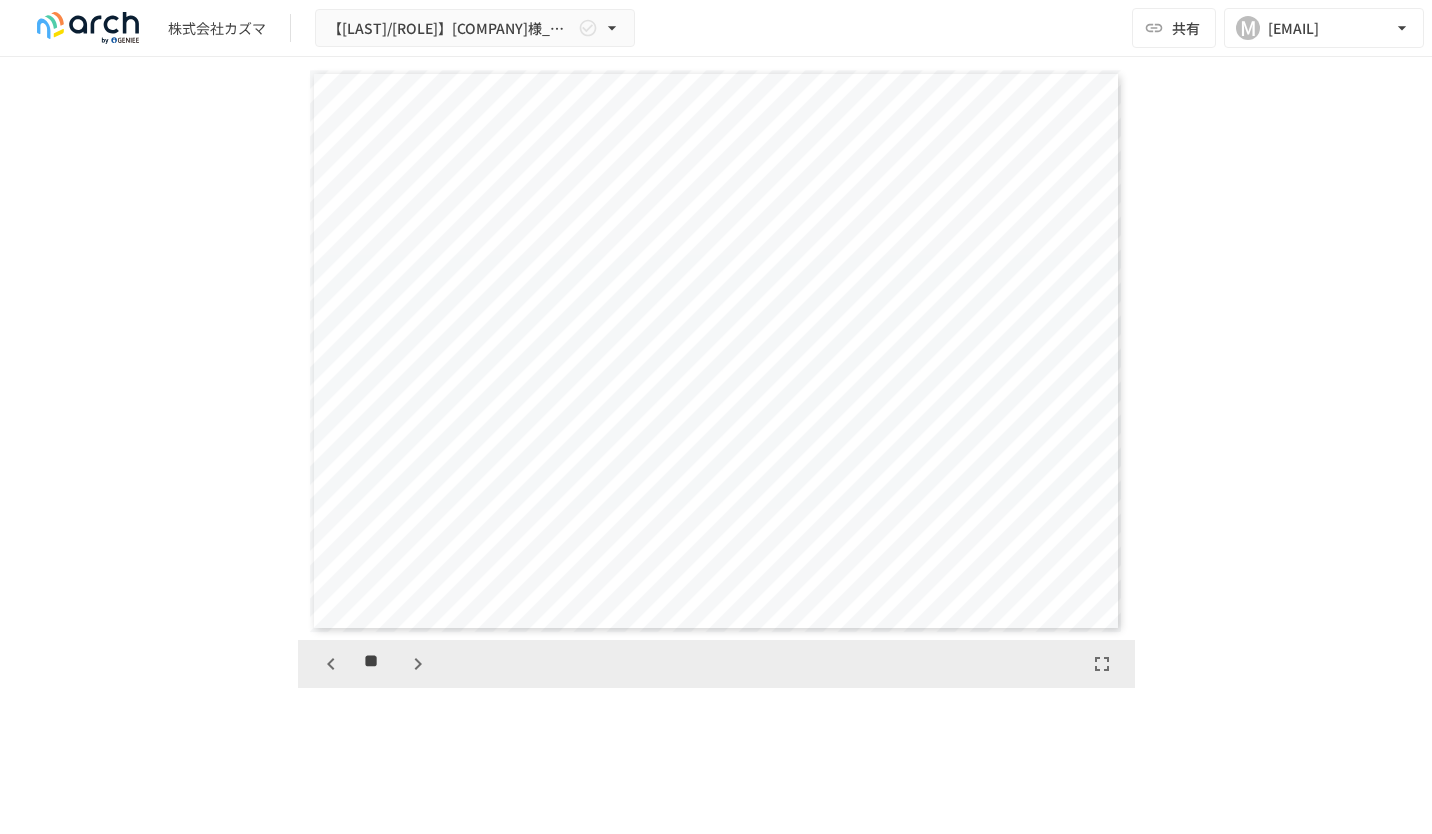 click 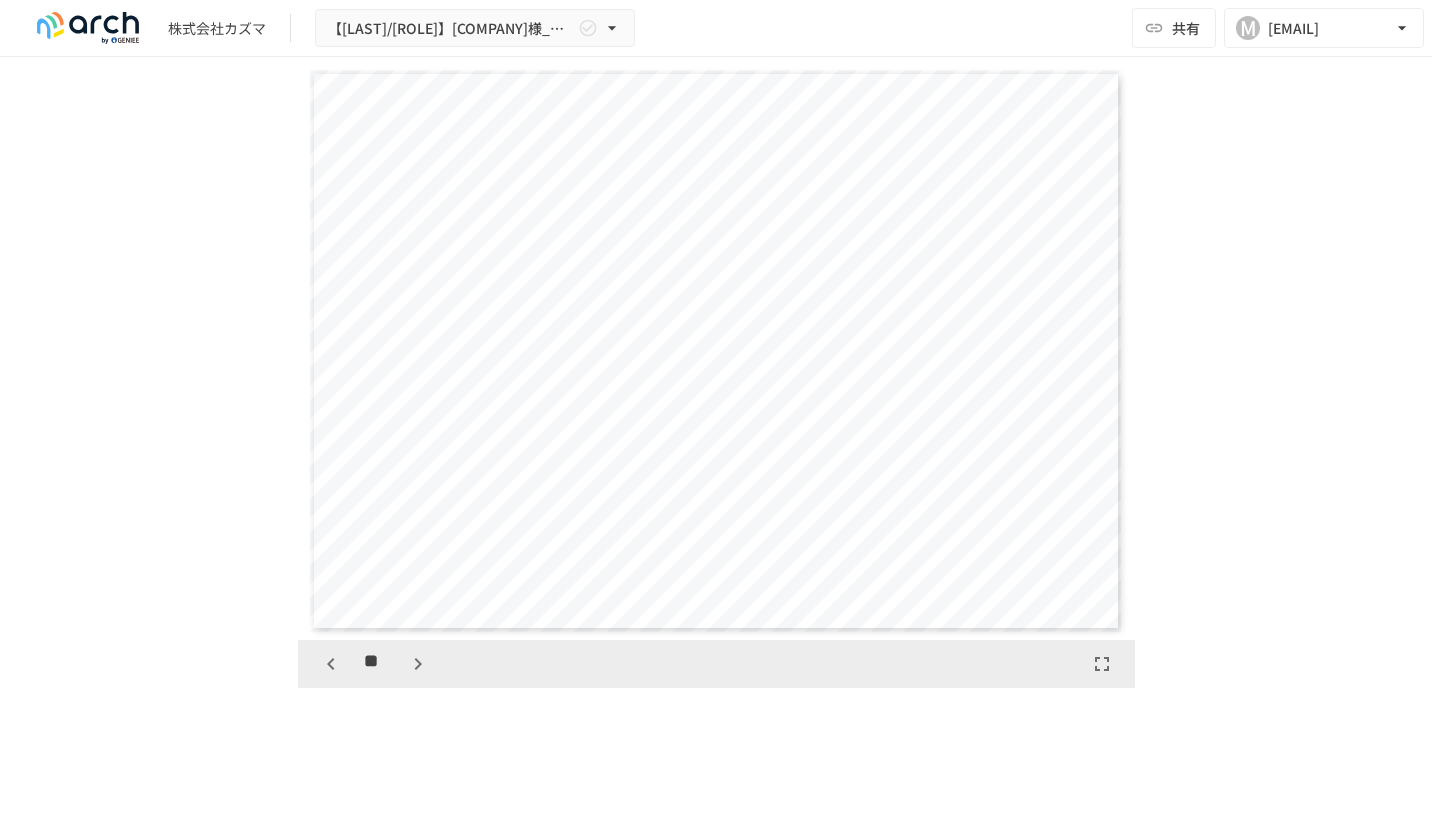 scroll, scrollTop: 6352, scrollLeft: 0, axis: vertical 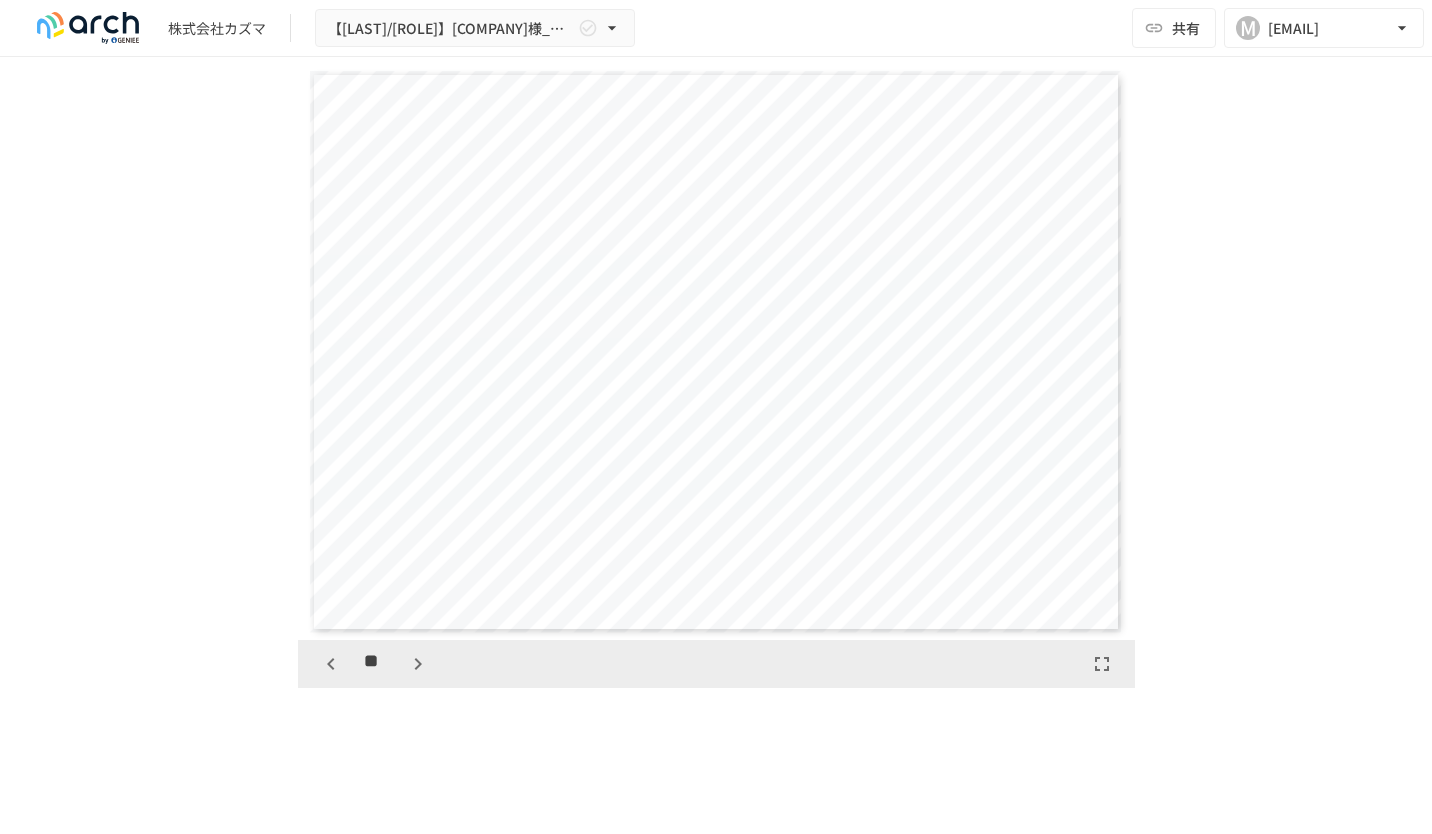 click 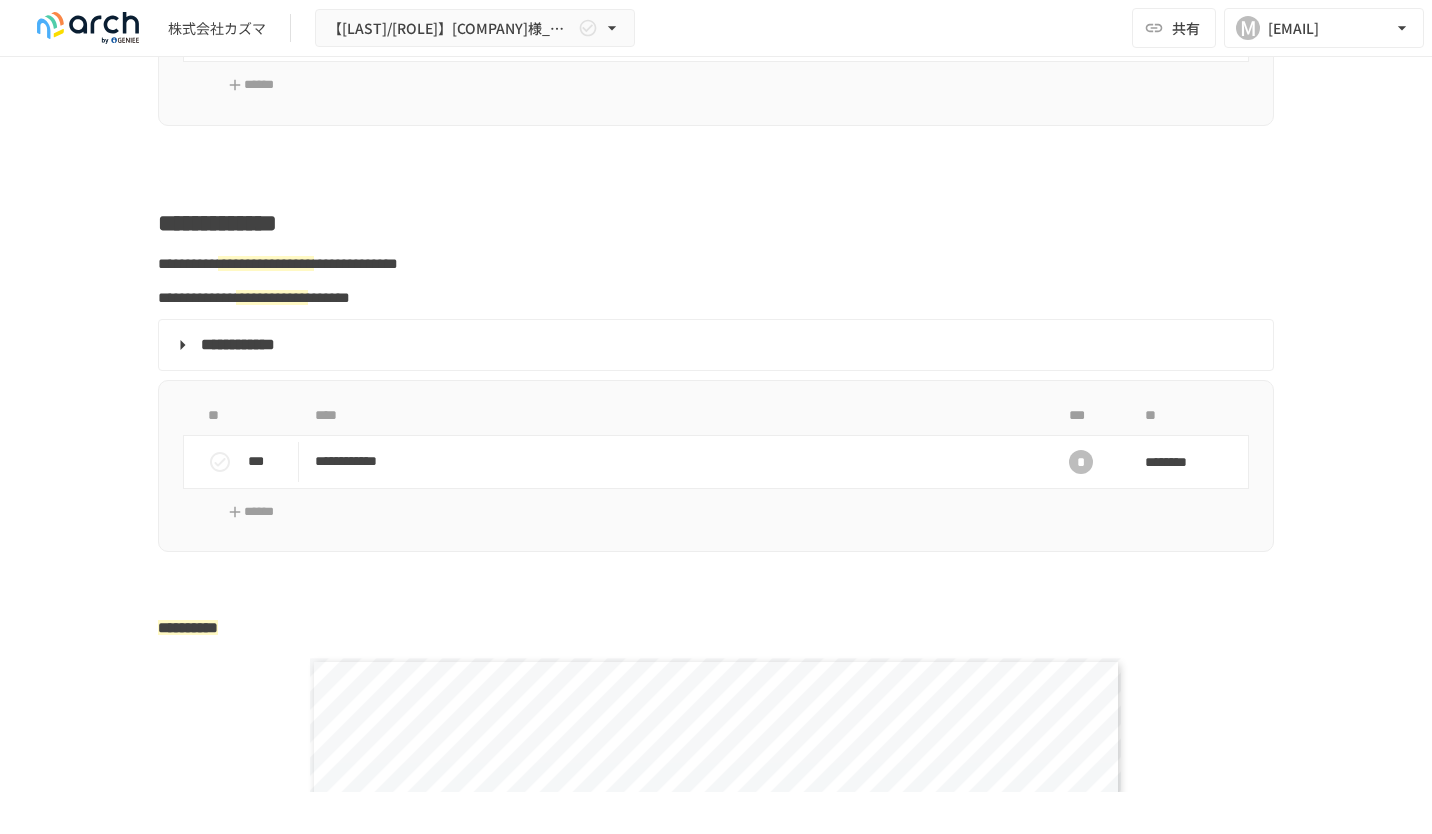 scroll, scrollTop: 2912, scrollLeft: 0, axis: vertical 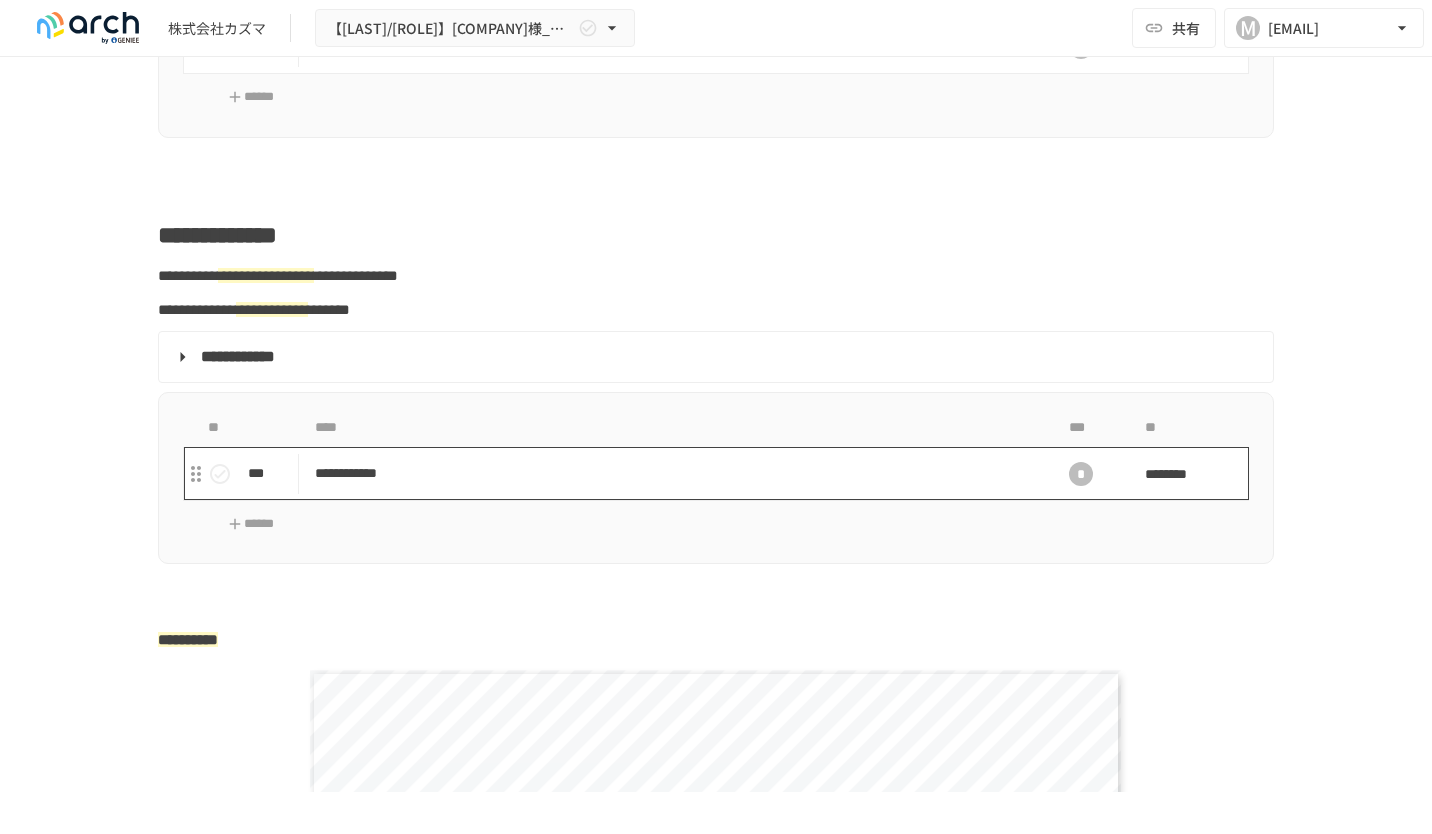 click on "**********" at bounding box center [674, 473] 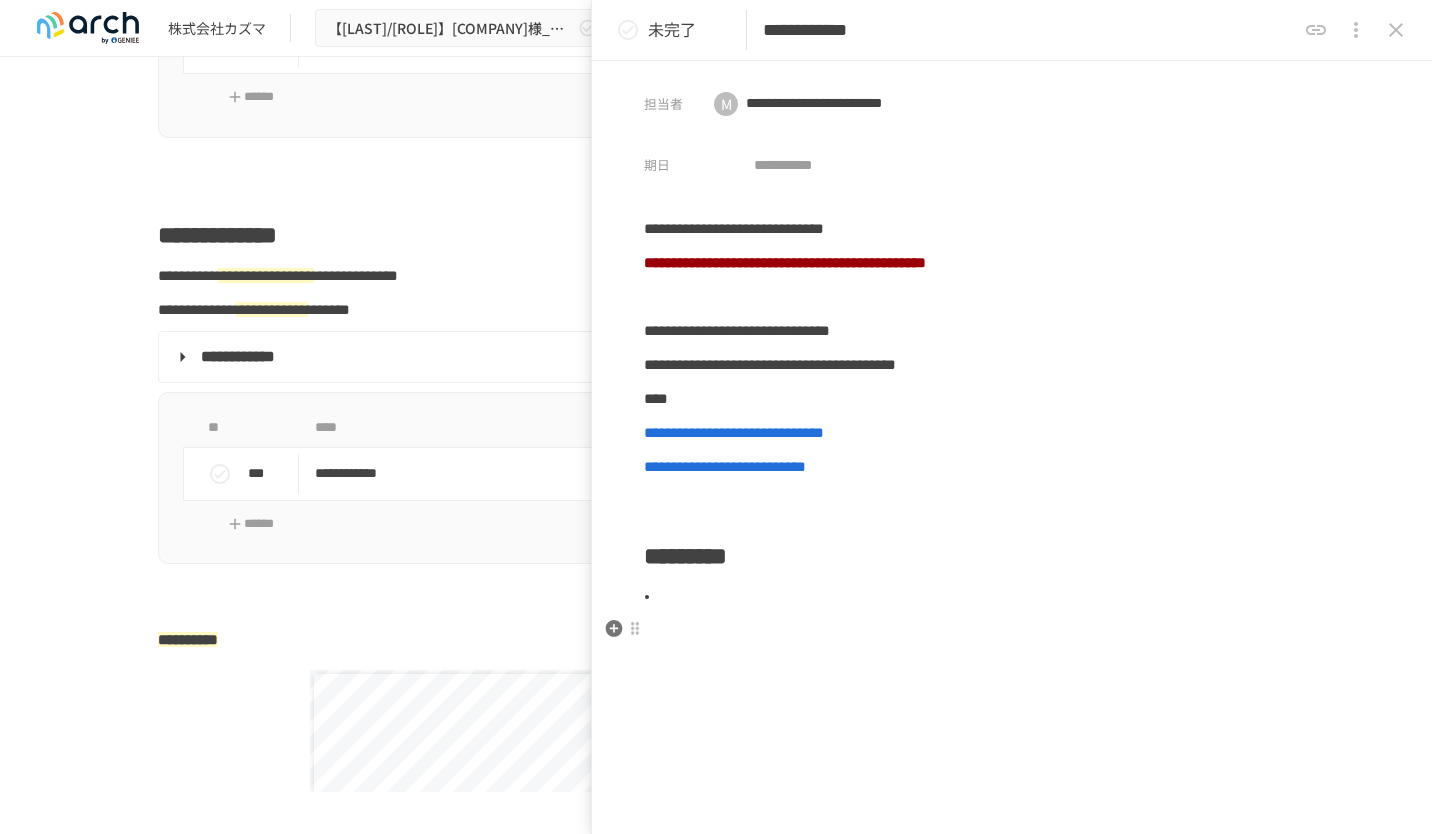 click on "**********" at bounding box center [1012, 429] 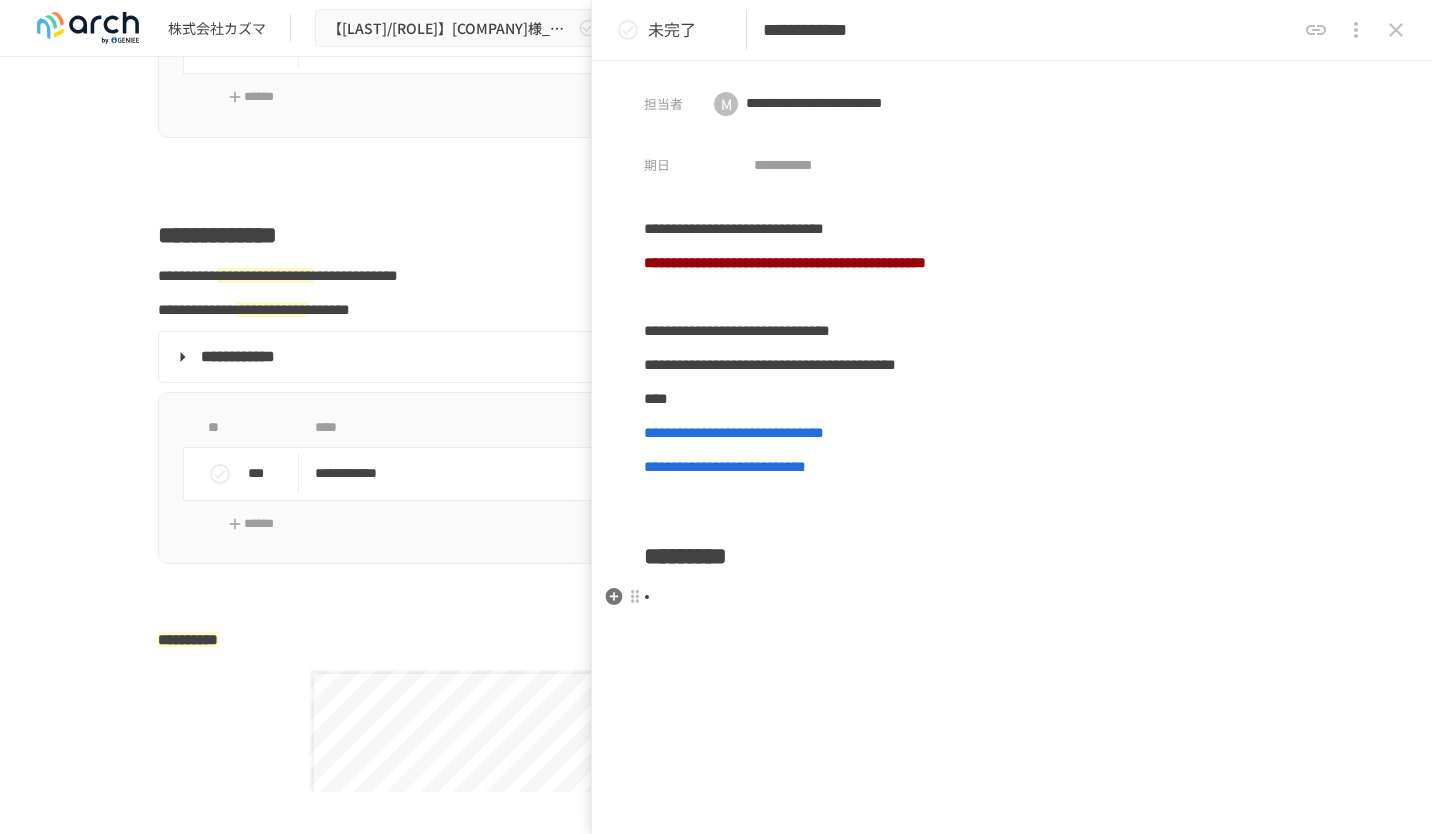 click at bounding box center [1020, 597] 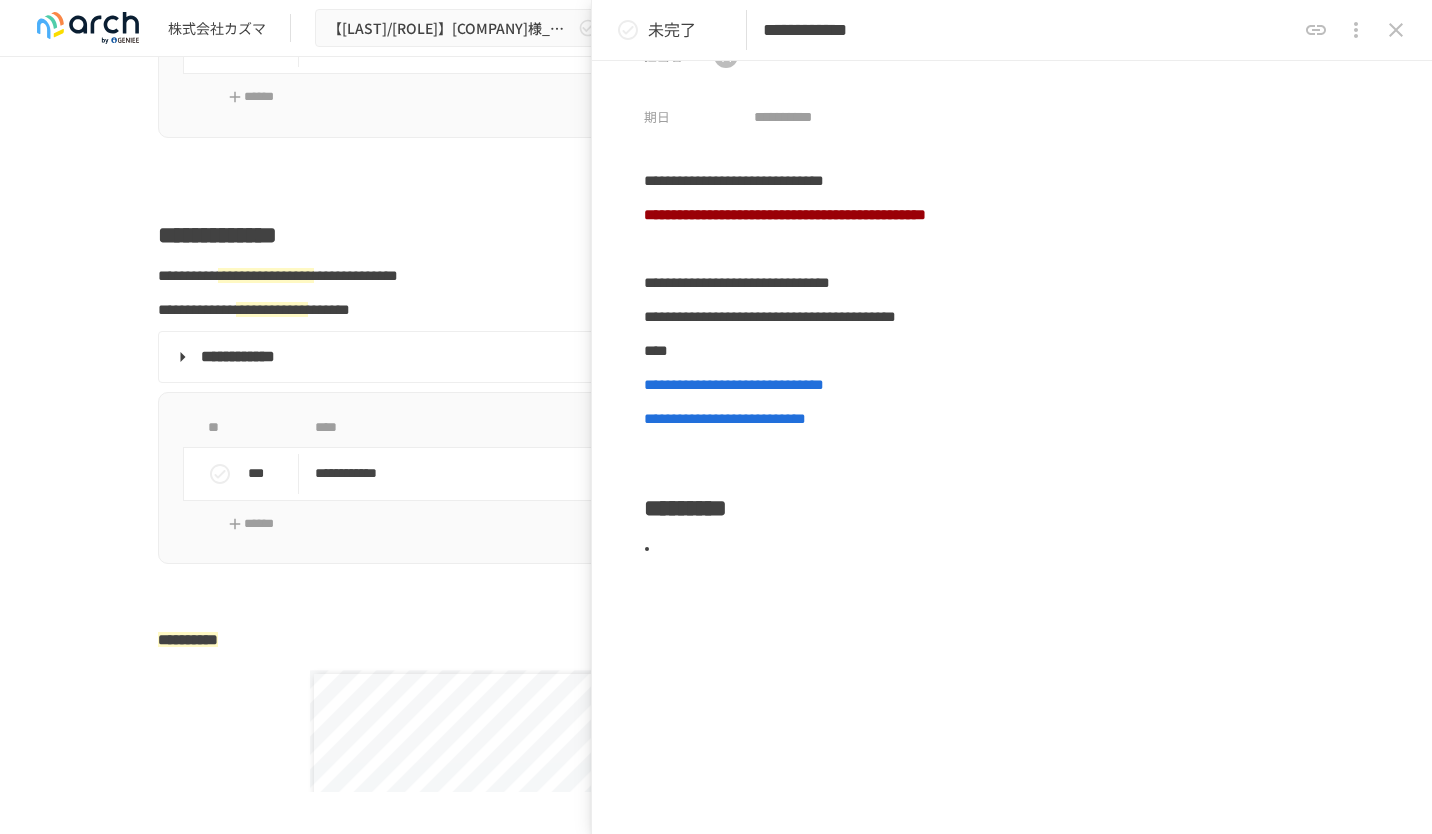 scroll, scrollTop: 0, scrollLeft: 0, axis: both 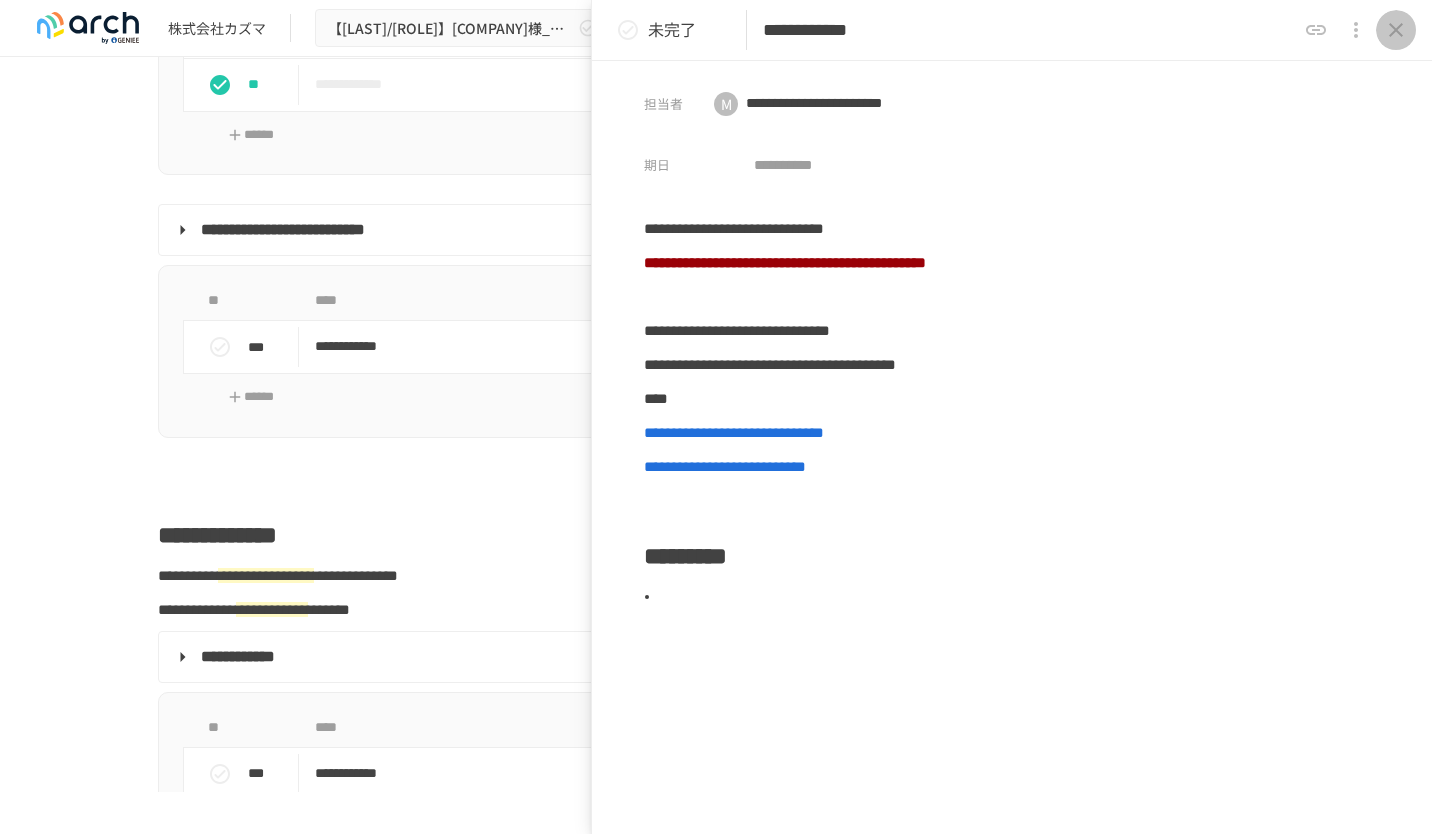 click 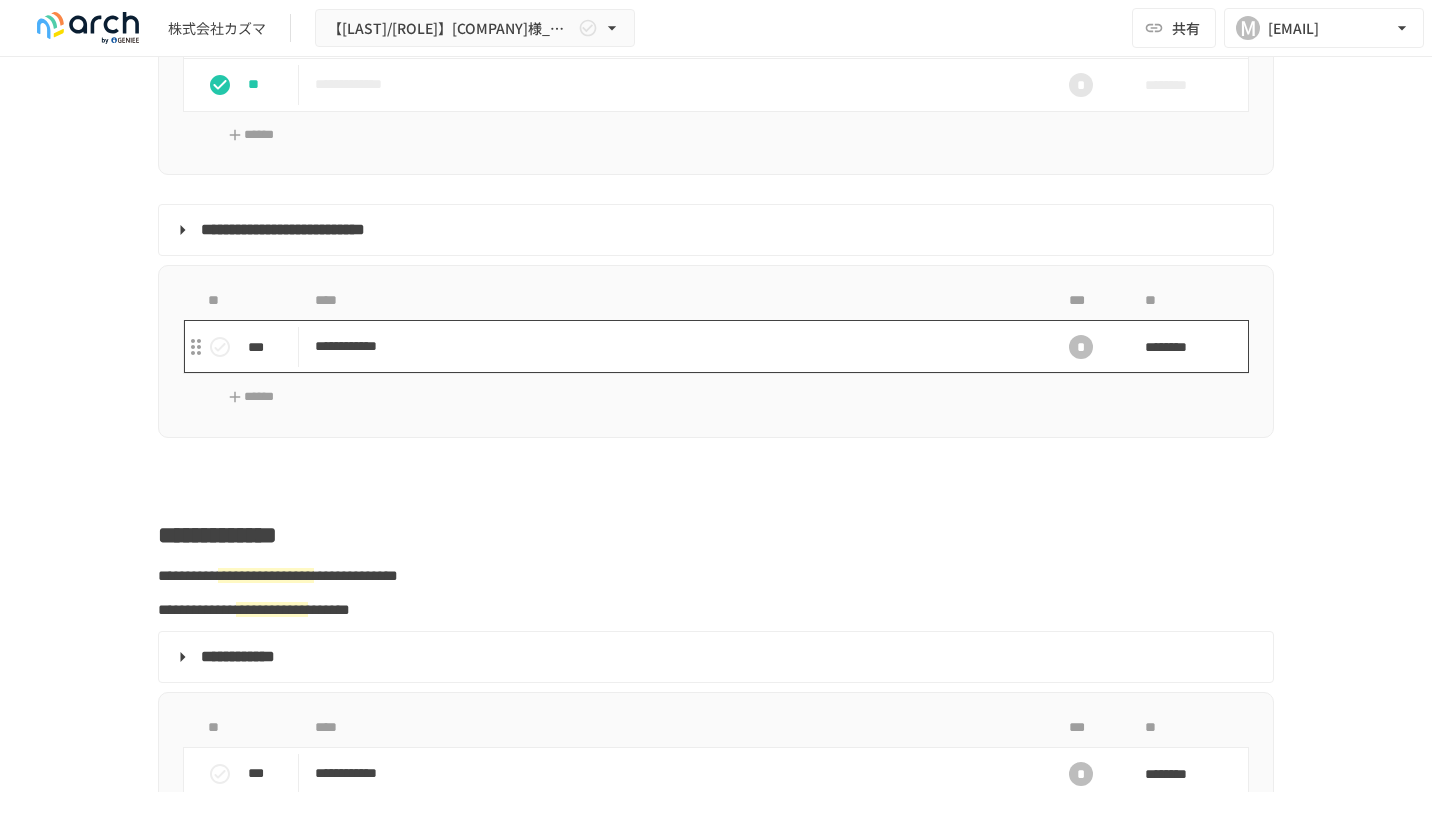 click on "**********" at bounding box center [674, 346] 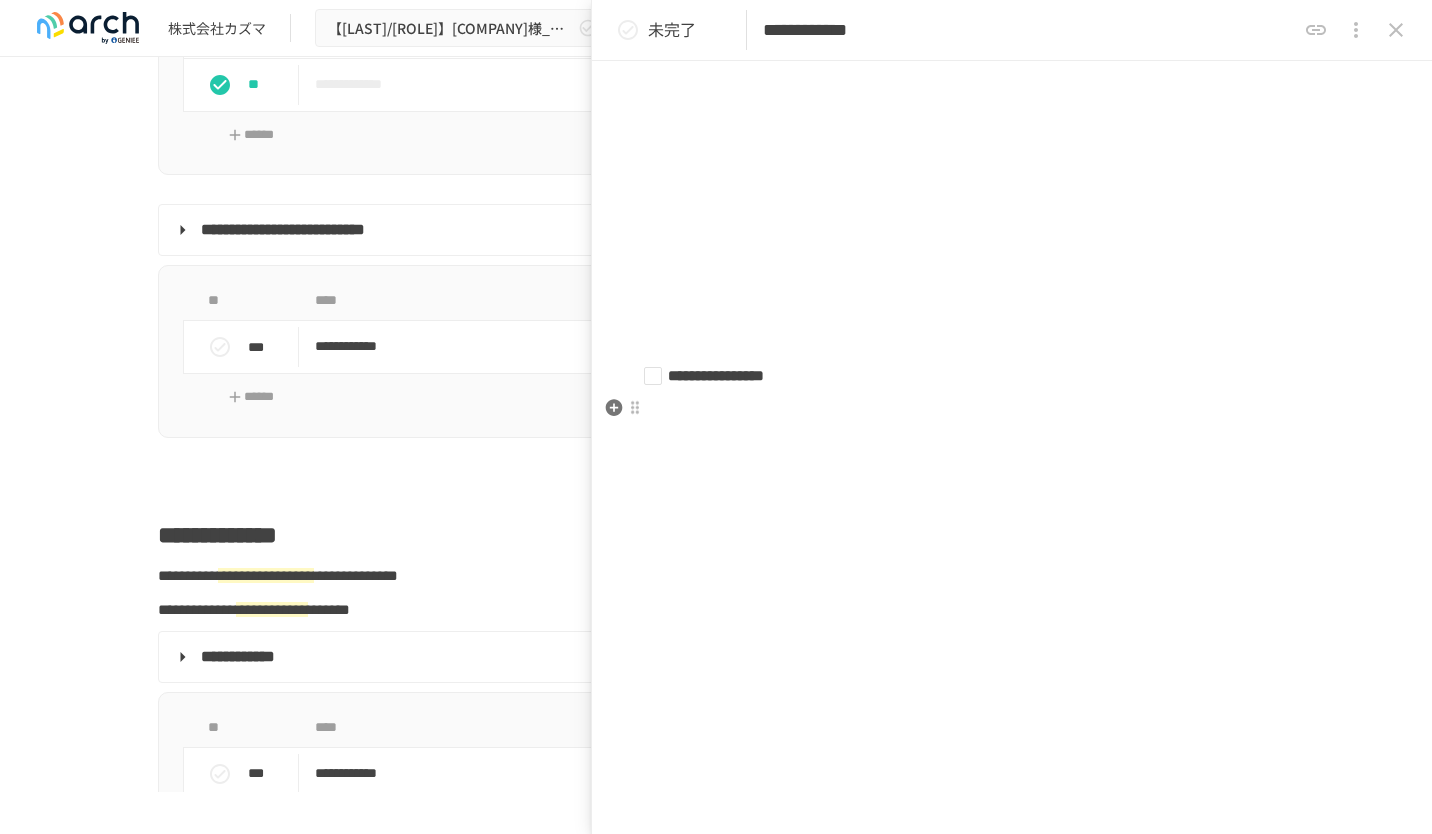 scroll, scrollTop: 600, scrollLeft: 0, axis: vertical 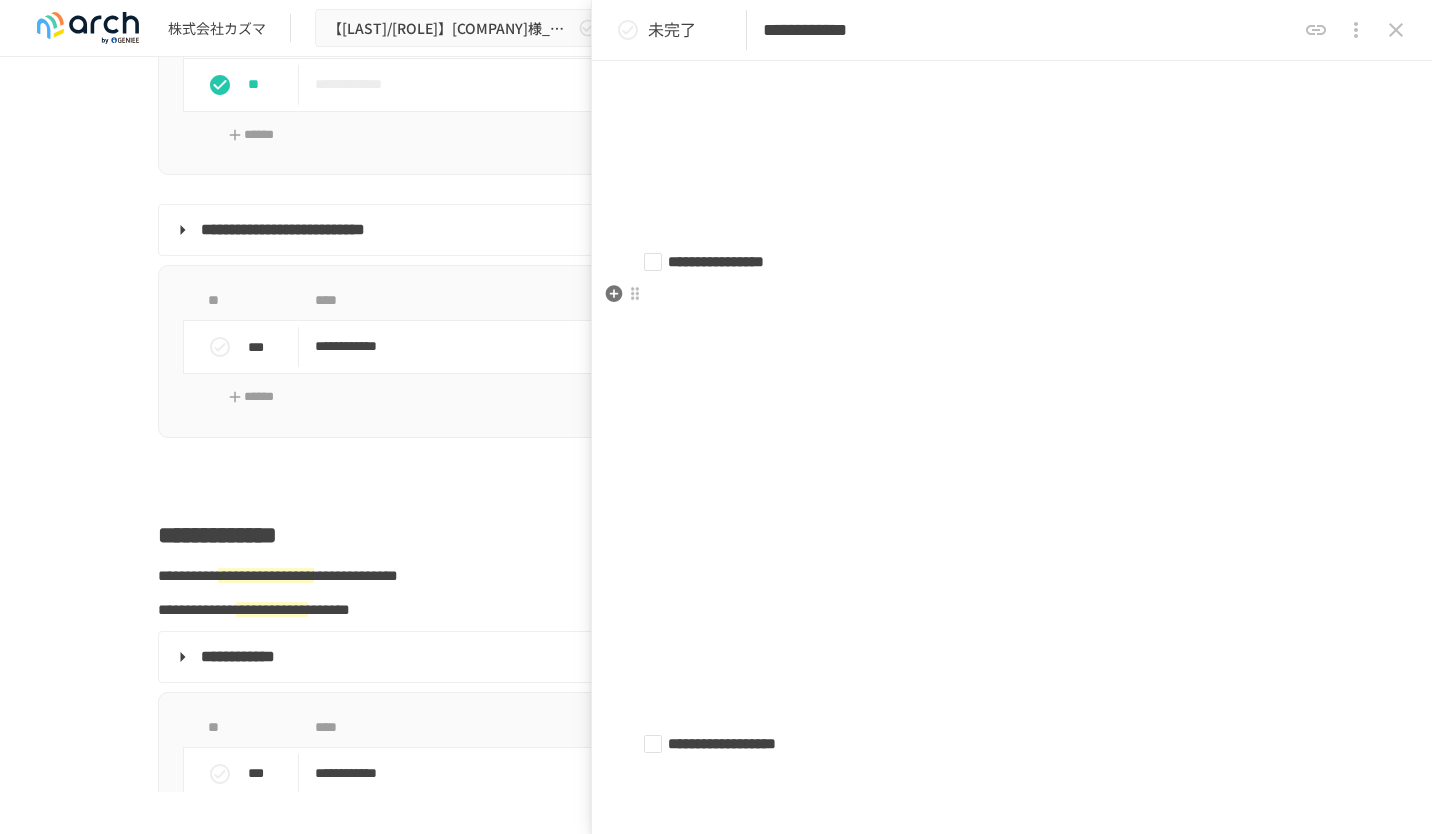 click on "**********" at bounding box center (1012, 689) 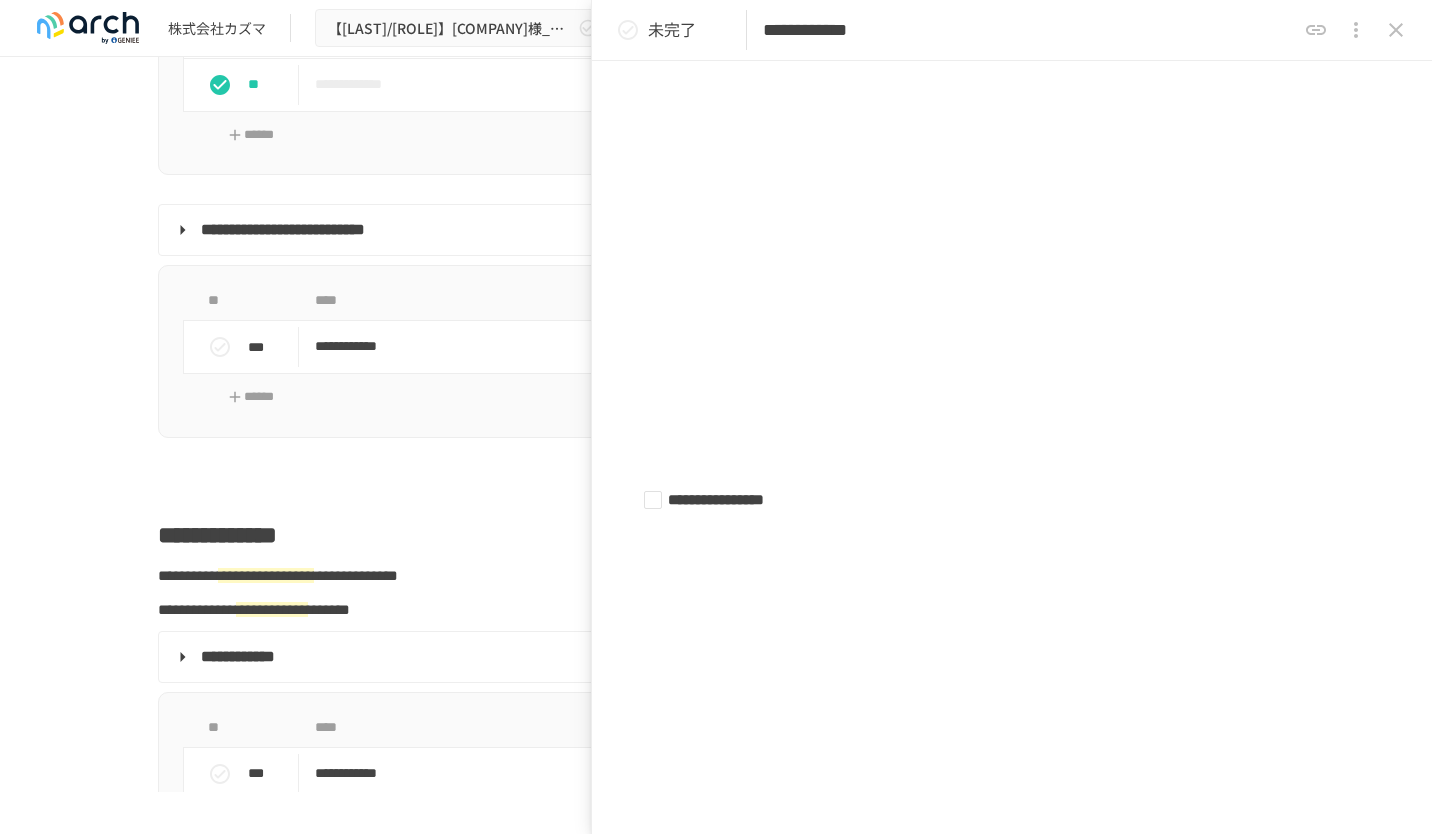 scroll, scrollTop: 200, scrollLeft: 0, axis: vertical 